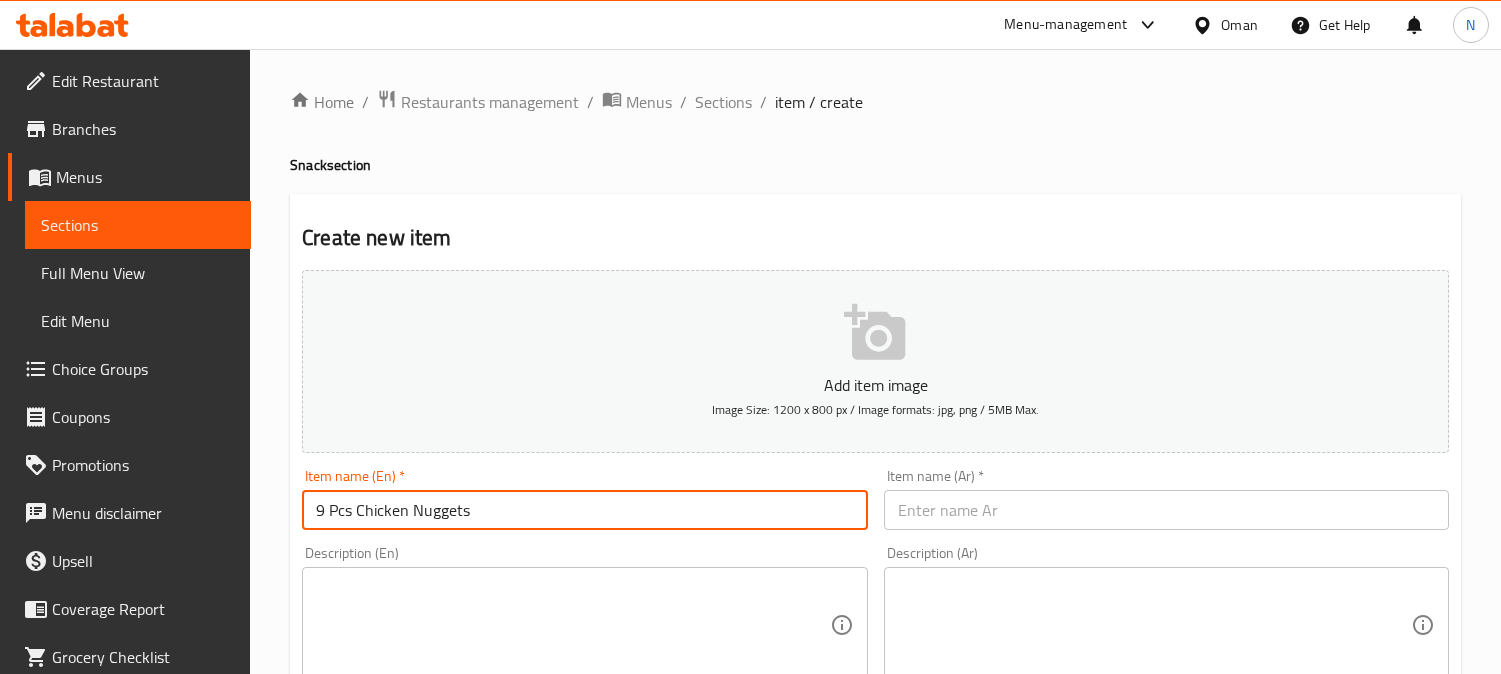 scroll, scrollTop: 180, scrollLeft: 0, axis: vertical 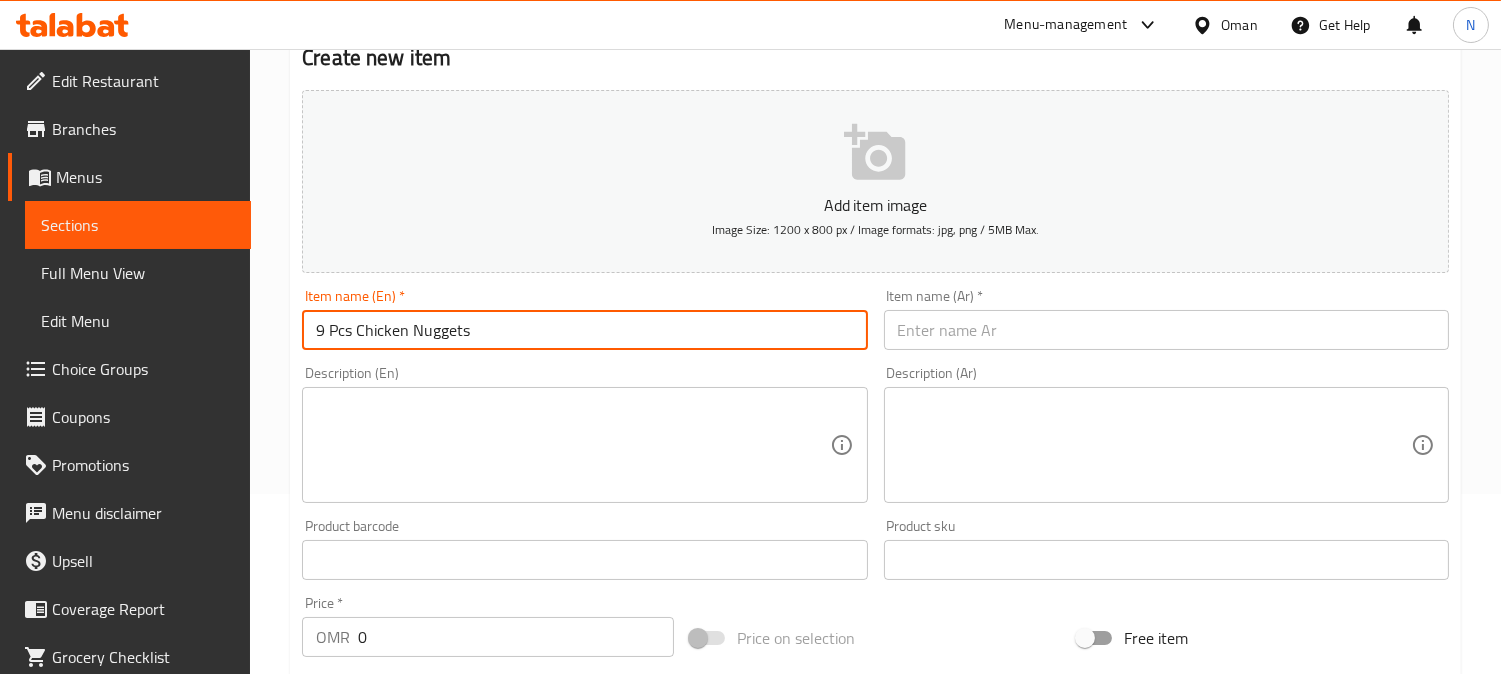 click on "9 Pcs Chicken Nuggets" at bounding box center (584, 330) 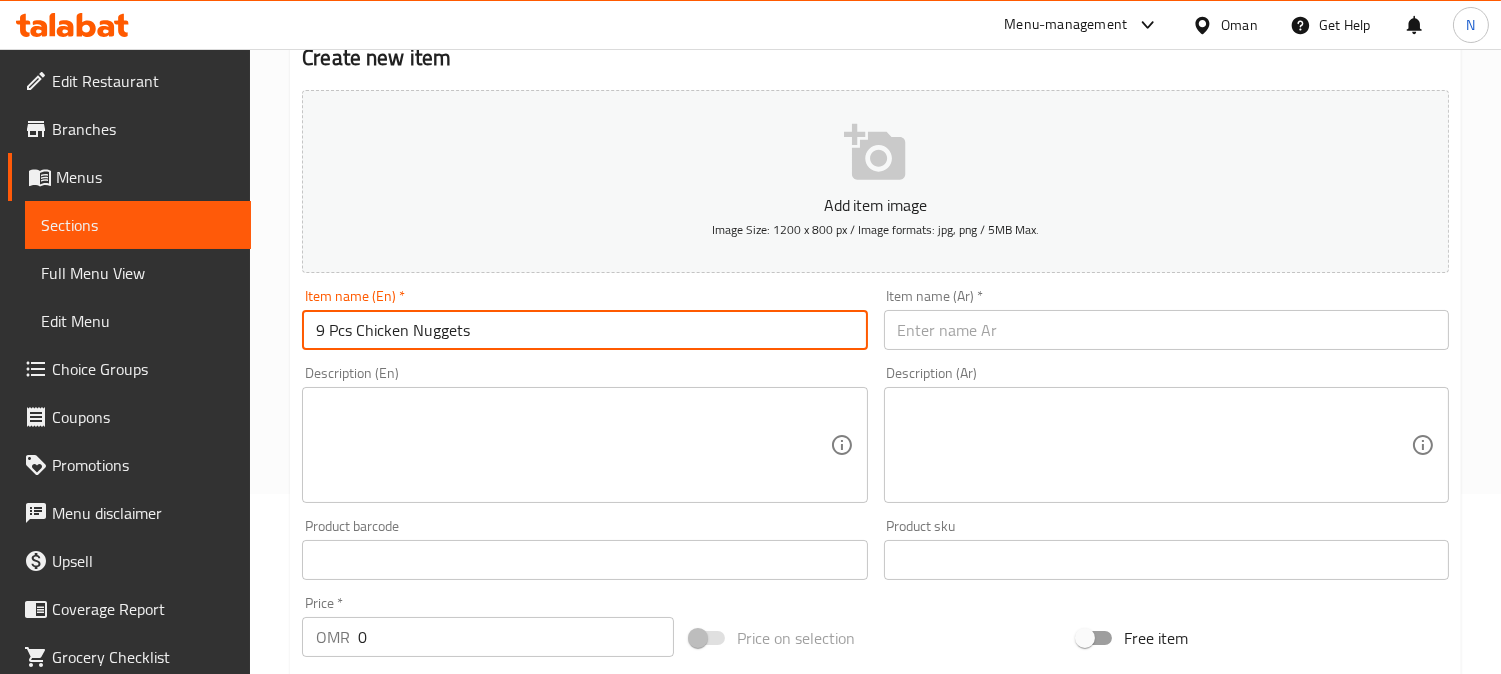 click at bounding box center (1166, 330) 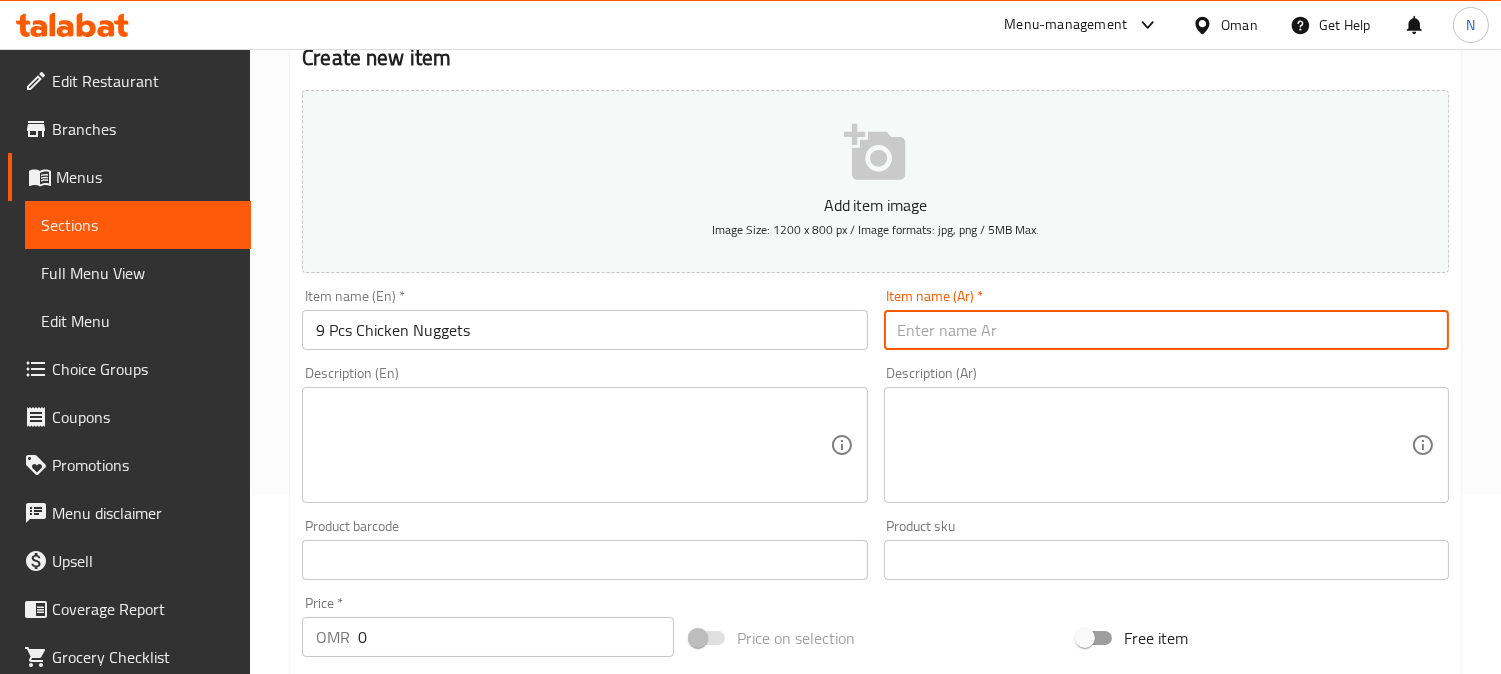 paste on "9 قطع دجاج ناجتس" 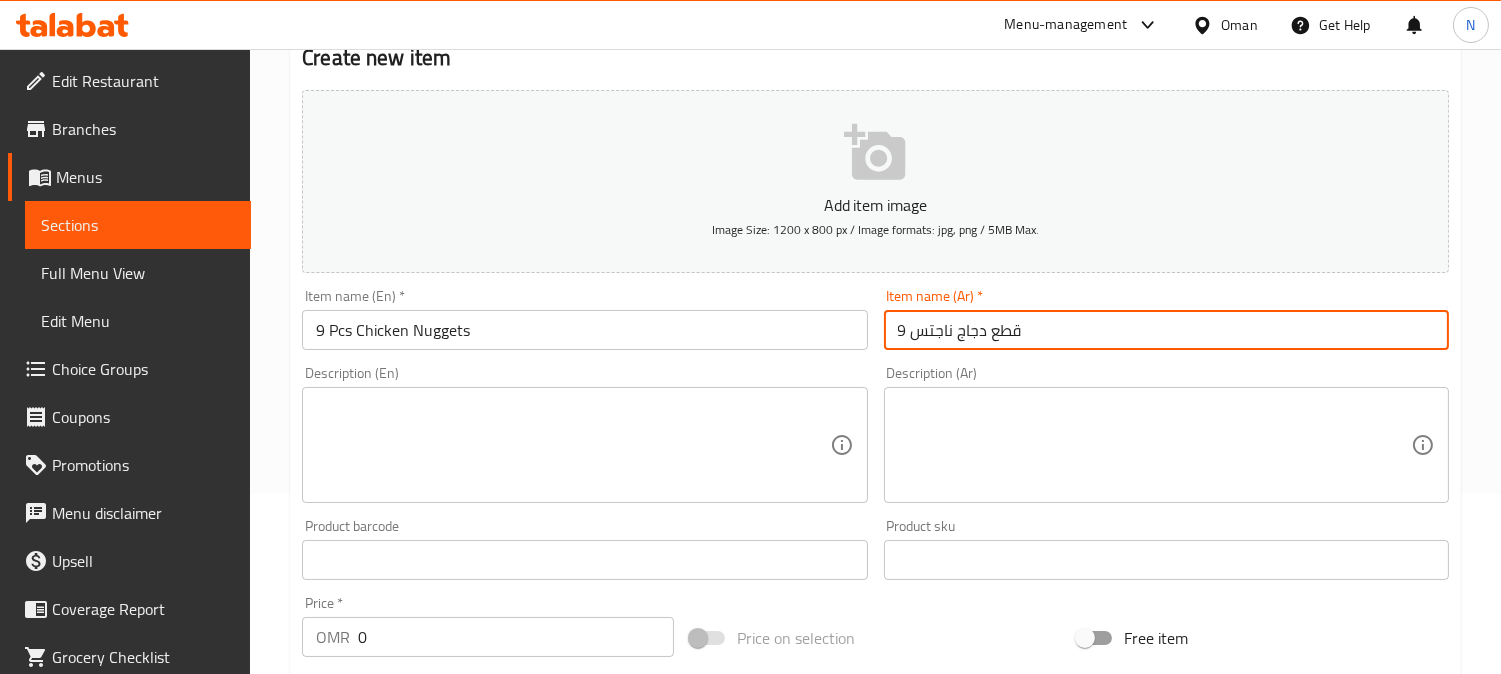 type on "9 قطع دجاج ناجتس" 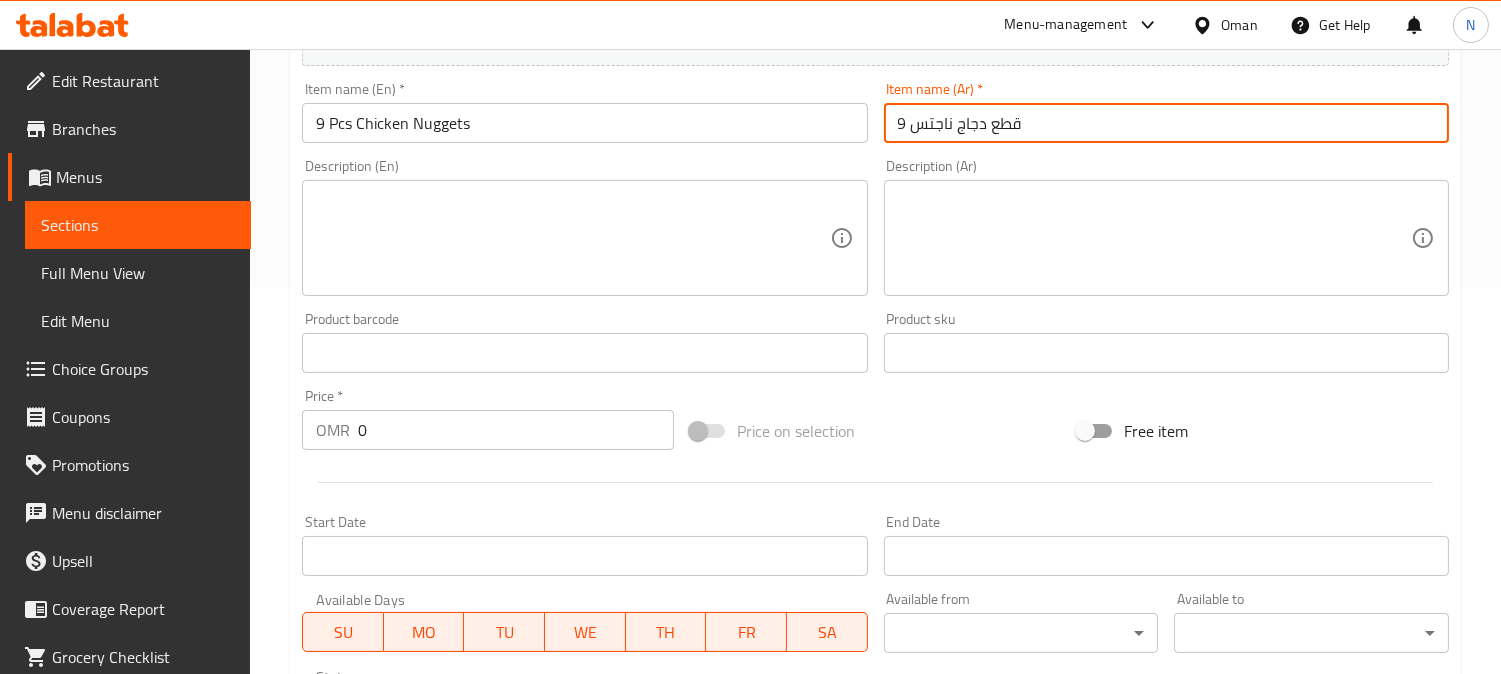 scroll, scrollTop: 402, scrollLeft: 0, axis: vertical 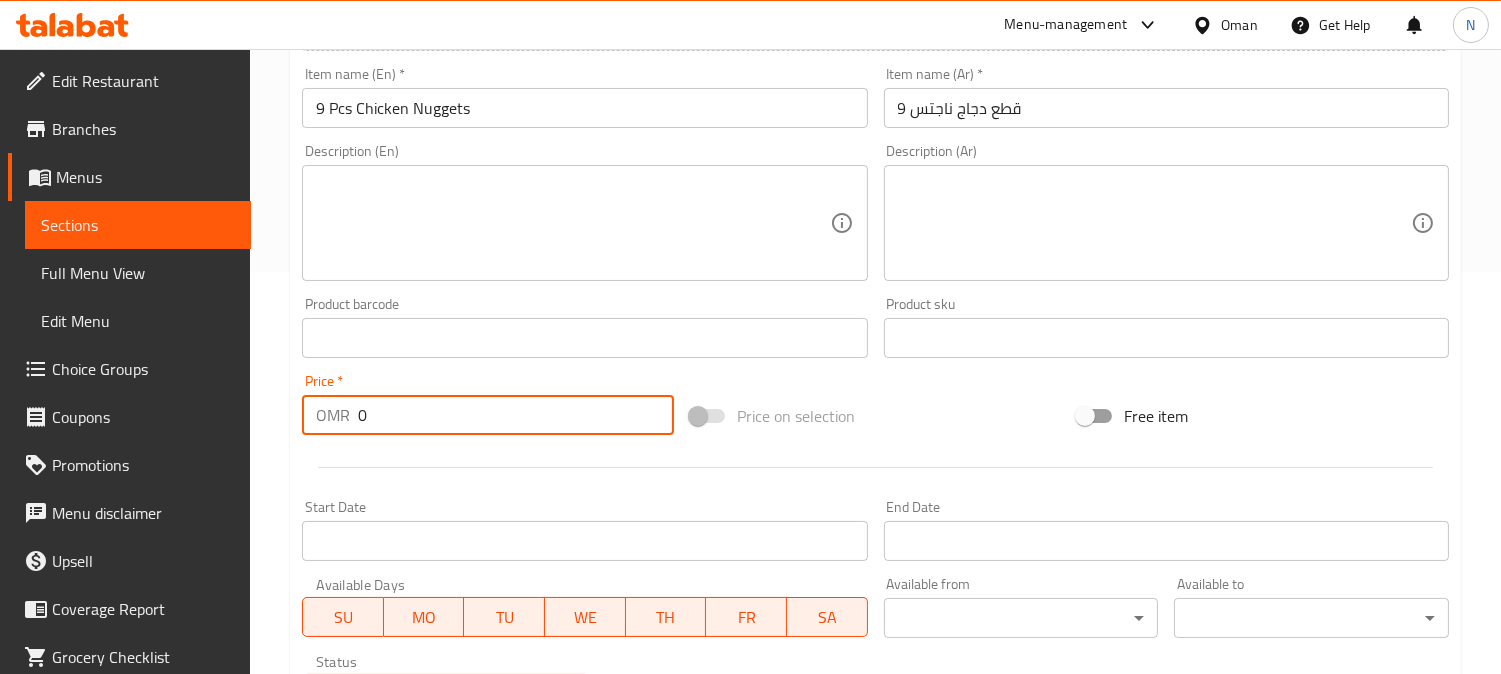 drag, startPoint x: 365, startPoint y: 426, endPoint x: 326, endPoint y: 426, distance: 39 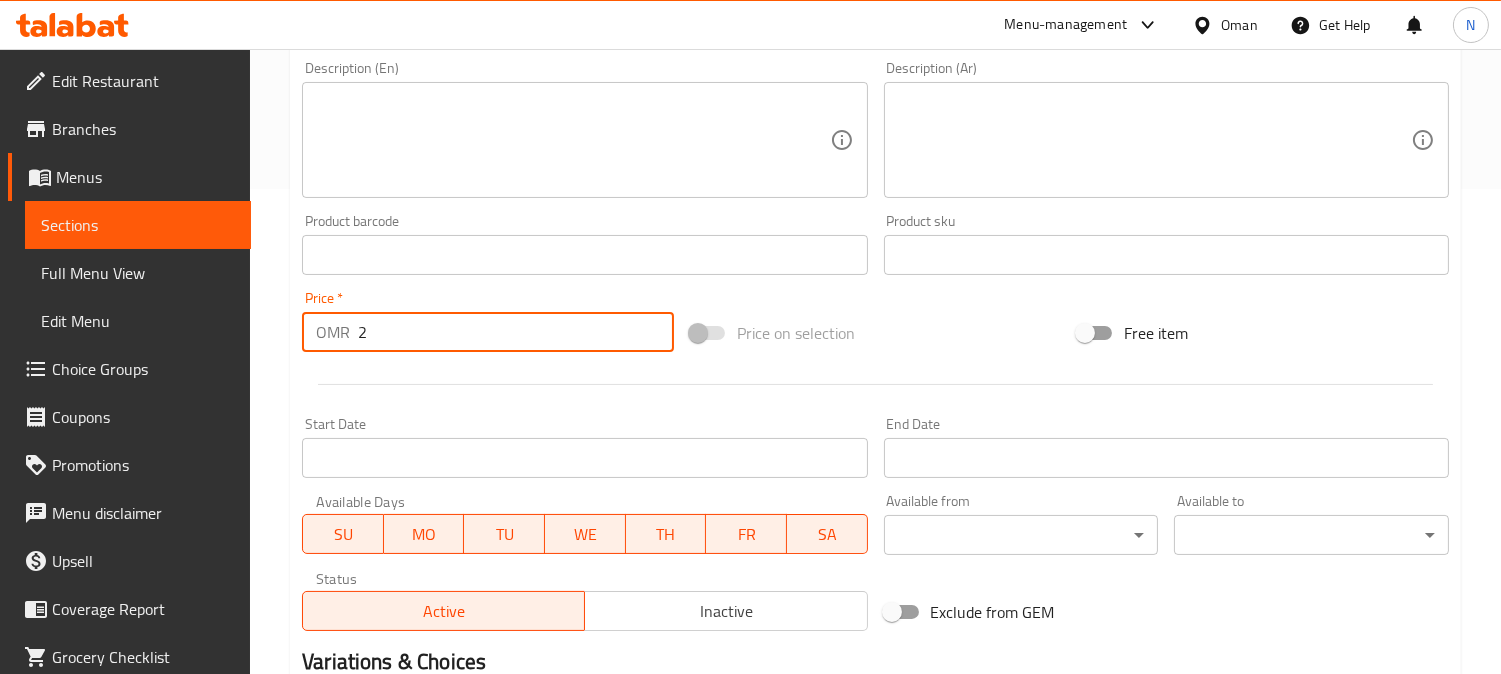 scroll, scrollTop: 735, scrollLeft: 0, axis: vertical 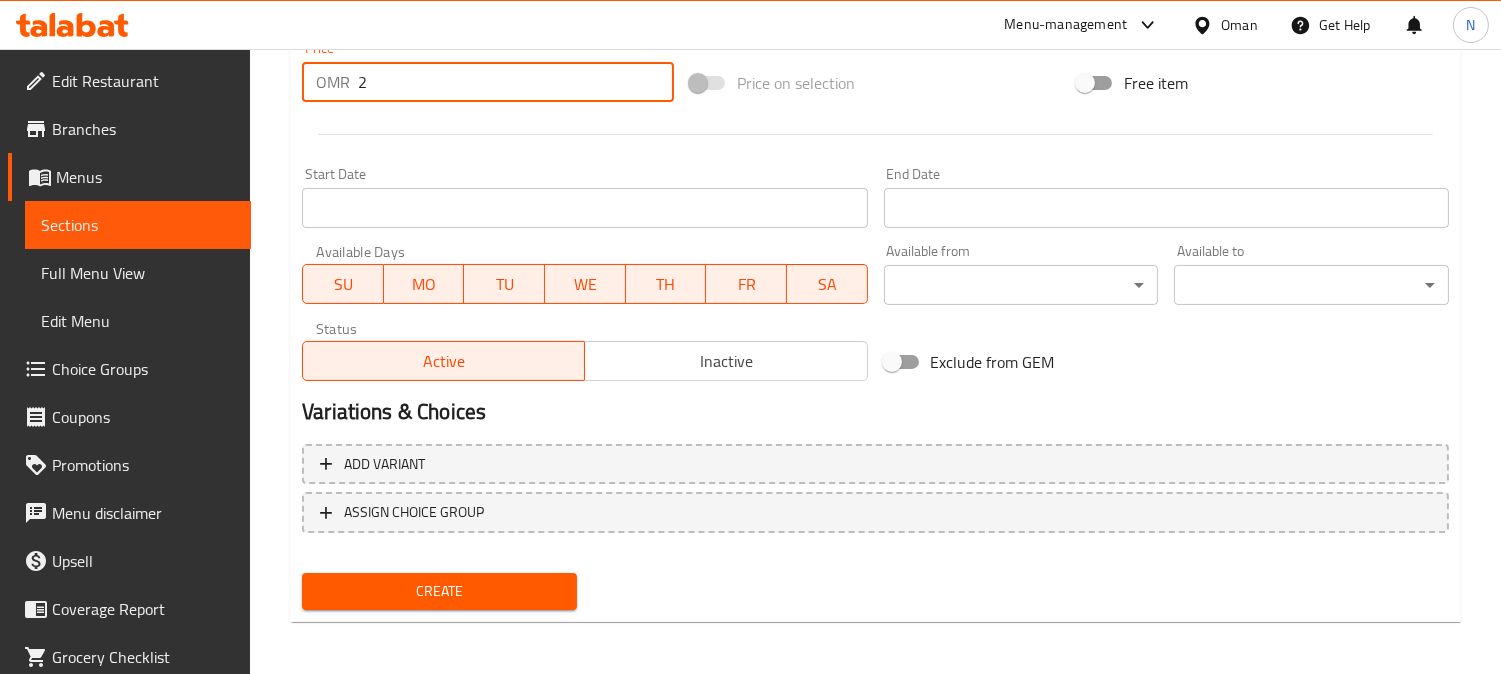 type on "2" 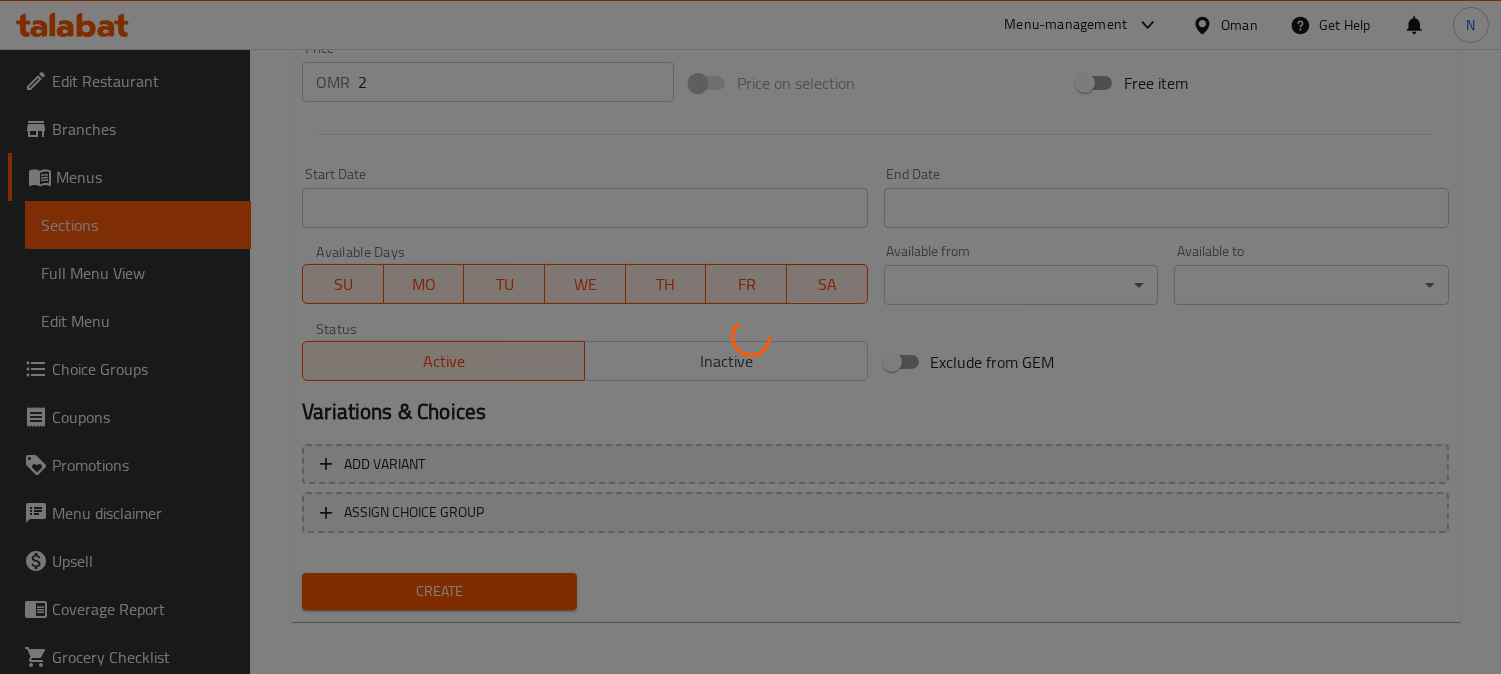 type 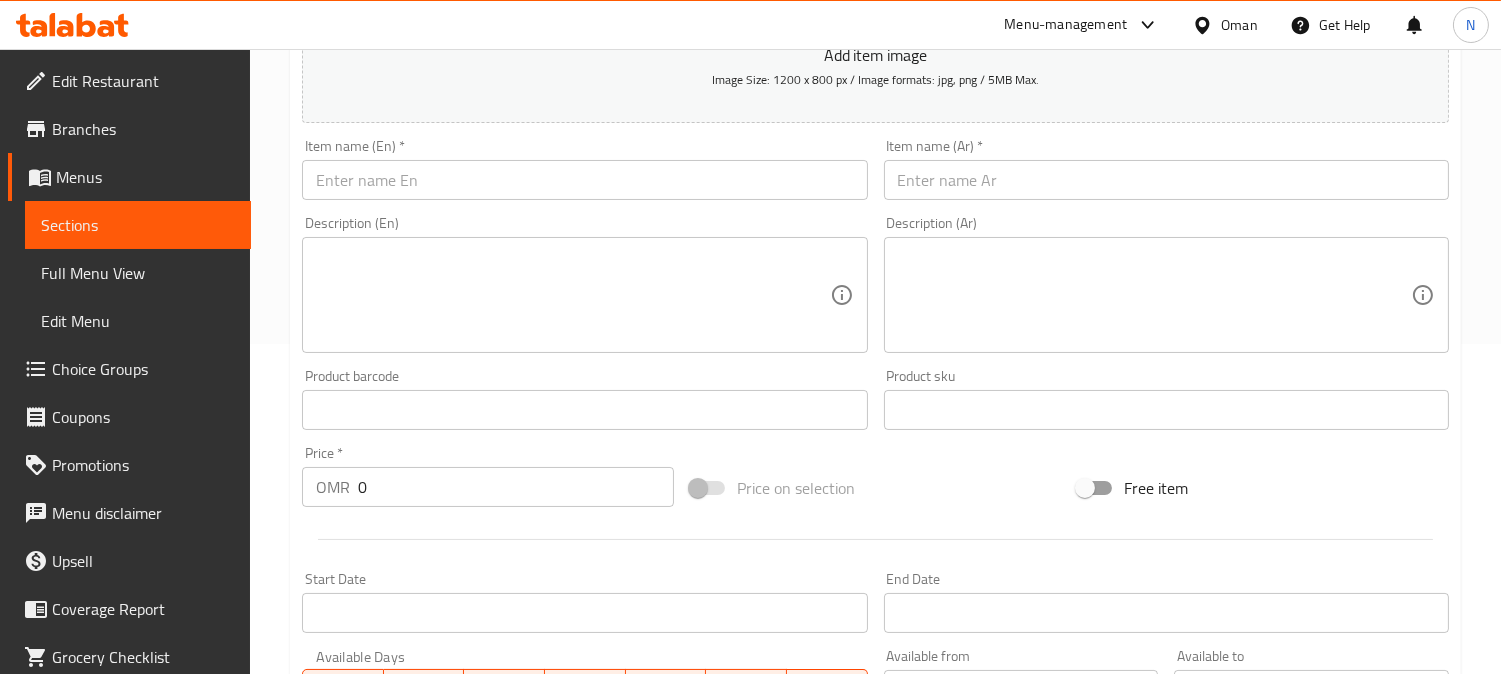 scroll, scrollTop: 291, scrollLeft: 0, axis: vertical 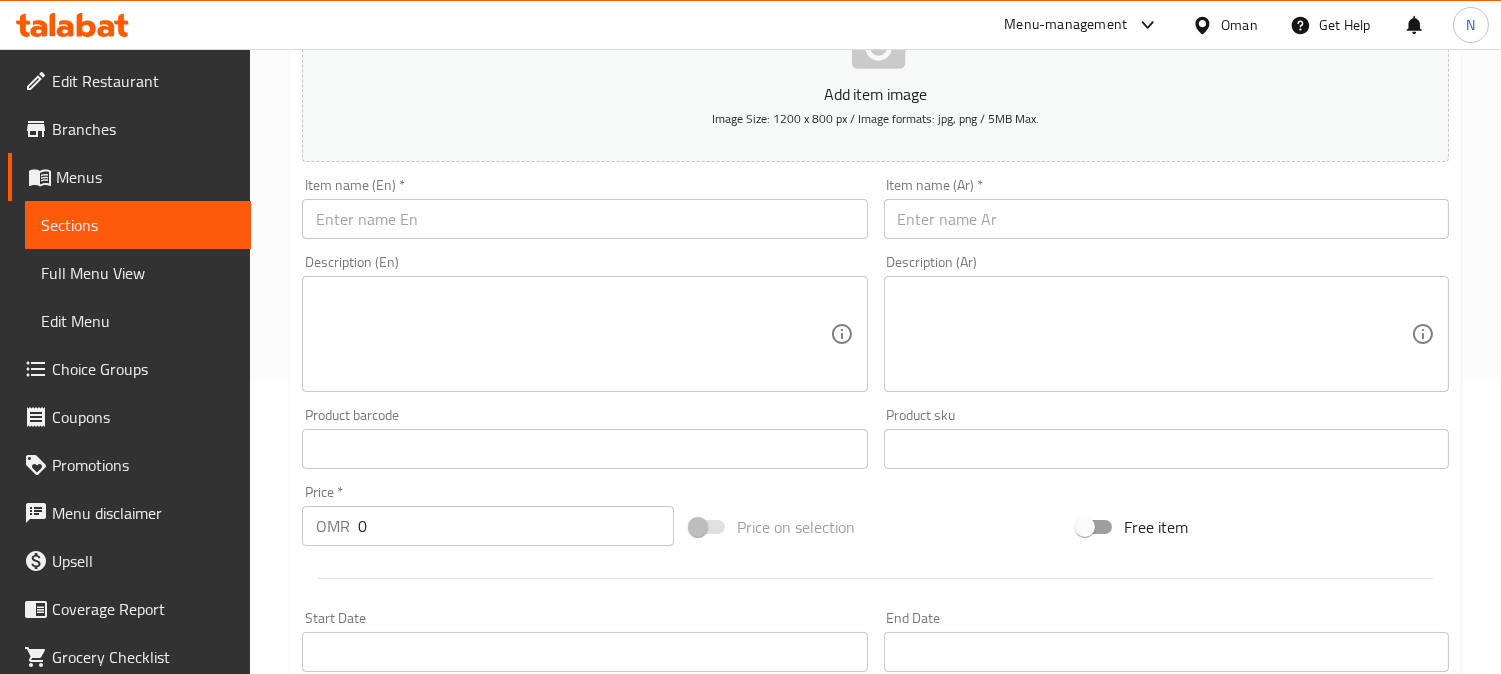 click at bounding box center [584, 219] 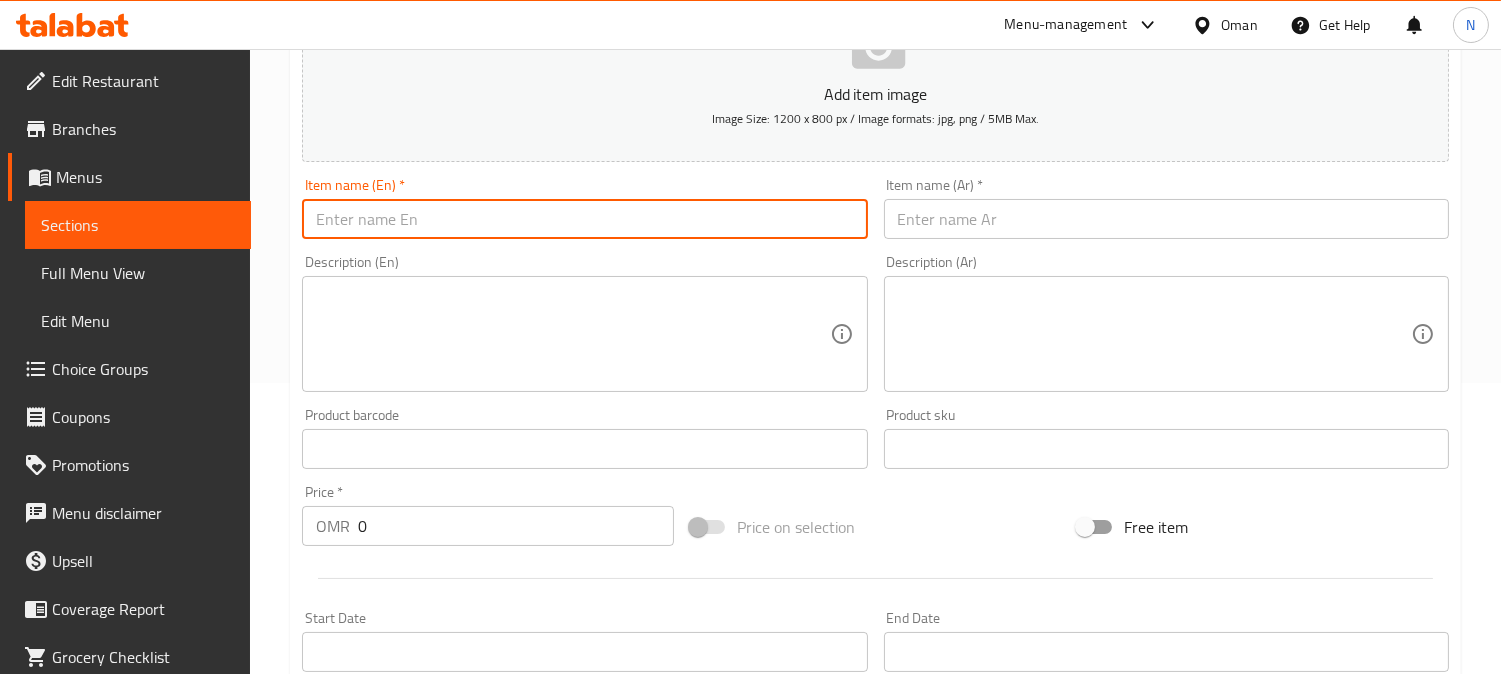 paste on "12 Pcs Chicken Nuggets" 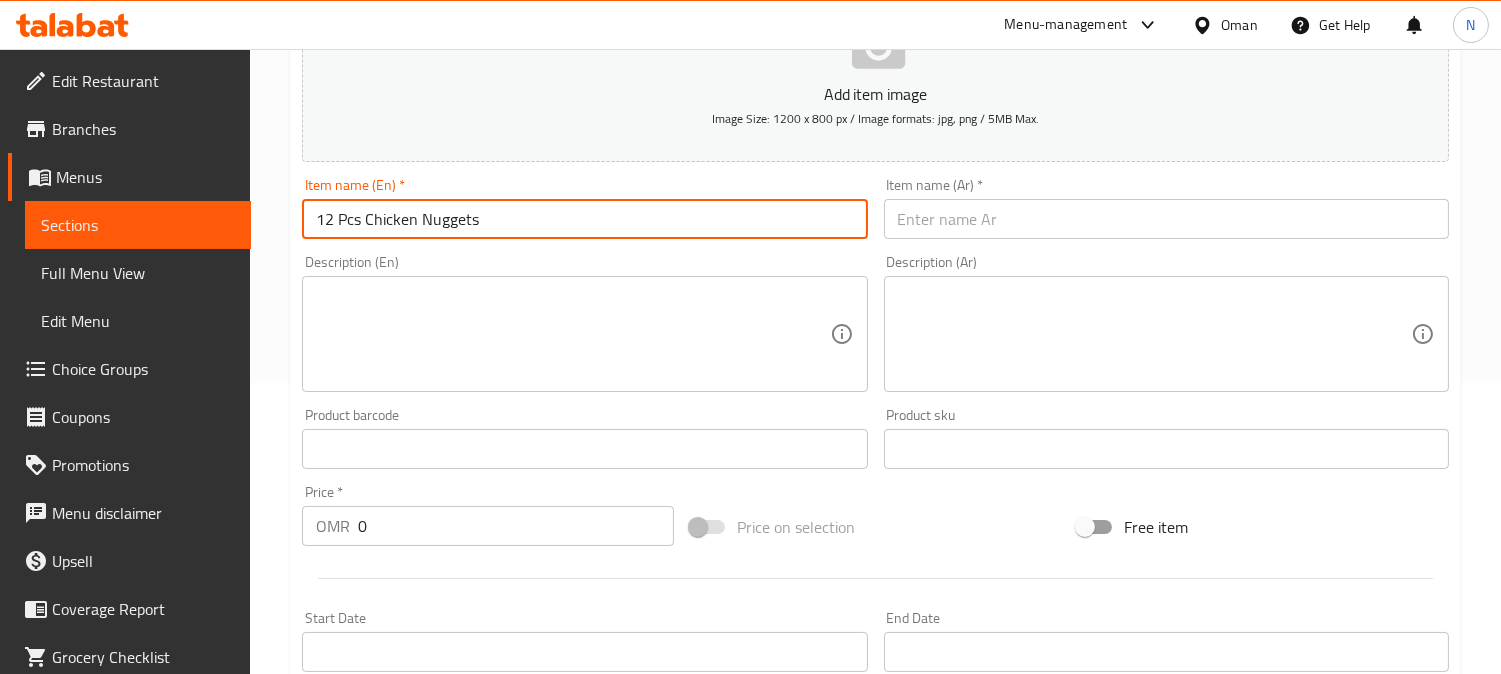 type on "12 Pcs Chicken Nuggets" 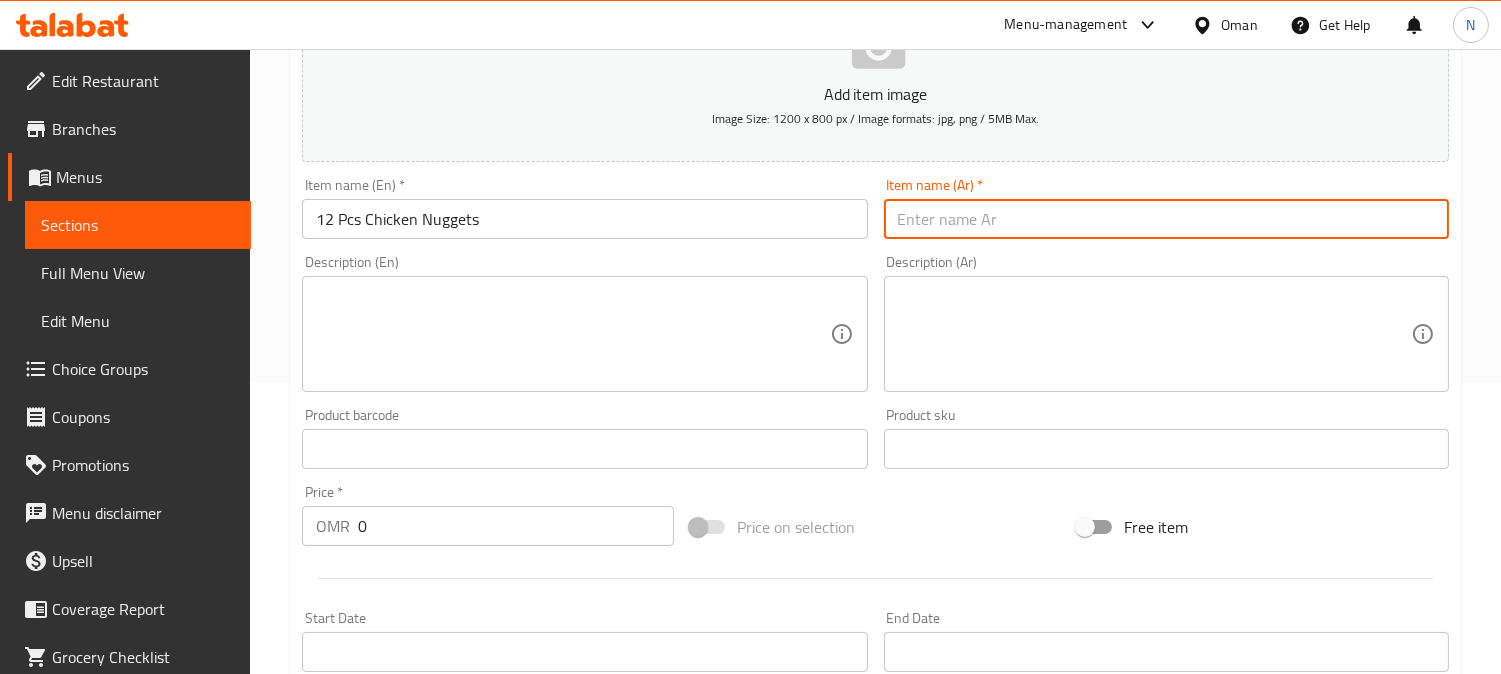 paste on "9 قطع دجاج ناجتس" 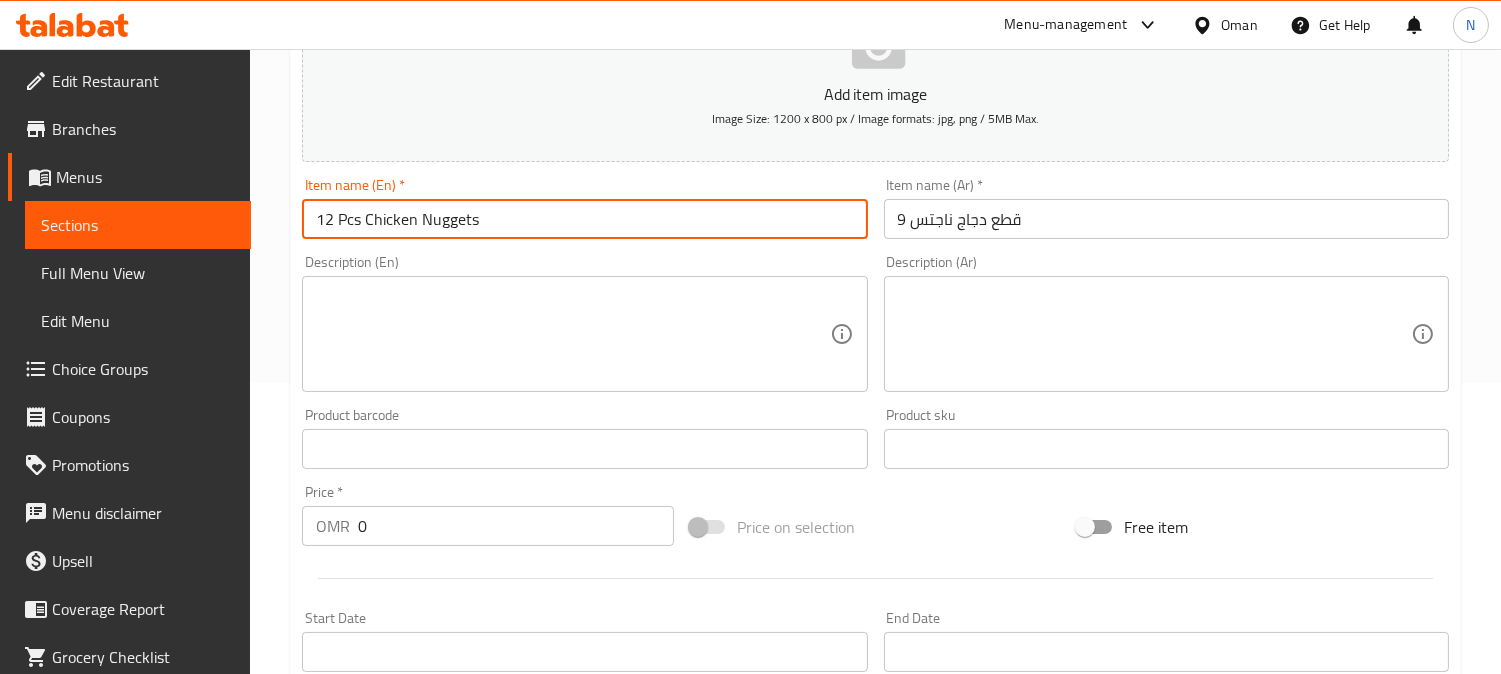 drag, startPoint x: 334, startPoint y: 228, endPoint x: 314, endPoint y: 228, distance: 20 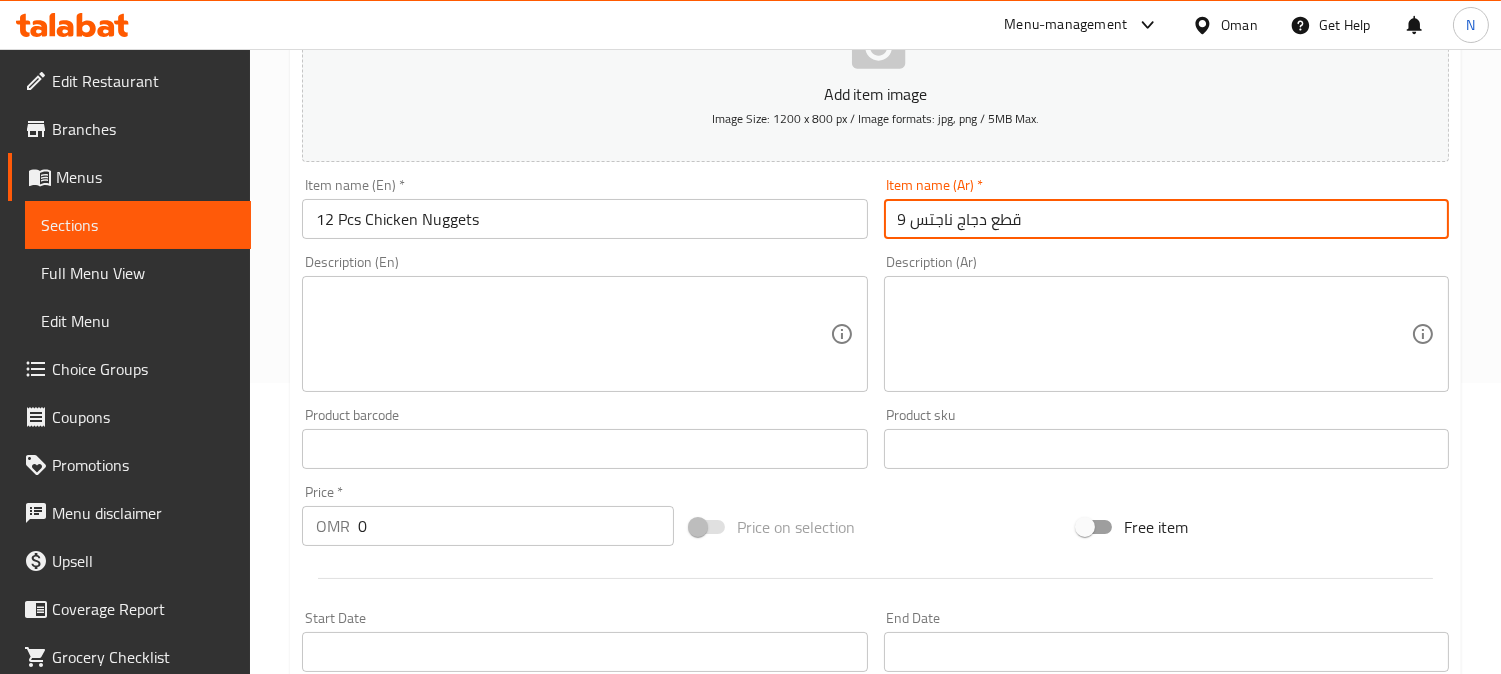 drag, startPoint x: 906, startPoint y: 225, endPoint x: 886, endPoint y: 226, distance: 20.024984 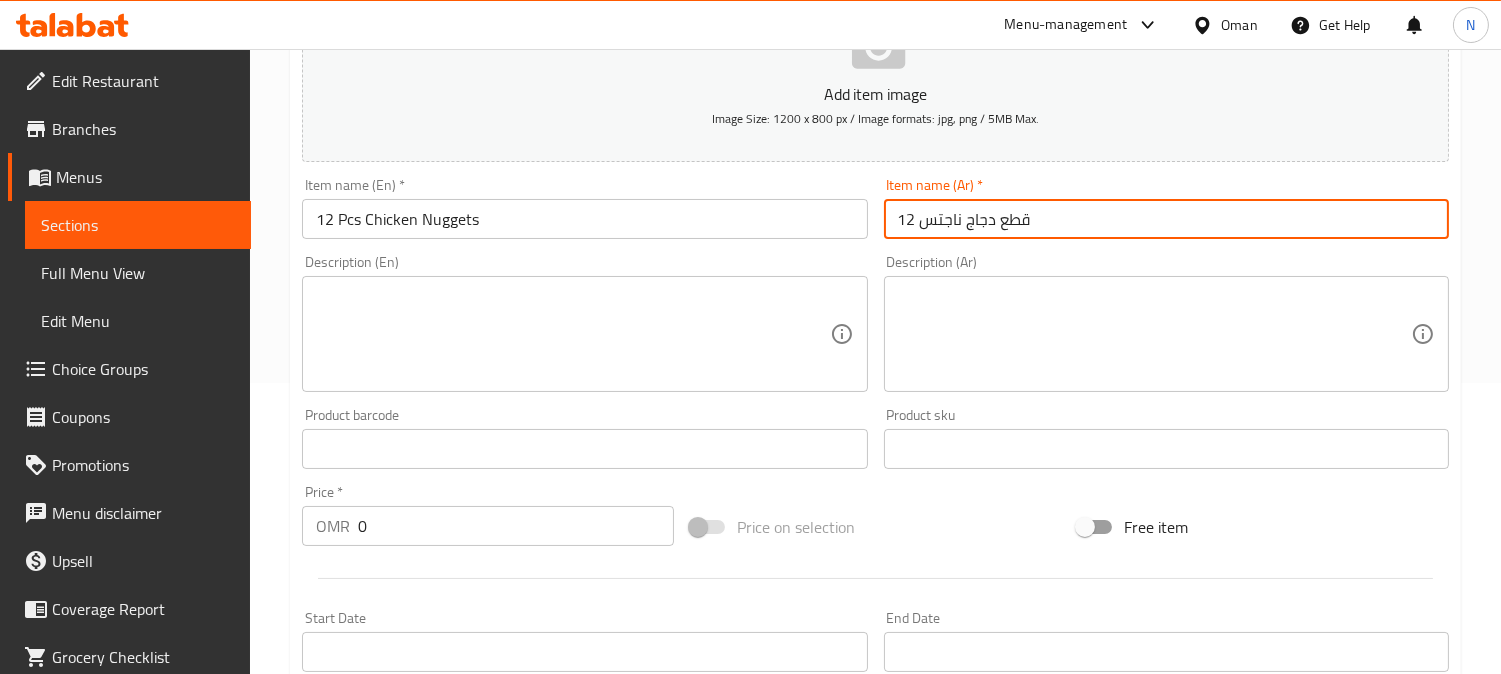 type on "12 قطع دجاج ناجتس" 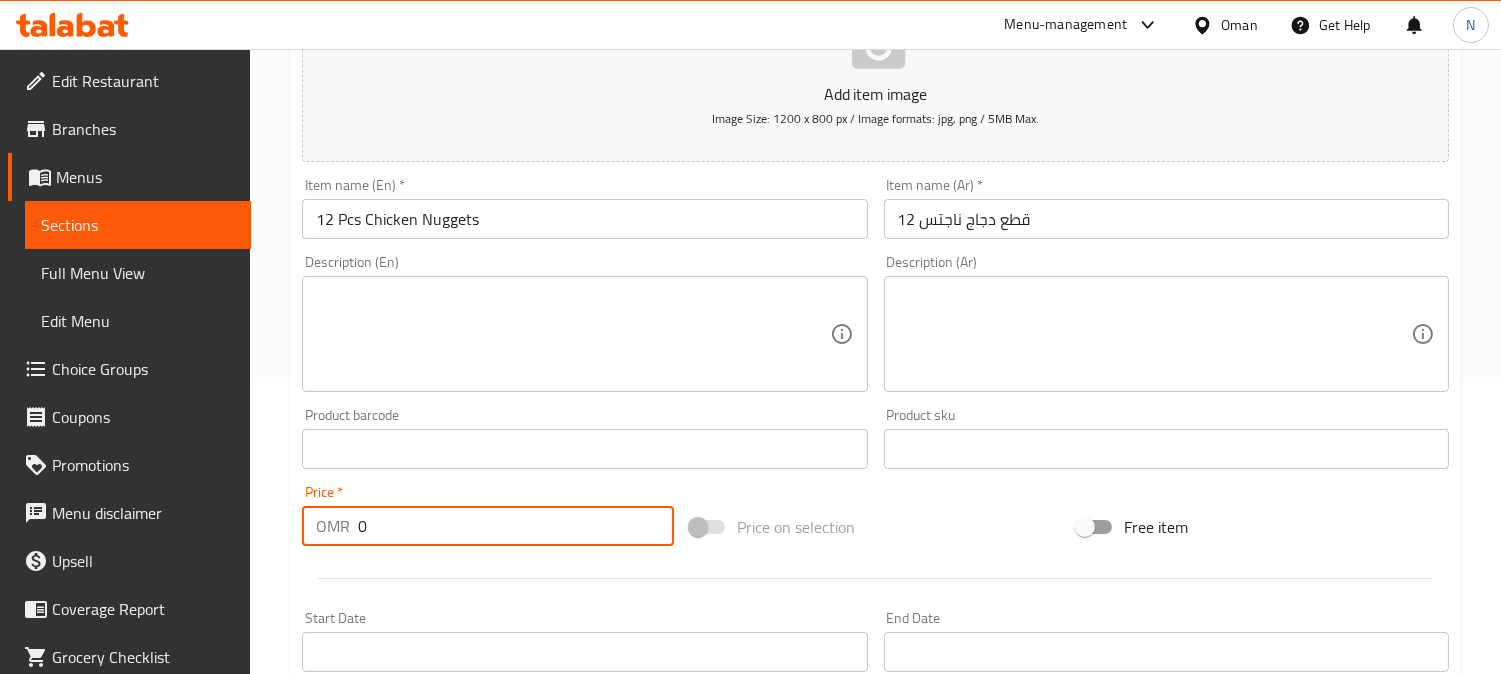 drag, startPoint x: 385, startPoint y: 537, endPoint x: 294, endPoint y: 537, distance: 91 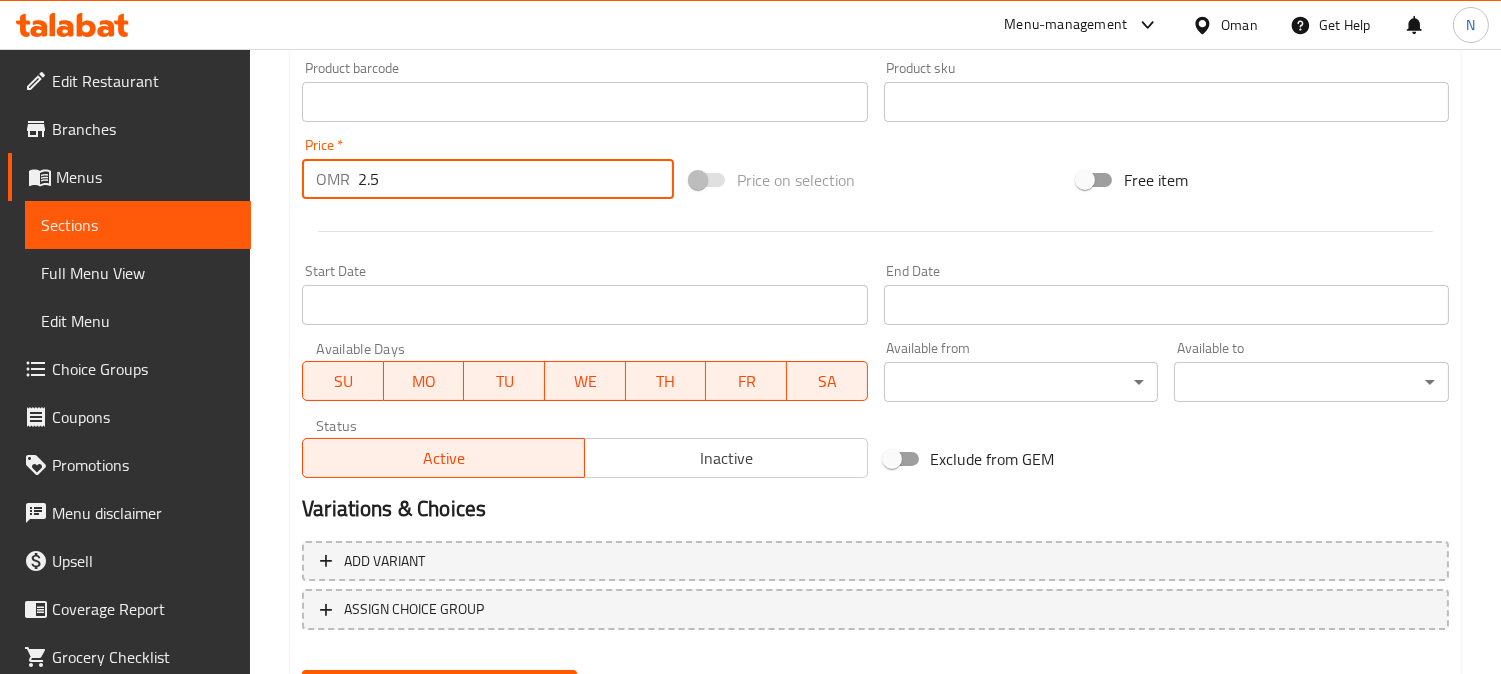 scroll, scrollTop: 735, scrollLeft: 0, axis: vertical 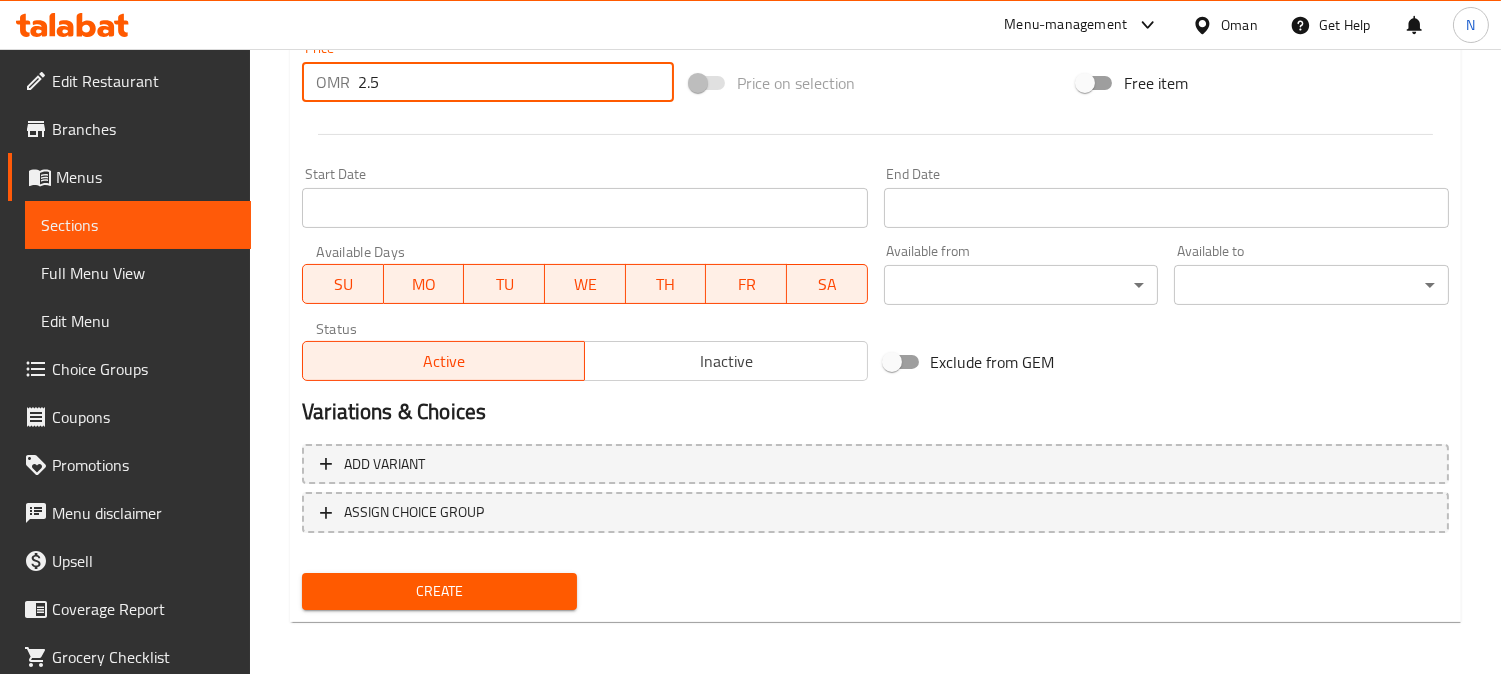 type on "2.5" 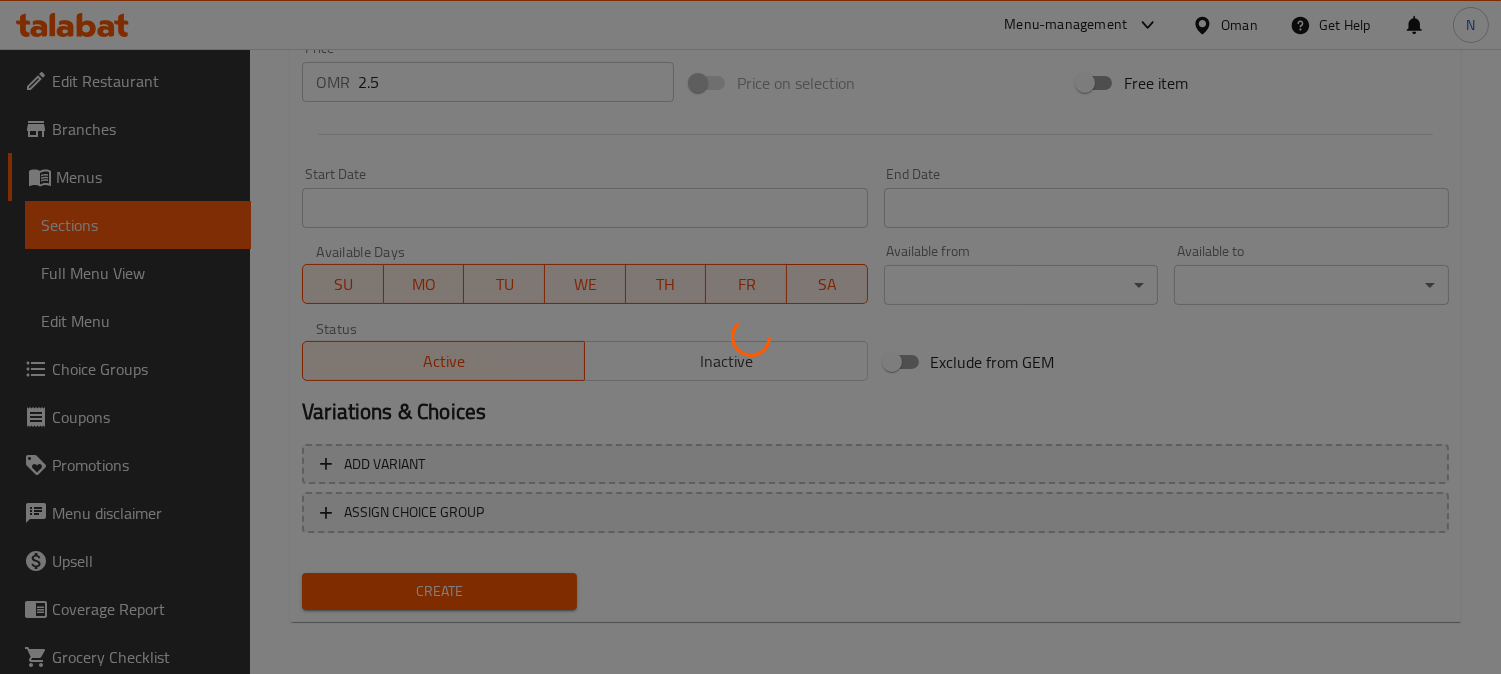 type 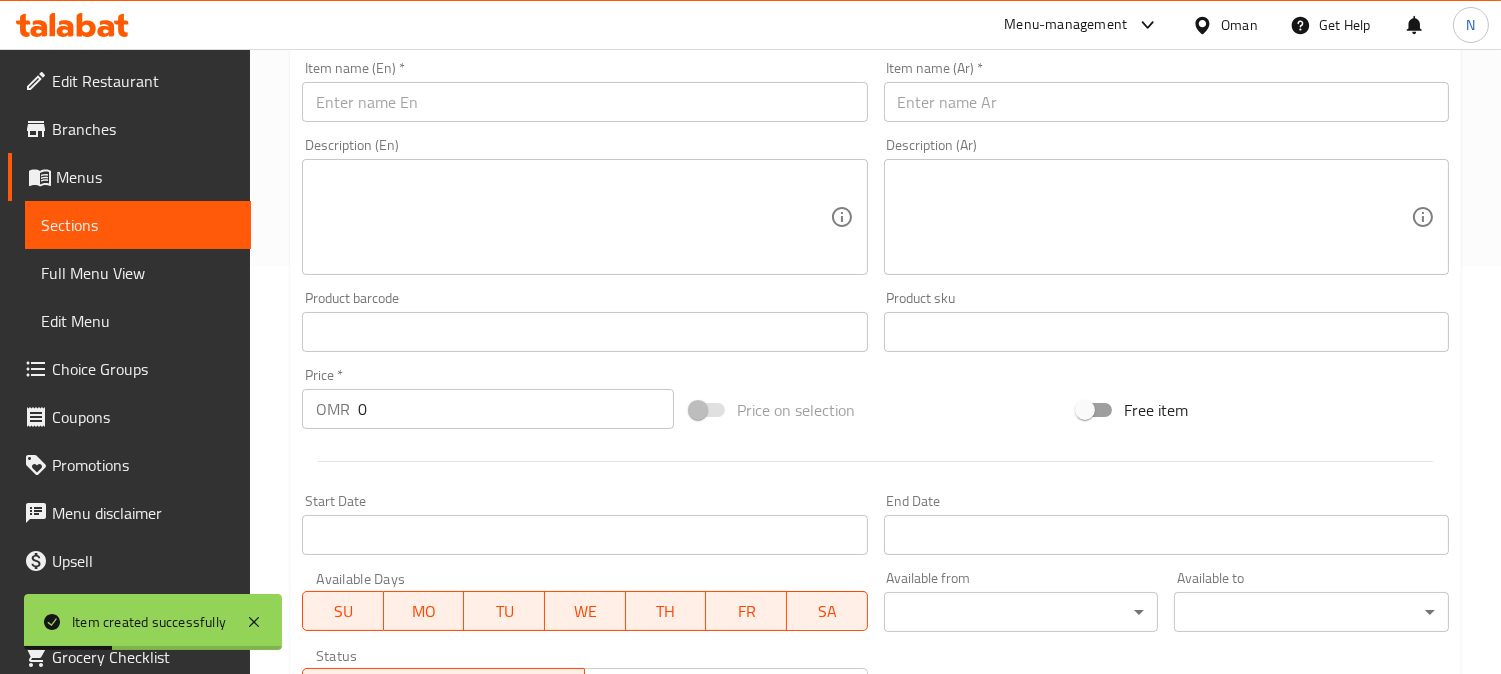 scroll, scrollTop: 291, scrollLeft: 0, axis: vertical 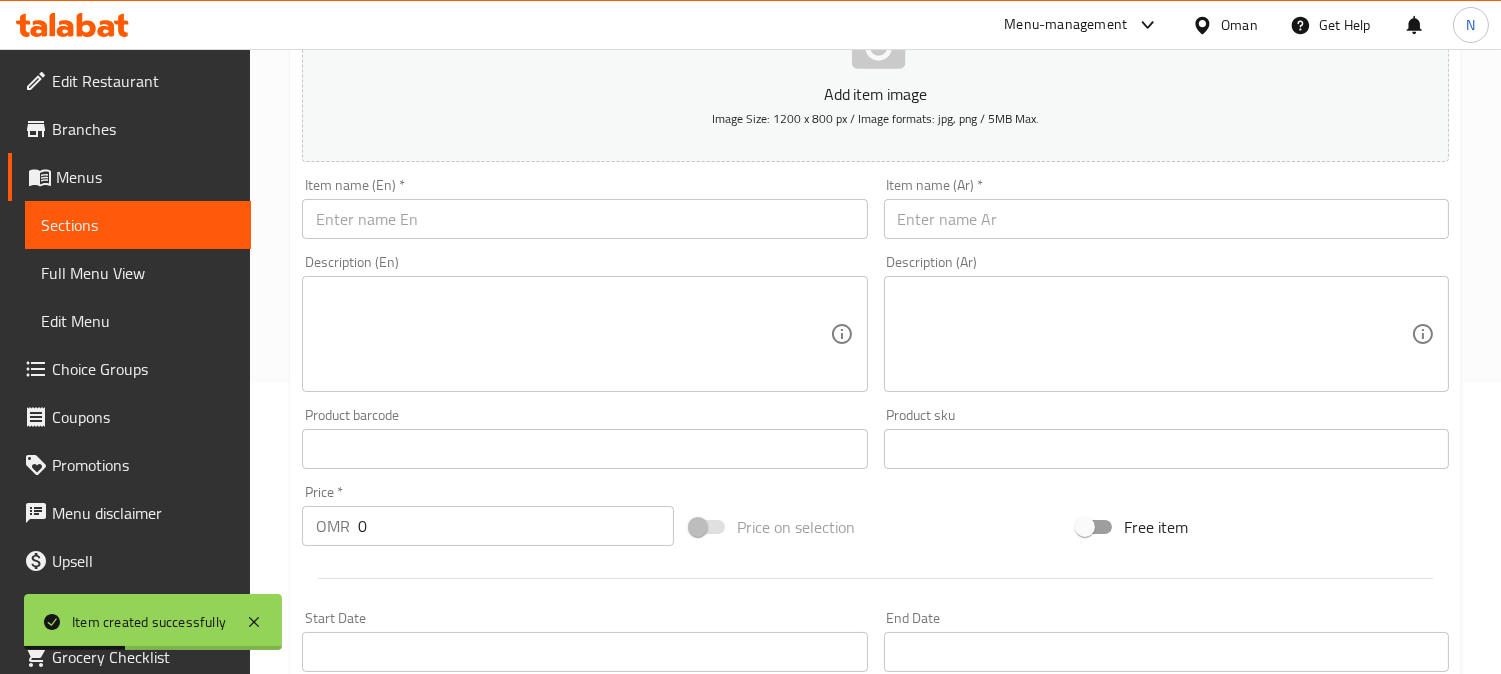 click at bounding box center [584, 219] 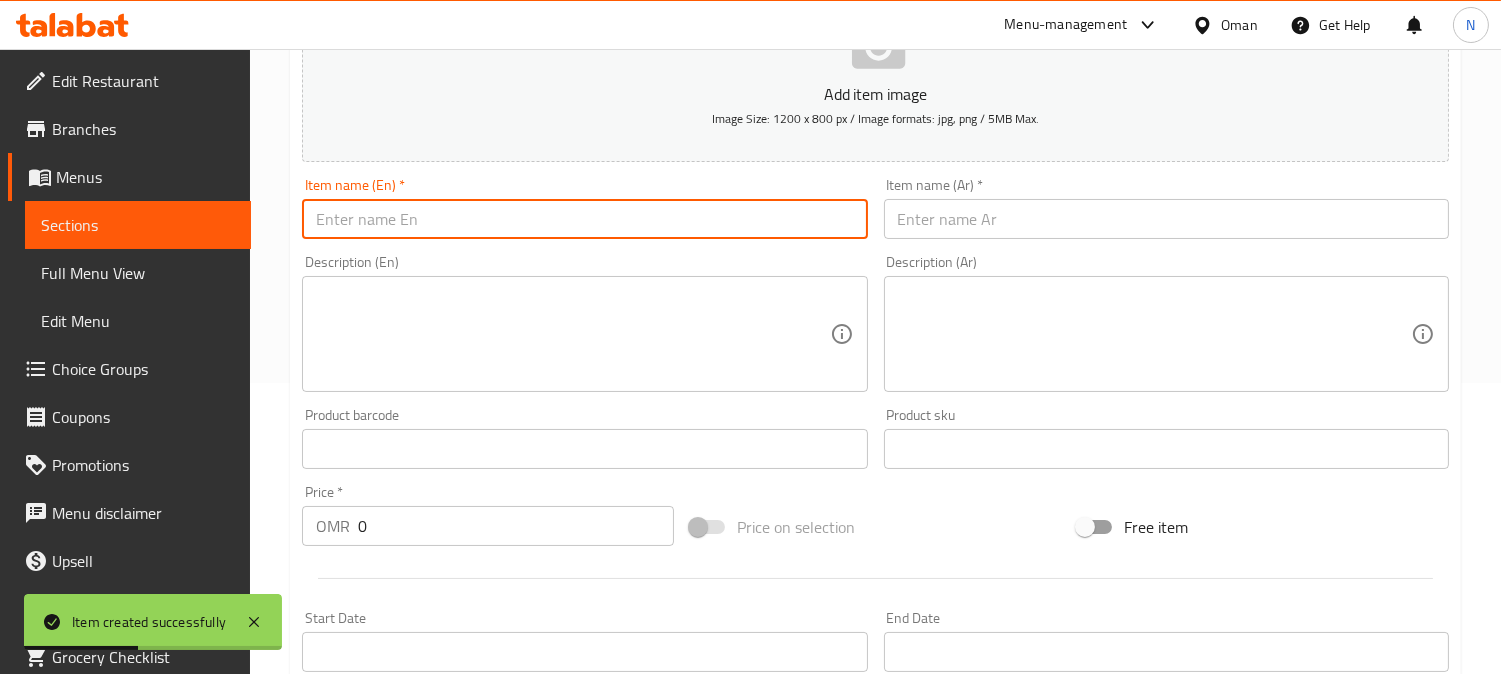 paste on "Onion Rings" 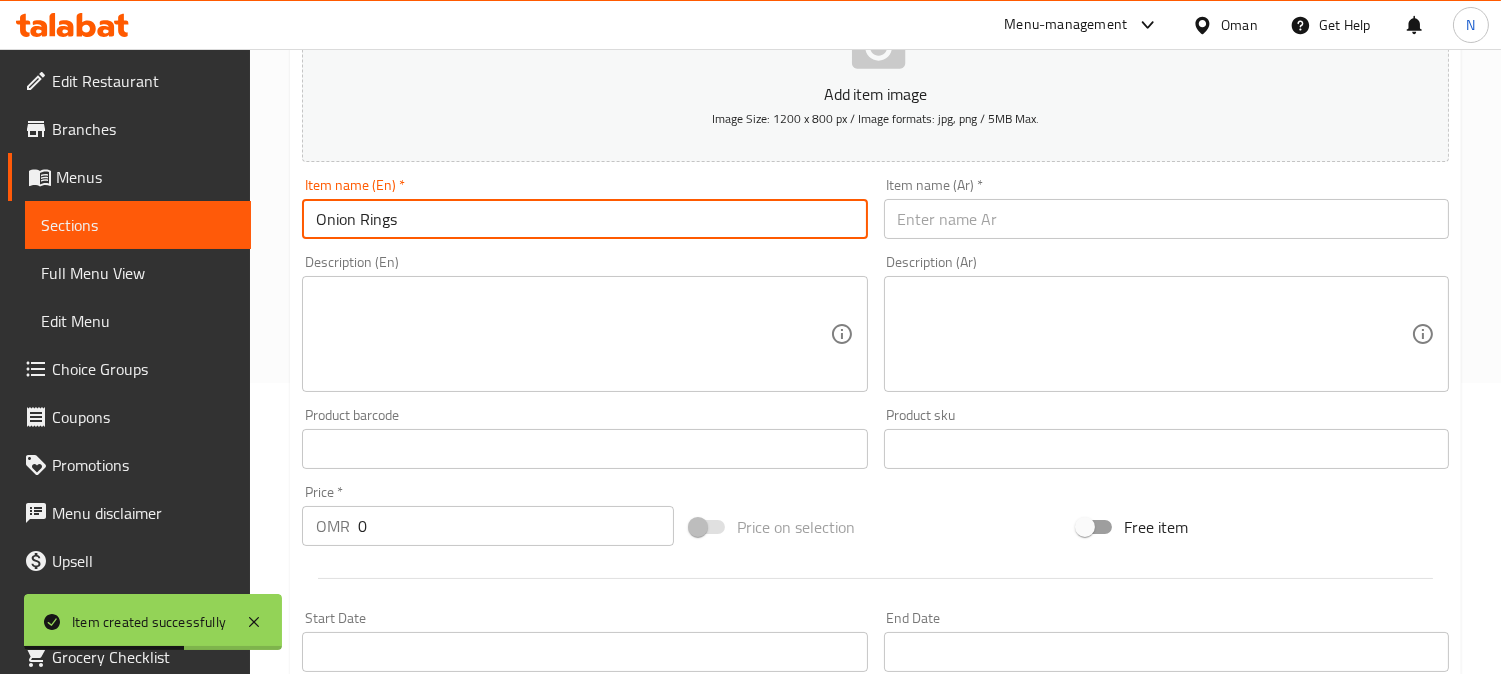 type on "Onion Rings" 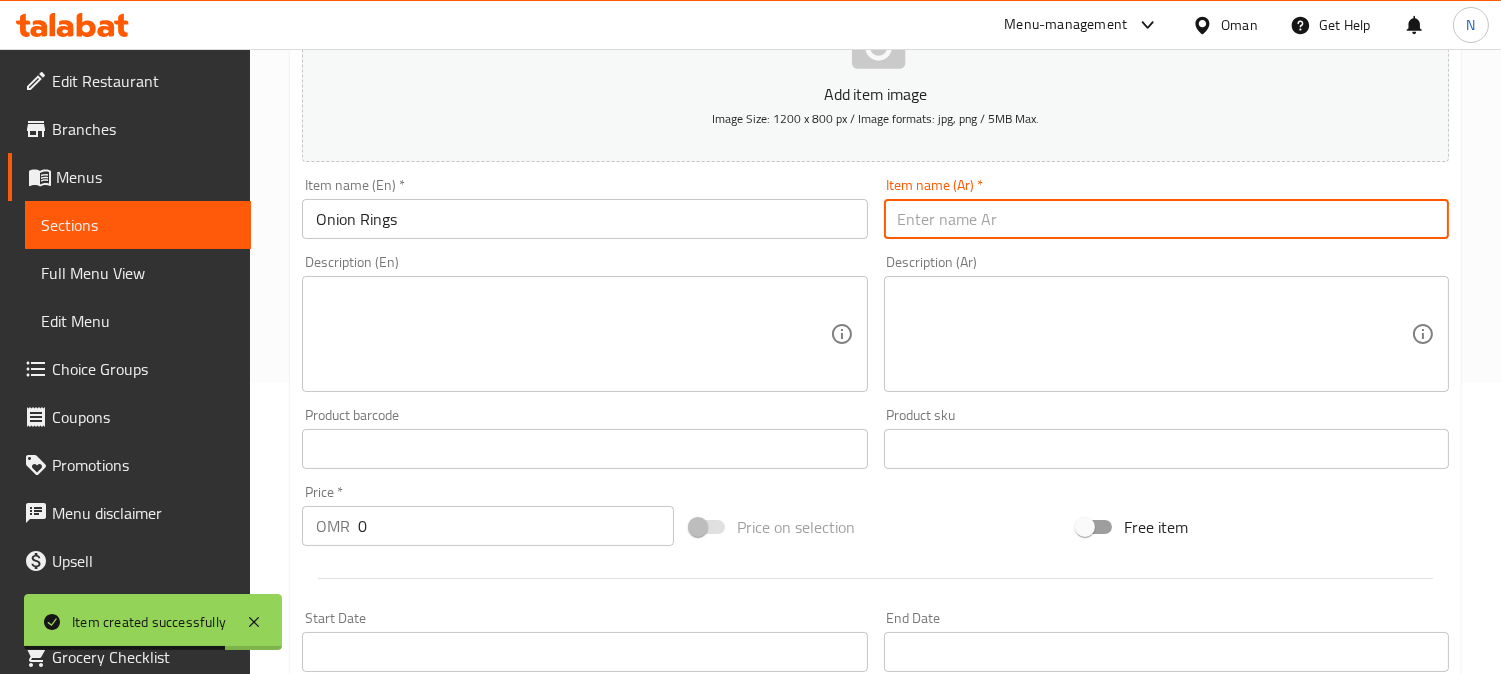 click at bounding box center (1166, 219) 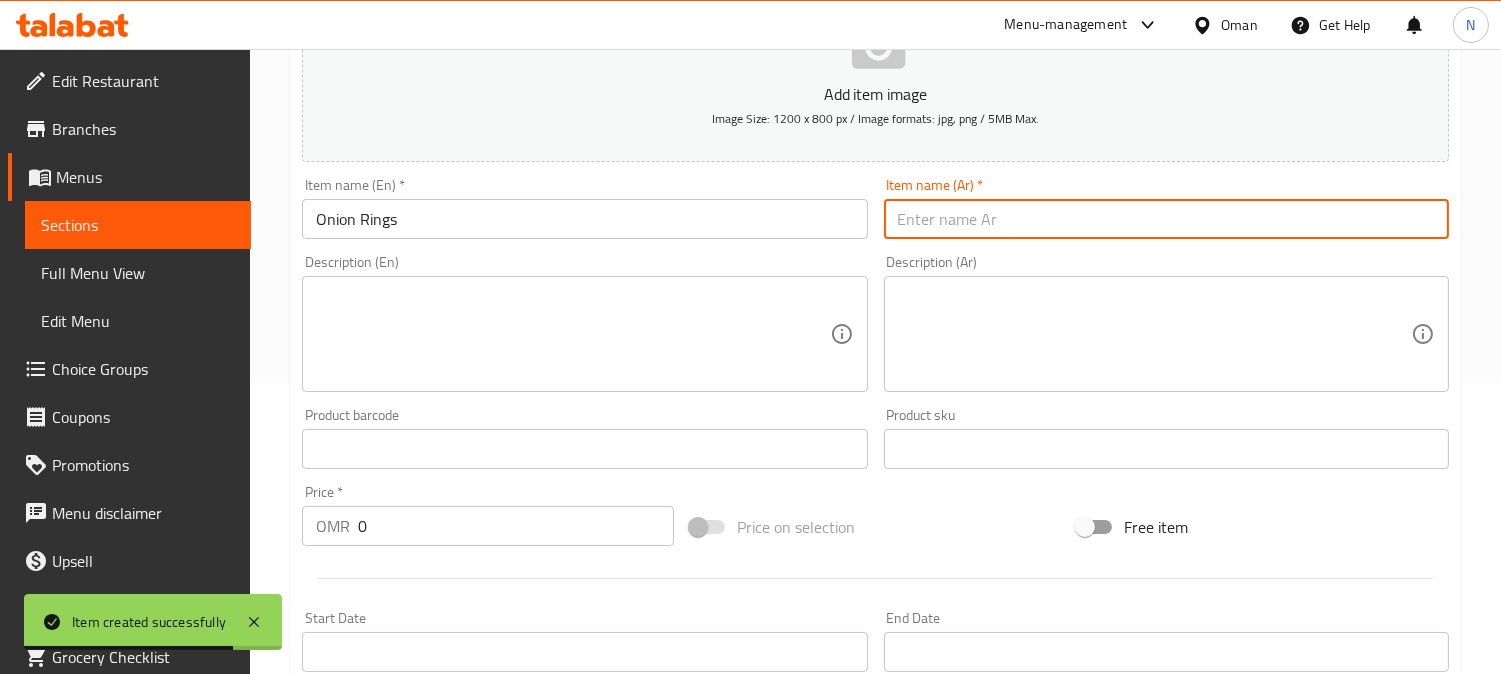 paste on "حلقات البصل" 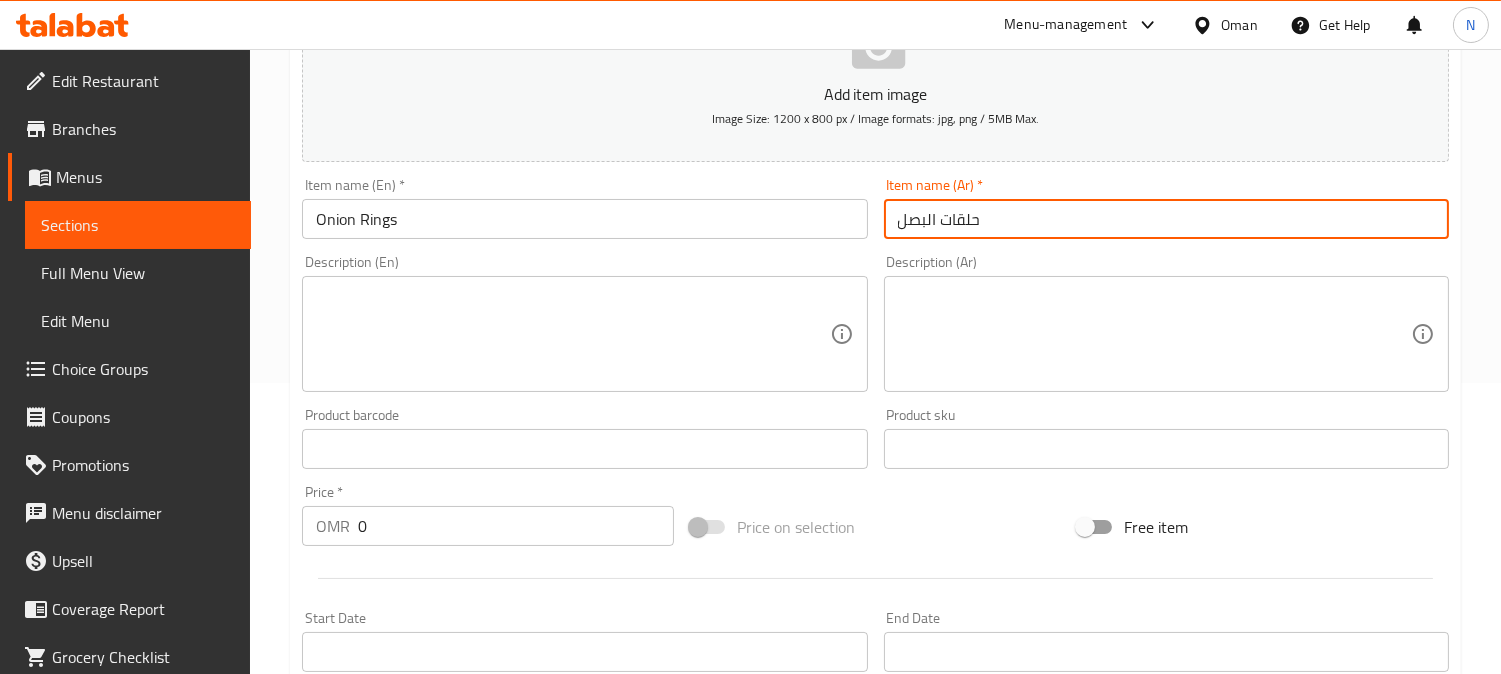 type on "حلقات البصل" 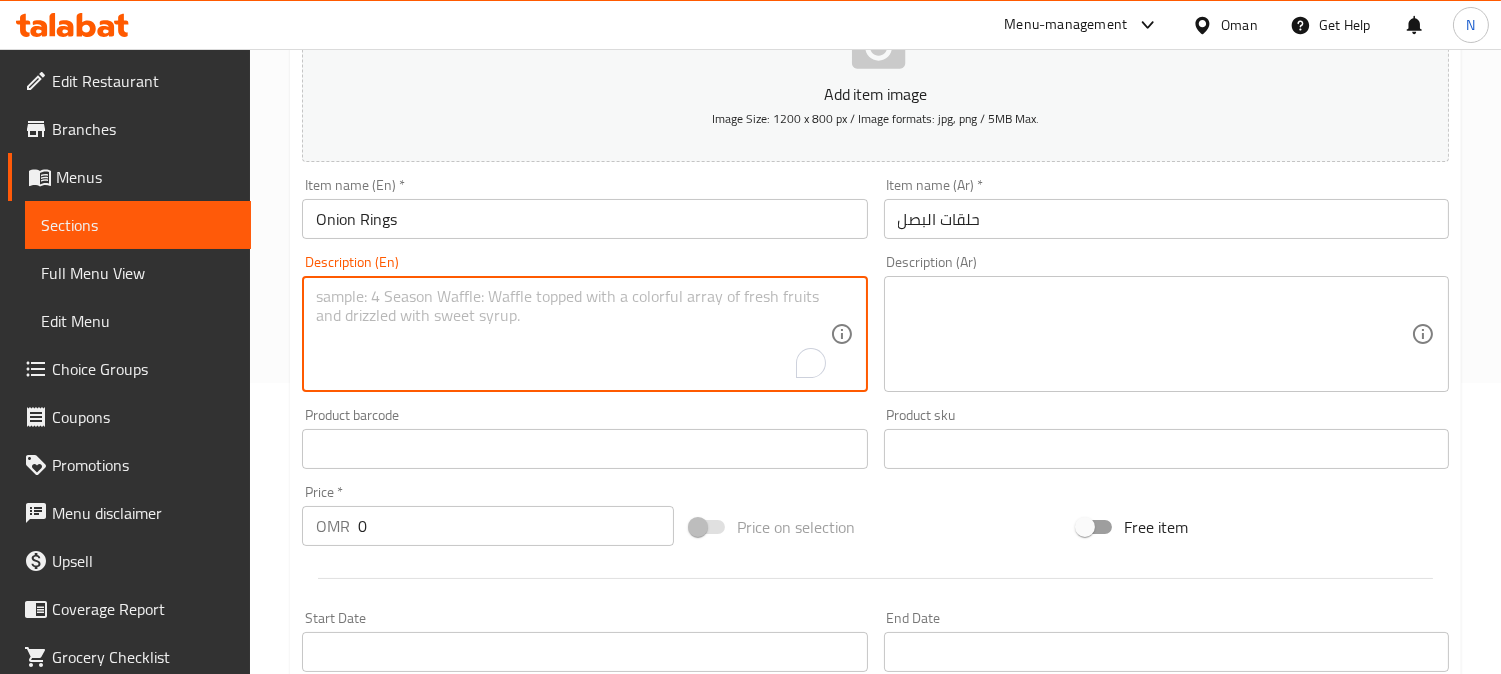 paste on "8 pieces" 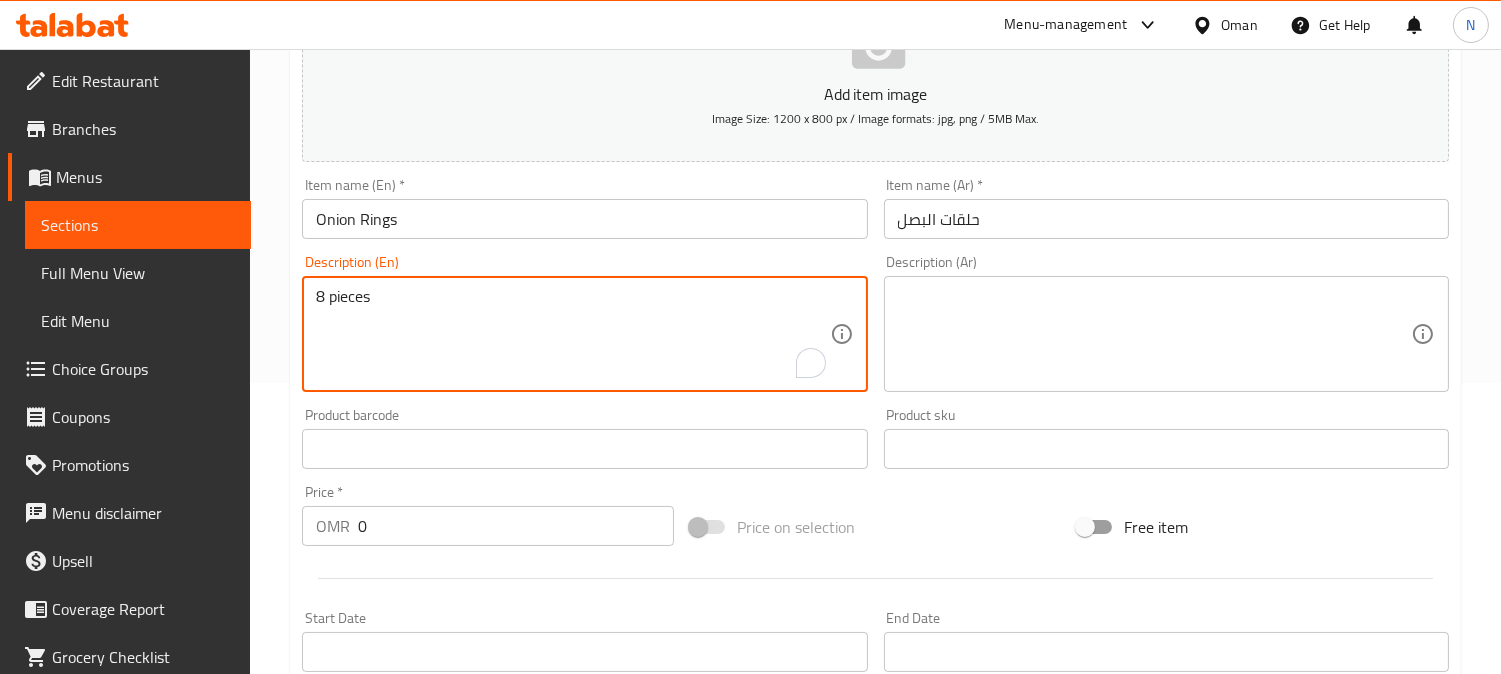 click on "8 pieces" at bounding box center (572, 334) 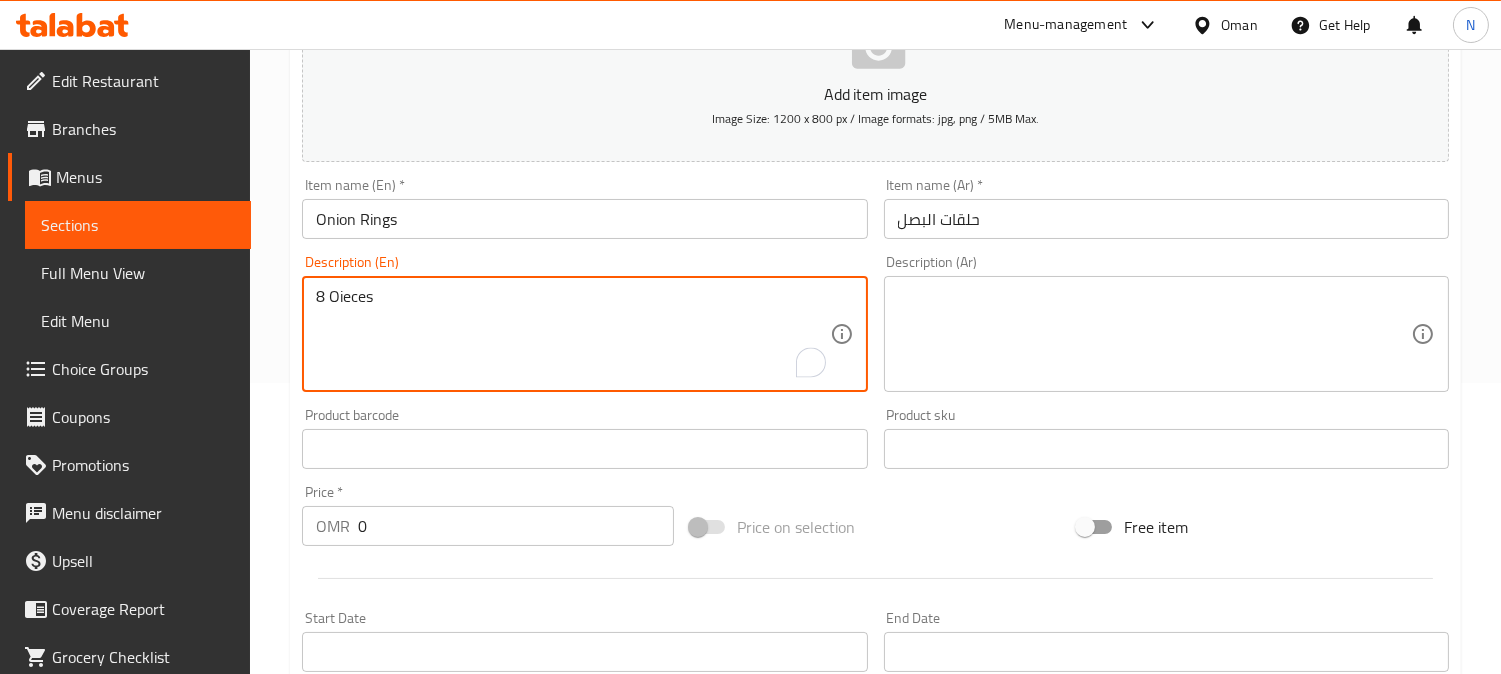 click on "8 Oieces" at bounding box center [572, 334] 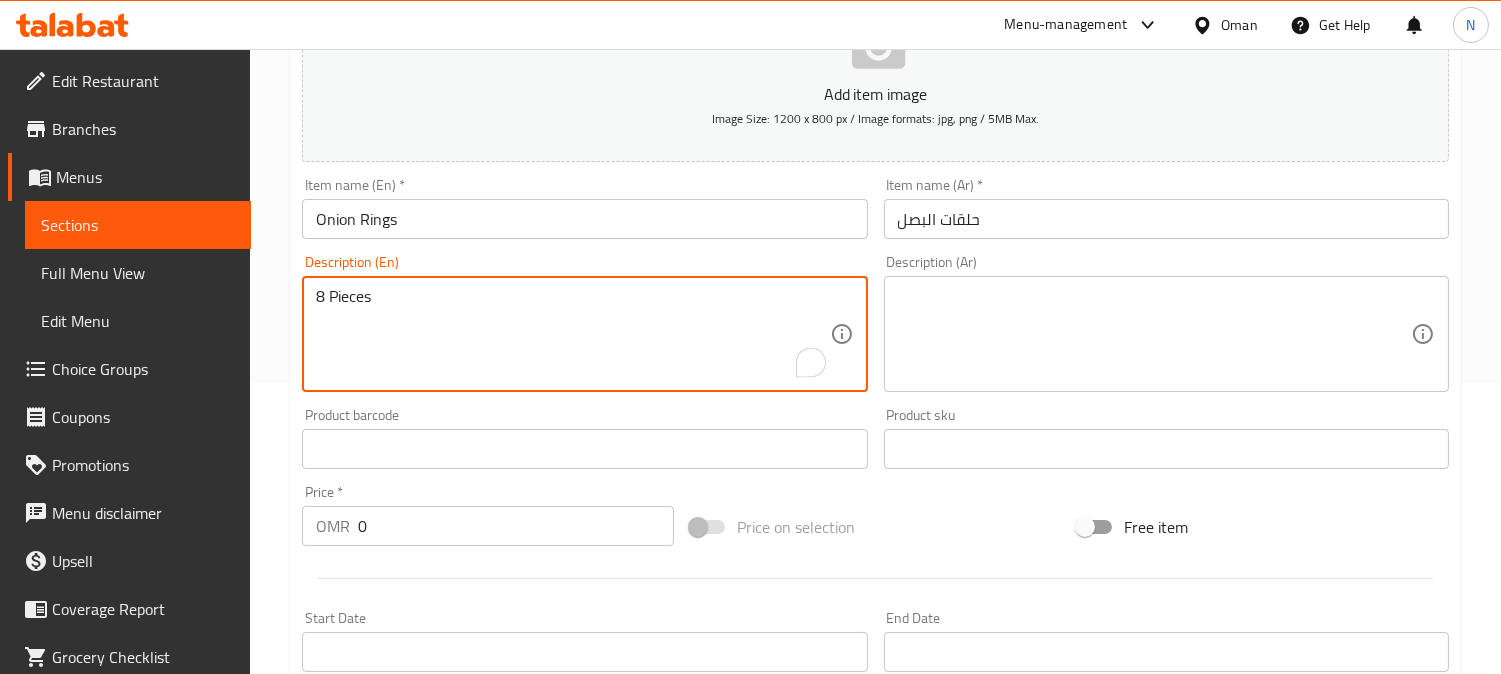 click on "8 Pieces" at bounding box center (572, 334) 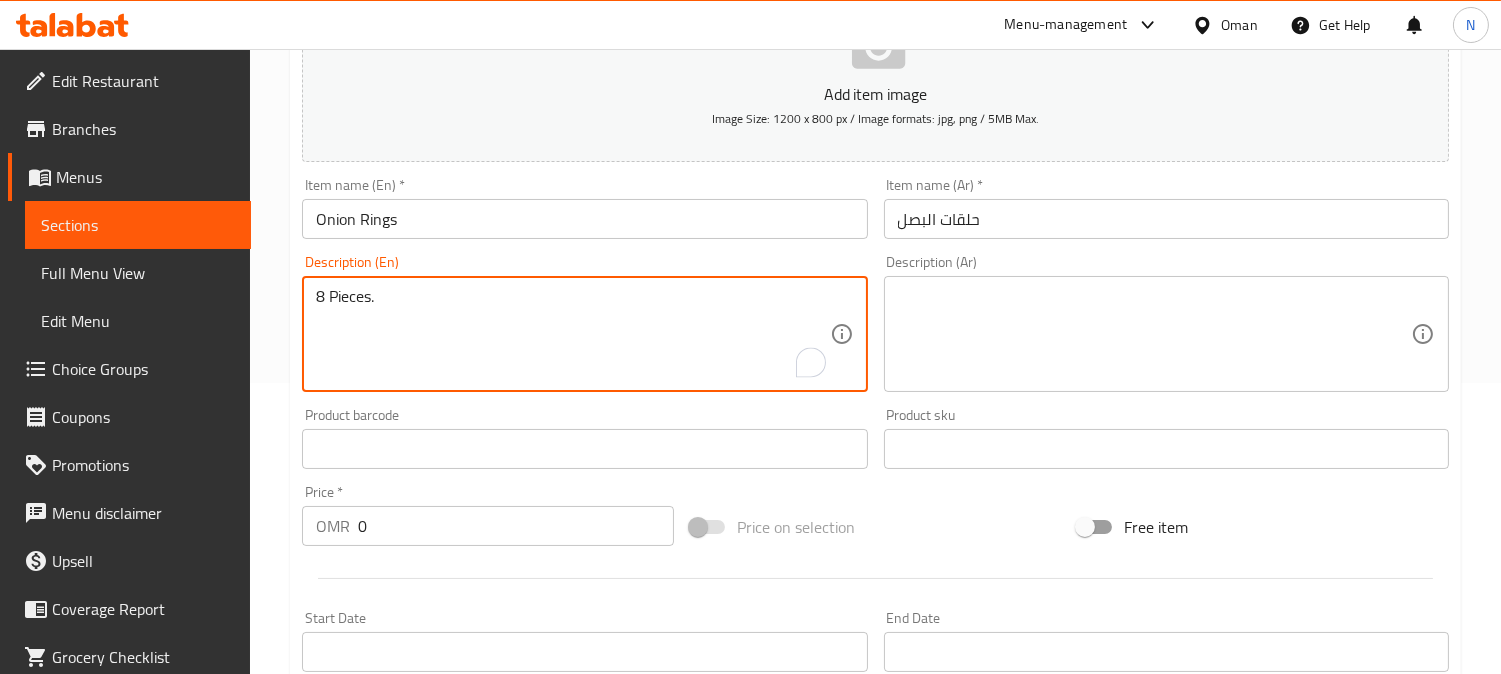 click on "8 Pieces." at bounding box center (572, 334) 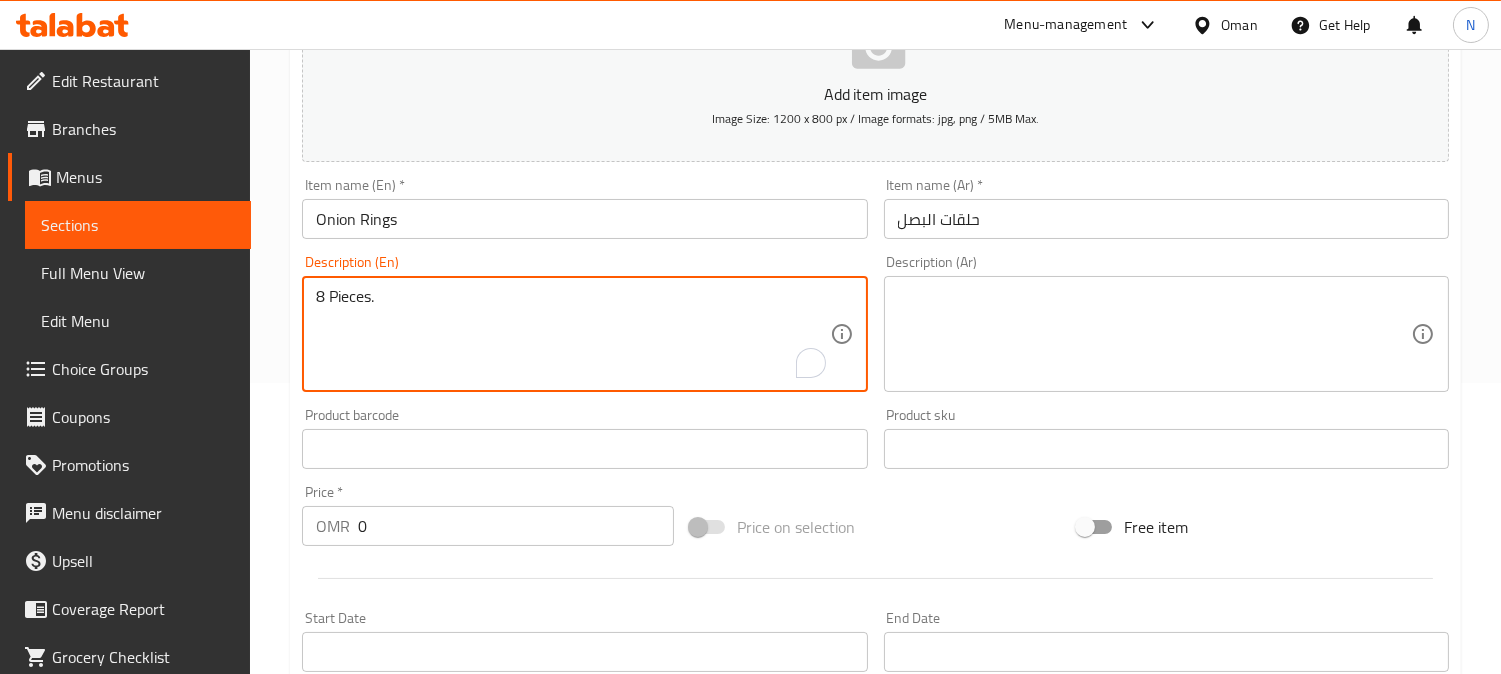 type on "8 Pieces." 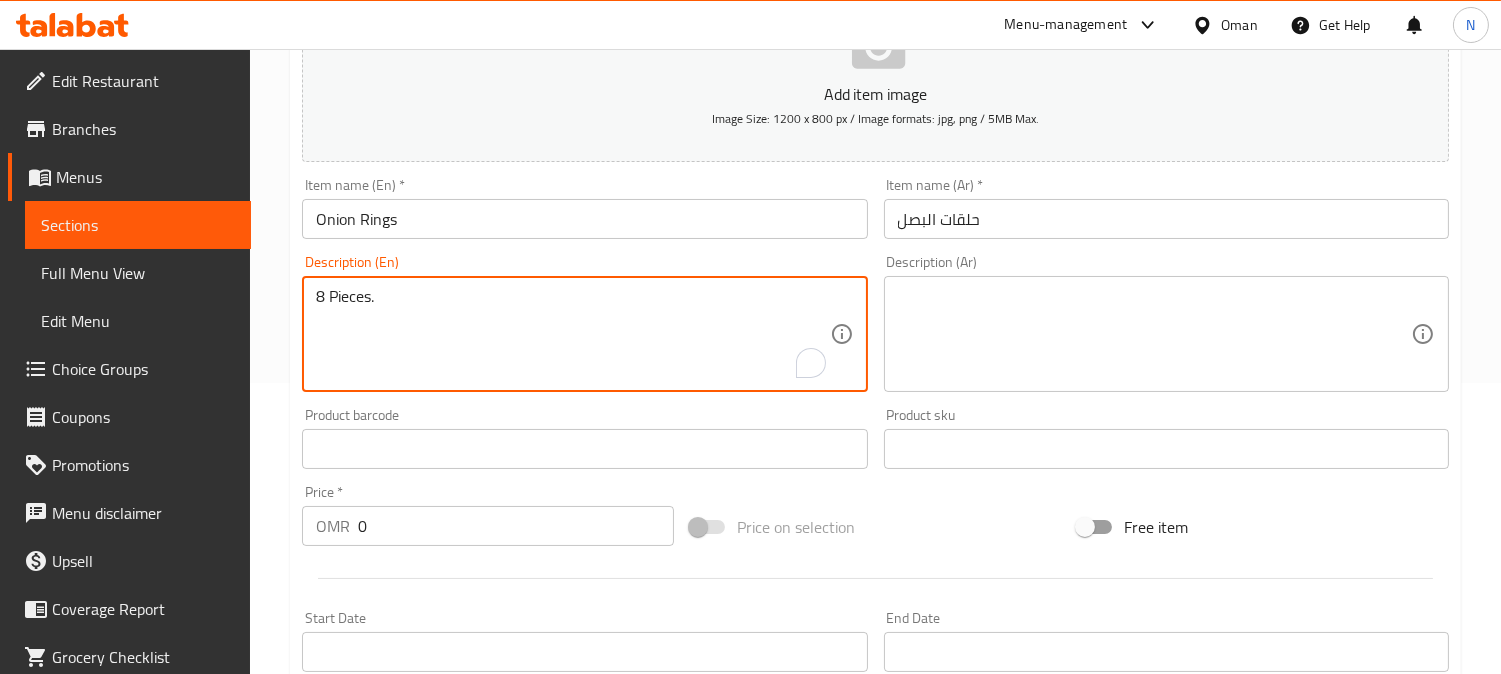 click on "Description (Ar)" at bounding box center [1166, 334] 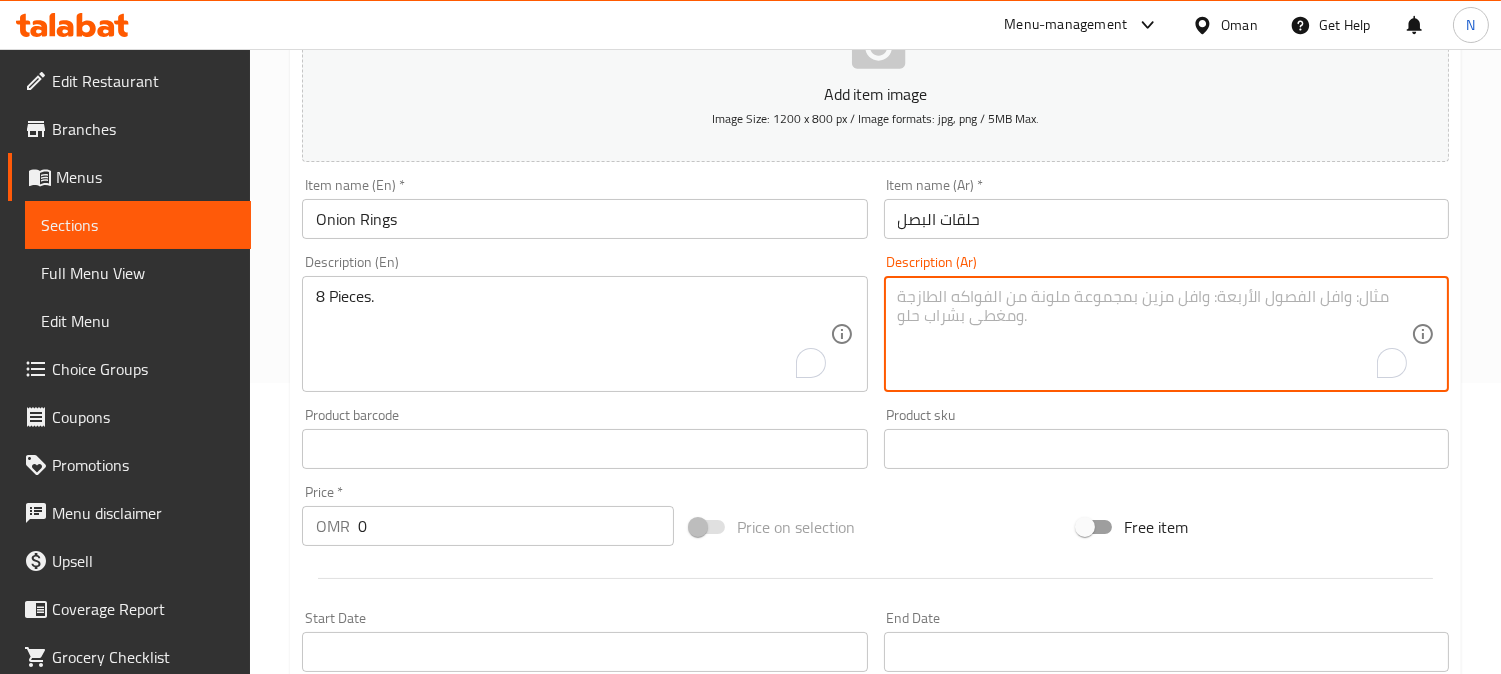 paste on "8 قطع." 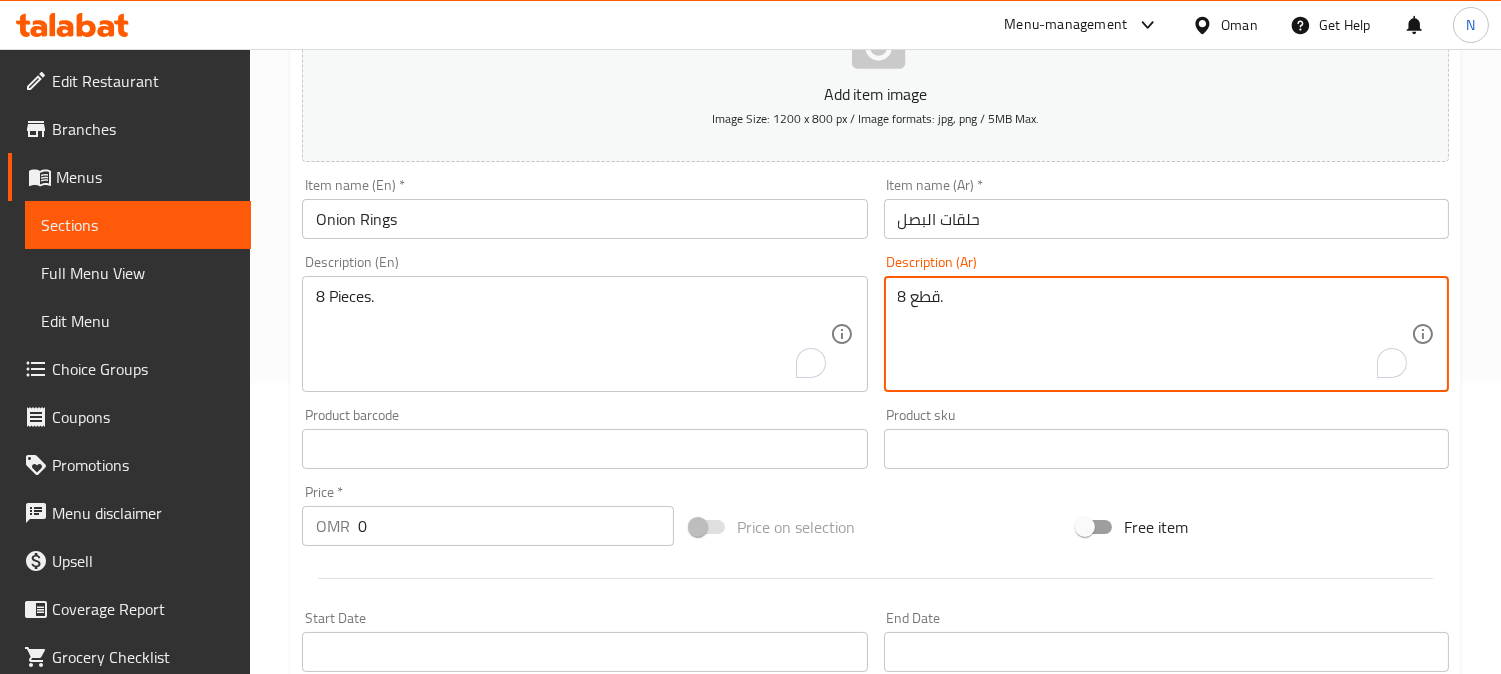 type on "8 قطع." 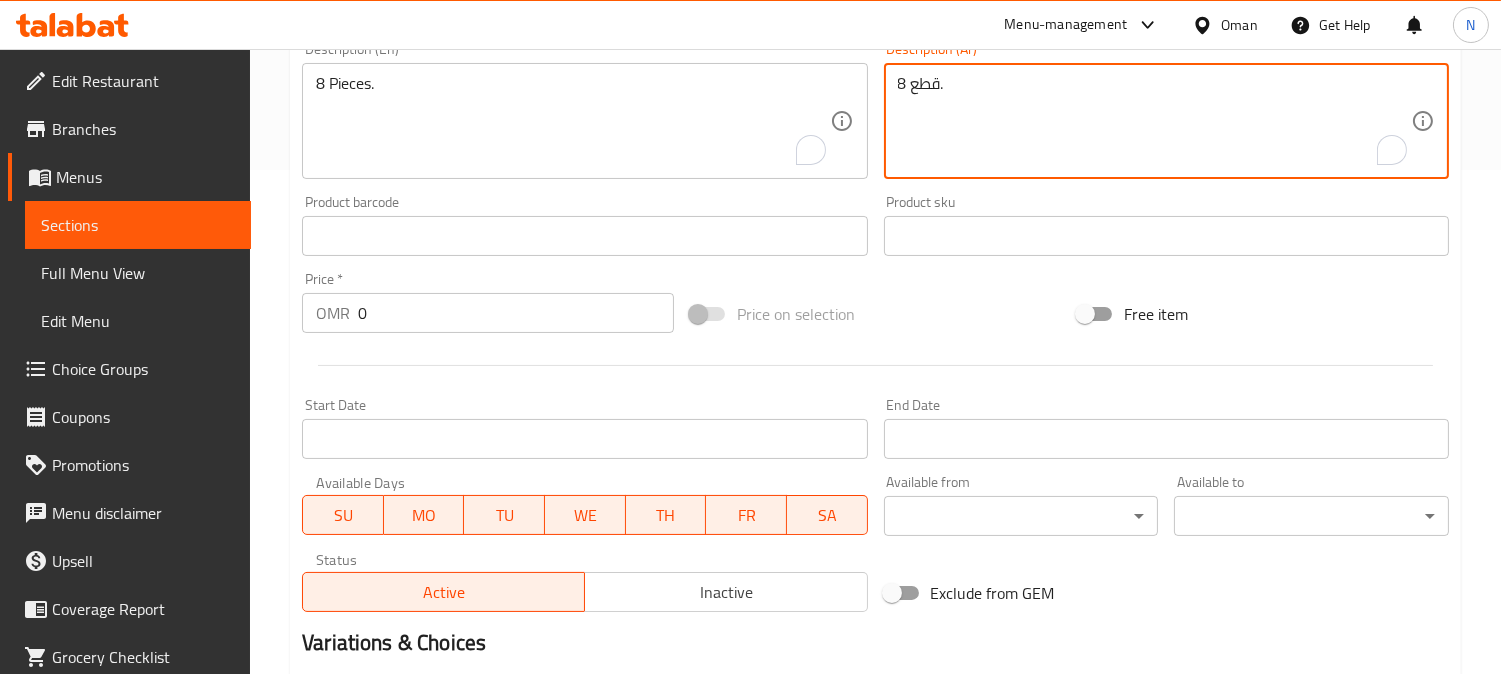 scroll, scrollTop: 513, scrollLeft: 0, axis: vertical 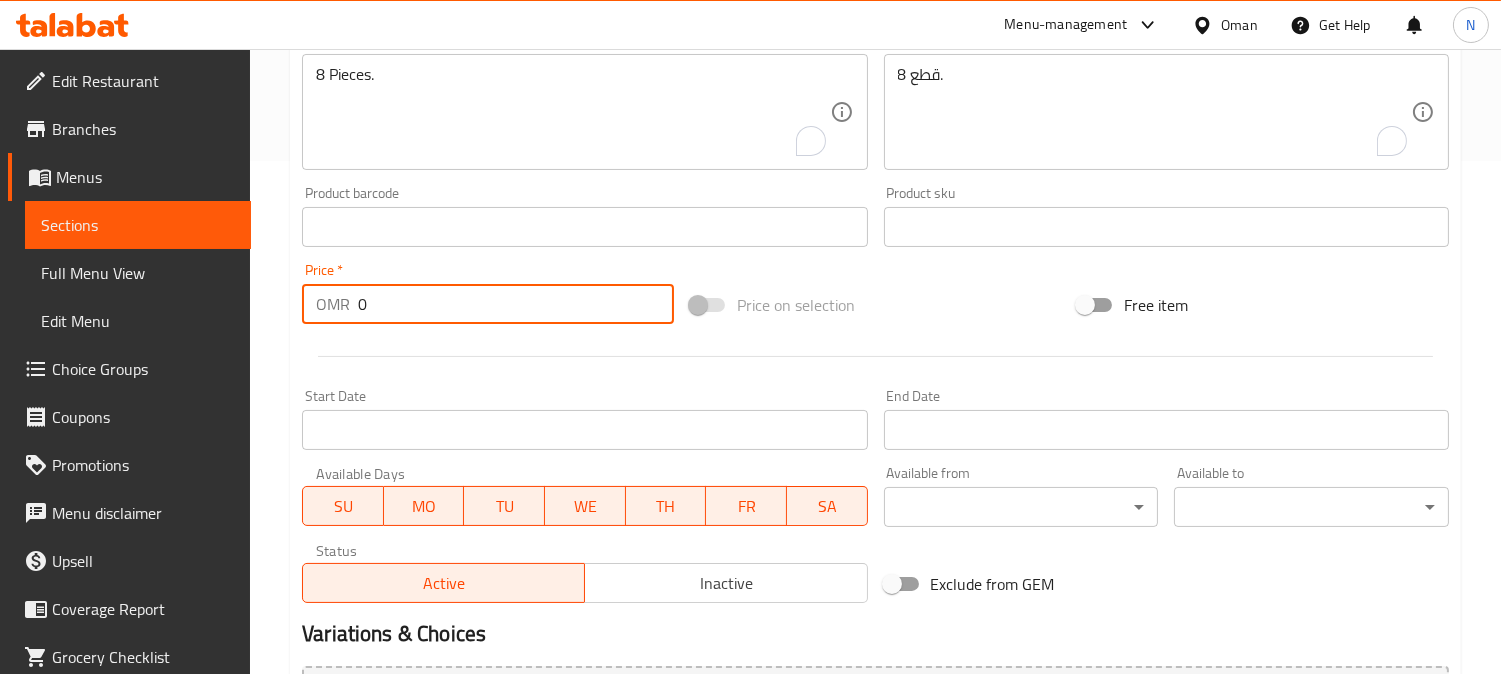drag, startPoint x: 382, startPoint y: 314, endPoint x: 326, endPoint y: 322, distance: 56.568542 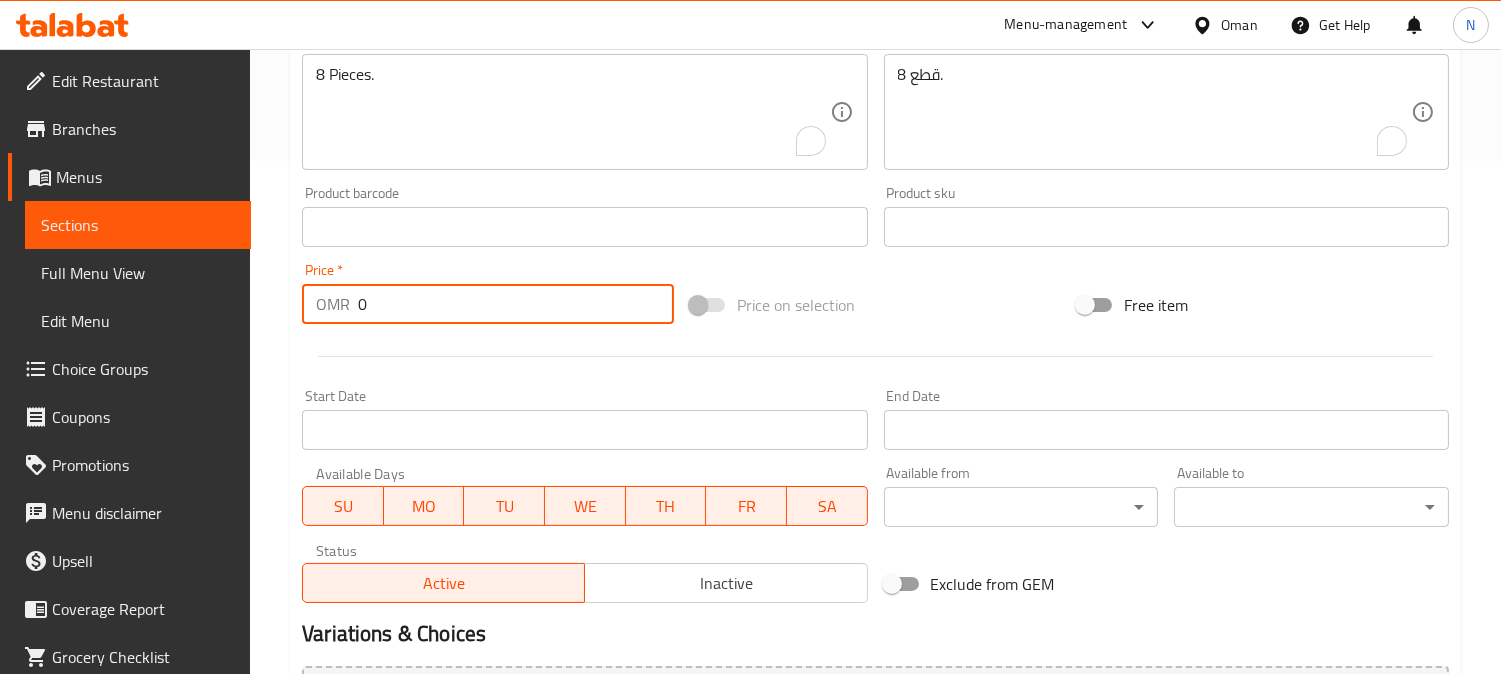 click on "OMR 0 Price  *" at bounding box center [488, 304] 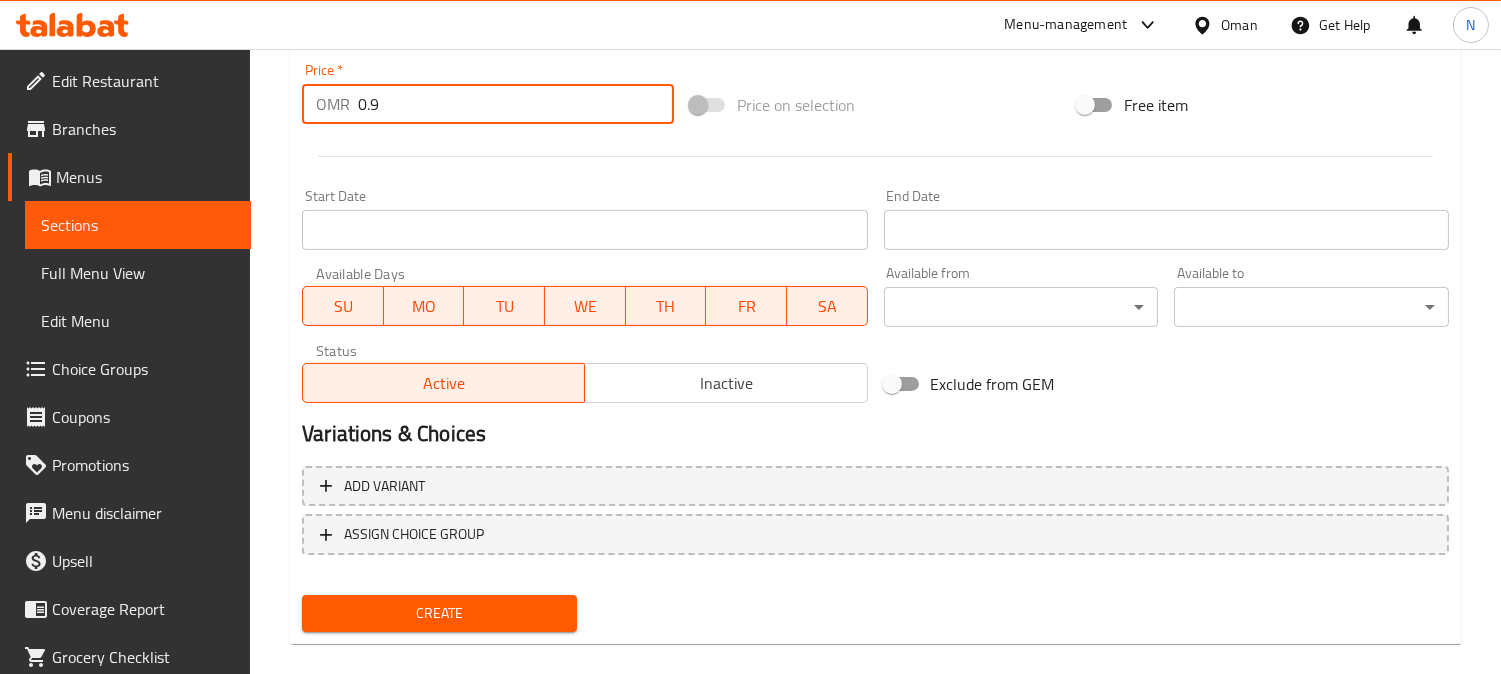 scroll, scrollTop: 735, scrollLeft: 0, axis: vertical 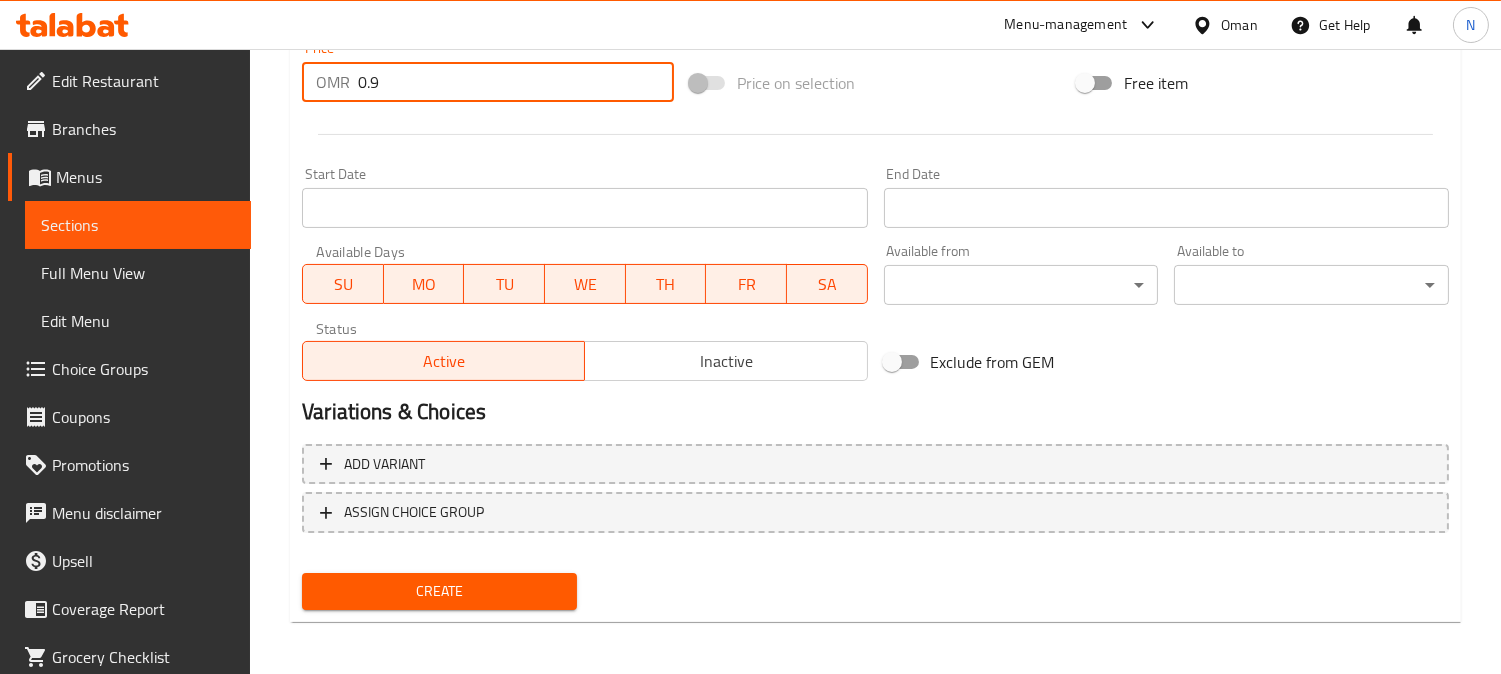 type on "0.9" 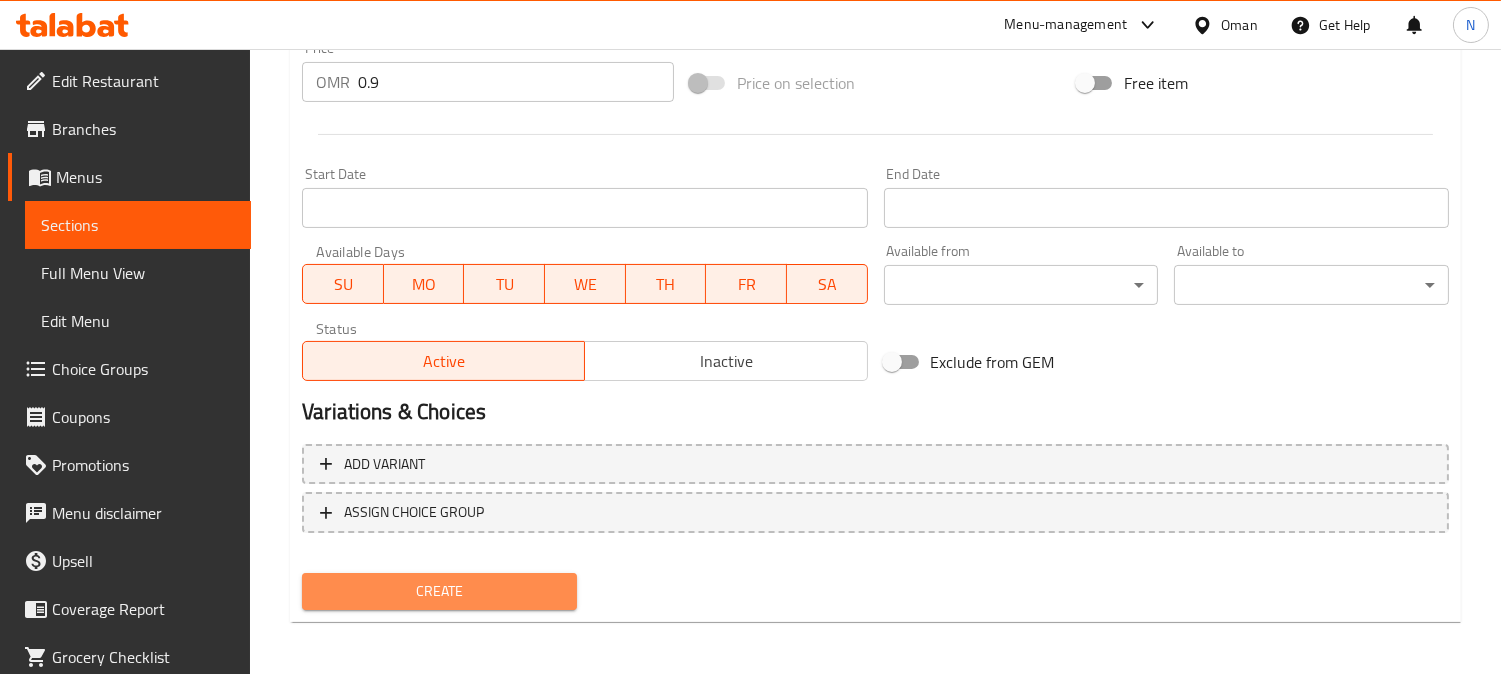 click on "Create" at bounding box center (439, 591) 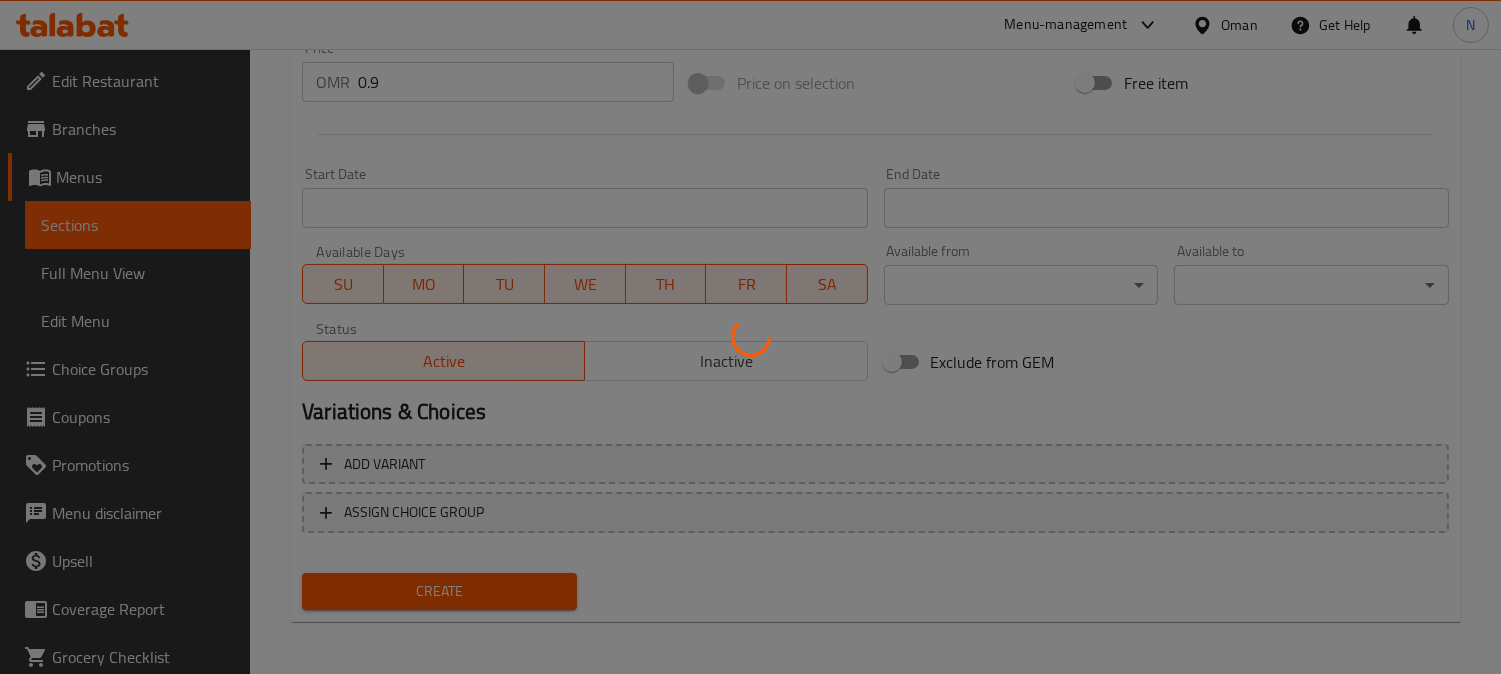 type 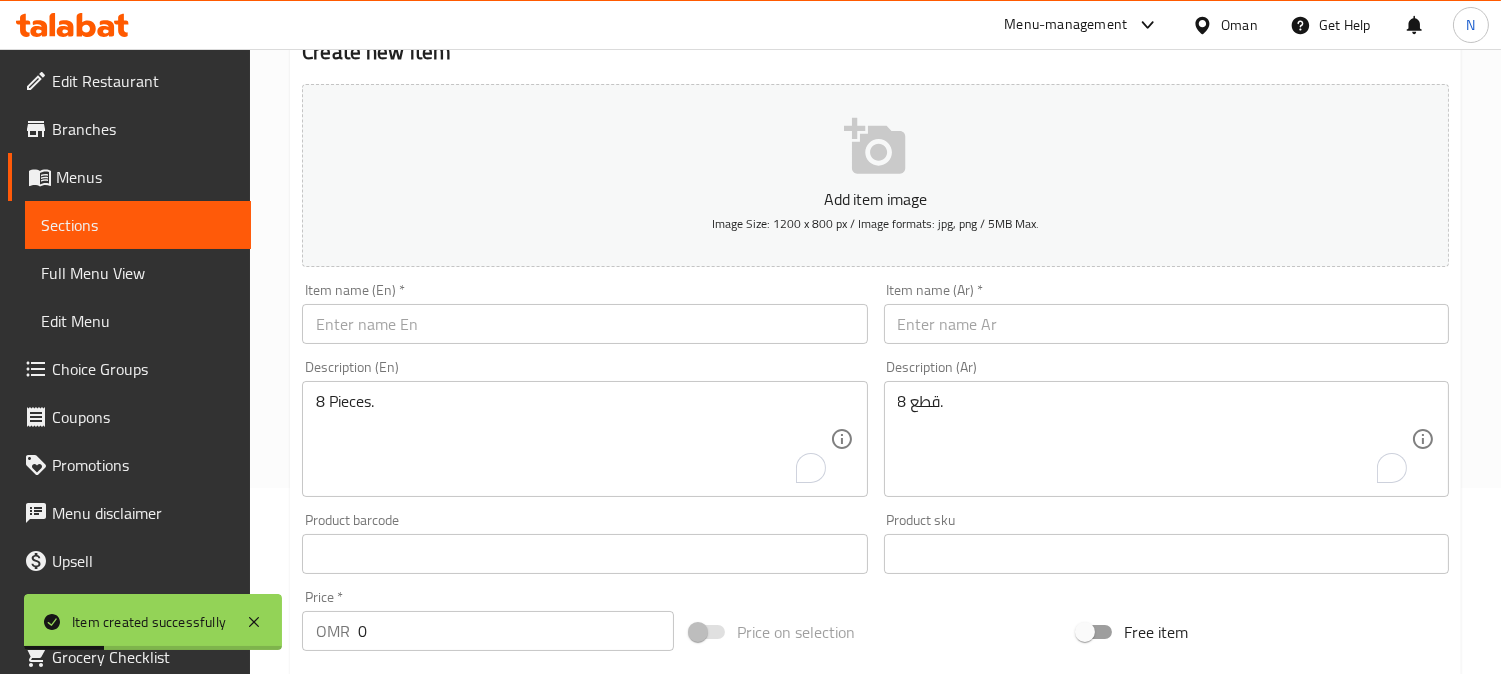 scroll, scrollTop: 180, scrollLeft: 0, axis: vertical 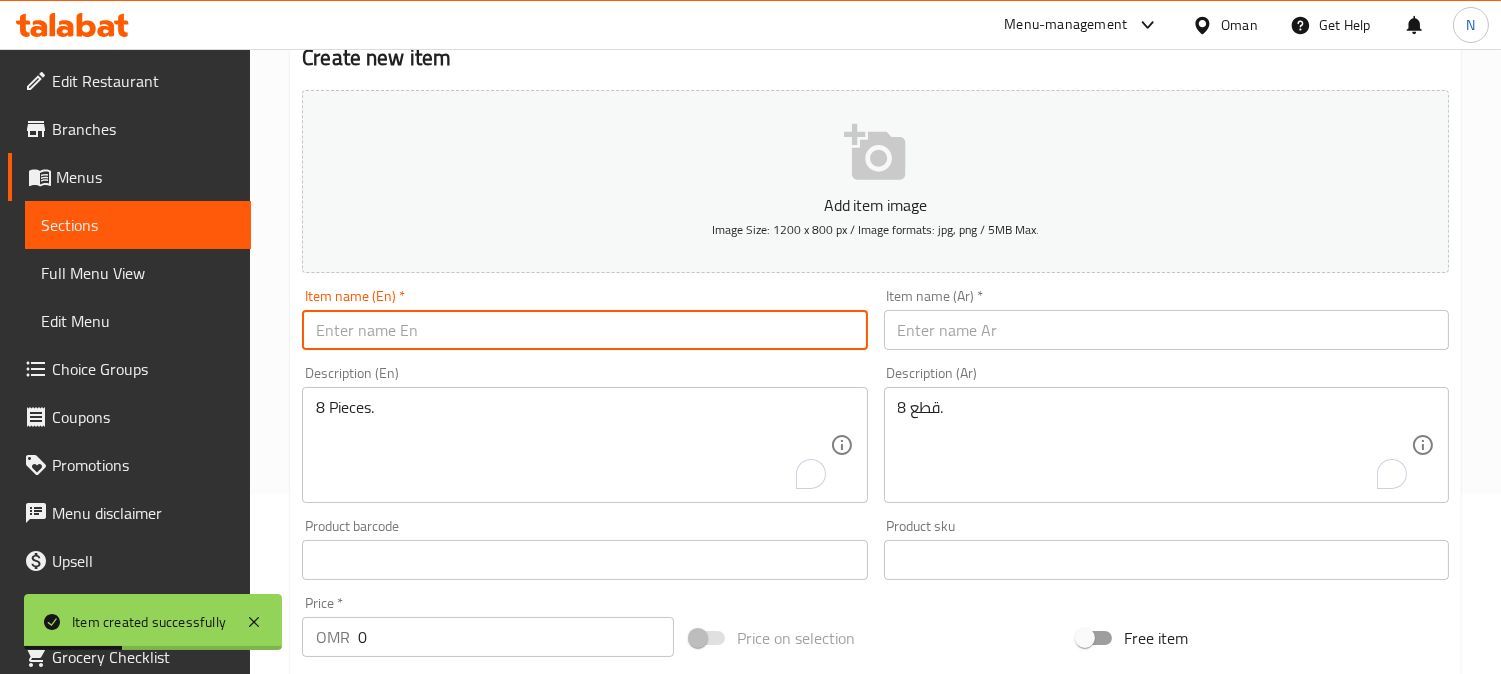 click at bounding box center [584, 330] 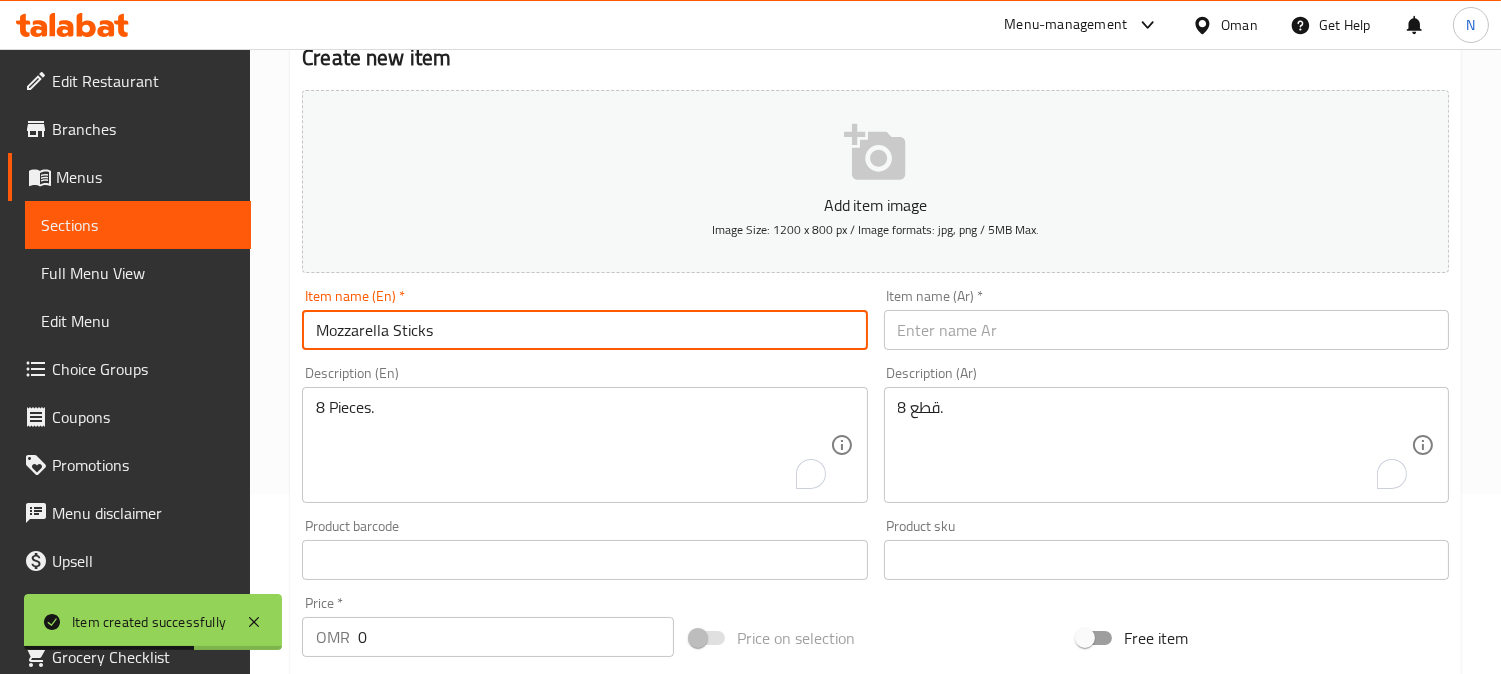 type on "Mozzarella Sticks" 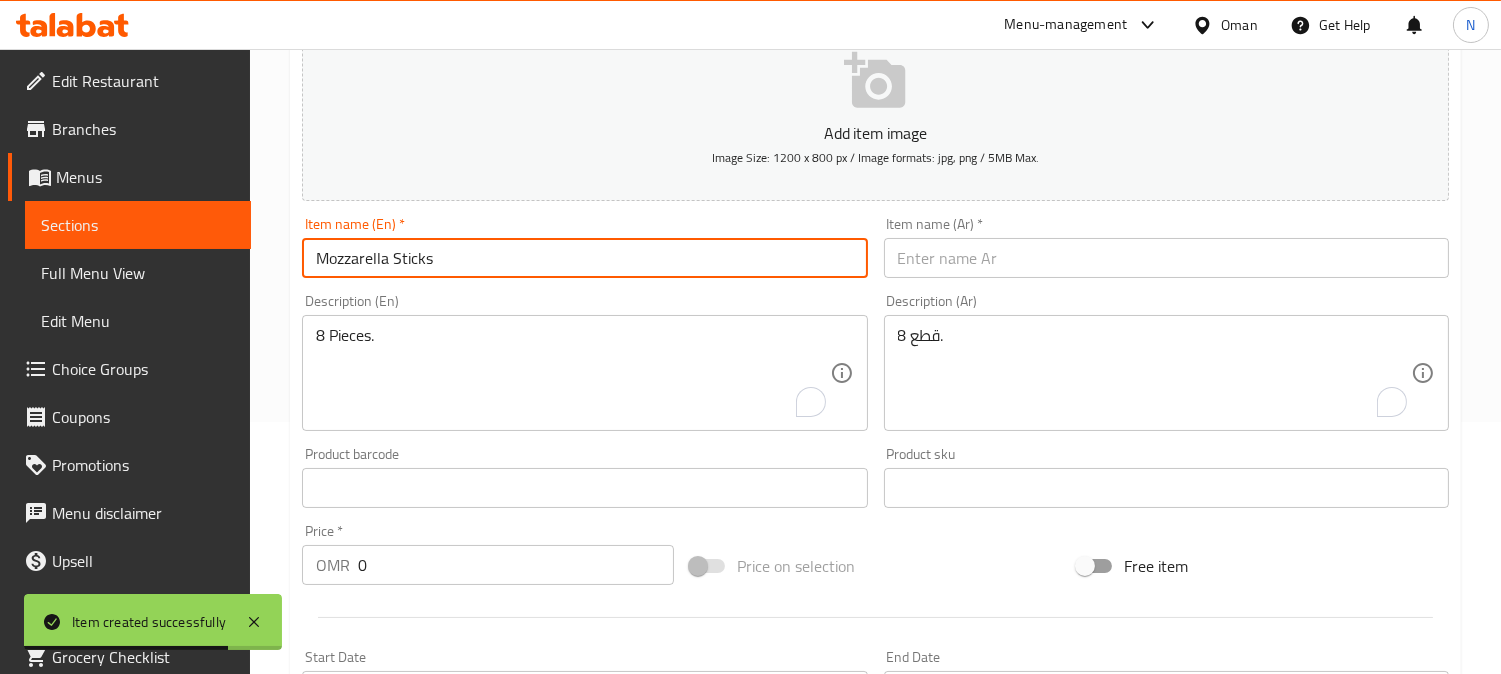 scroll, scrollTop: 291, scrollLeft: 0, axis: vertical 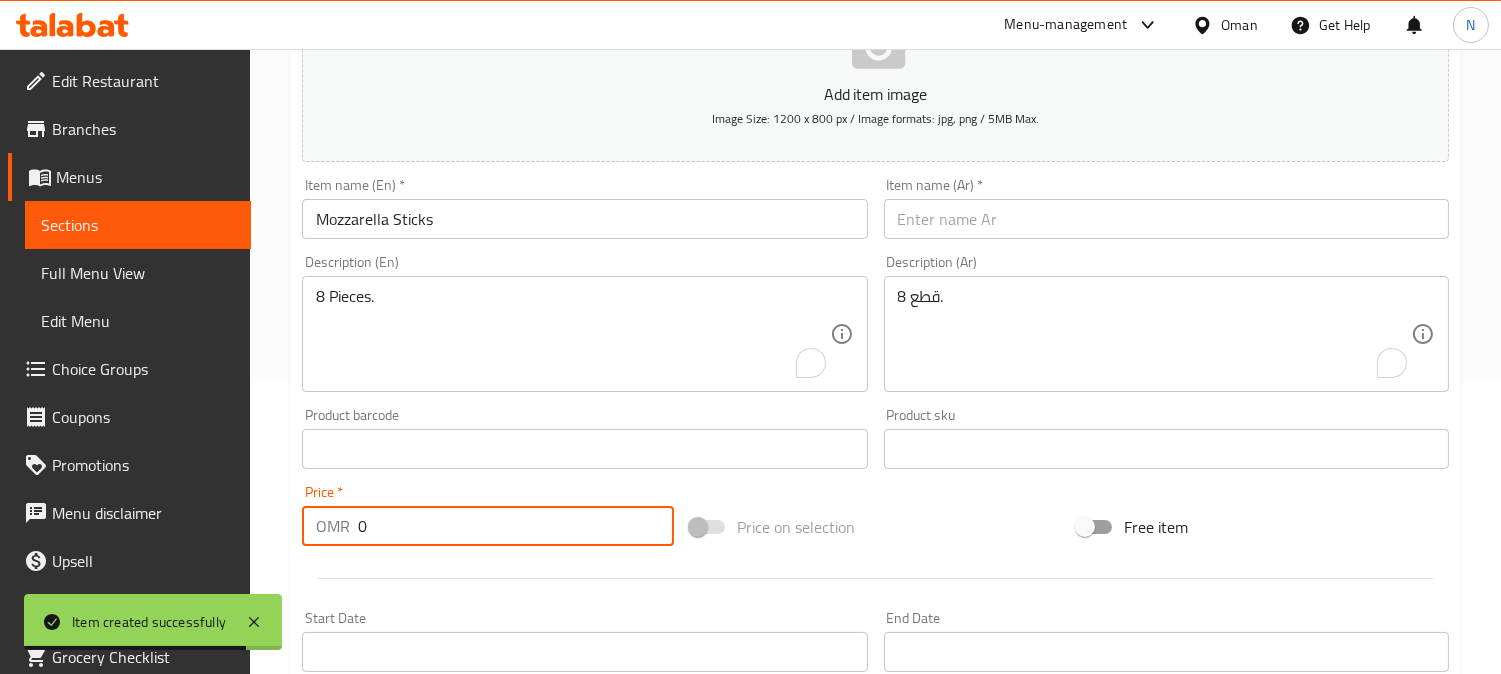 drag, startPoint x: 390, startPoint y: 533, endPoint x: 338, endPoint y: 541, distance: 52.611786 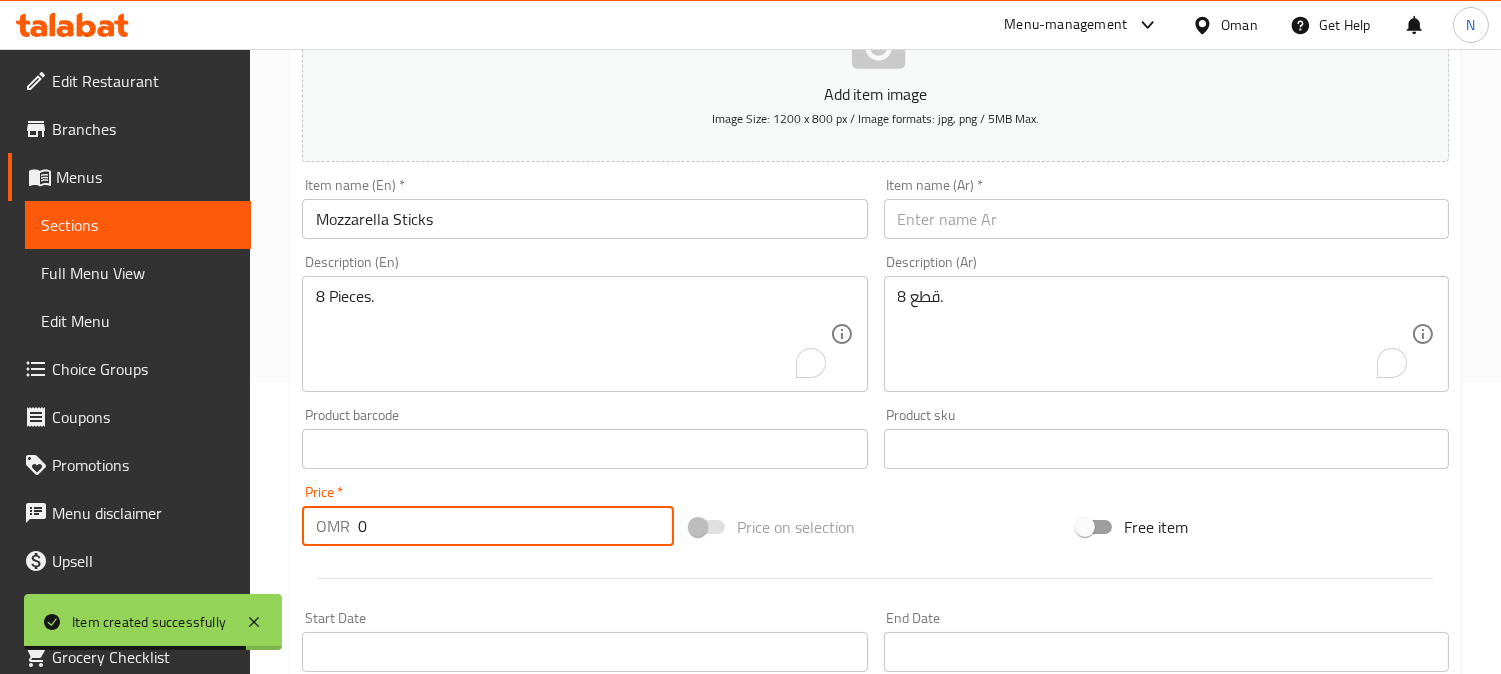 click on "OMR 0 Price  *" at bounding box center (488, 526) 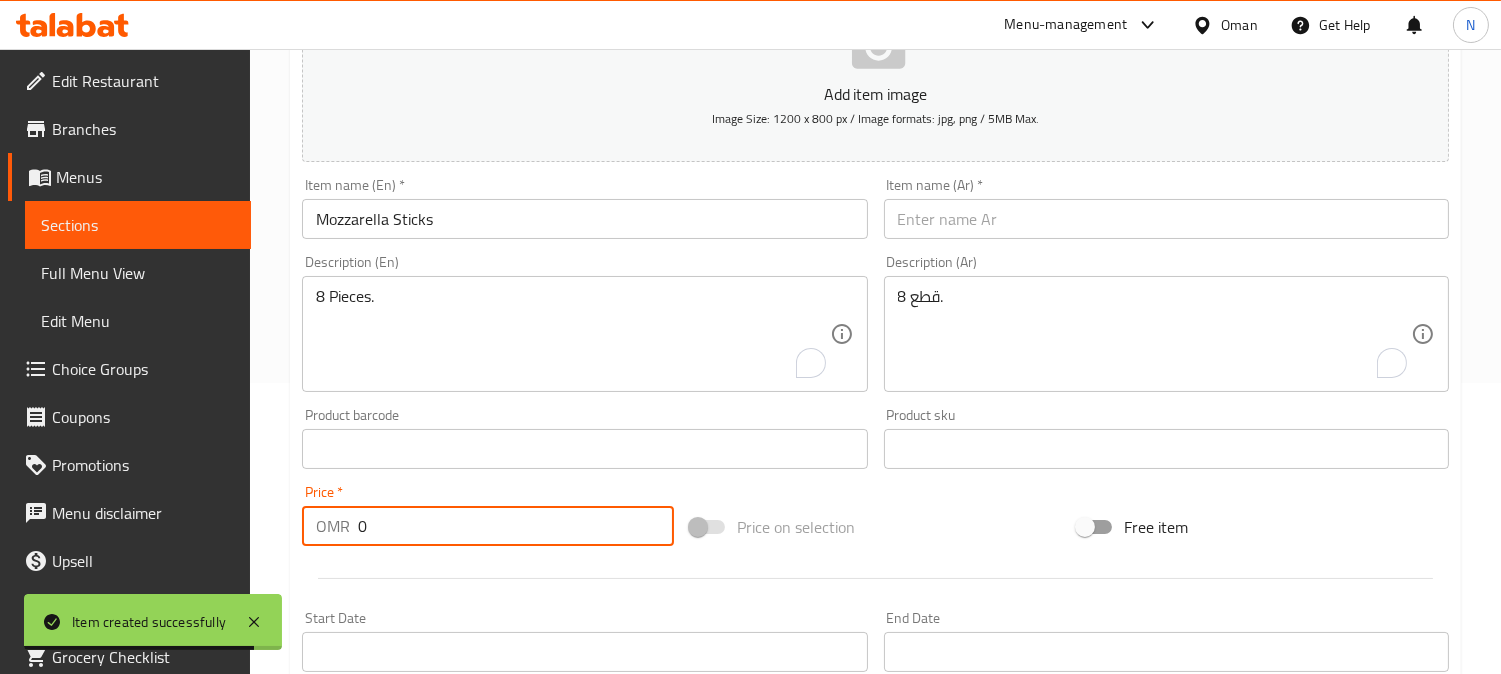 paste on "1.8" 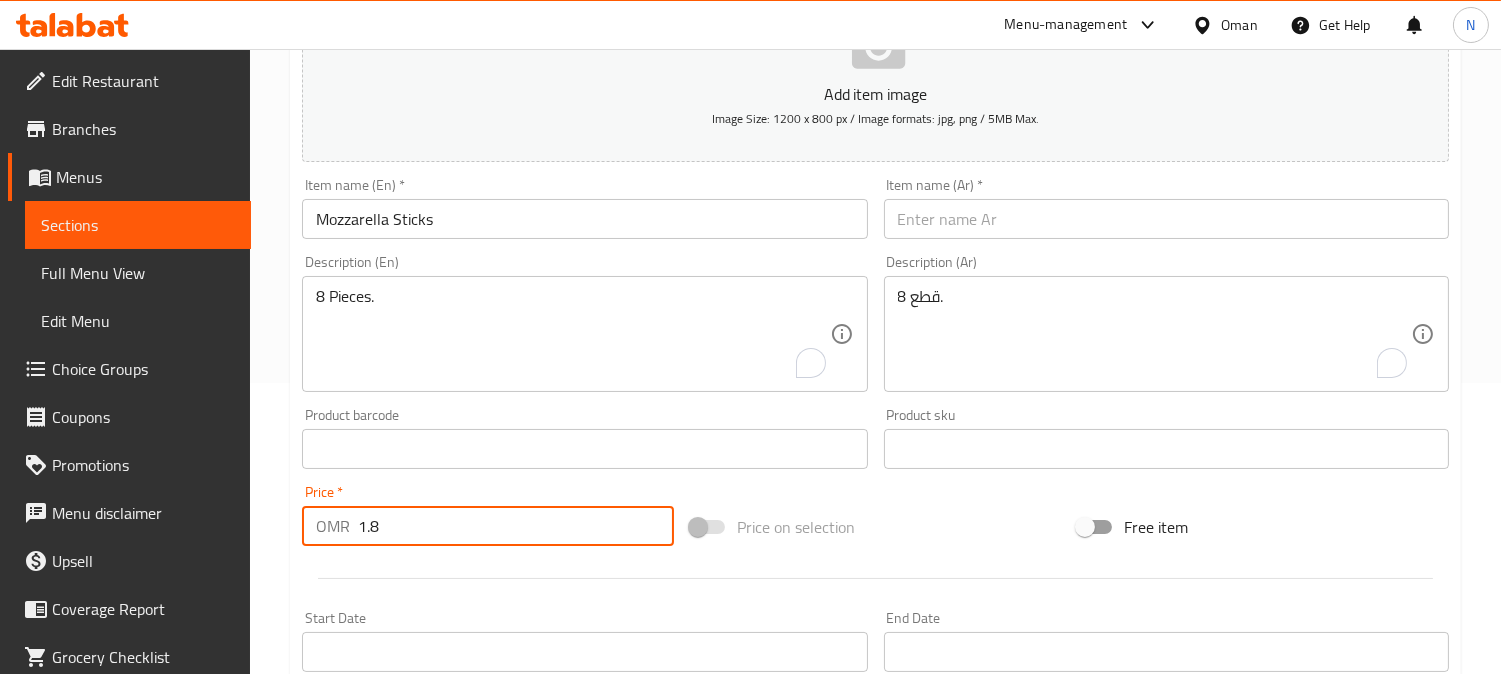 type on "1.8" 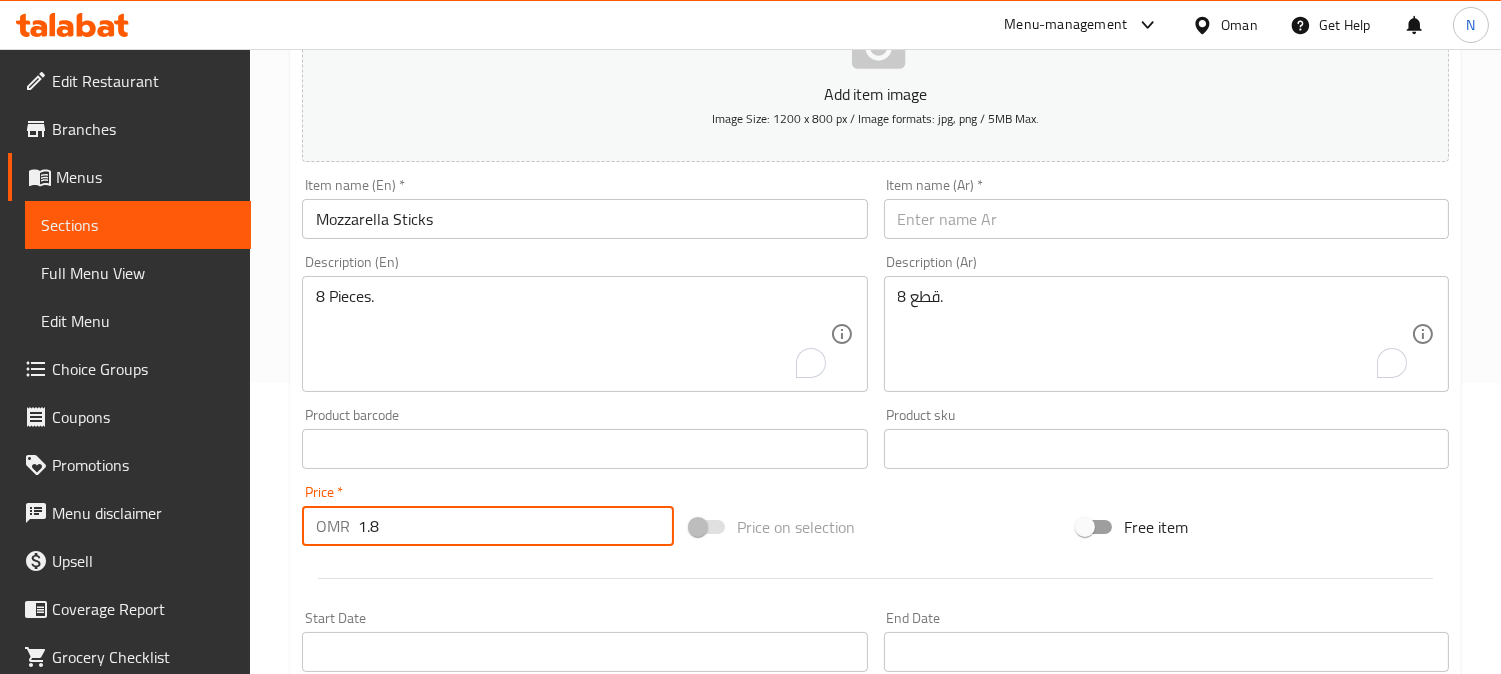 click on "8 Pieces." at bounding box center [572, 334] 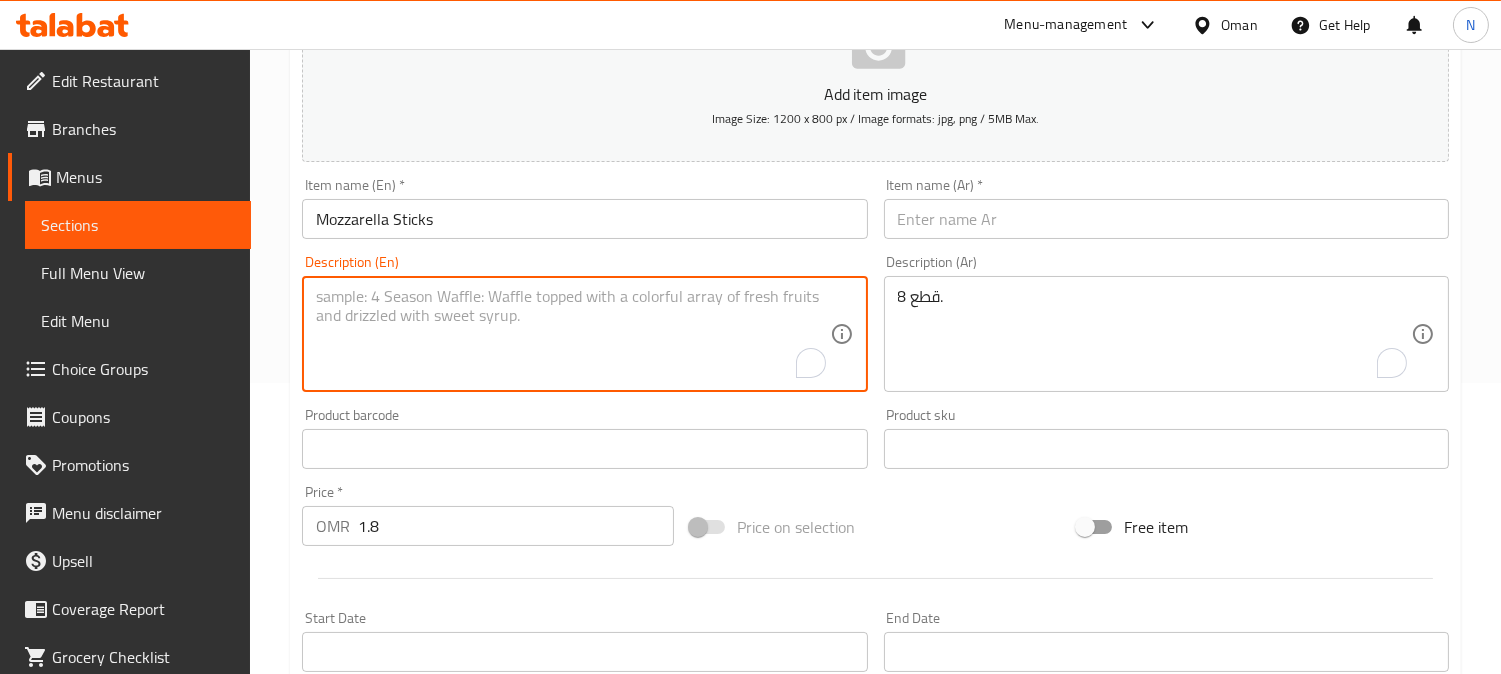 paste on "5 pieces of mozzarella sticks" 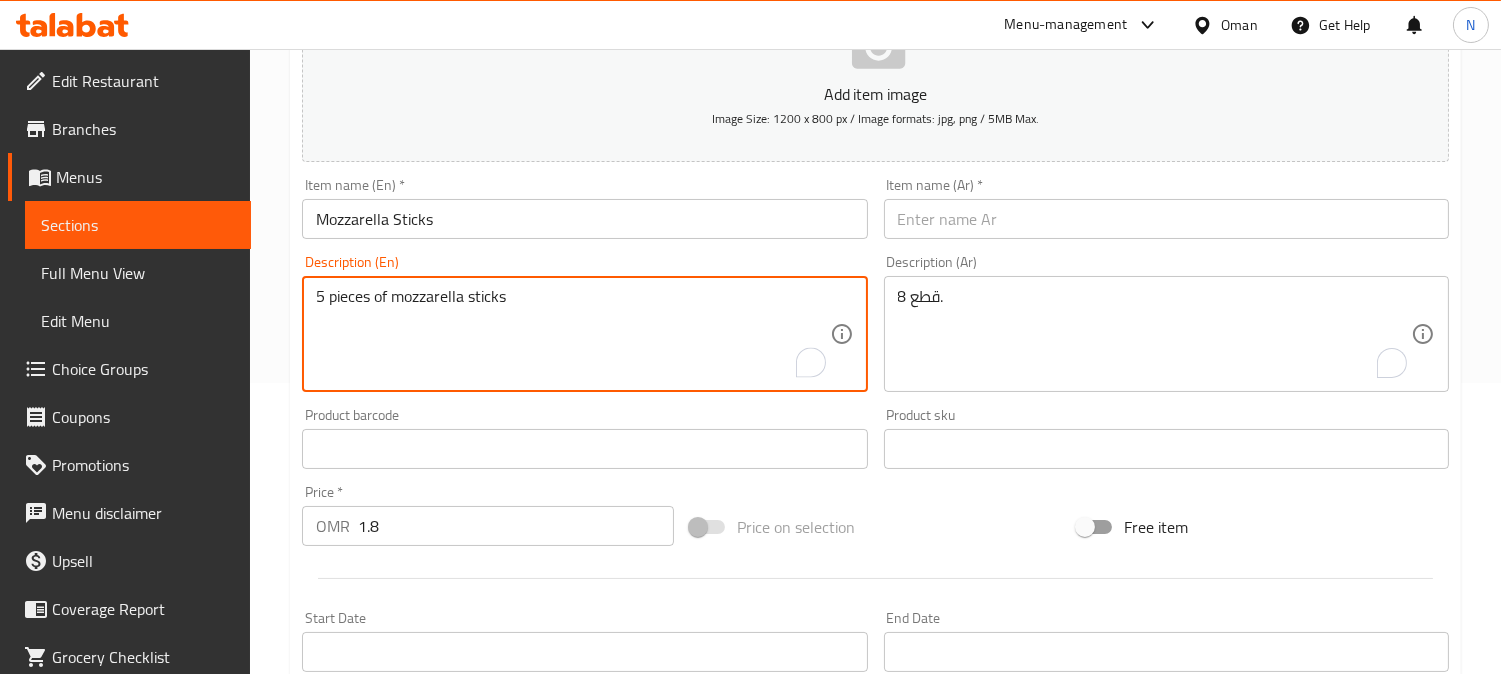 click on "5 pieces of mozzarella sticks" at bounding box center [572, 334] 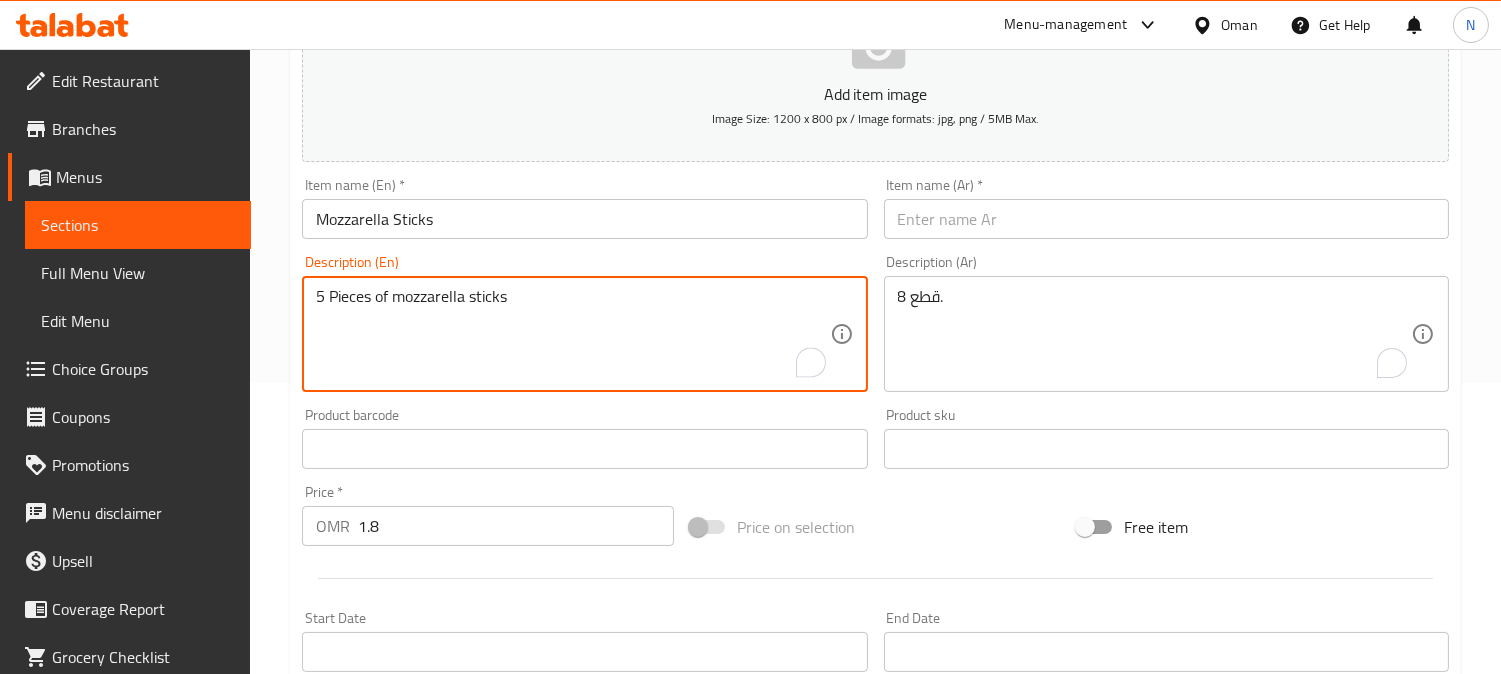 click on "5 Pieces of mozzarella sticks" at bounding box center (572, 334) 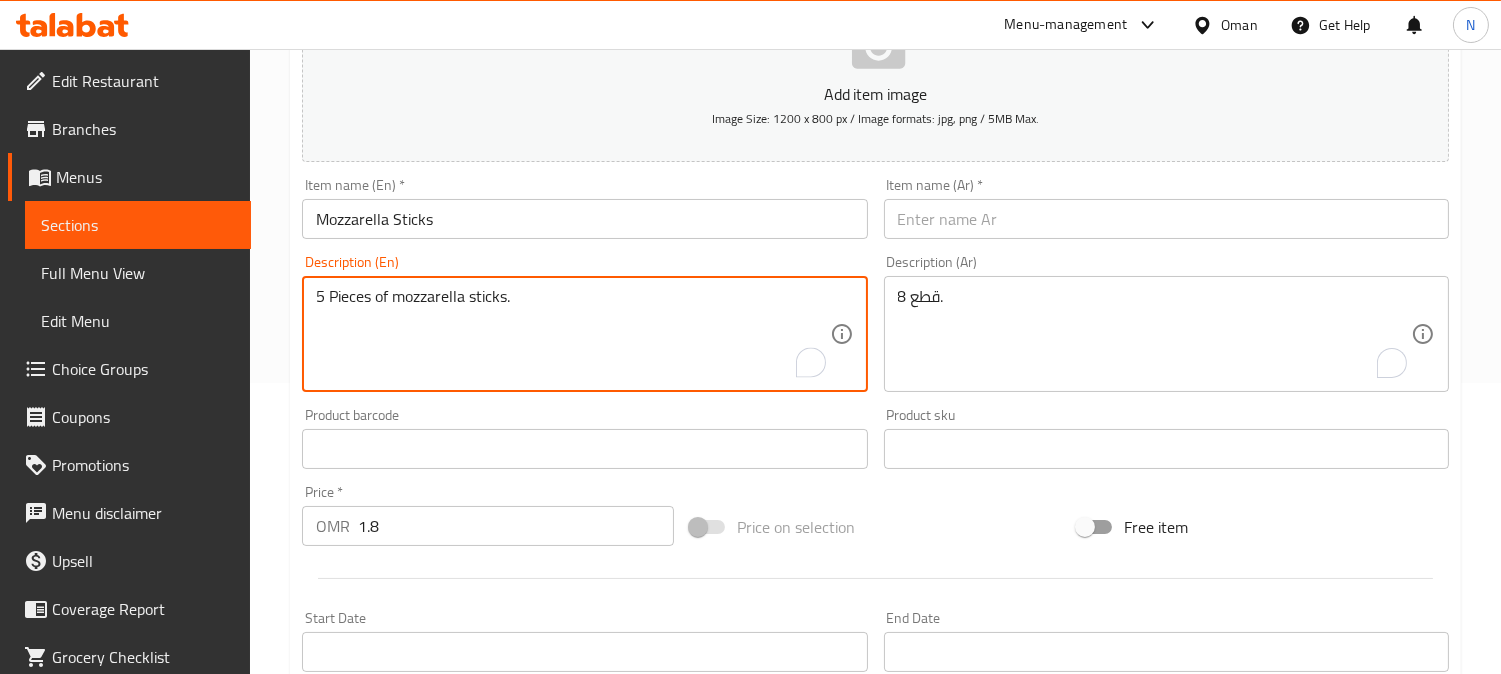 click on "5 Pieces of mozzarella sticks." at bounding box center [572, 334] 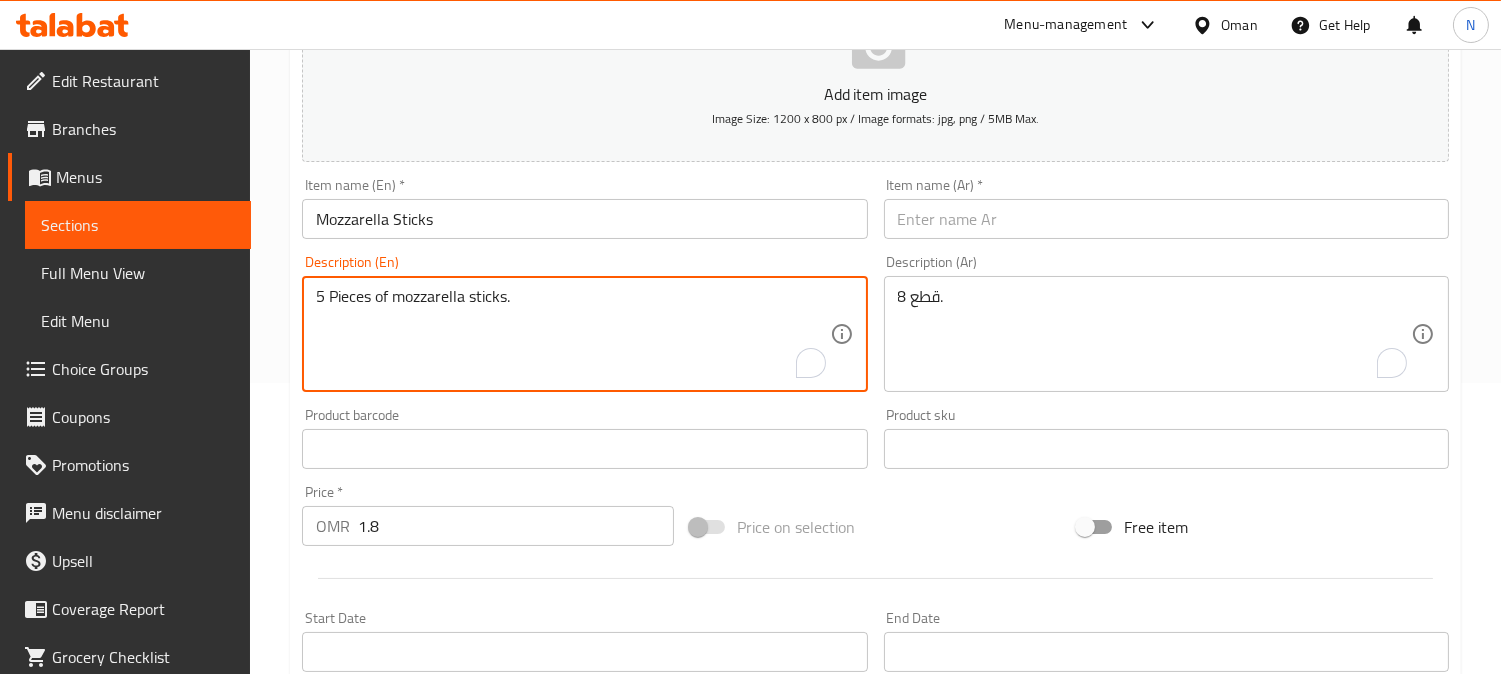 type on "5 Pieces of mozzarella sticks." 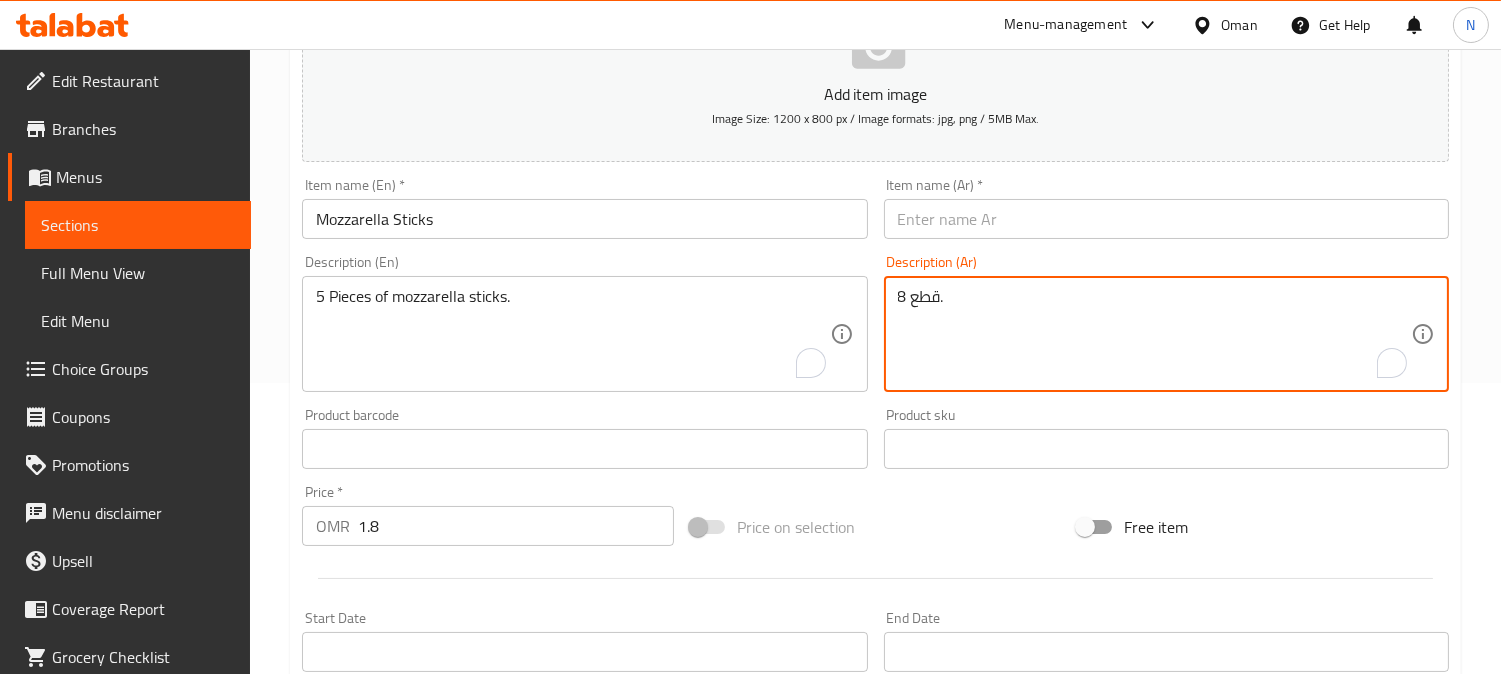 click on "8 قطع." at bounding box center [1154, 334] 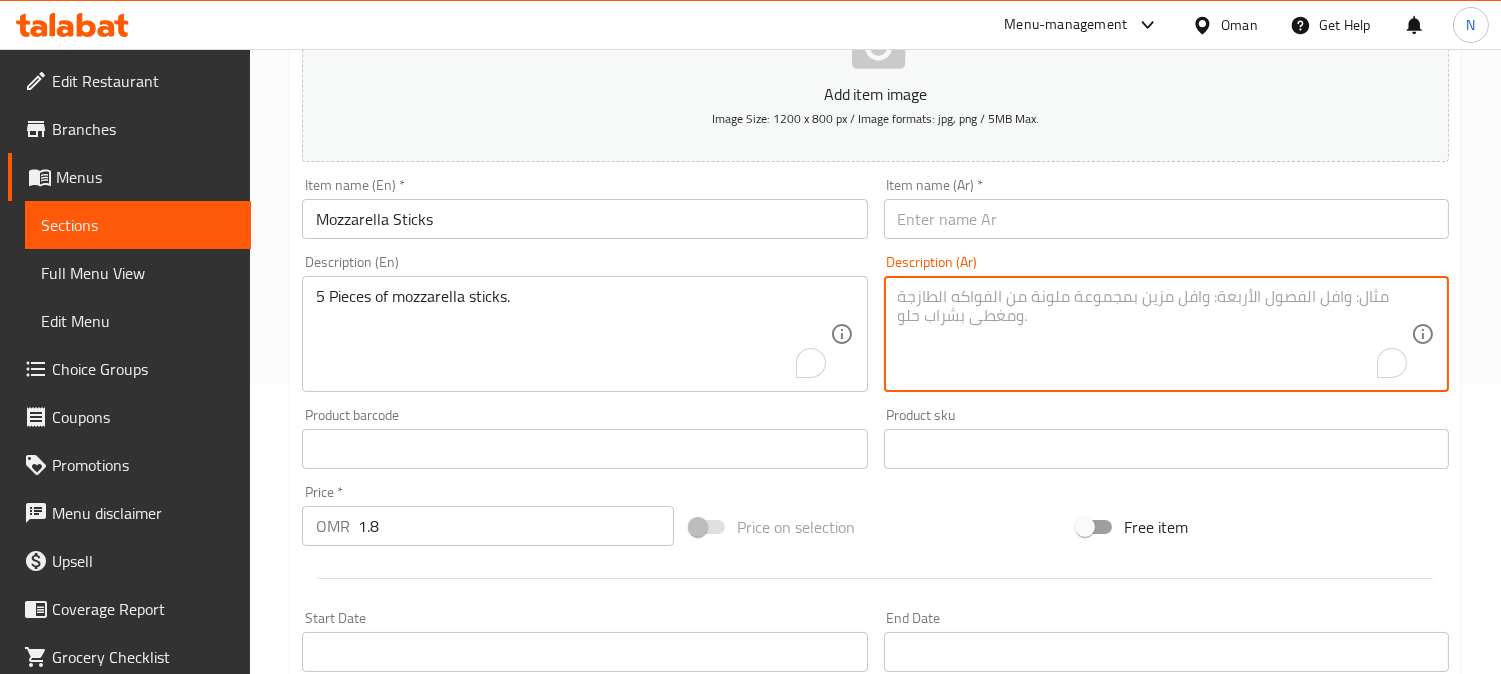 paste on "5 قطع من أصابع الموزاريلا." 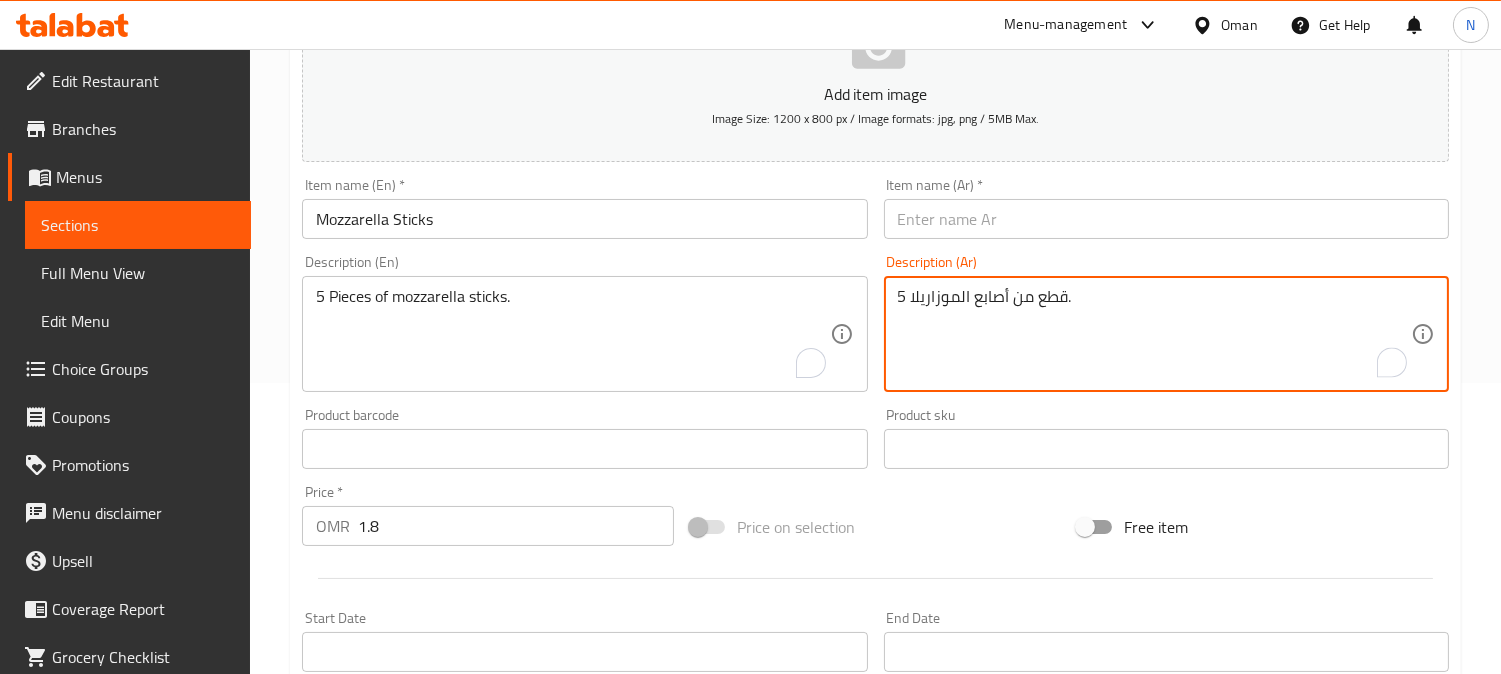 click on "5 قطع من أصابع الموزاريلا." at bounding box center (1154, 334) 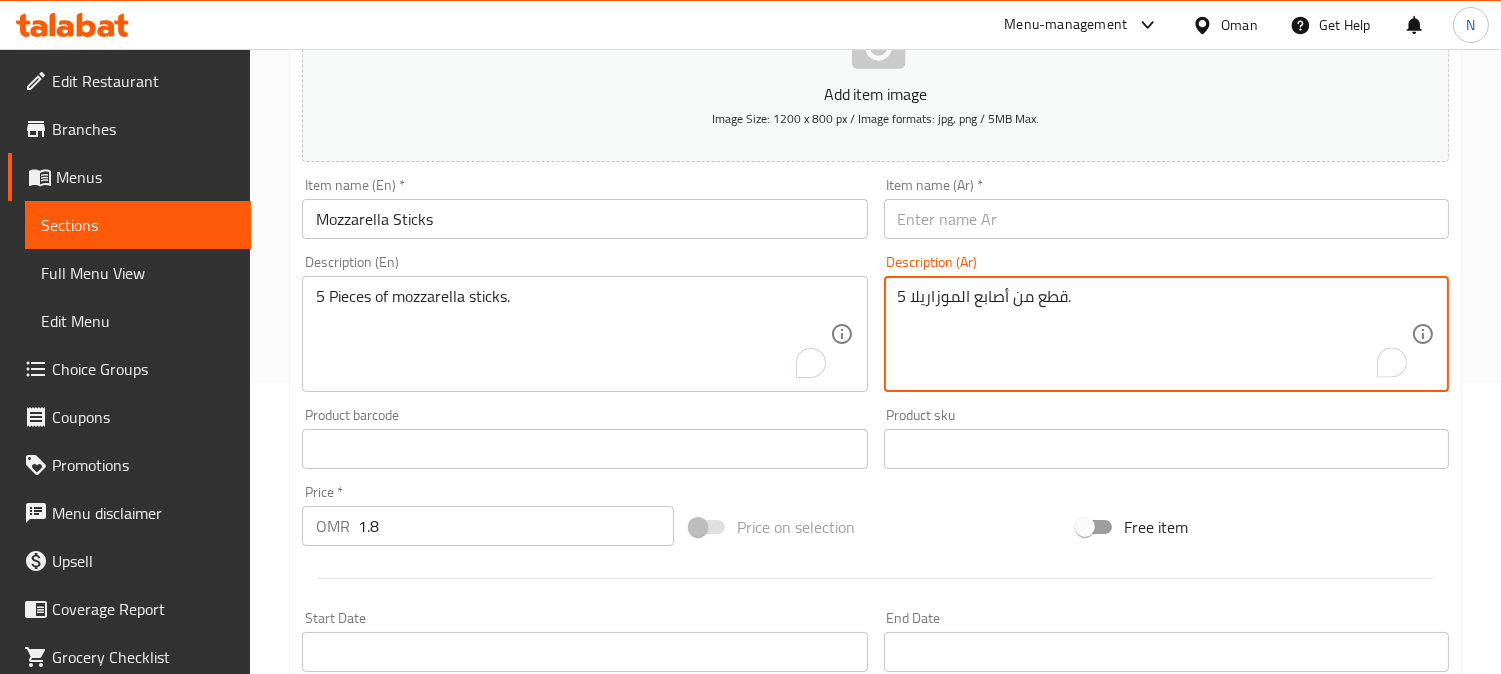 drag, startPoint x: 970, startPoint y: 297, endPoint x: 957, endPoint y: 301, distance: 13.601471 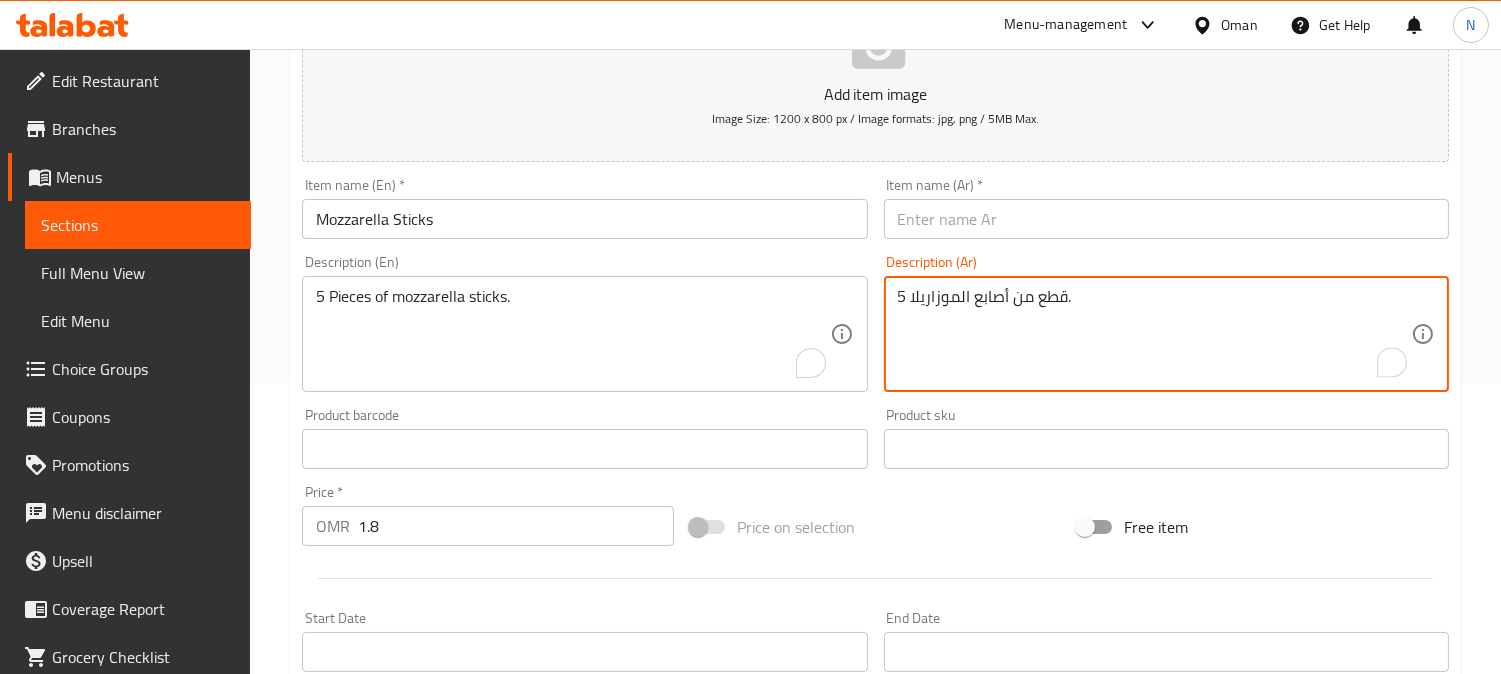 click on "5 قطع من أصابع الموزاريلا." at bounding box center (1154, 334) 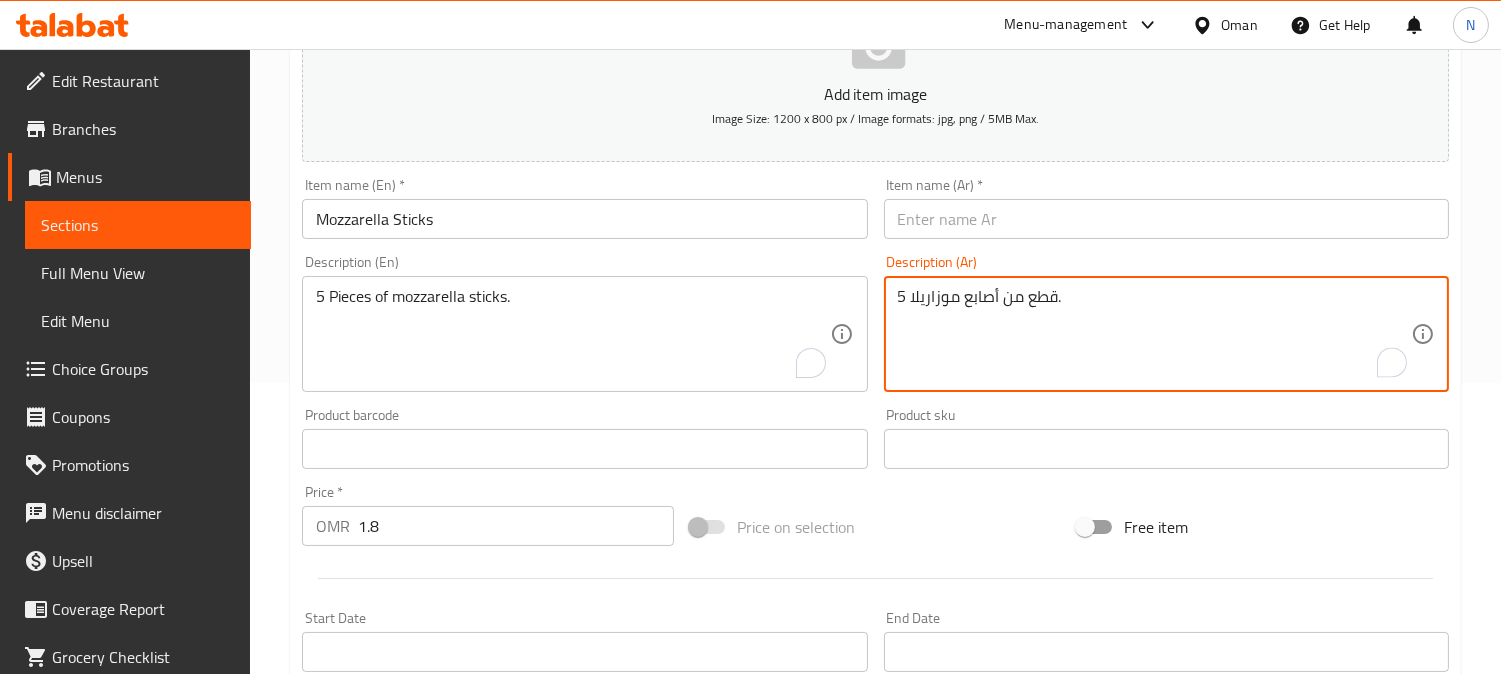 type on "5 قطع من أصابع موزاريلا." 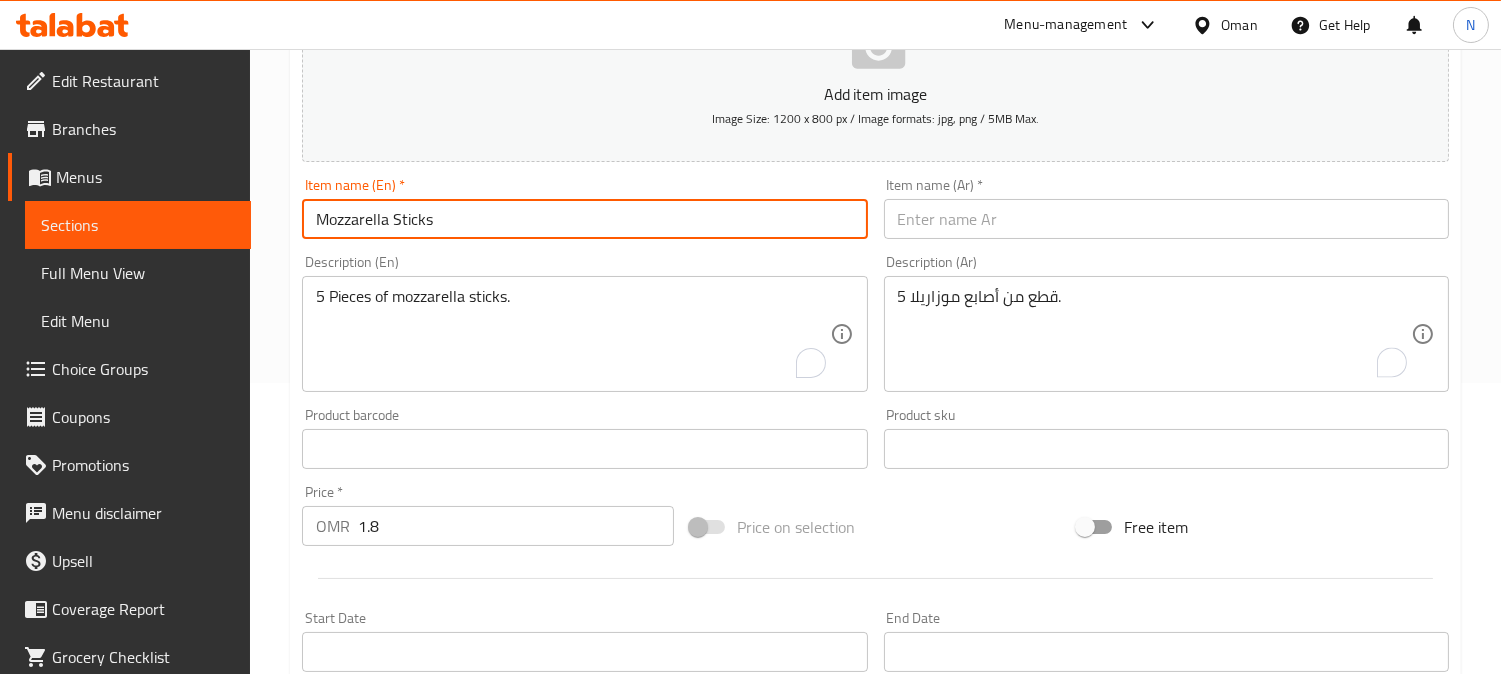 click on "Mozzarella Sticks" at bounding box center [584, 219] 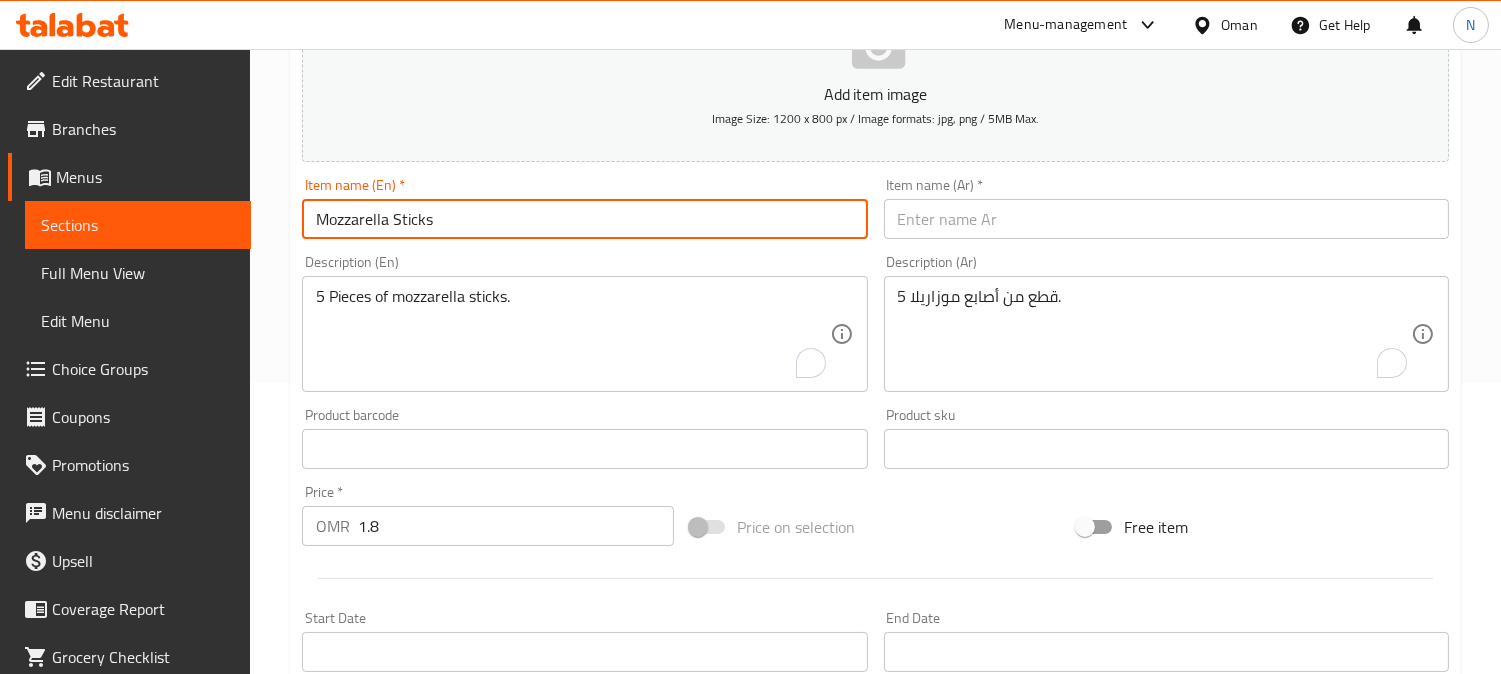 click at bounding box center (1166, 219) 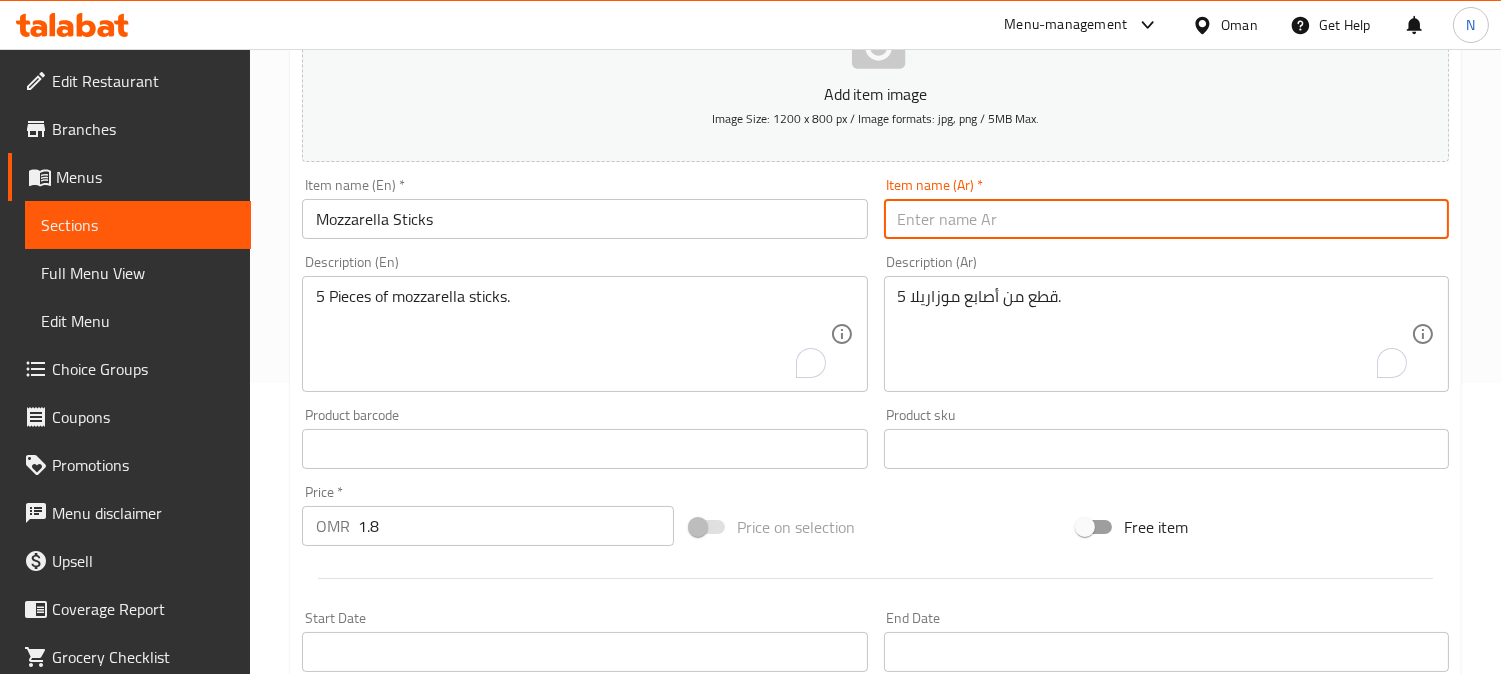 paste on "أصابع الموزاريلا" 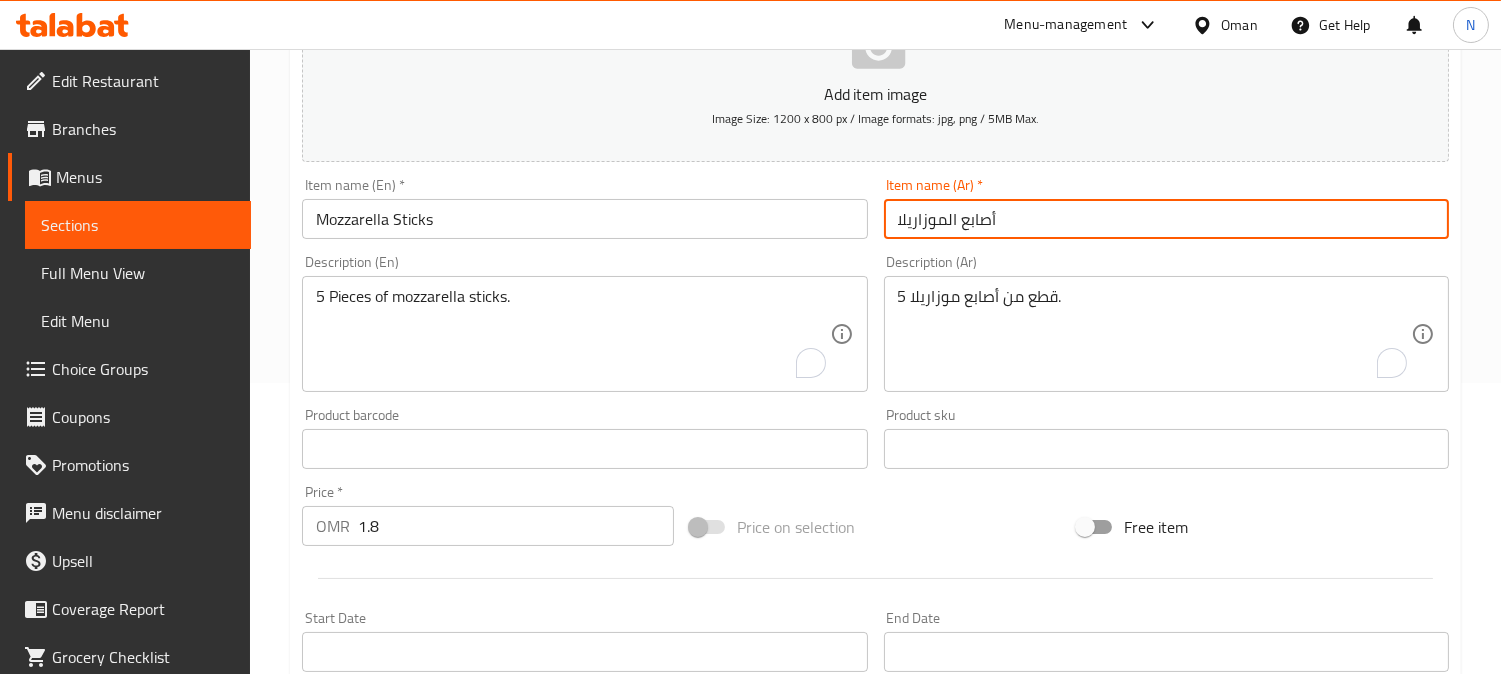 type on "أصابع الموزاريلا" 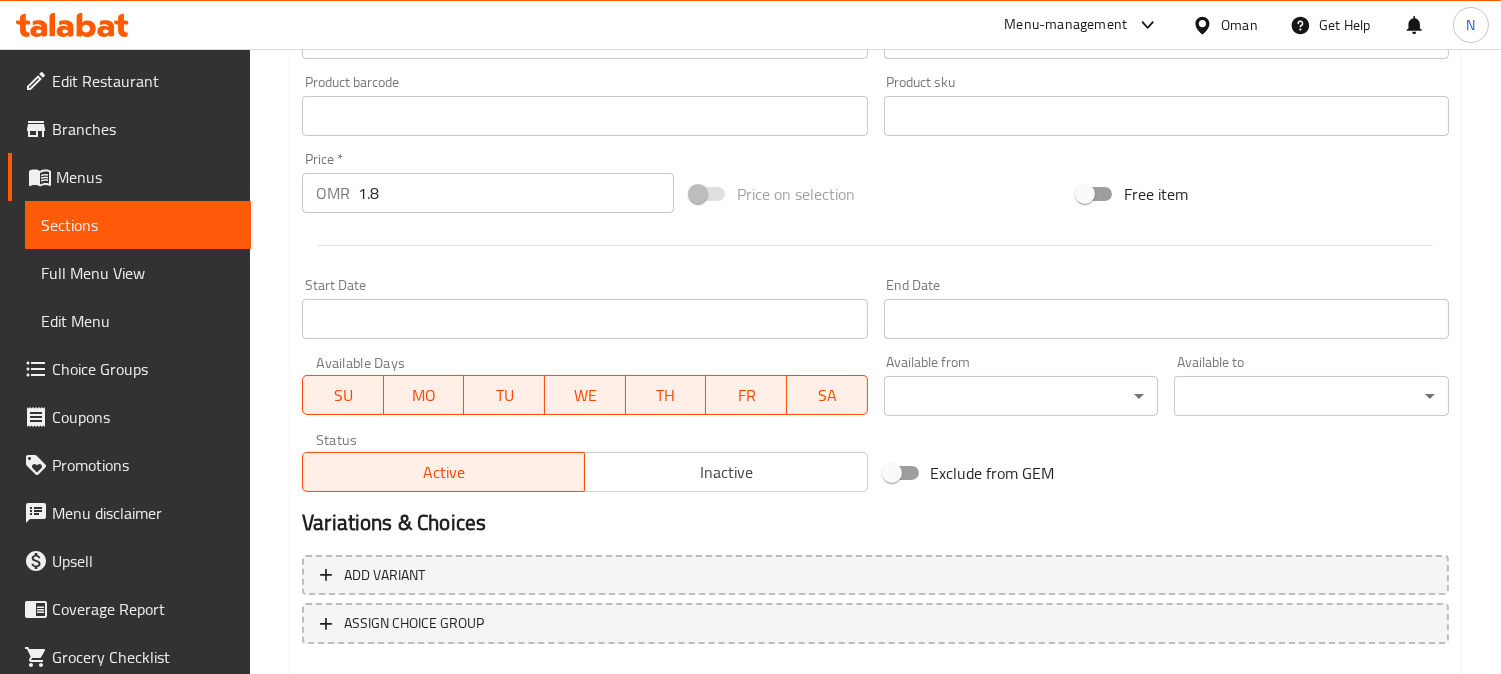 scroll, scrollTop: 735, scrollLeft: 0, axis: vertical 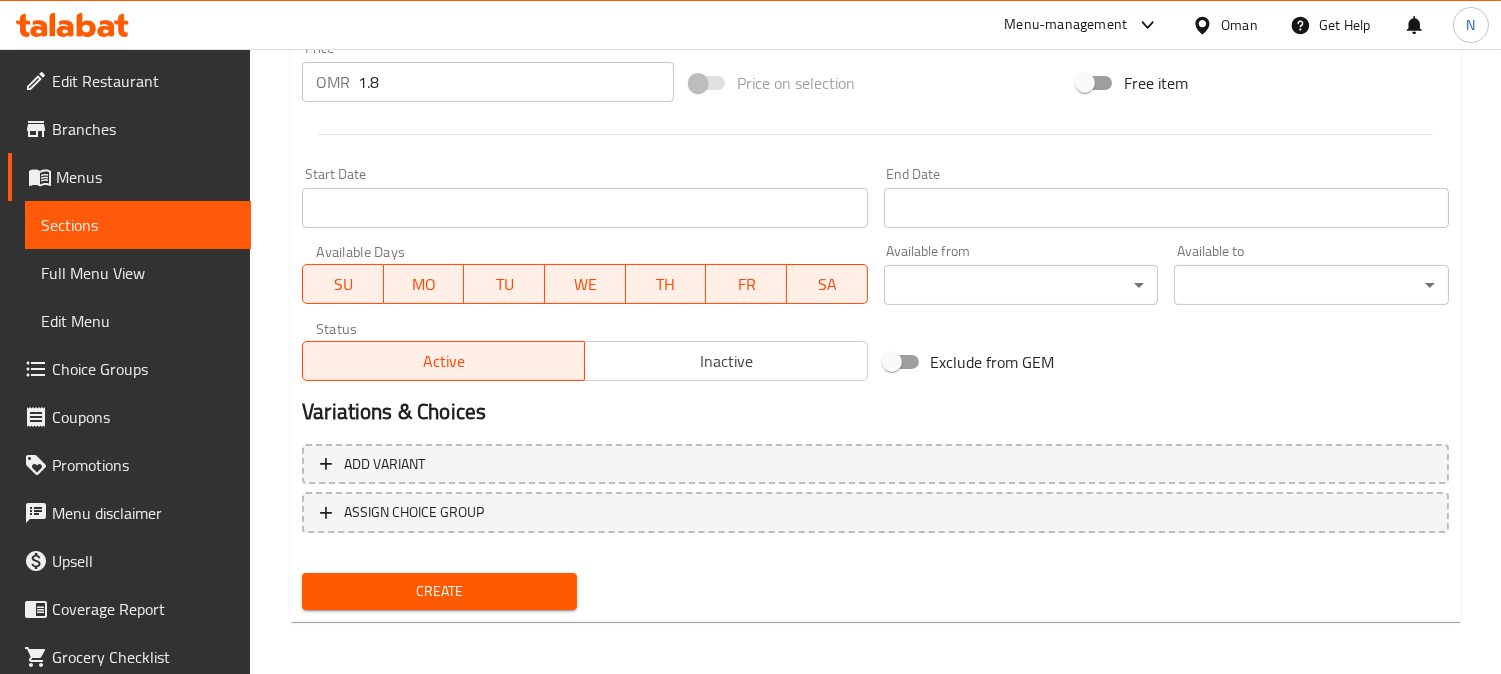 click on "Create" at bounding box center [439, 591] 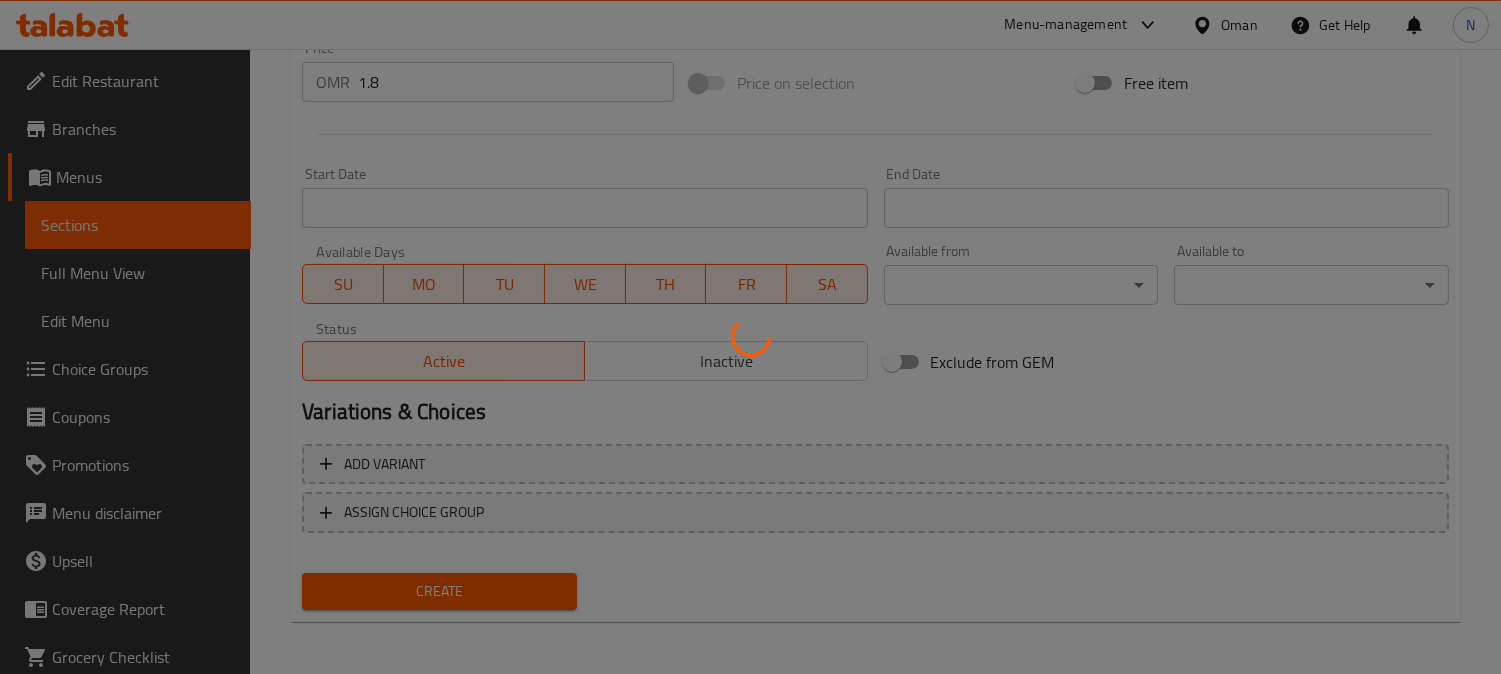 type 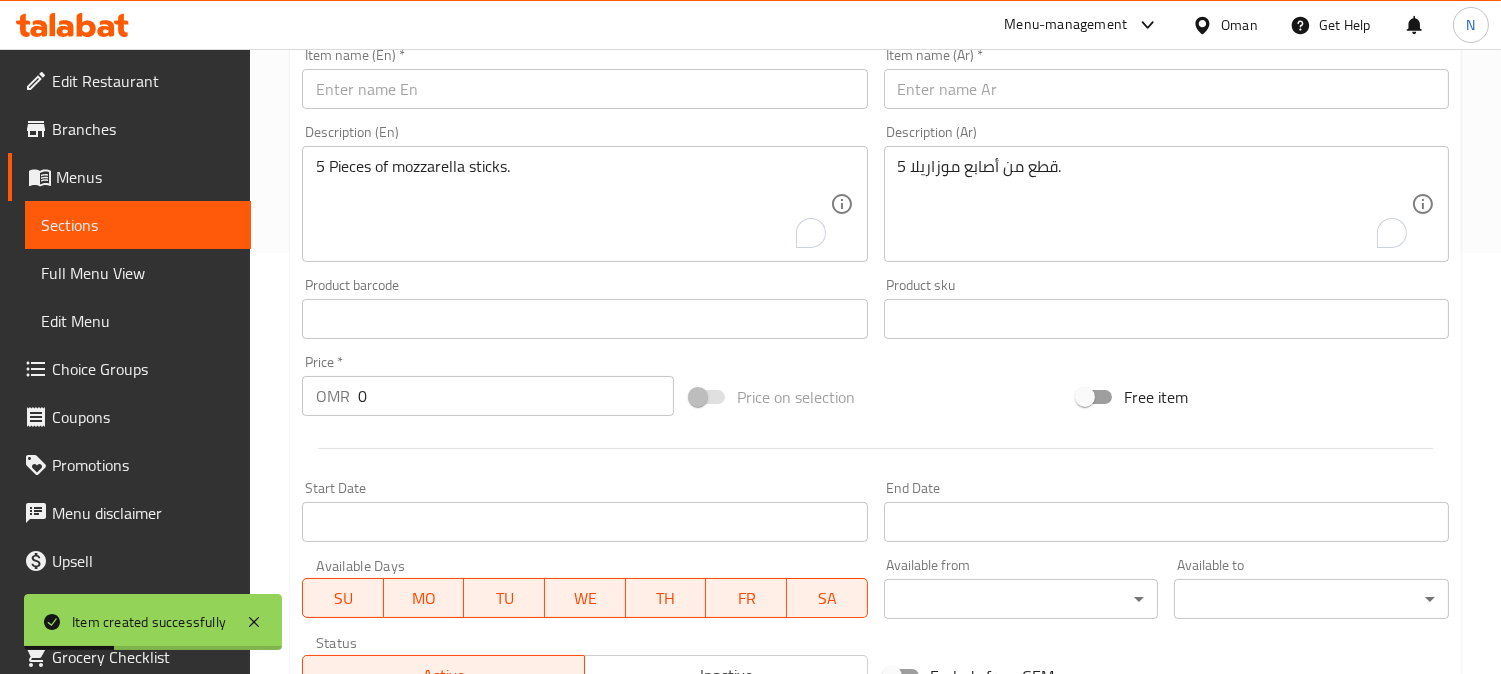 scroll, scrollTop: 402, scrollLeft: 0, axis: vertical 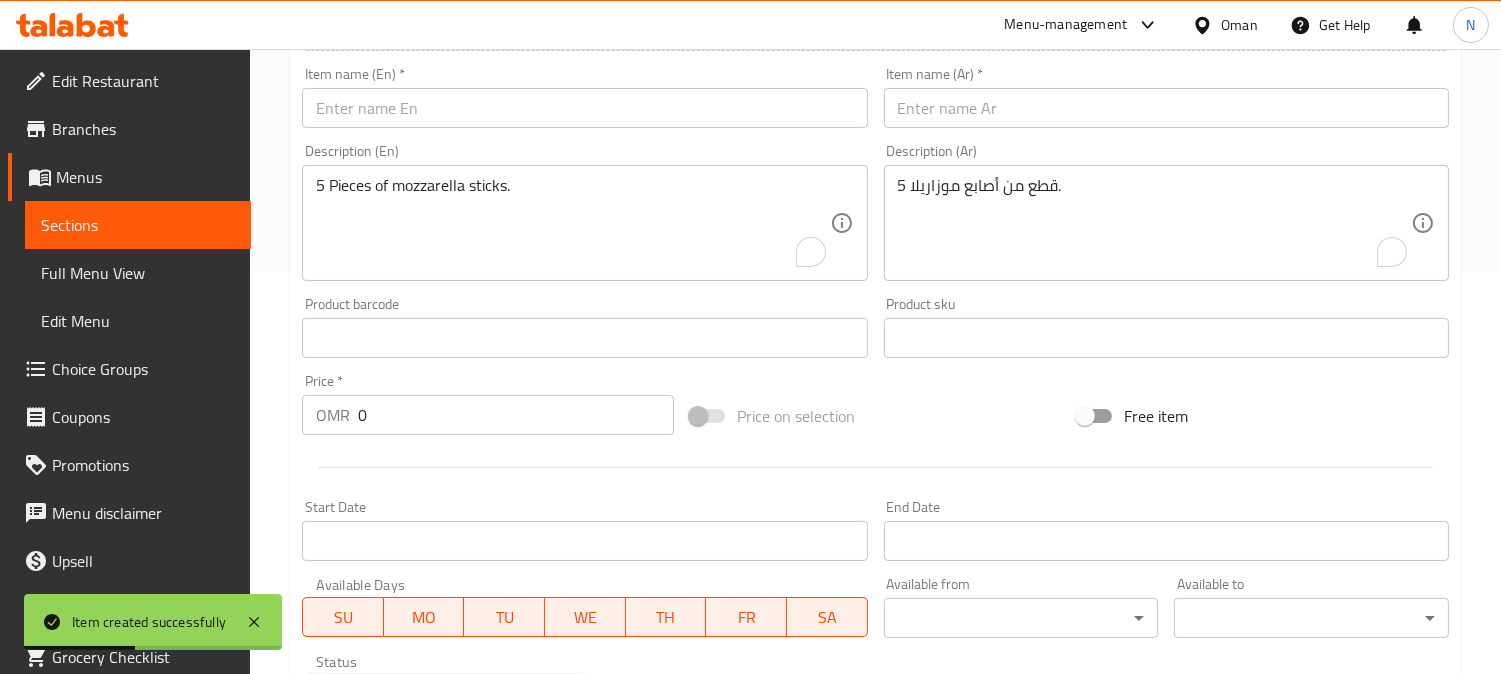 click at bounding box center [584, 108] 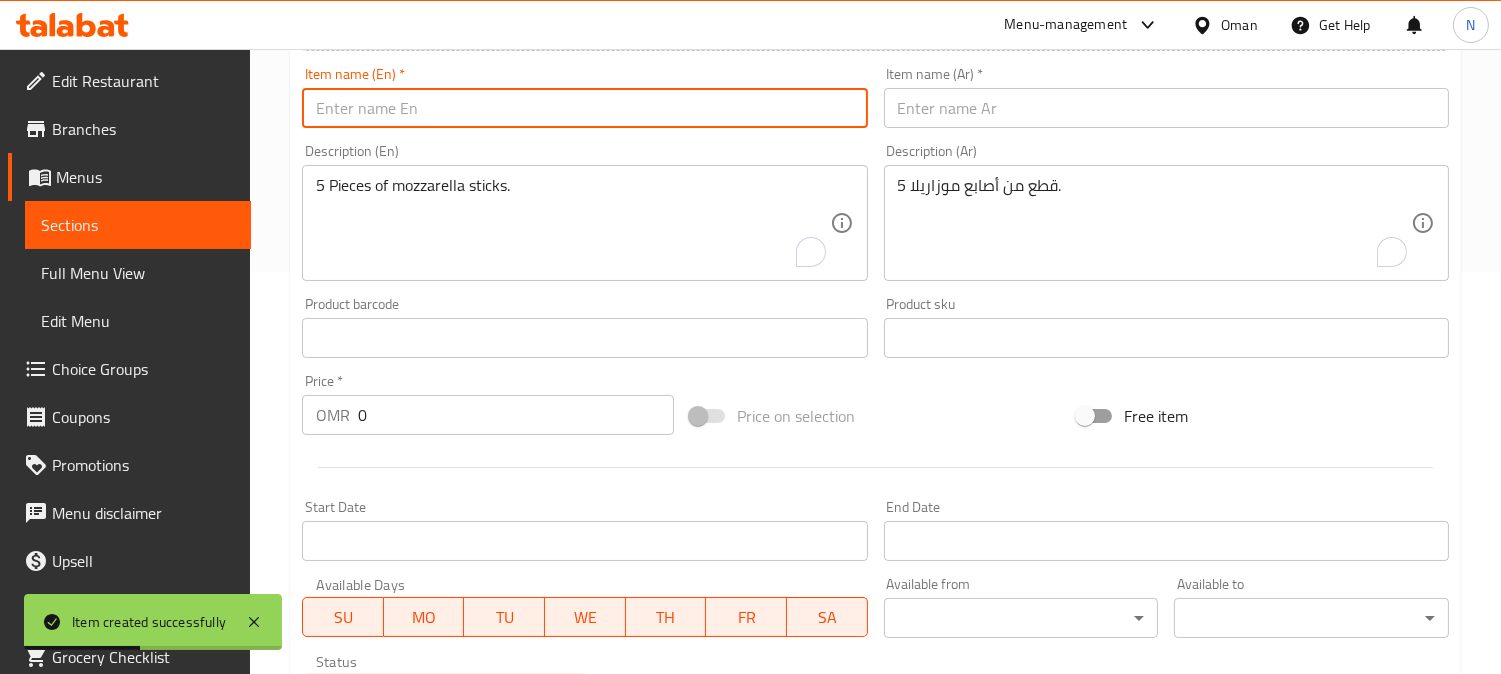 paste on "Spring Roll Chicken" 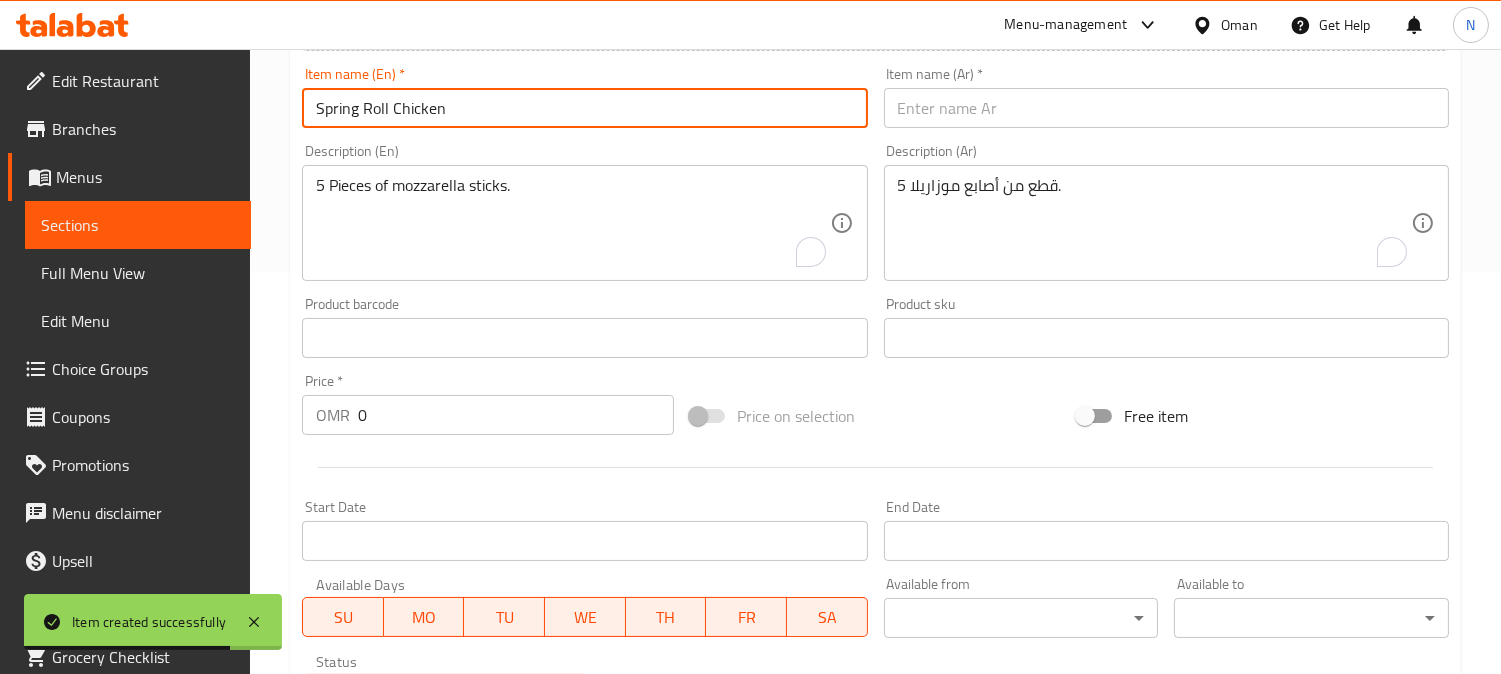 type on "Spring Roll Chicken" 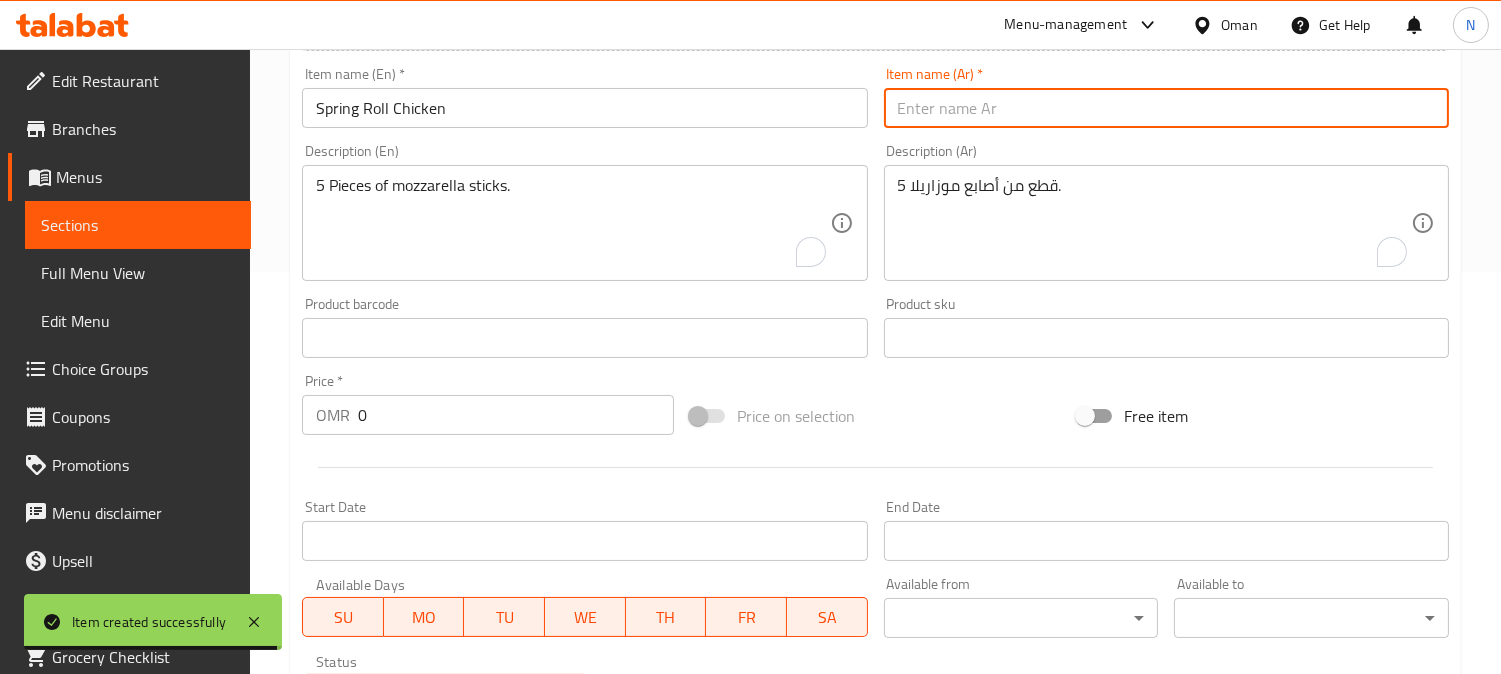 click at bounding box center (1166, 108) 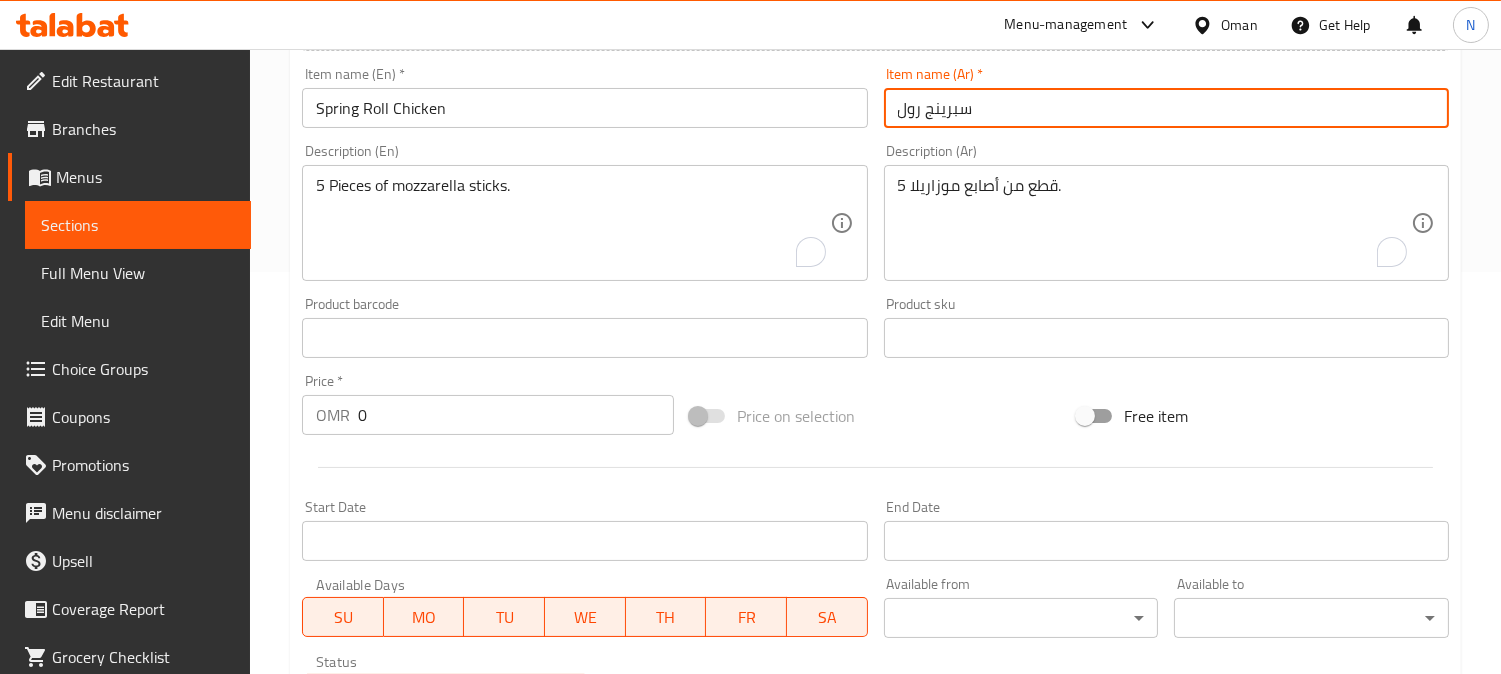 paste on "بالدجاج" 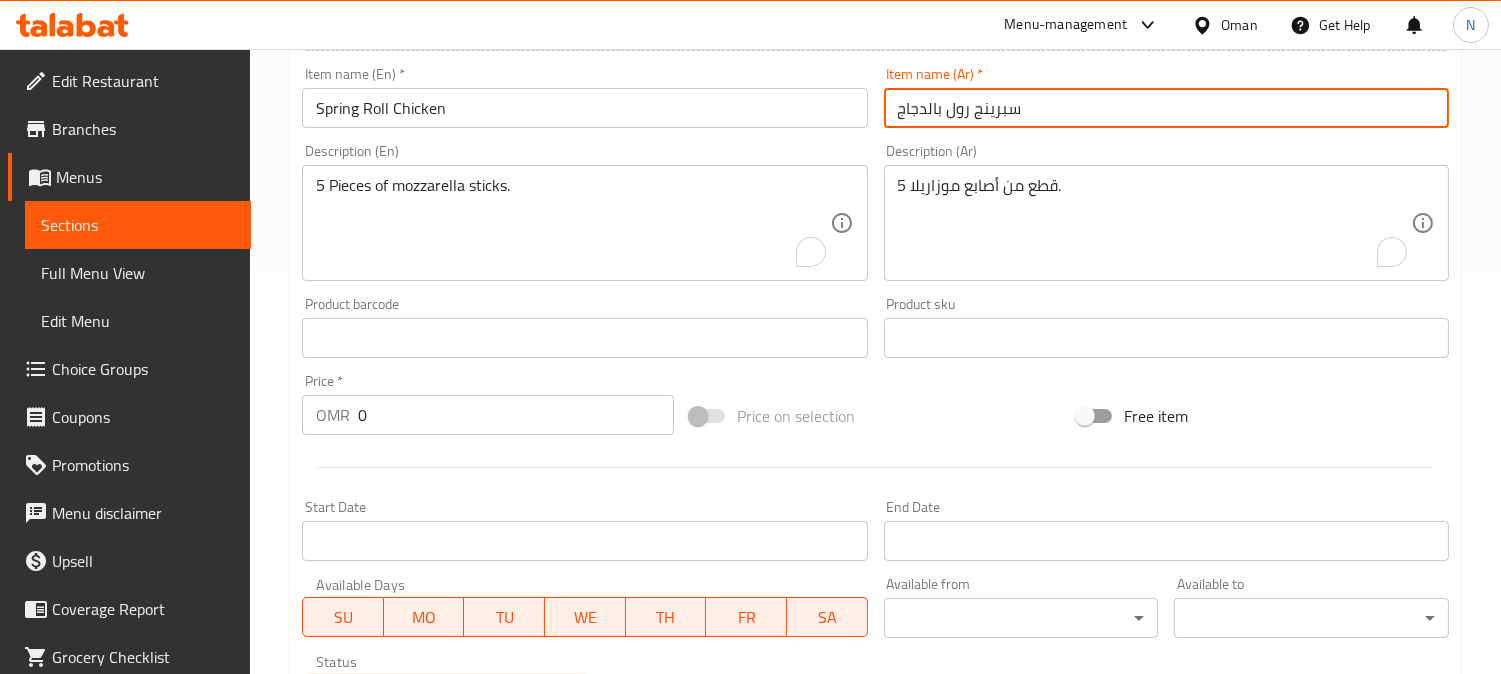 type on "سبرينج رول بالدجاج" 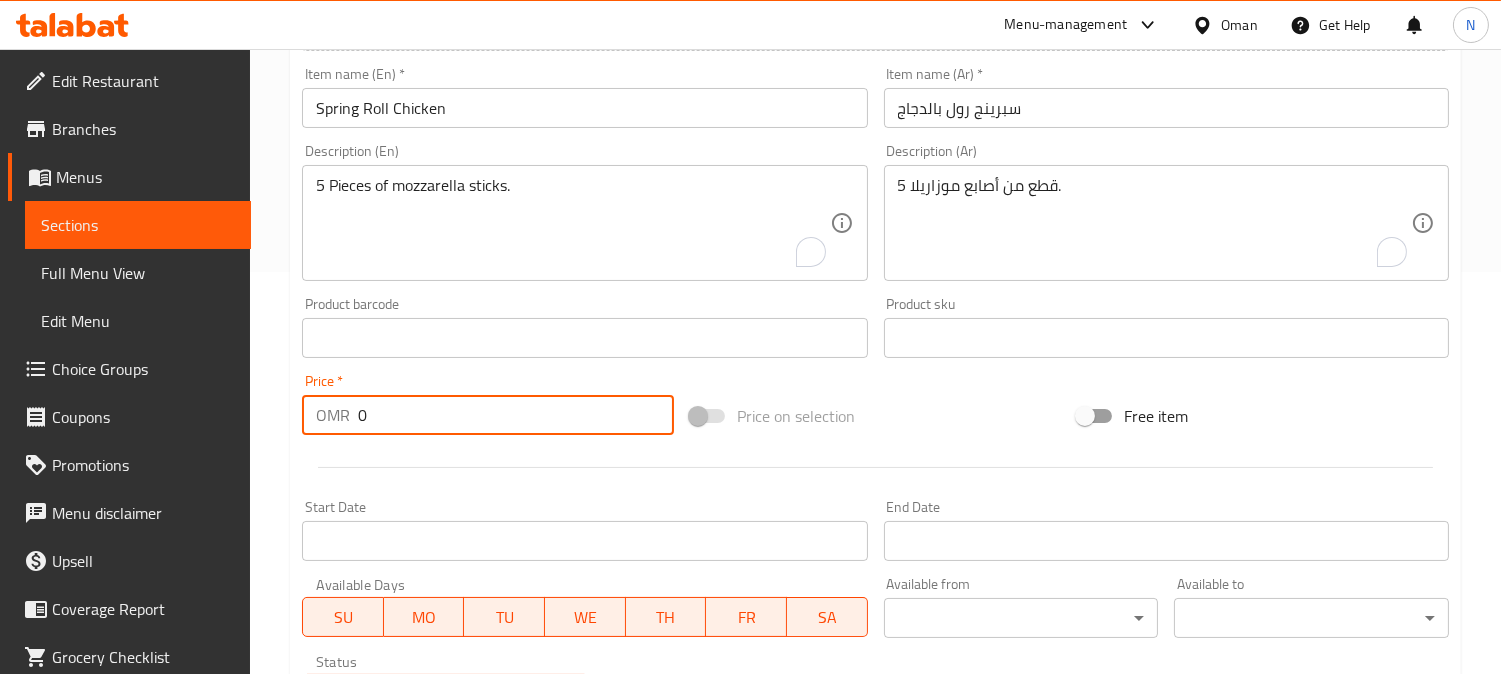 drag, startPoint x: 372, startPoint y: 412, endPoint x: 350, endPoint y: 417, distance: 22.561028 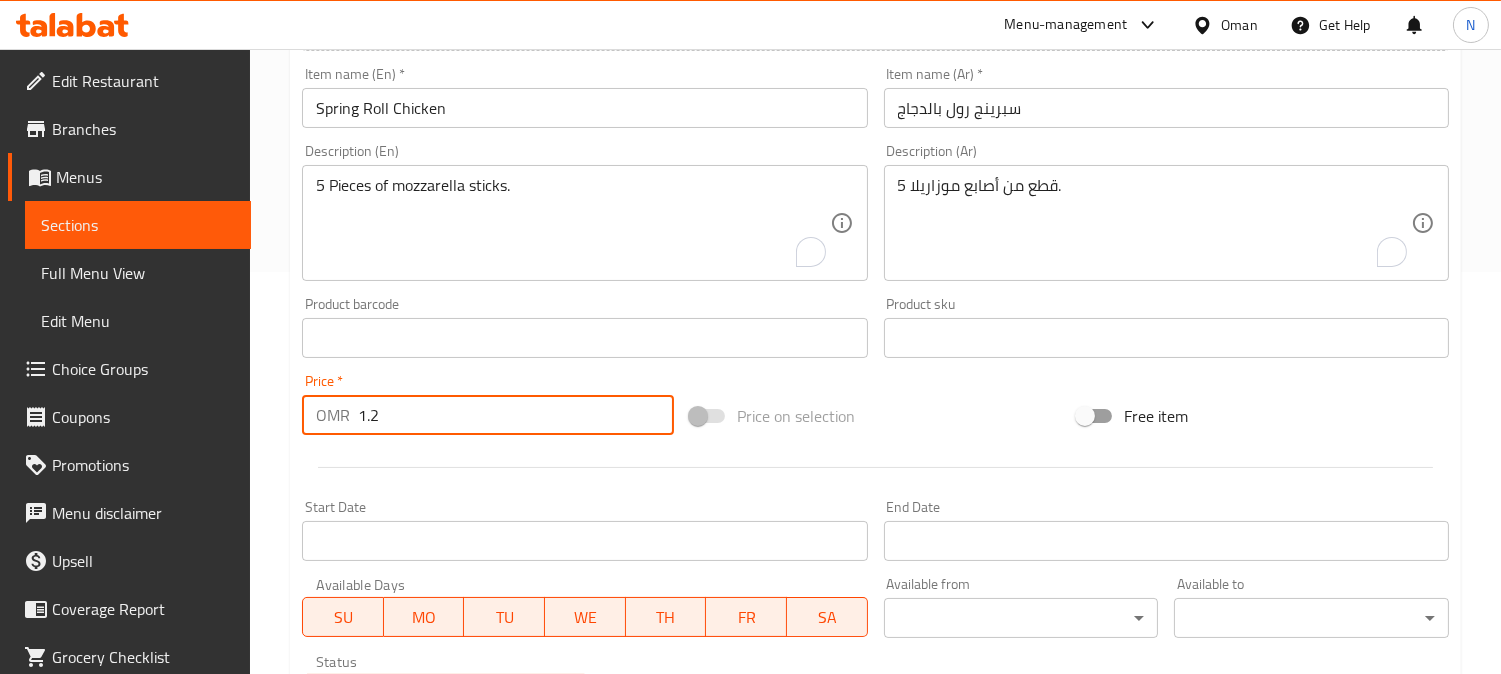type on "1.2" 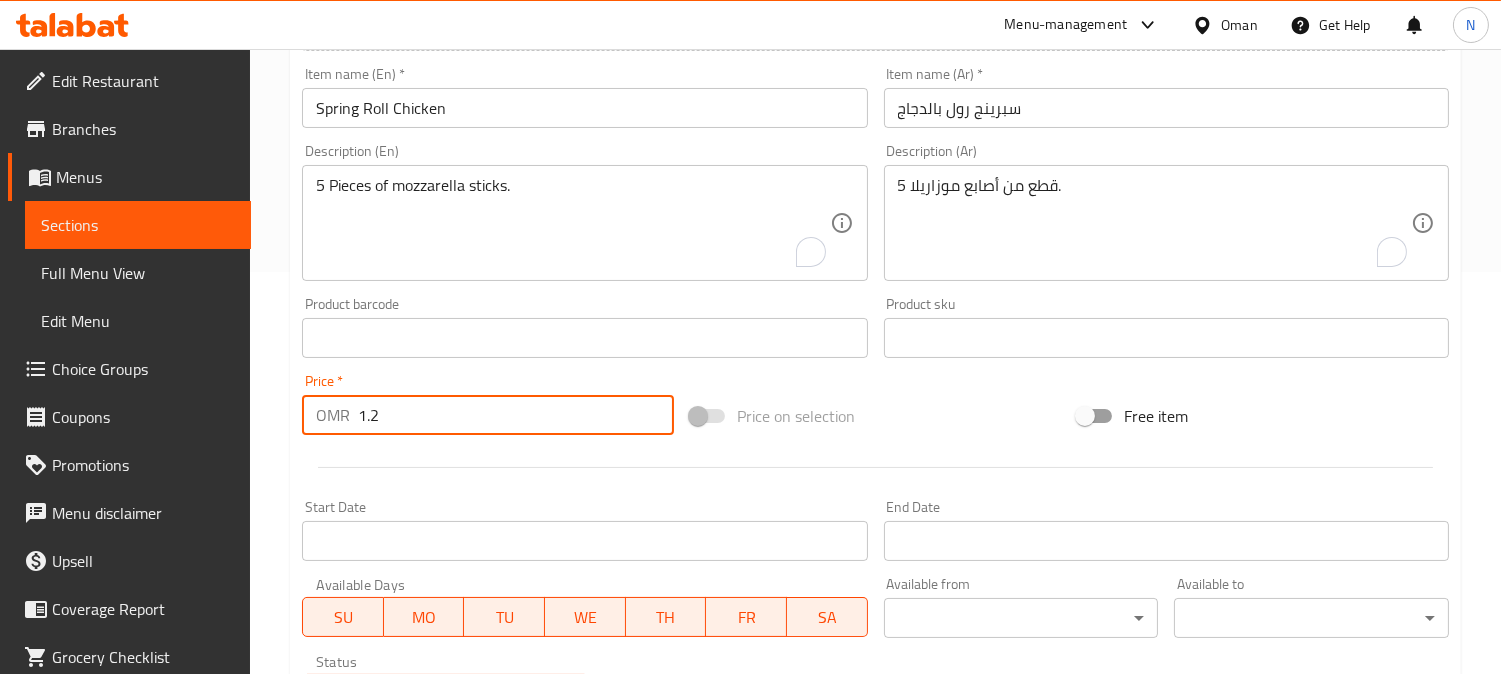 click on "5 Pieces of mozzarella sticks." at bounding box center [572, 223] 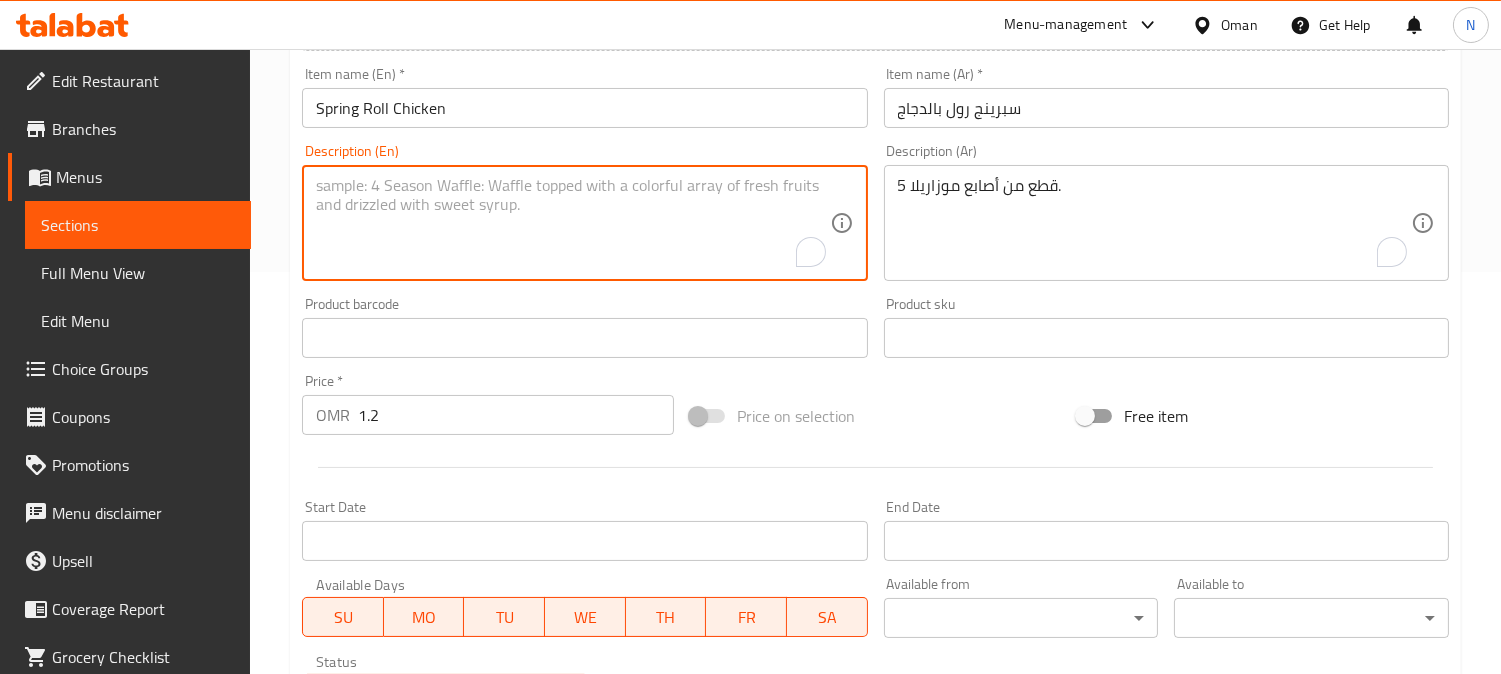 paste on "3 pieces of chicken spring rolls" 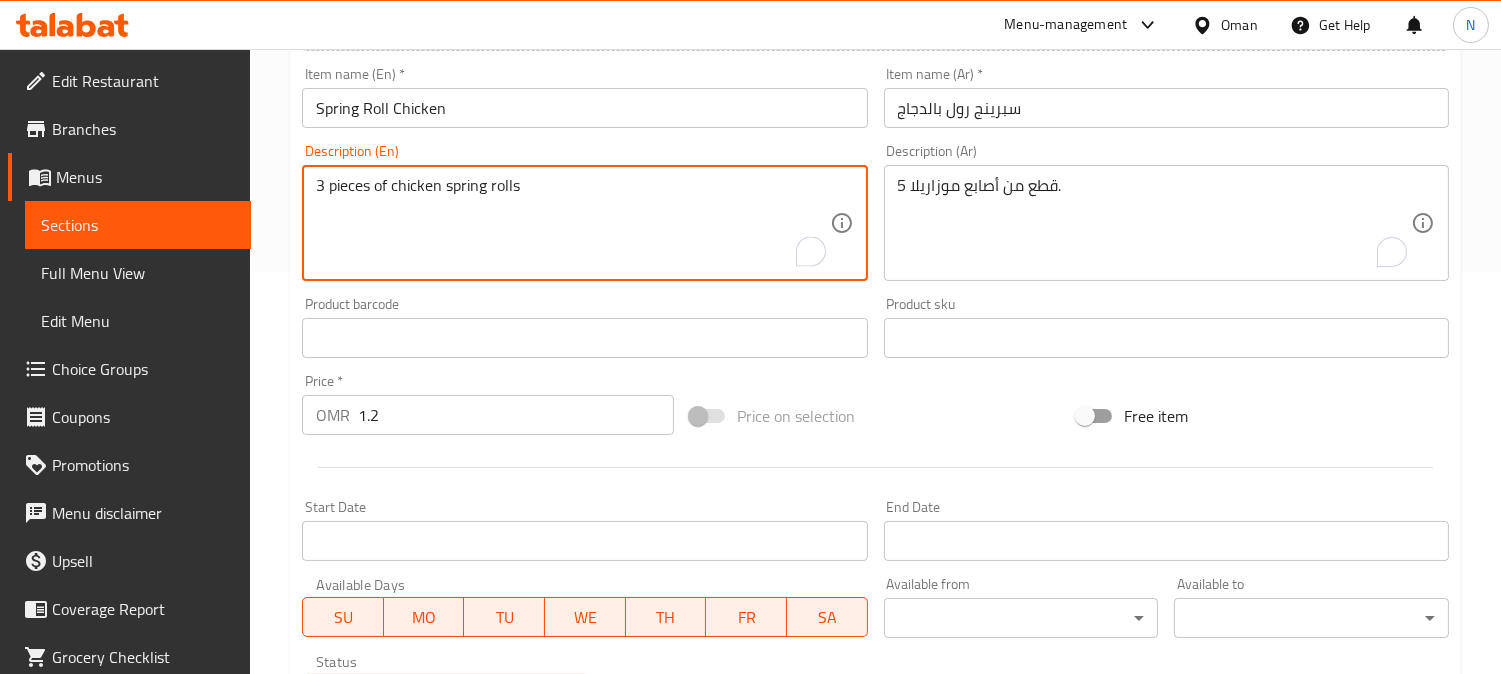 click on "3 pieces of chicken spring rolls" at bounding box center [572, 223] 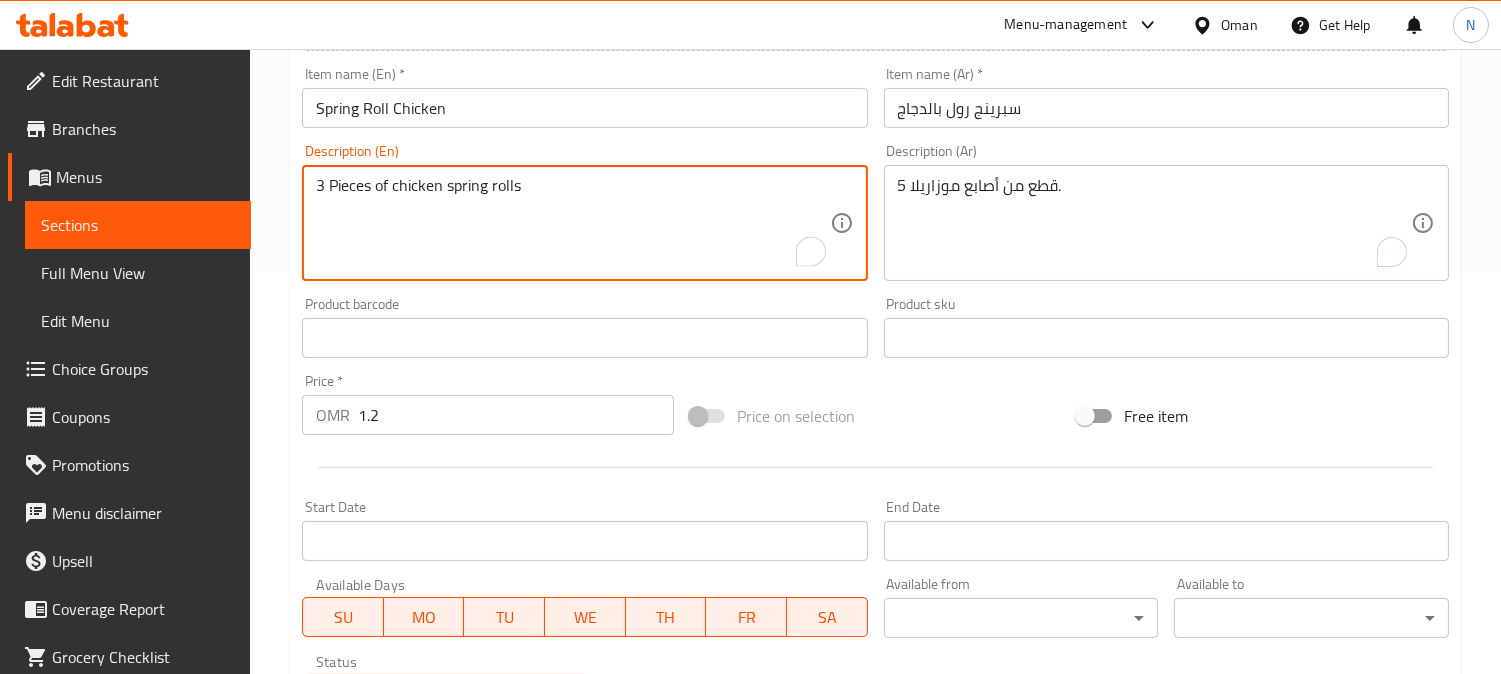 click on "3 Pieces of chicken spring rolls" at bounding box center [572, 223] 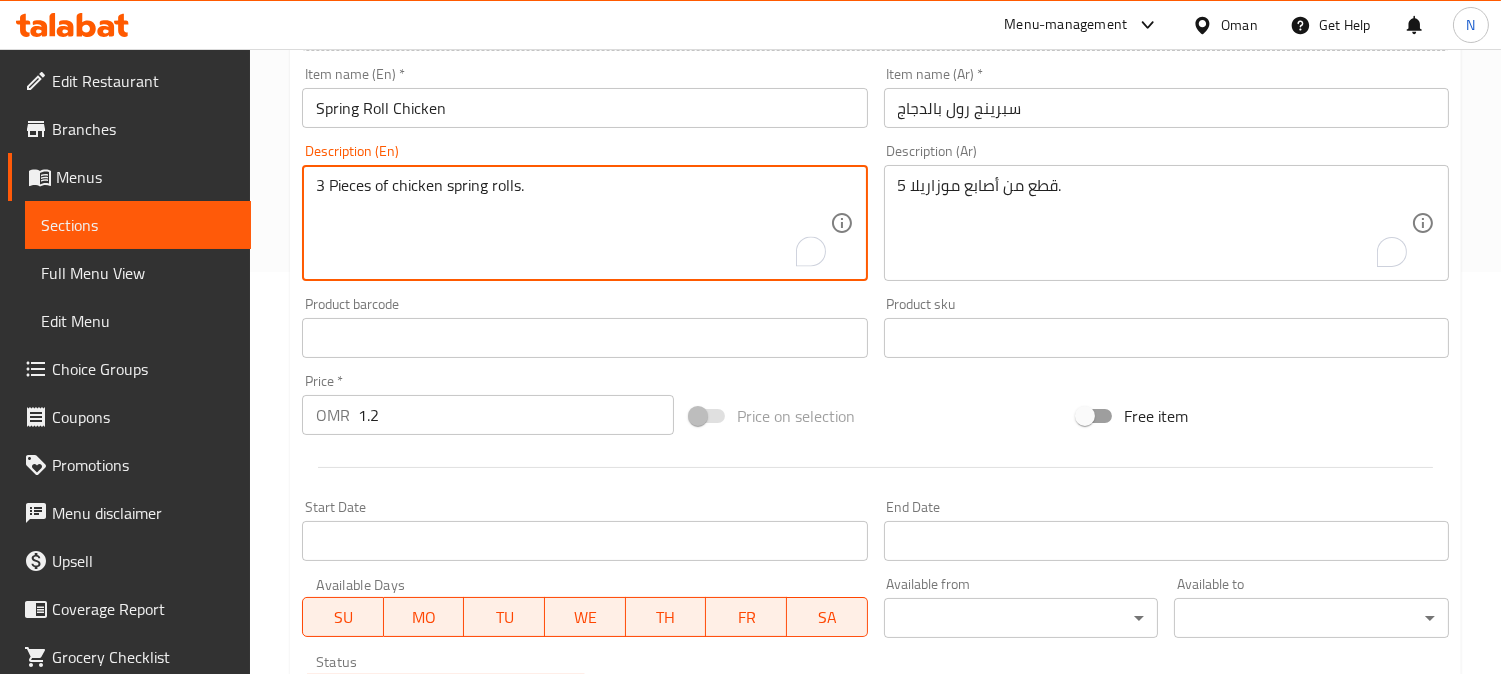 click on "3 Pieces of chicken spring rolls." at bounding box center (572, 223) 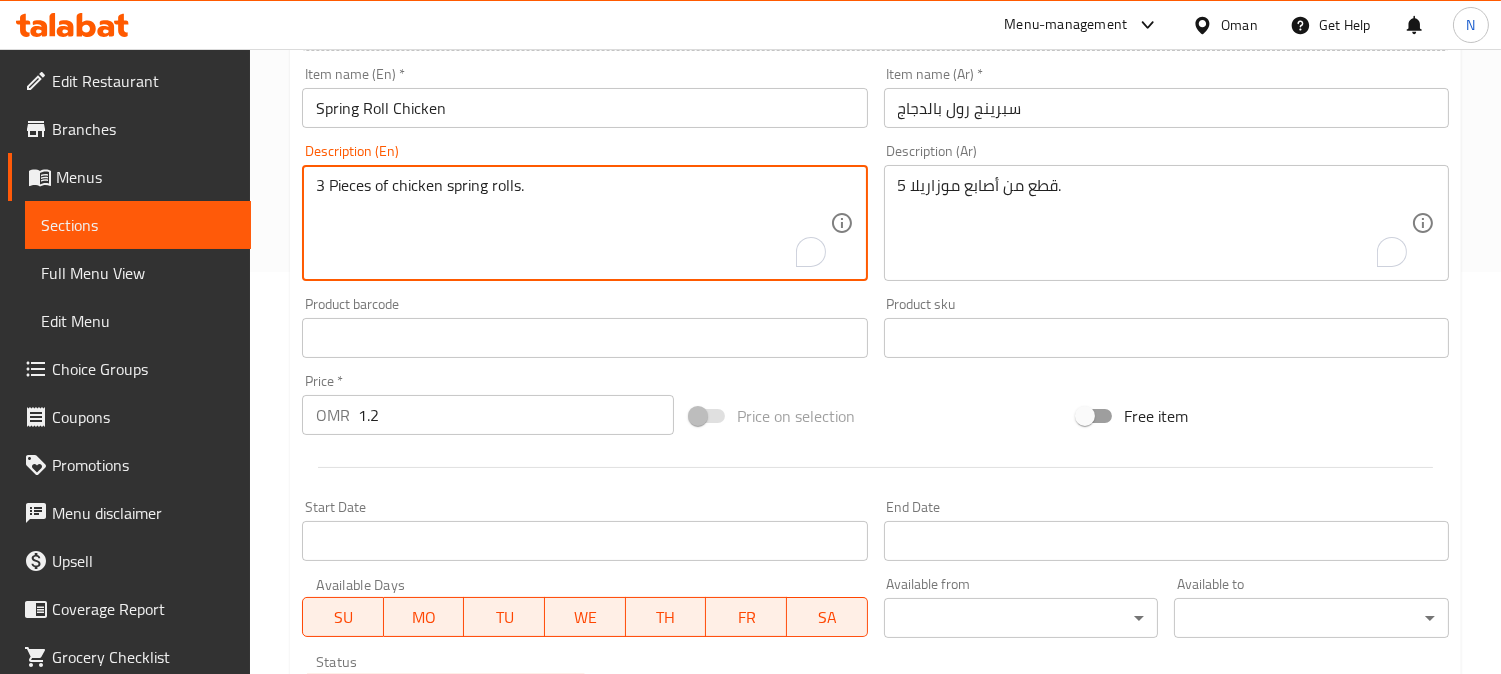 click on "3 Pieces of chicken spring rolls." at bounding box center (572, 223) 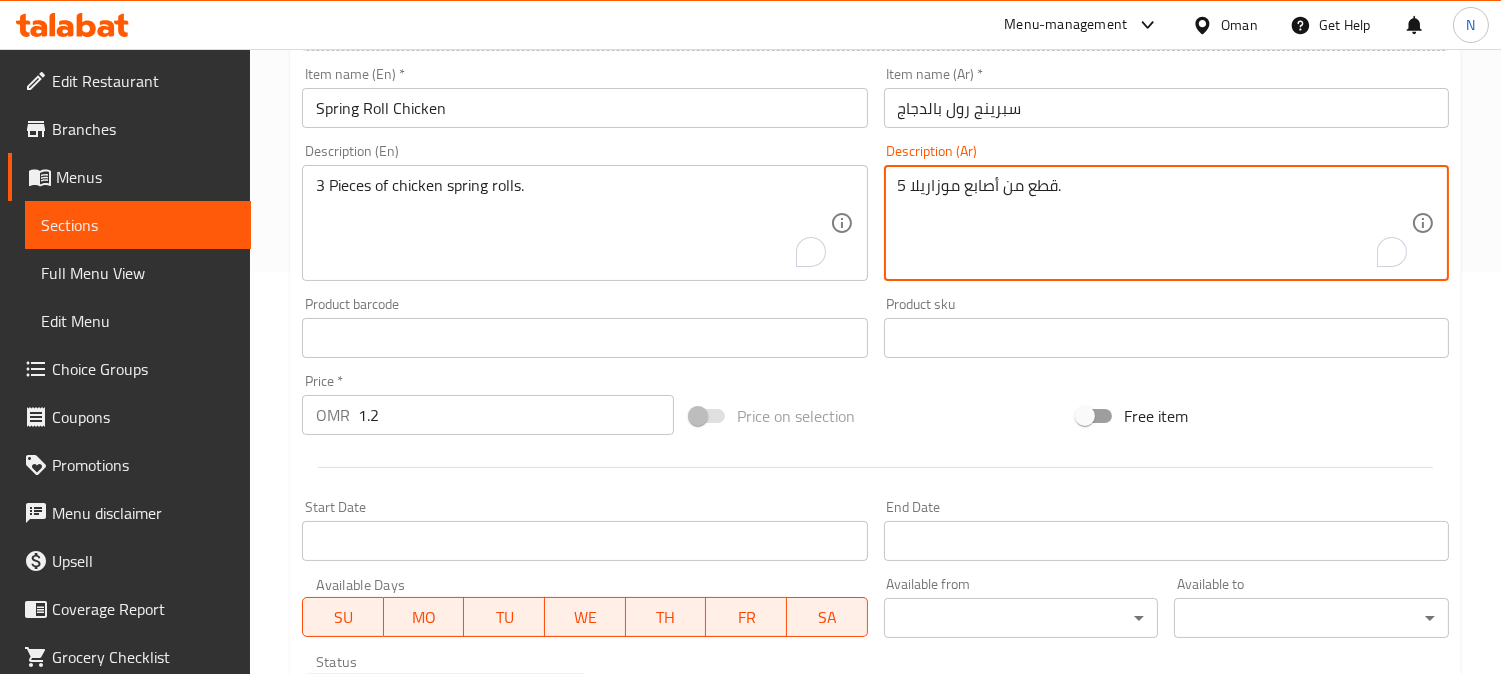 click on "5 قطع من أصابع موزاريلا." at bounding box center [1154, 223] 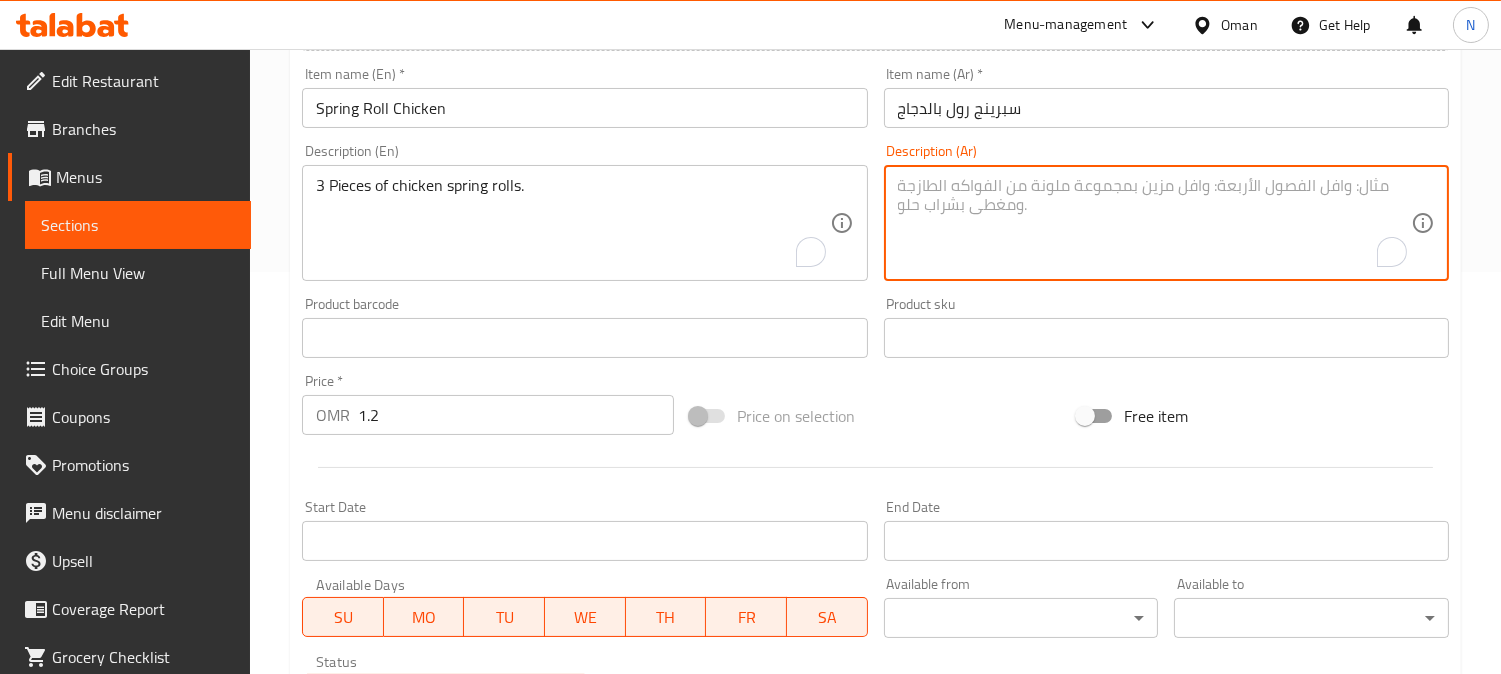 paste on "3 قطع من لفائف الدجاج الربيعية." 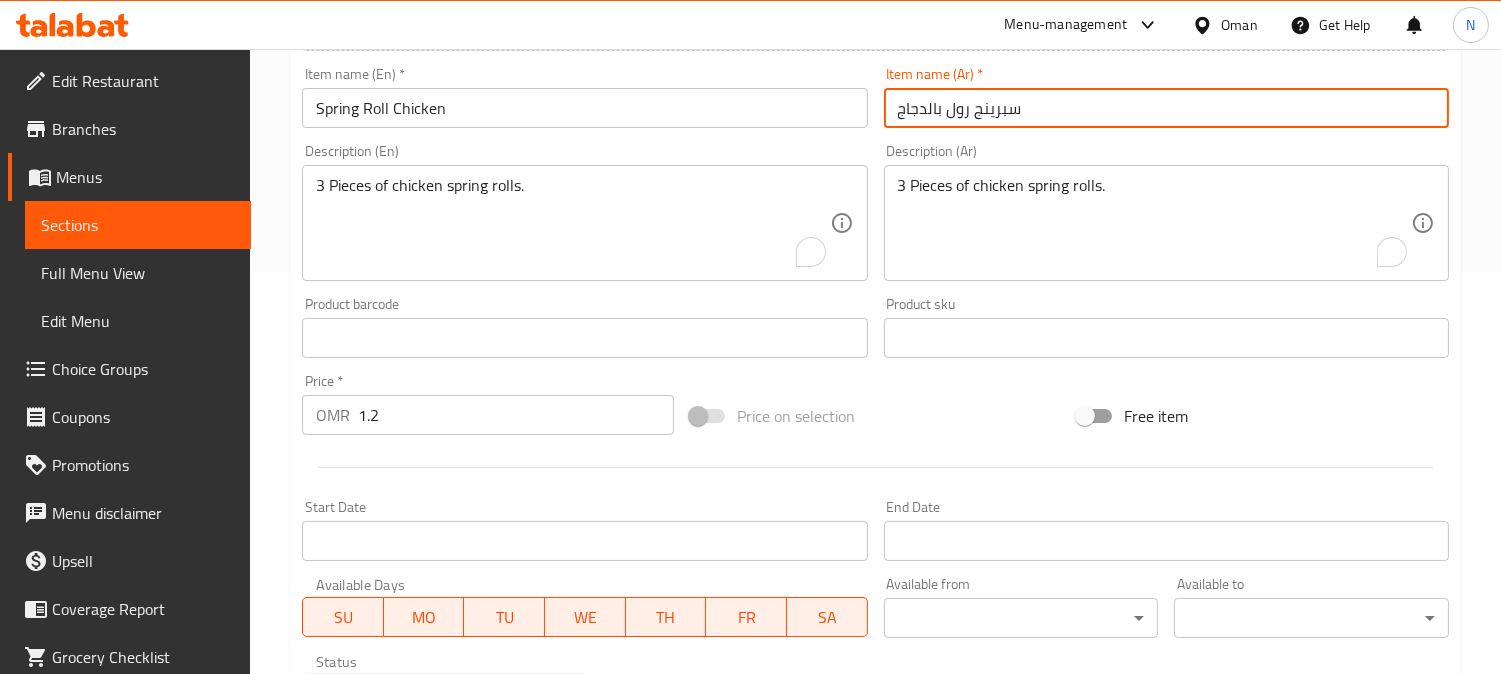 drag, startPoint x: 1023, startPoint y: 108, endPoint x: 948, endPoint y: 108, distance: 75 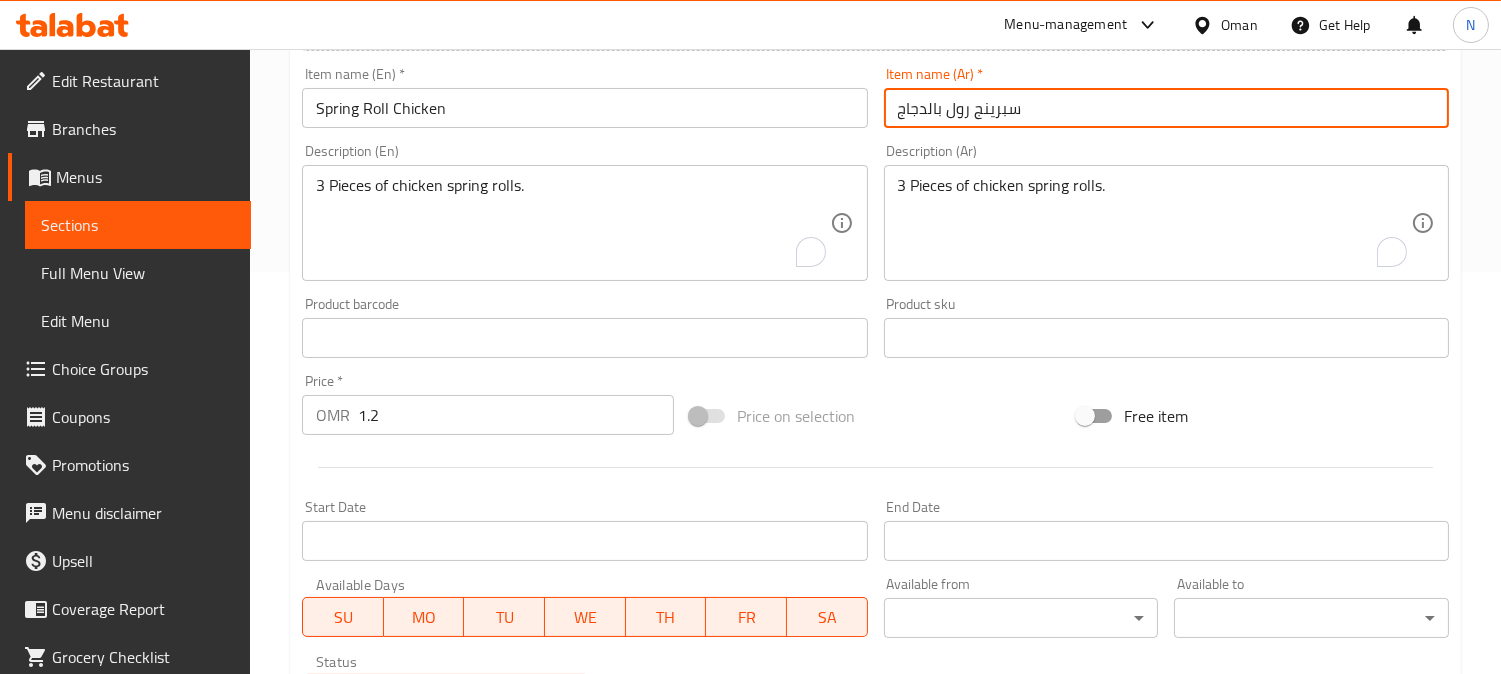 click on "سبرينج رول بالدجاج" at bounding box center (1166, 108) 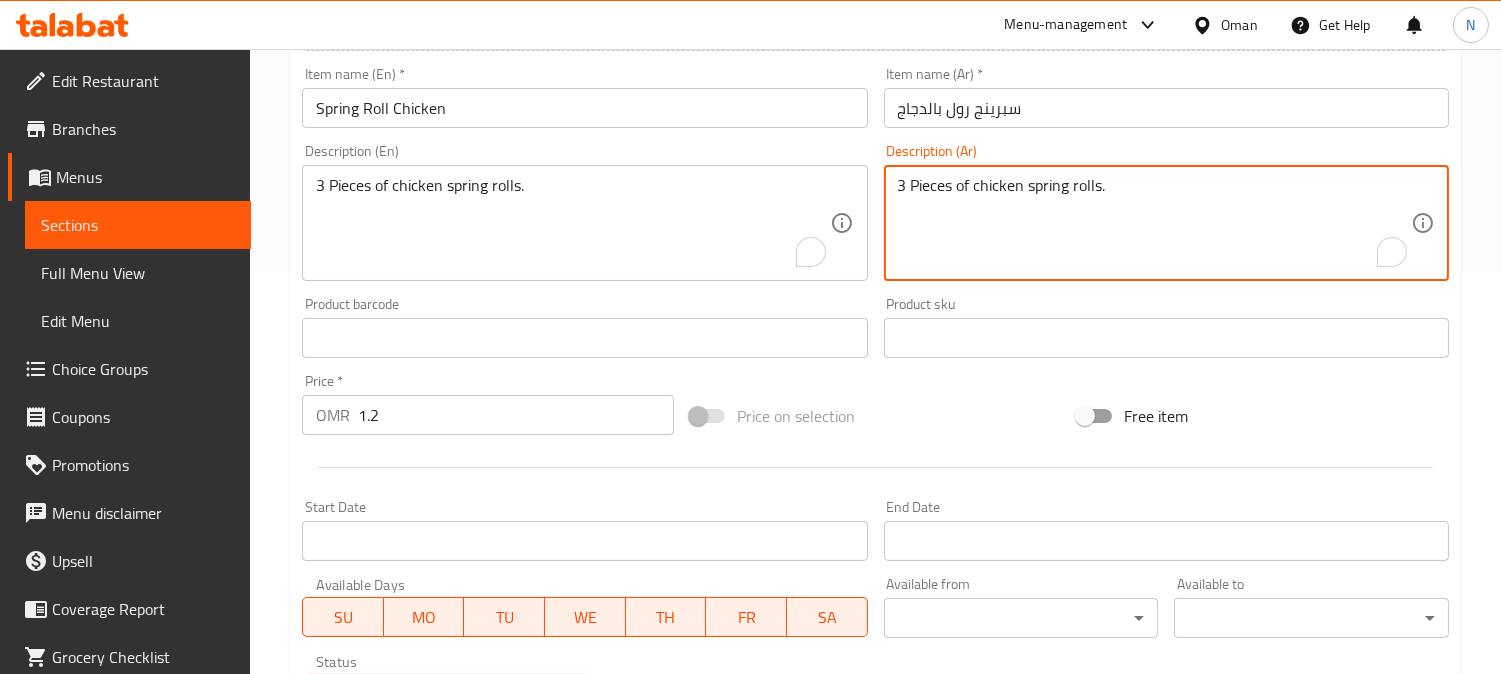click on "3 قطع من لفائف الدجاج الربيعية." at bounding box center [1154, 223] 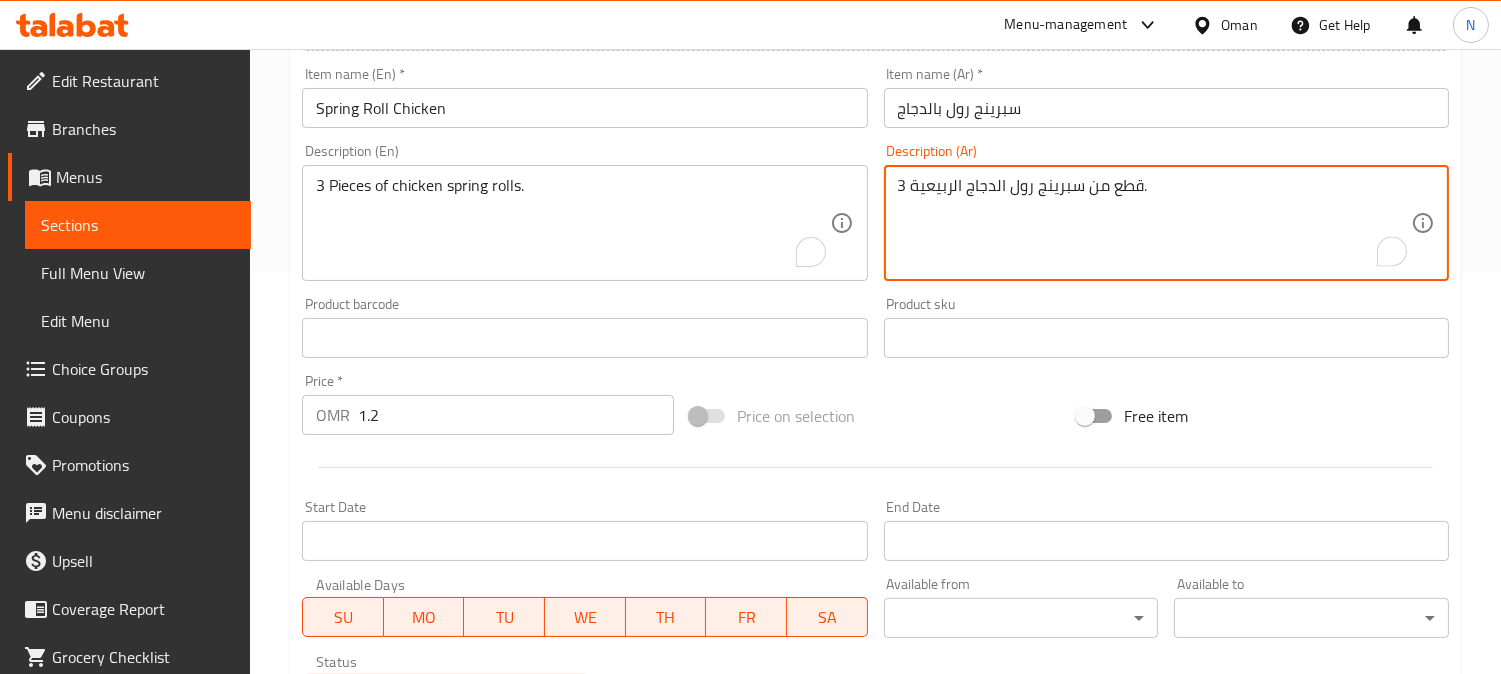 click on "3 قطع من سبرينج رول الدجاج الربيعية." at bounding box center (1154, 223) 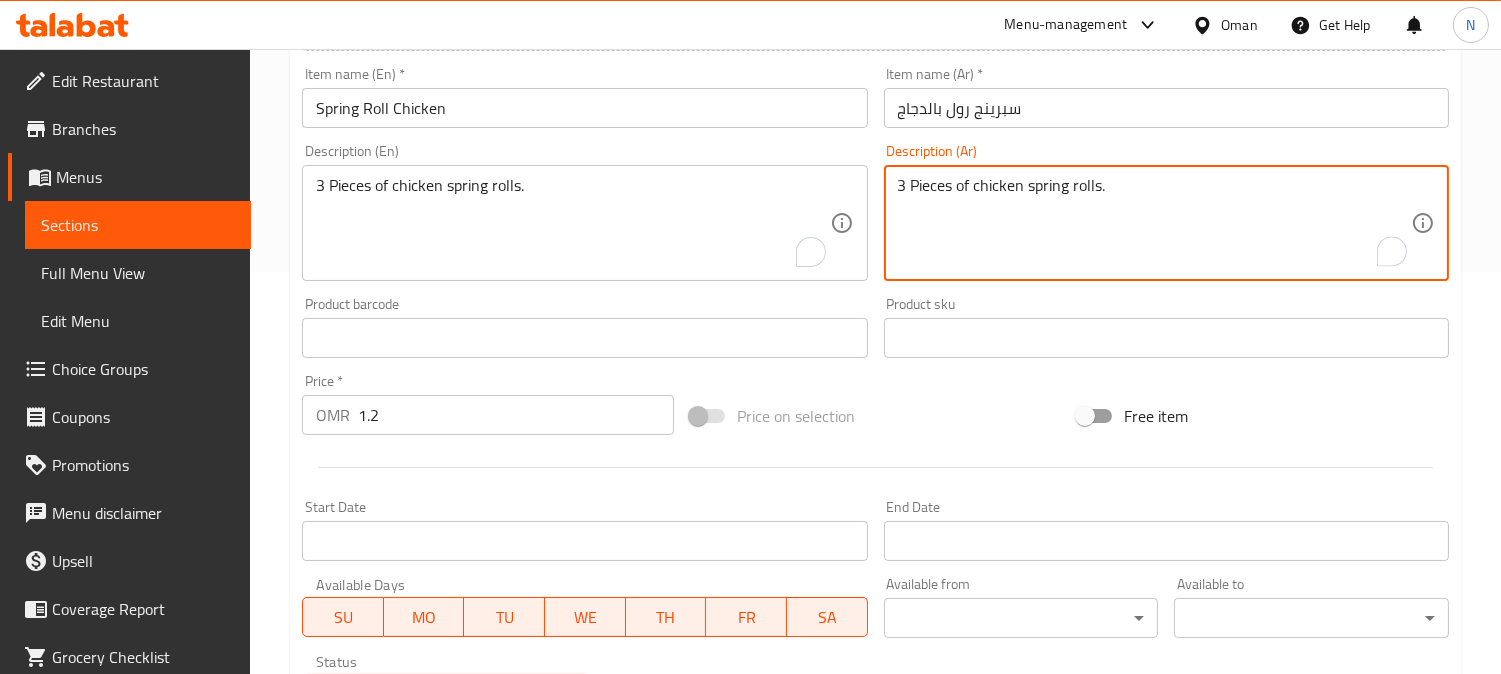 drag, startPoint x: 964, startPoint y: 188, endPoint x: 913, endPoint y: 202, distance: 52.886673 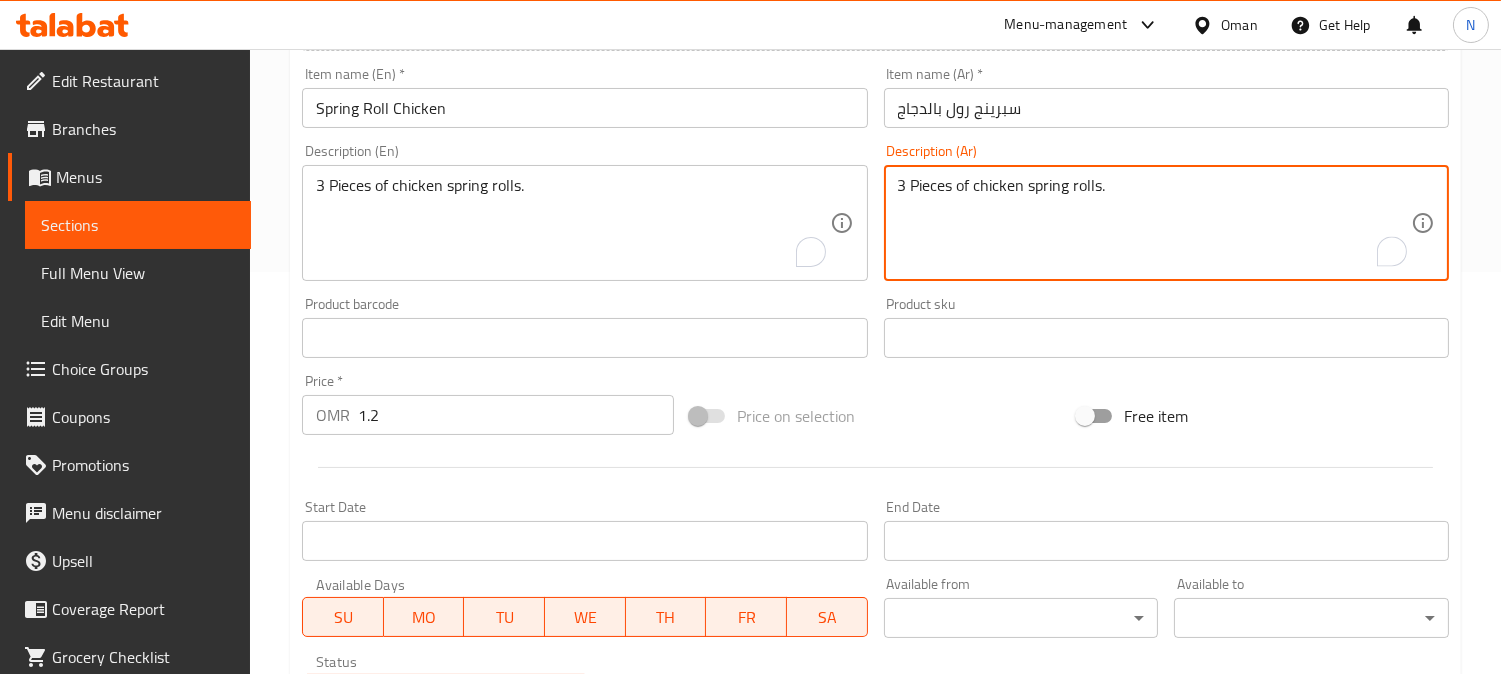 click on "3 قطع من سبرينج رول دجاج الربيعية." at bounding box center (1154, 223) 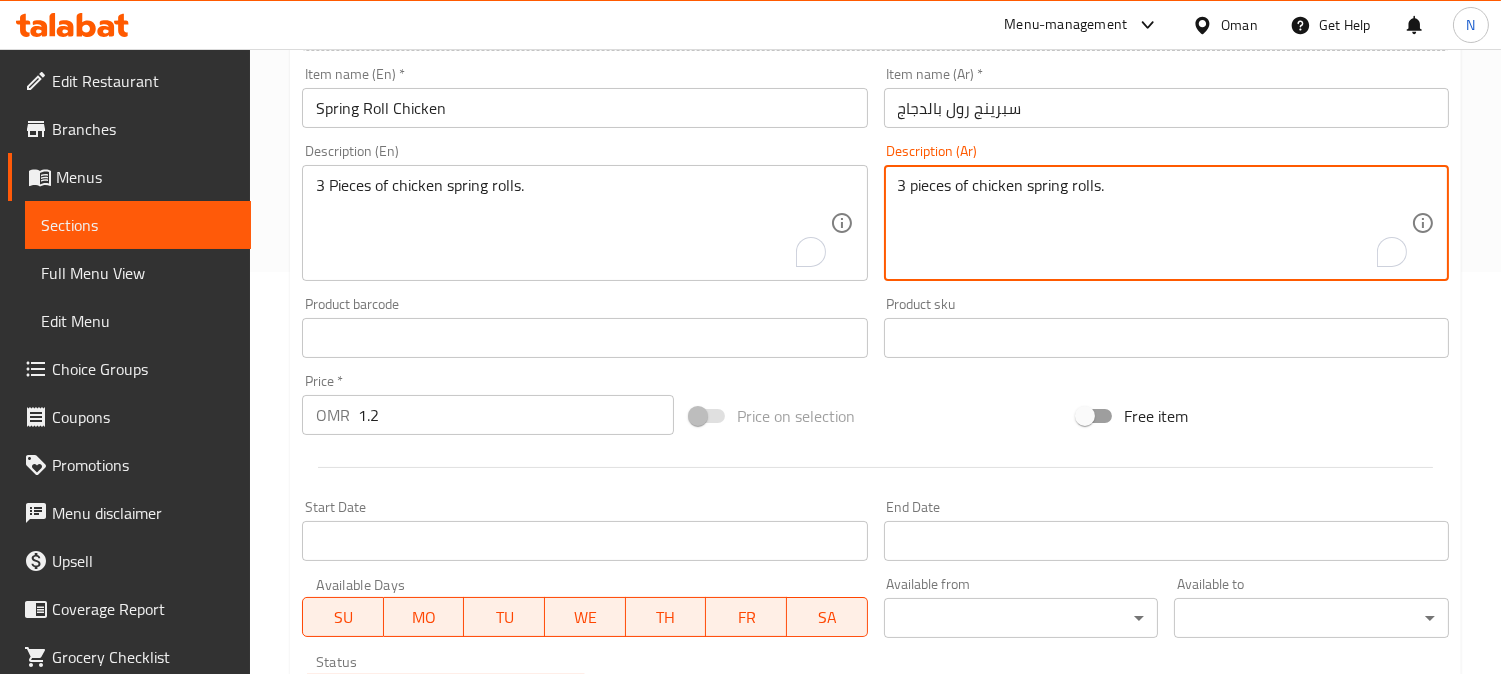 type on "3 قطع من سبرينج رول دجاج." 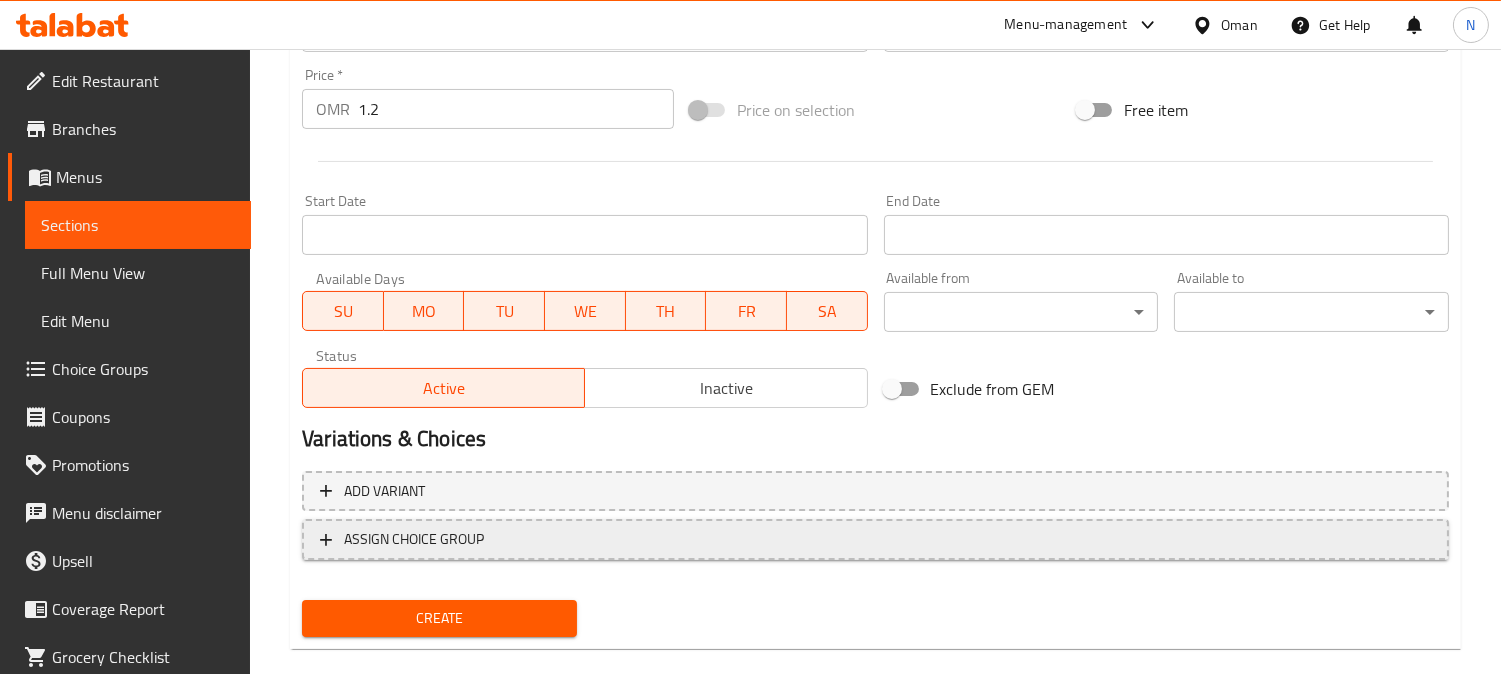 scroll, scrollTop: 735, scrollLeft: 0, axis: vertical 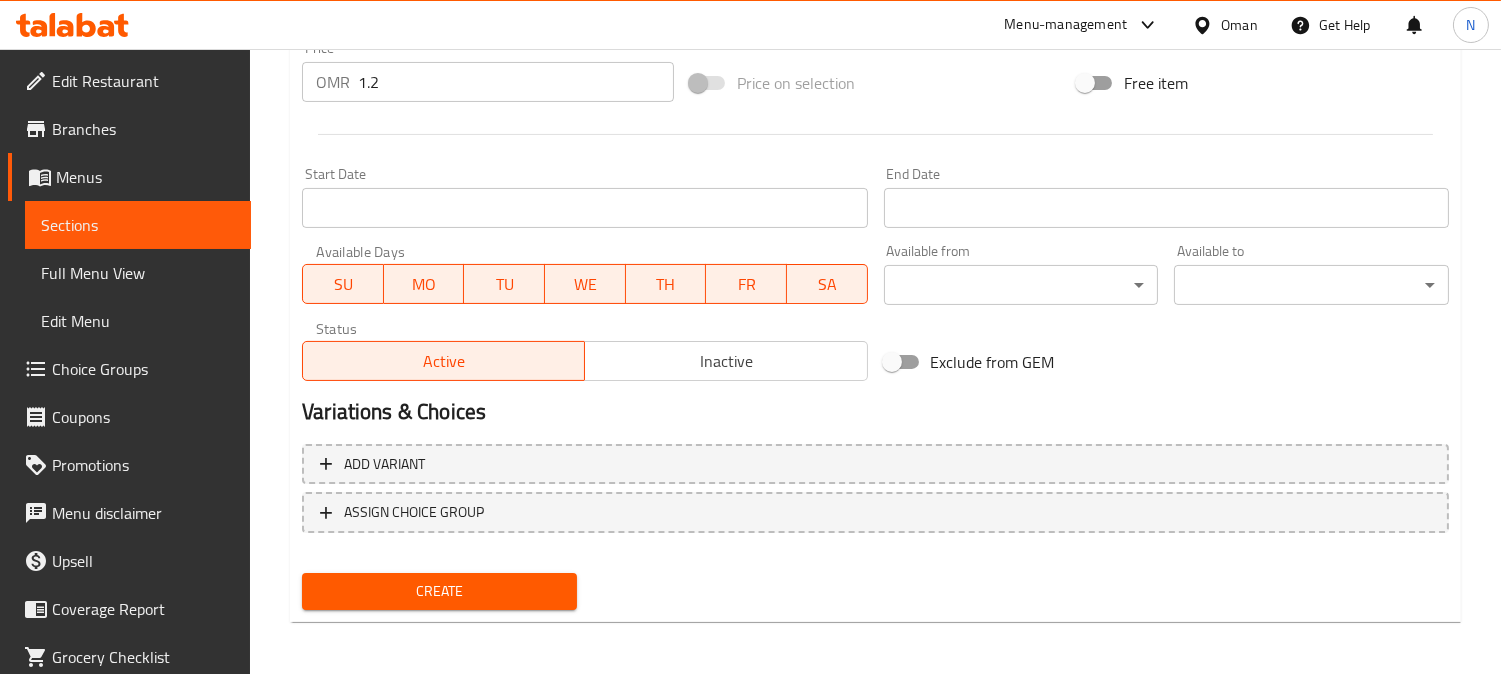 click on "Create" at bounding box center [439, 591] 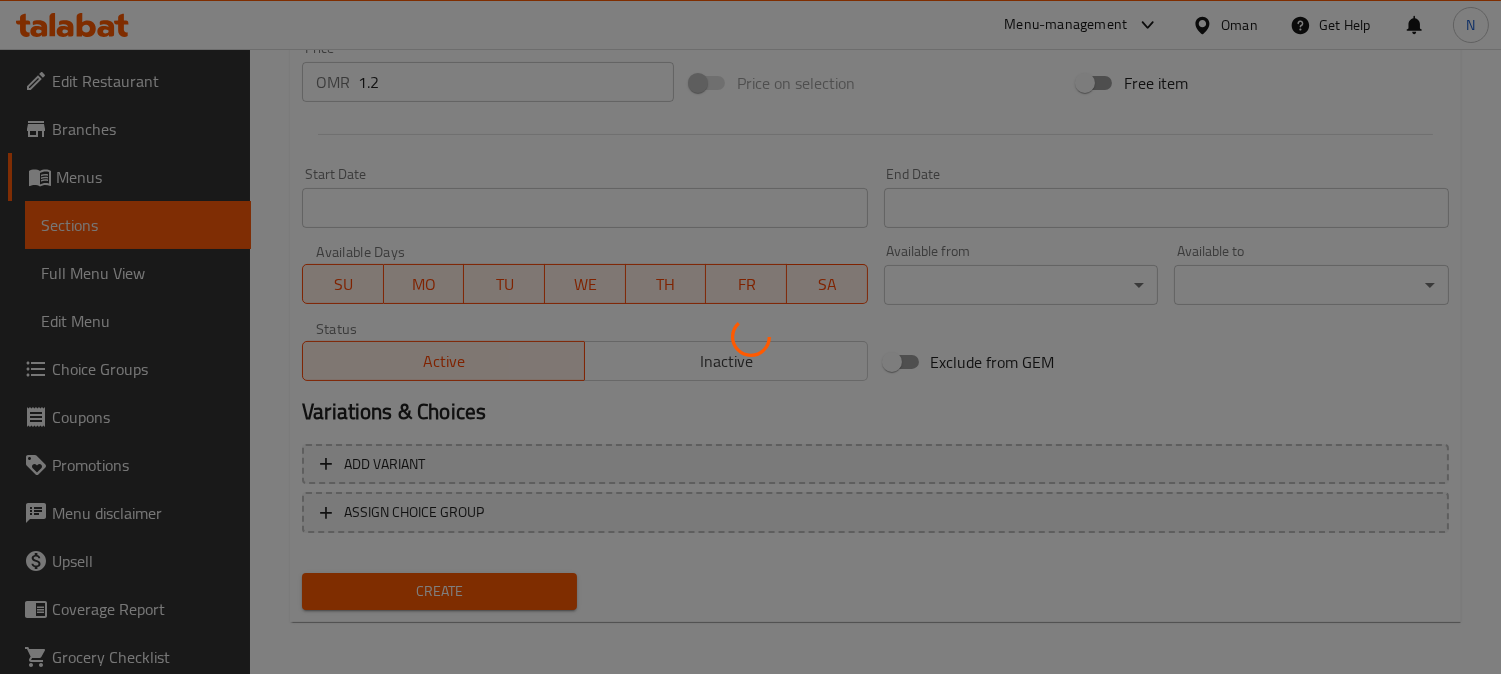 type 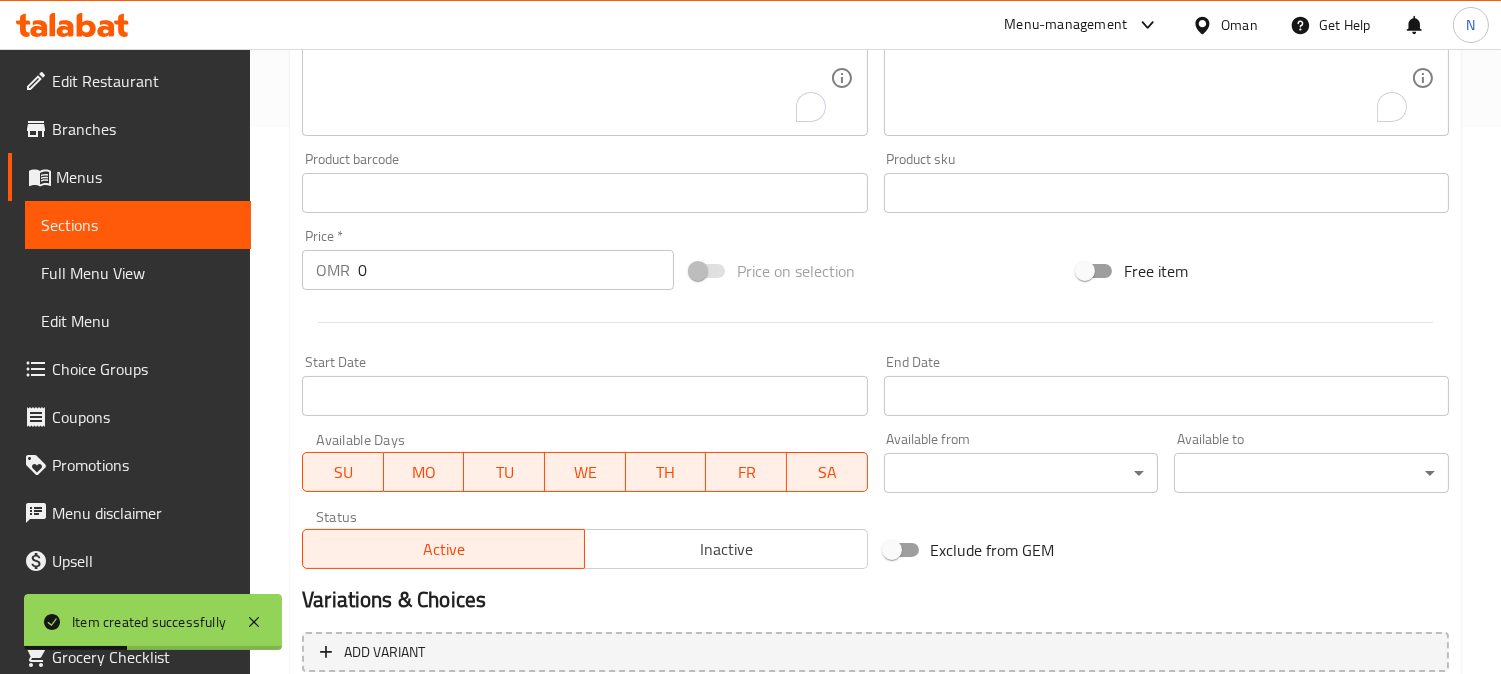 scroll, scrollTop: 402, scrollLeft: 0, axis: vertical 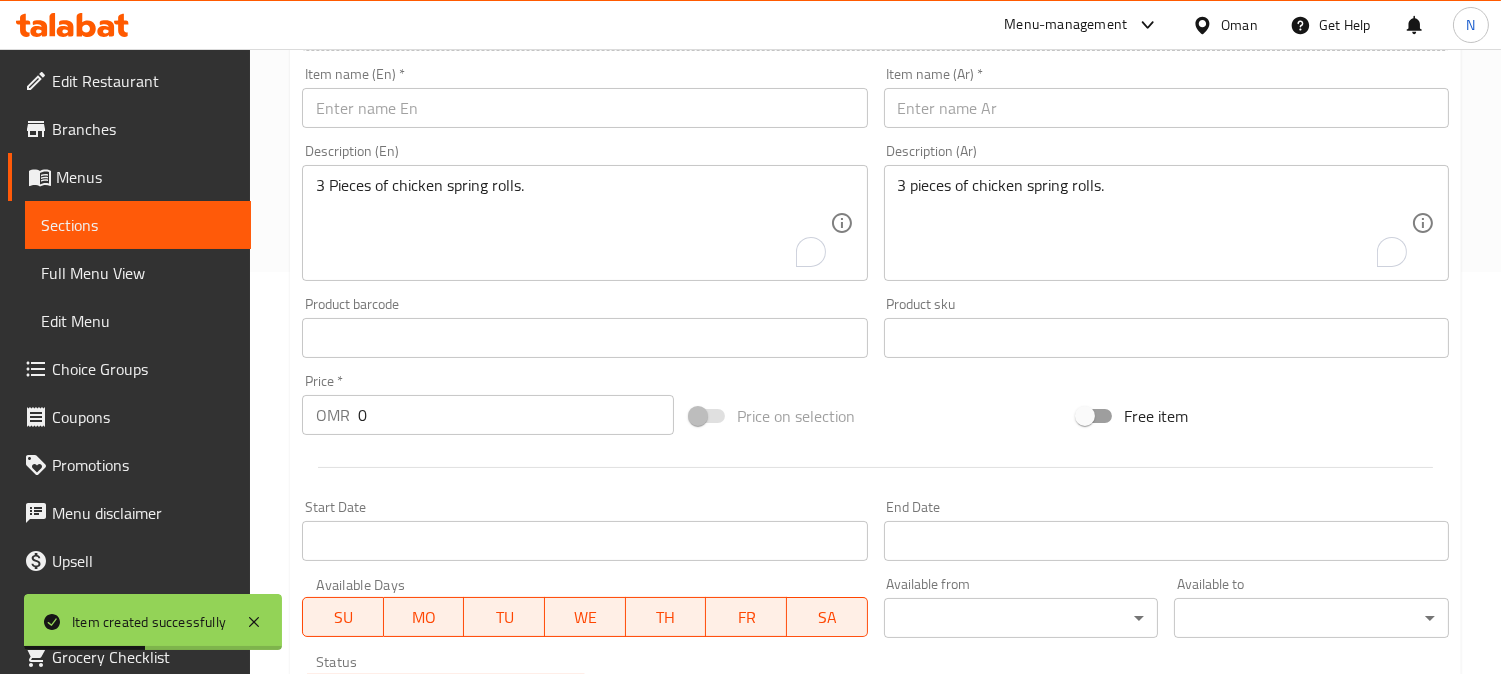 click at bounding box center [584, 108] 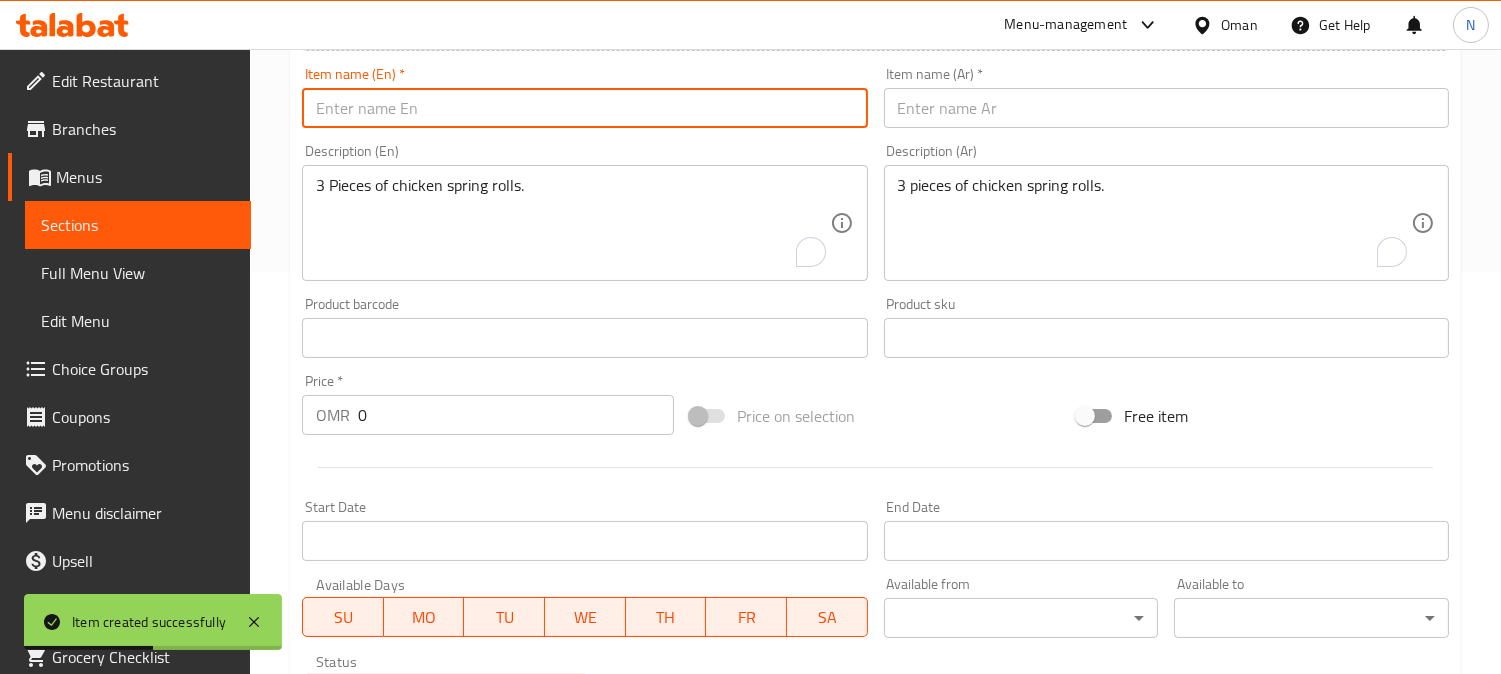 paste on "Spring Roll Vegetable" 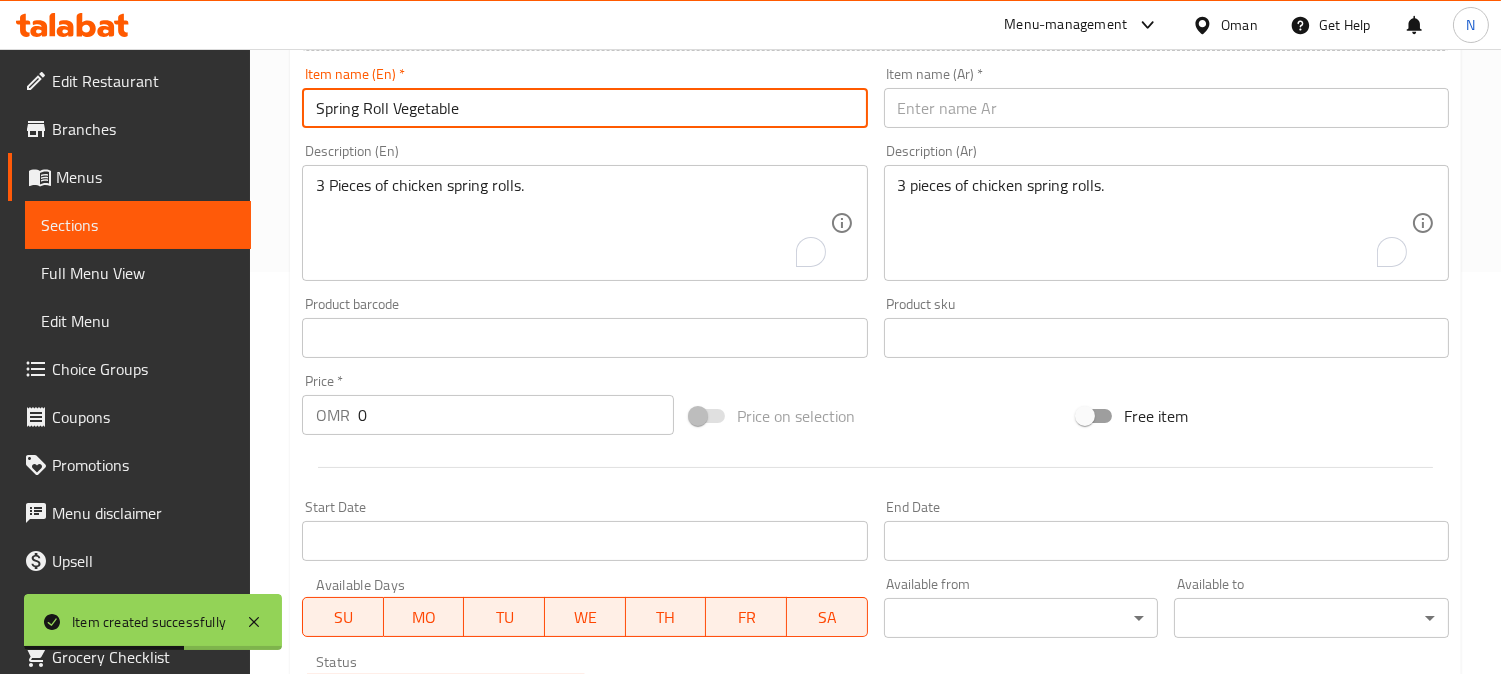type on "Spring Roll Vegetable" 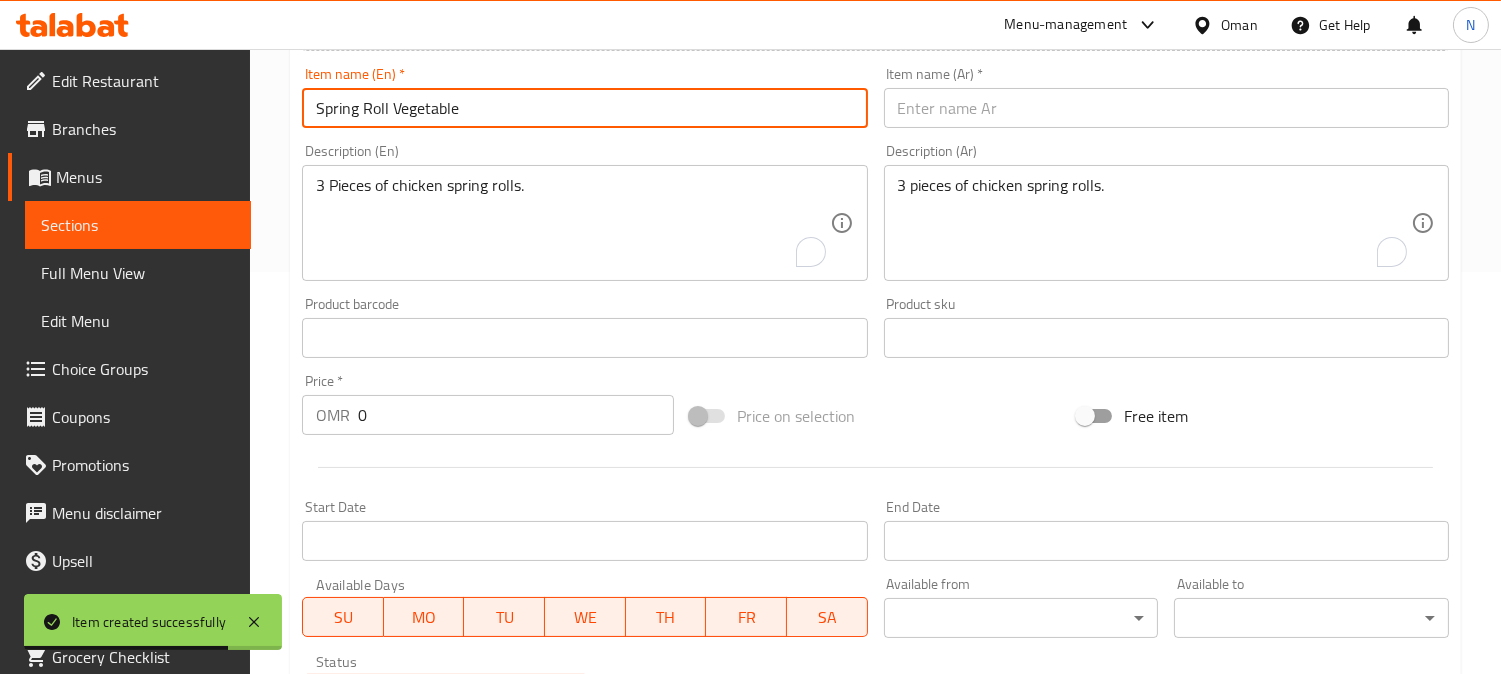 click at bounding box center [1166, 108] 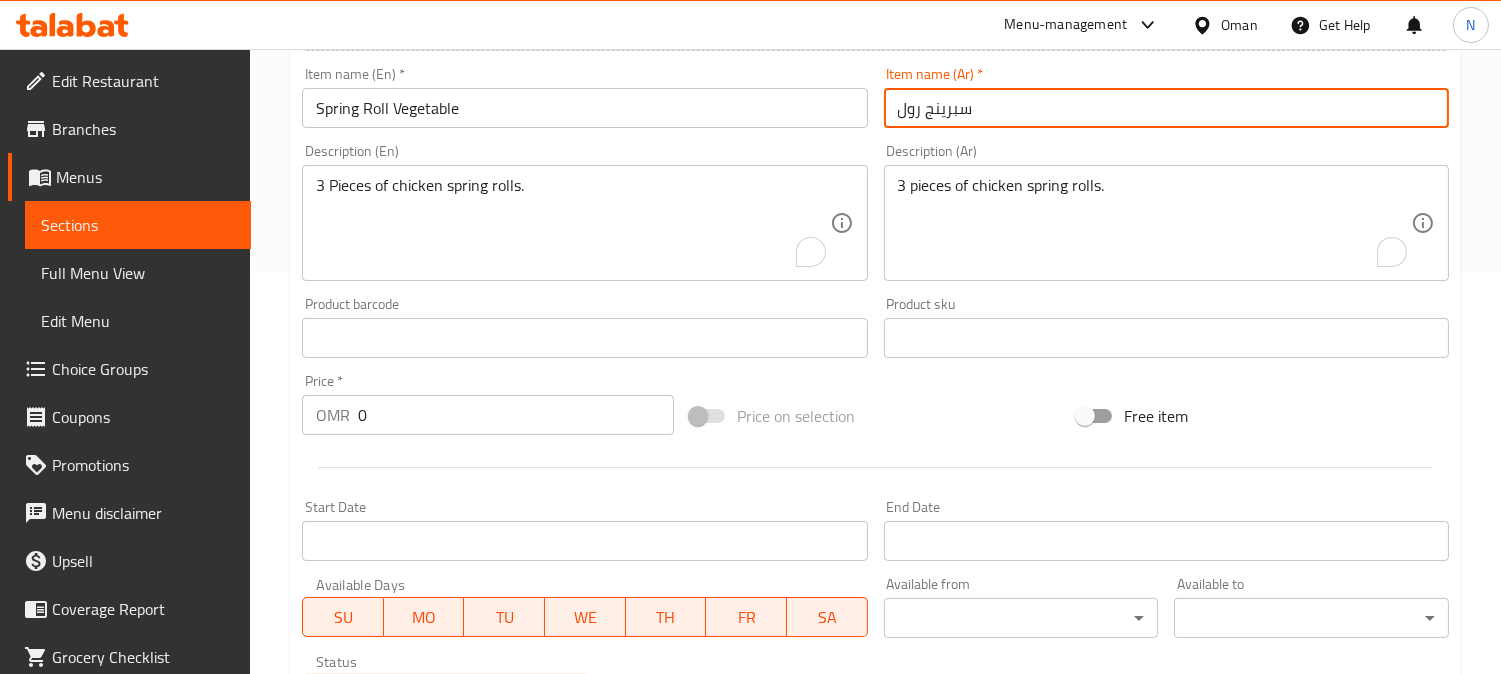 paste on "بالخضار" 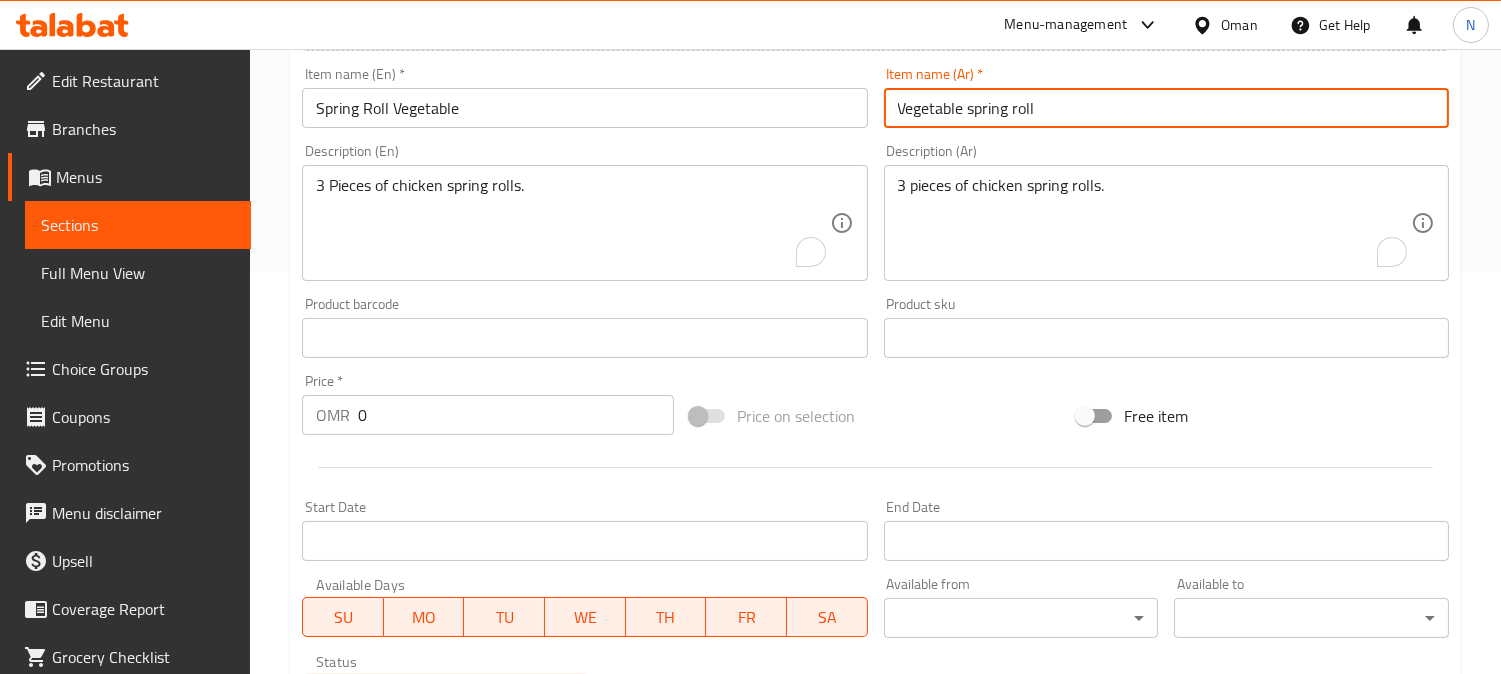 drag, startPoint x: 914, startPoint y: 113, endPoint x: 884, endPoint y: 132, distance: 35.510563 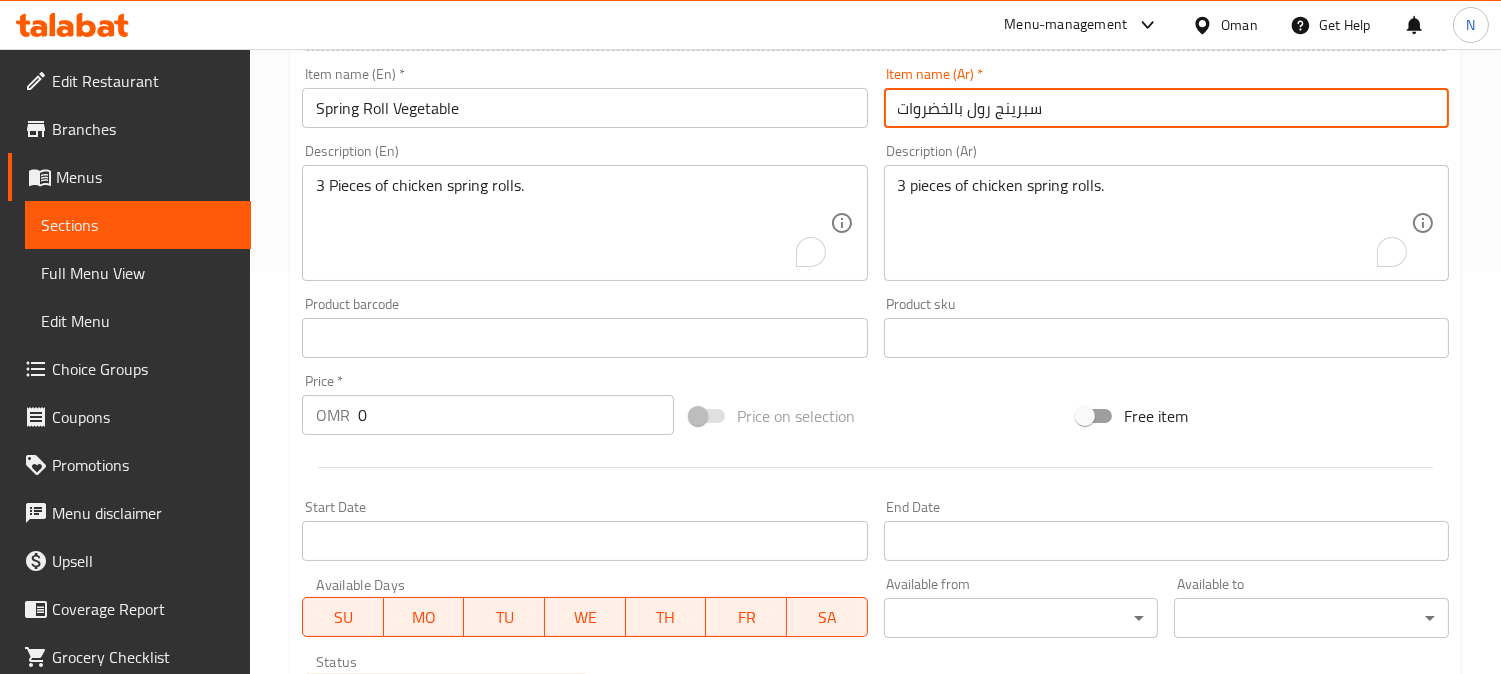 type on "سبرينج رول بالخضروات" 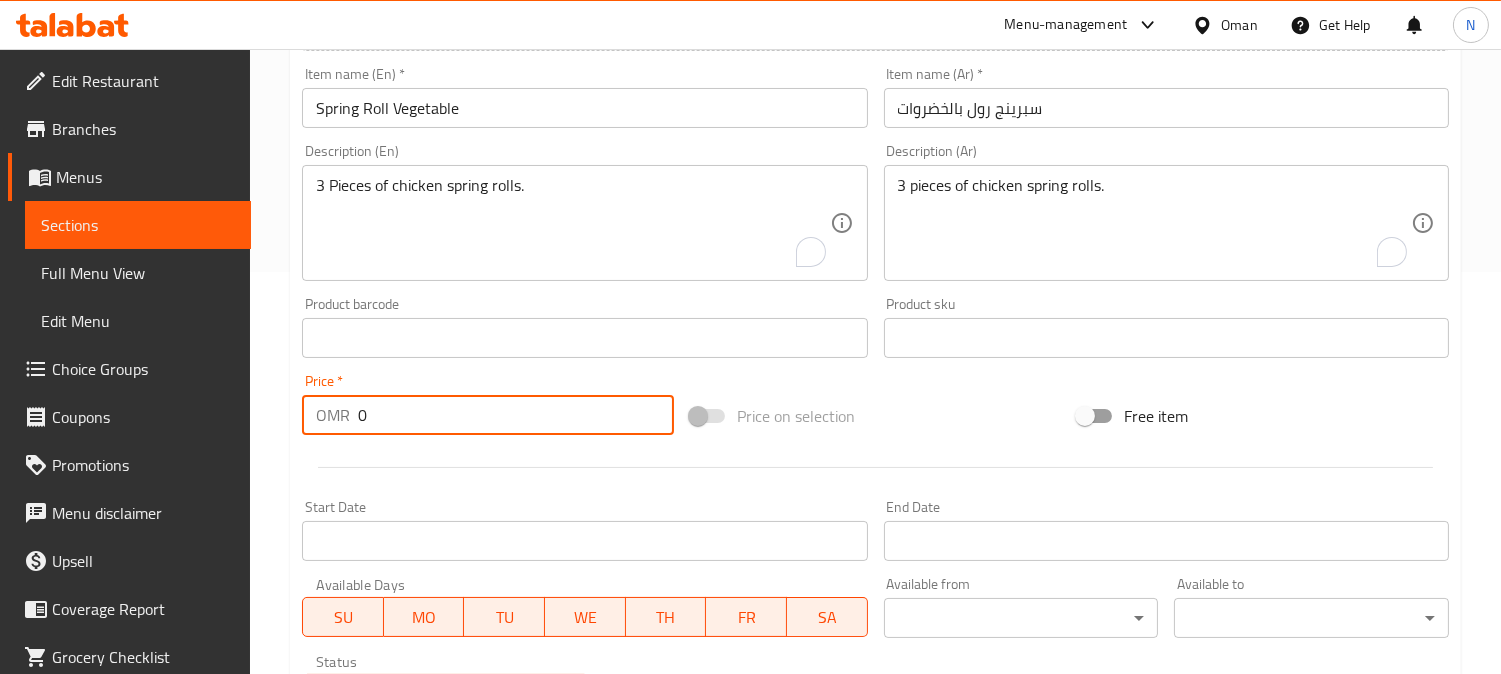 drag, startPoint x: 374, startPoint y: 423, endPoint x: 337, endPoint y: 438, distance: 39.92493 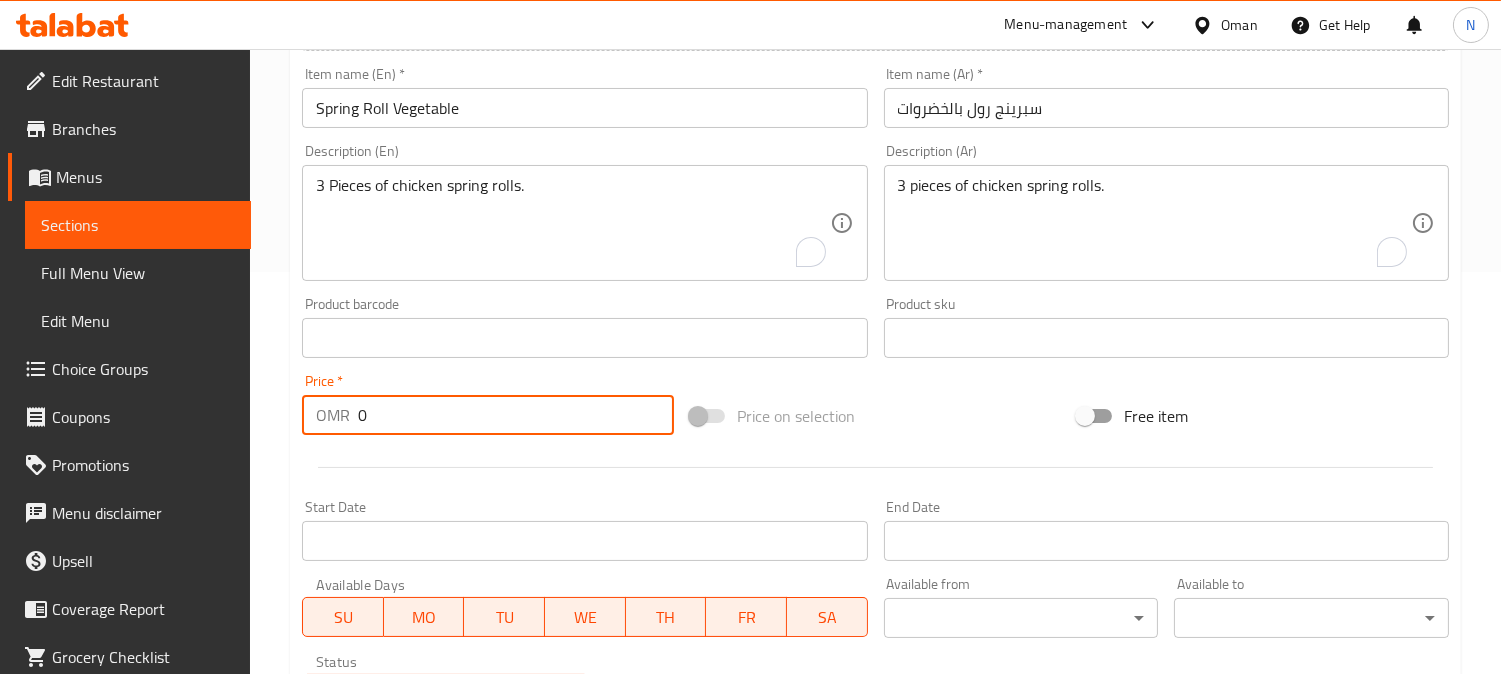 click on "Price   * OMR 0 Price  *" at bounding box center (488, 404) 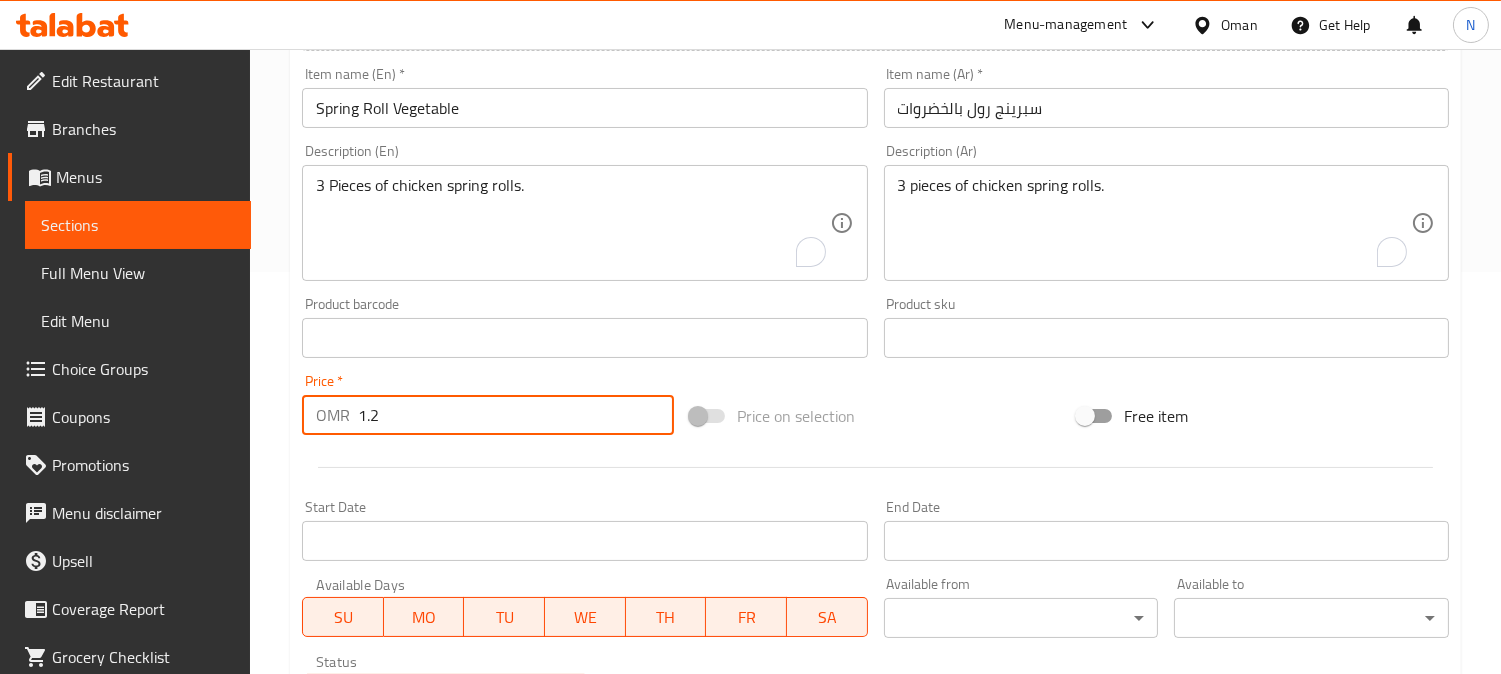 type on "1.2" 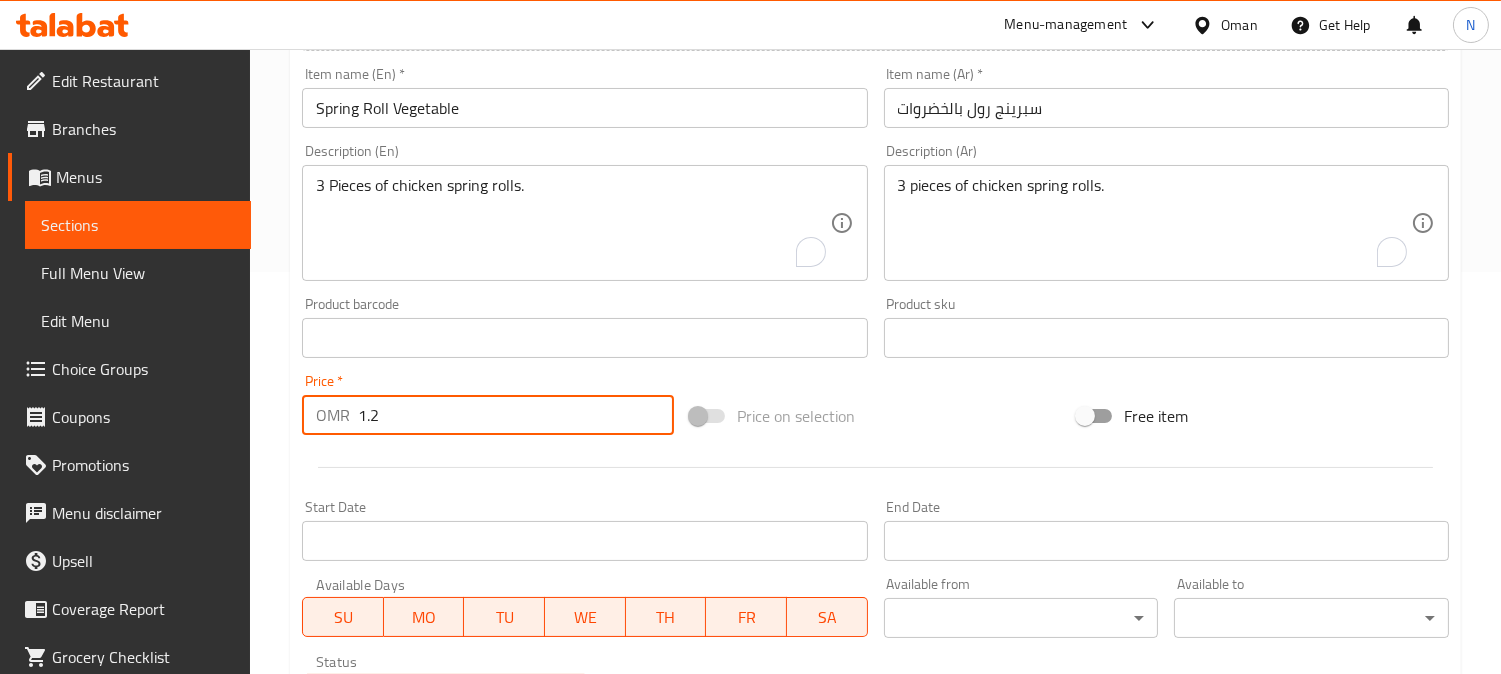 click on "3 Pieces of chicken spring rolls." at bounding box center (572, 223) 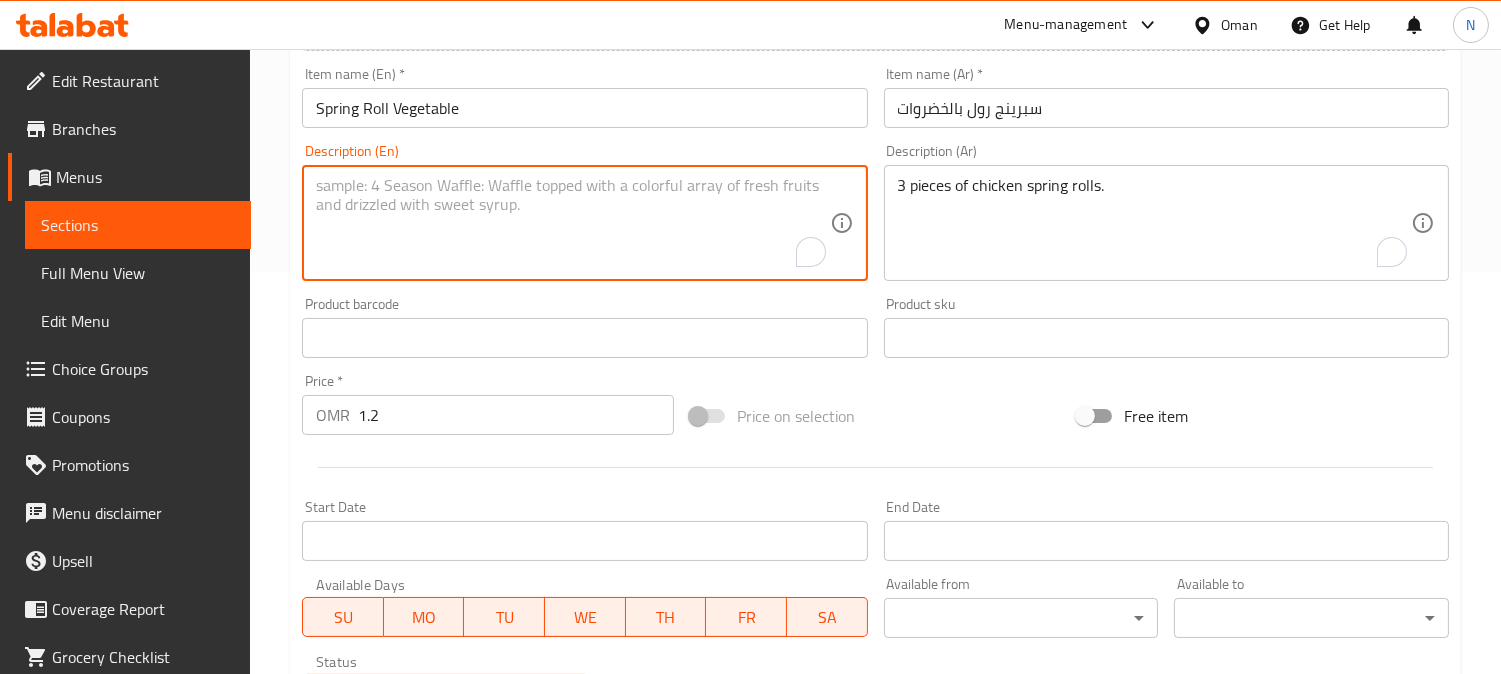 paste on "3 piecec of vegetable spring rolls" 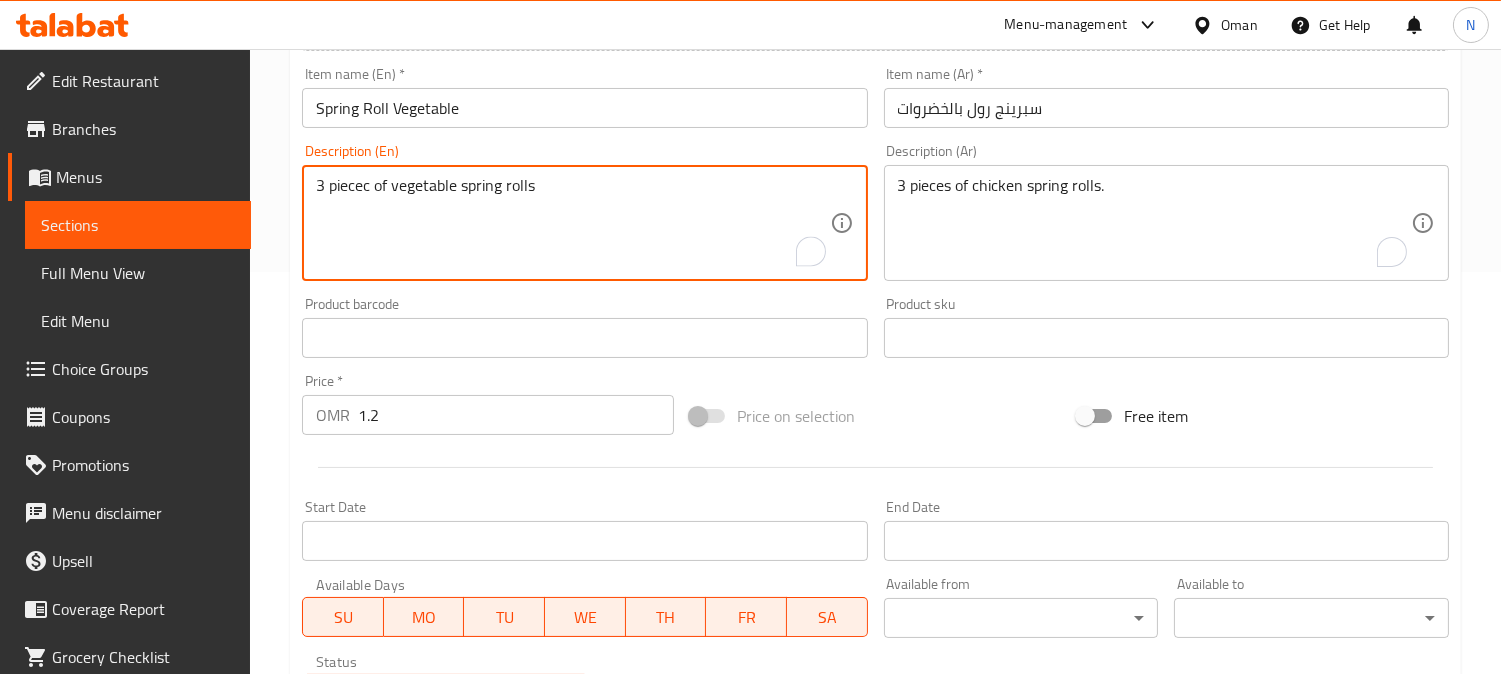 click on "3 piecec of vegetable spring rolls" at bounding box center (572, 223) 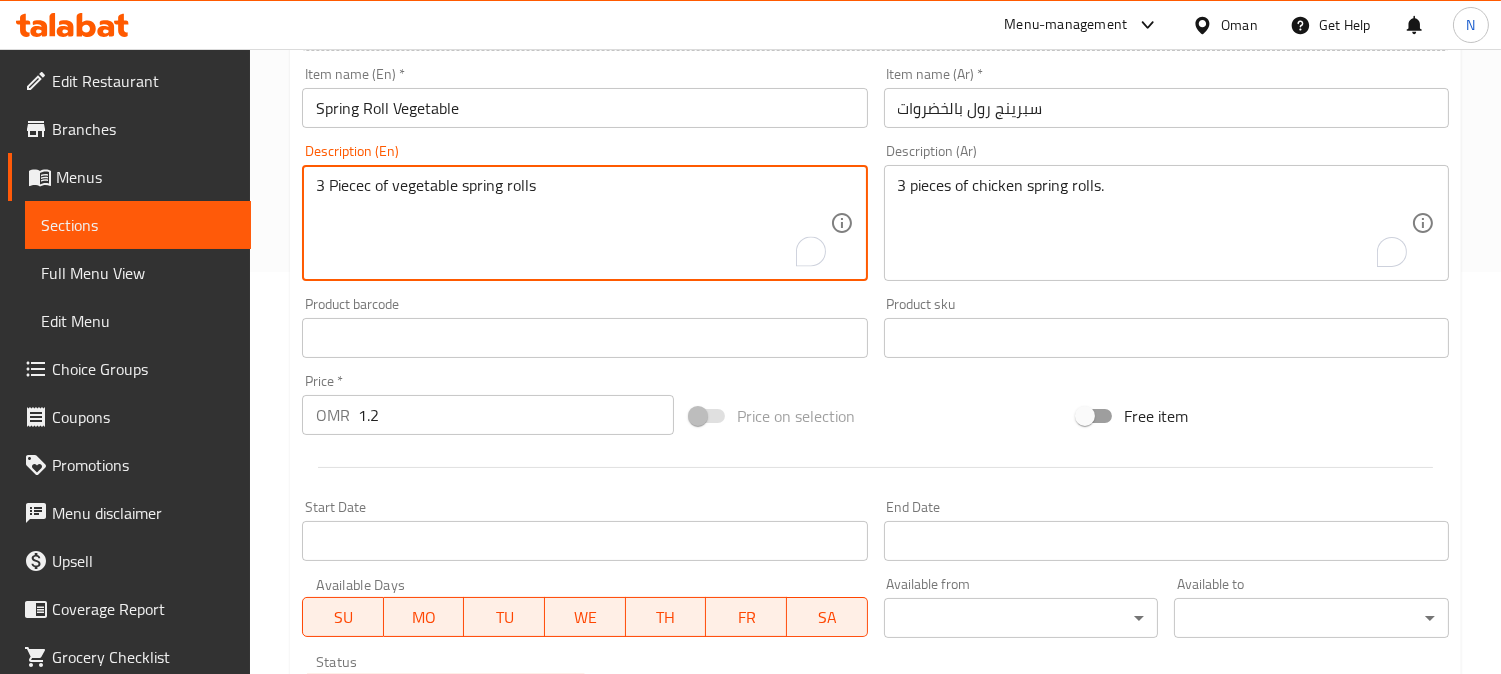 click on "3 Piecec of vegetable spring rolls" at bounding box center (572, 223) 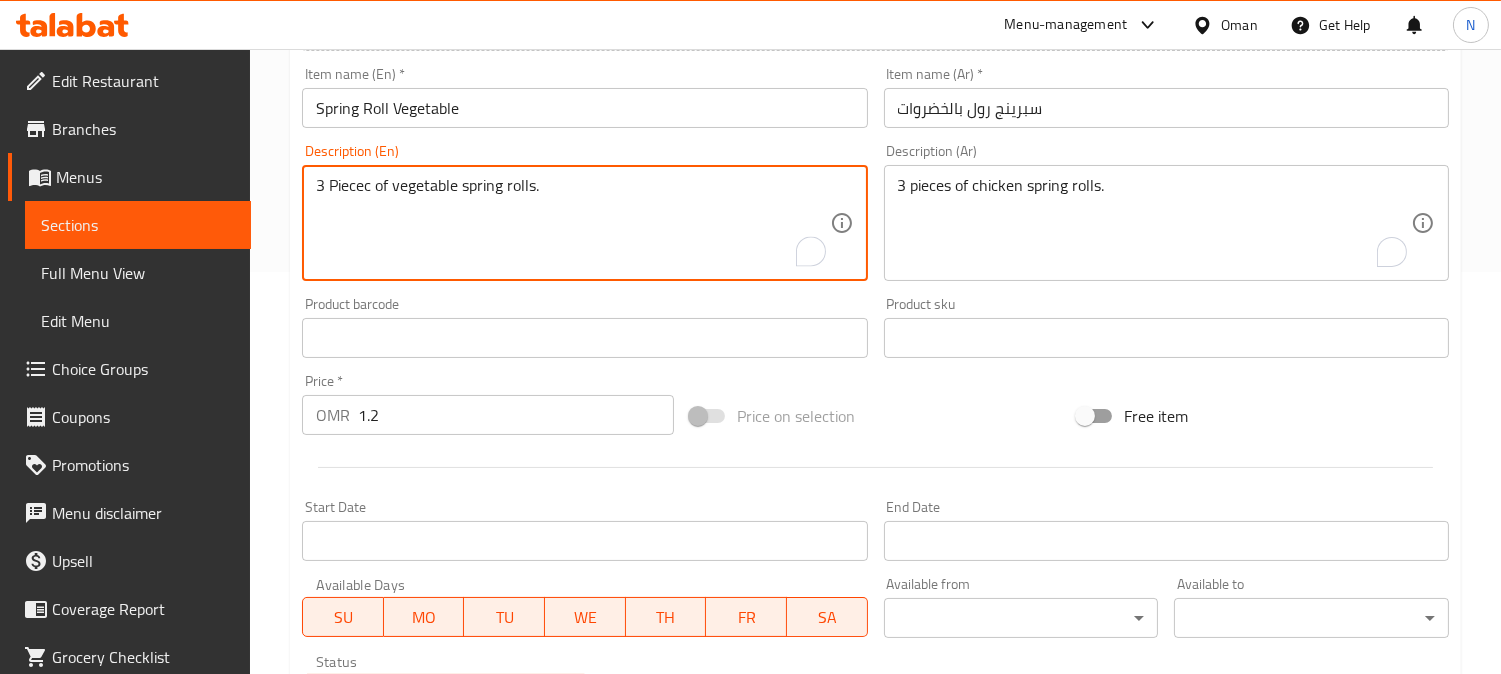 click on "3 Piecec of vegetable spring rolls." at bounding box center [572, 223] 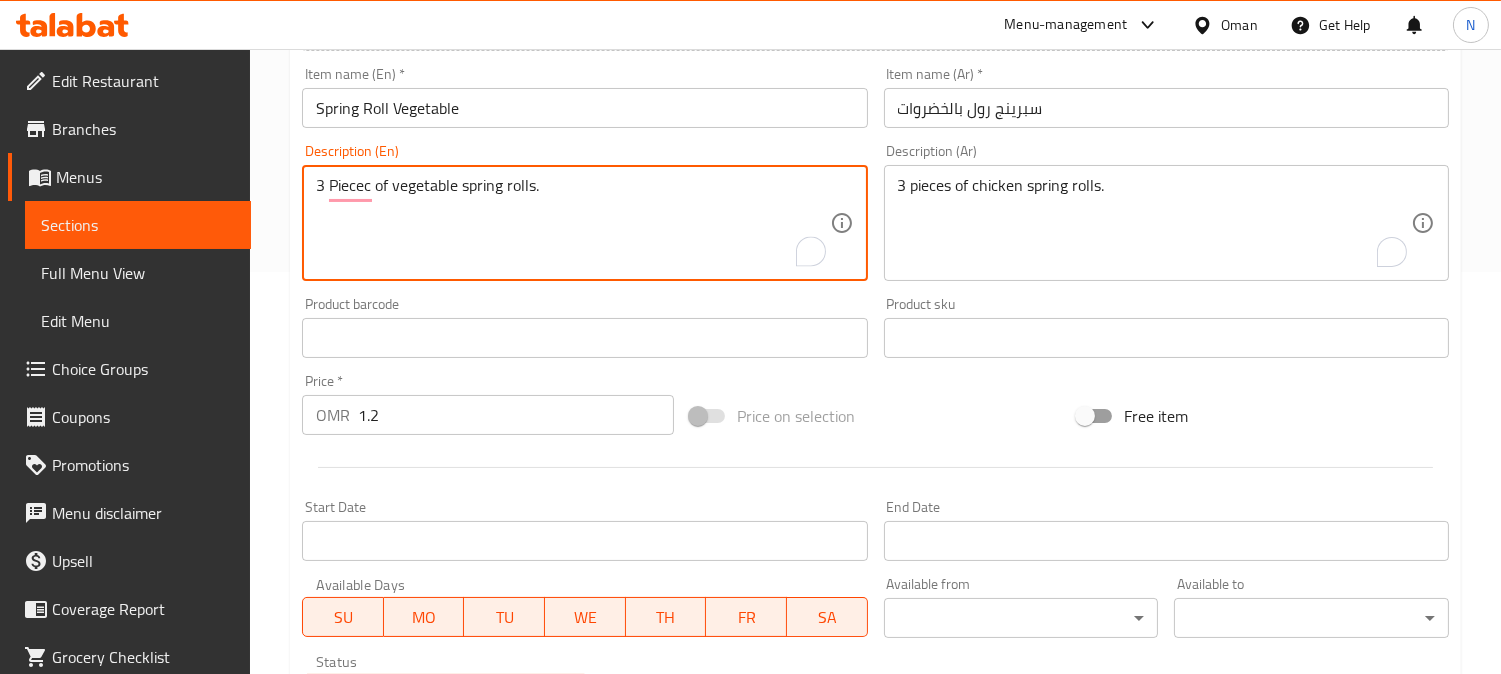 click on "3 Piecec of vegetable spring rolls." at bounding box center (572, 223) 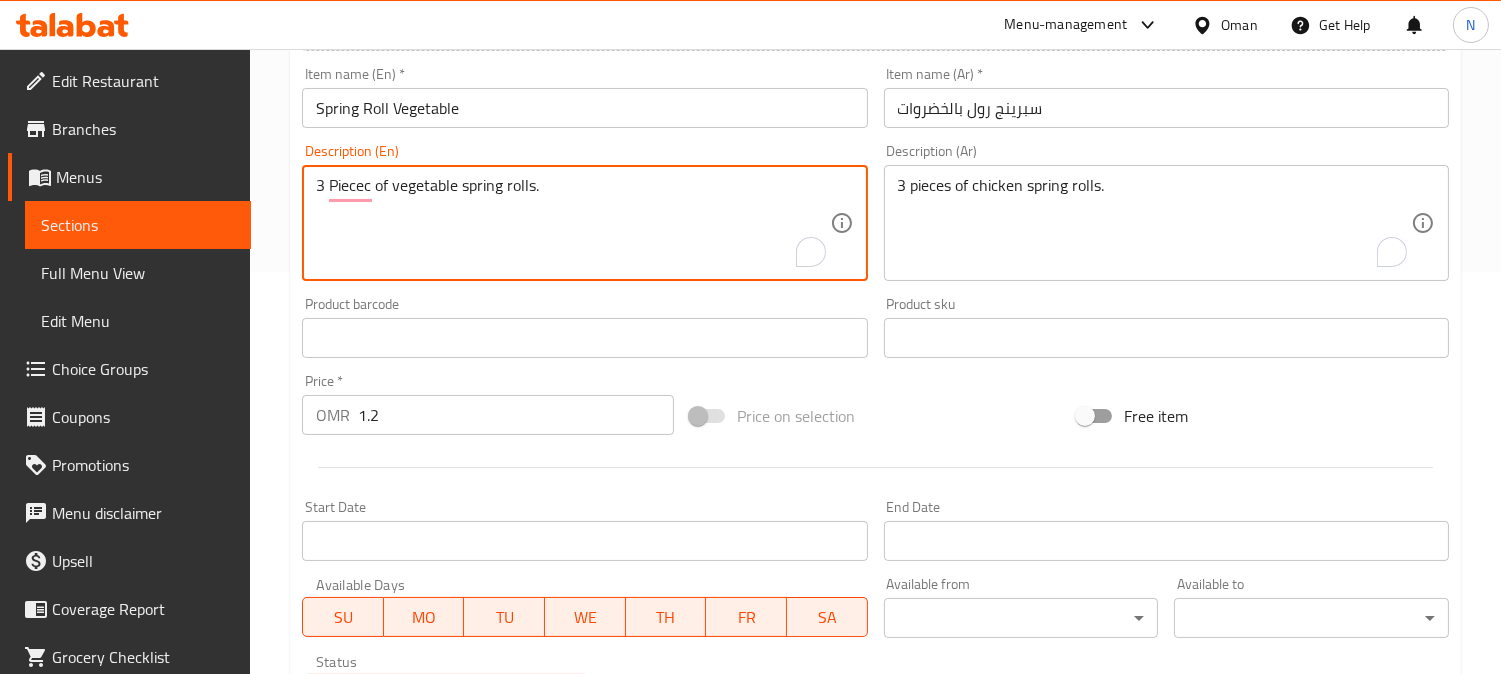 type on "3 Piecec of vegetable spring rolls." 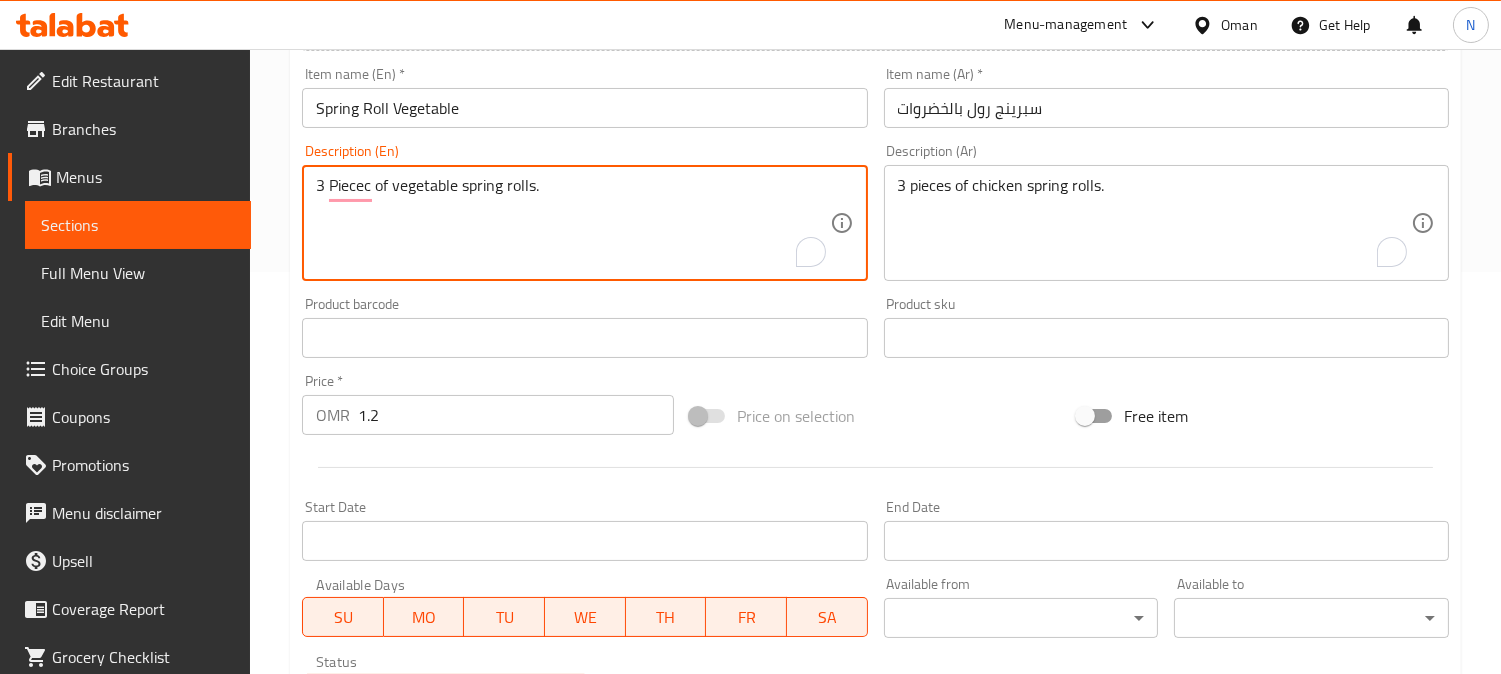 click on "3 Piecec of vegetable spring rolls." at bounding box center [572, 223] 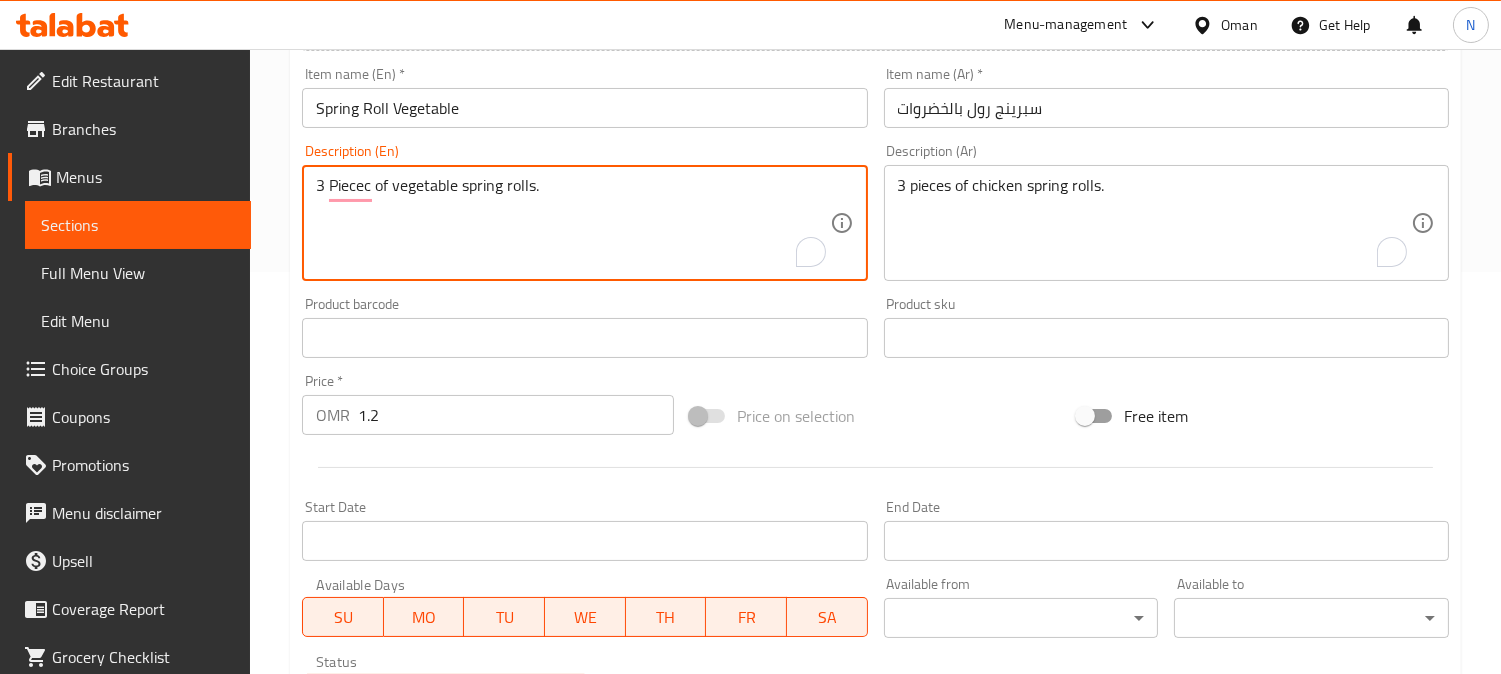 click on "3 قطع من سبرينج رول دجاج." at bounding box center (1154, 223) 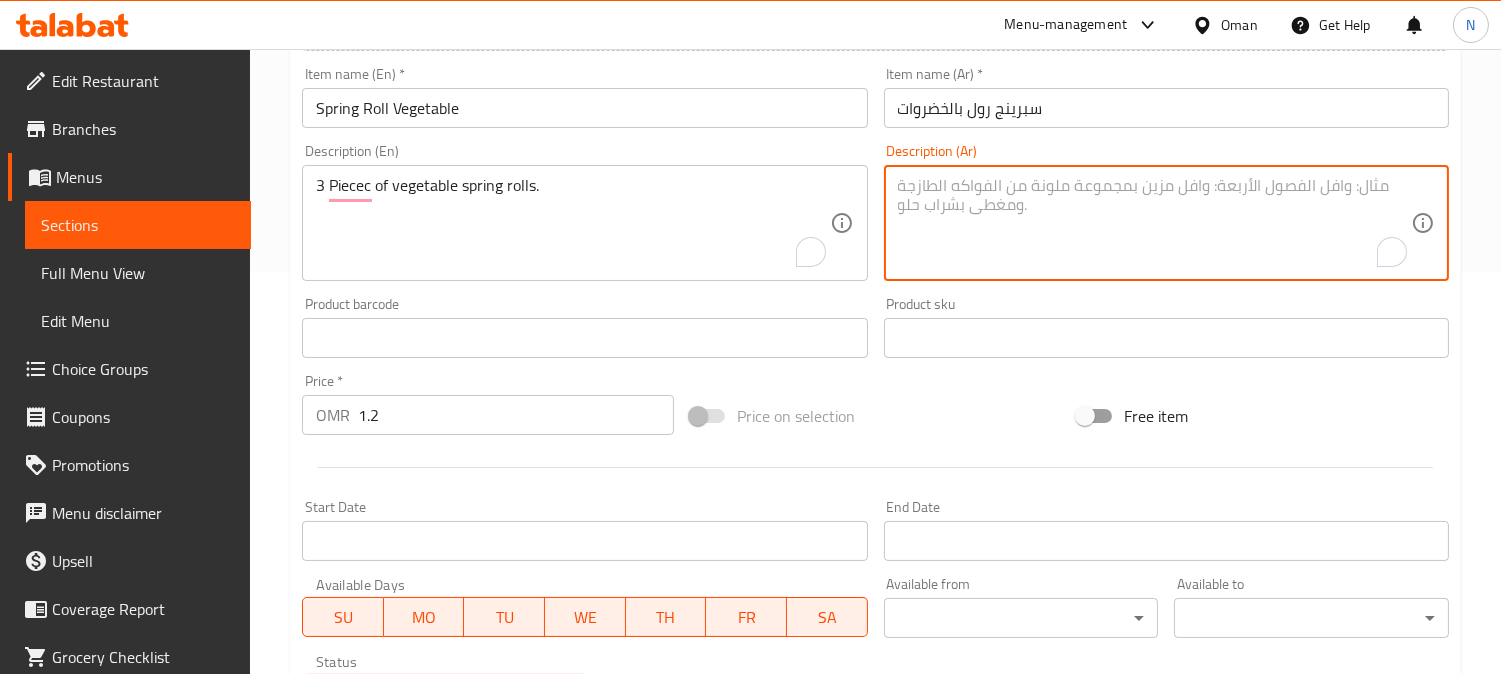 paste on "3 قطع من لفائف الخضار الربيعية." 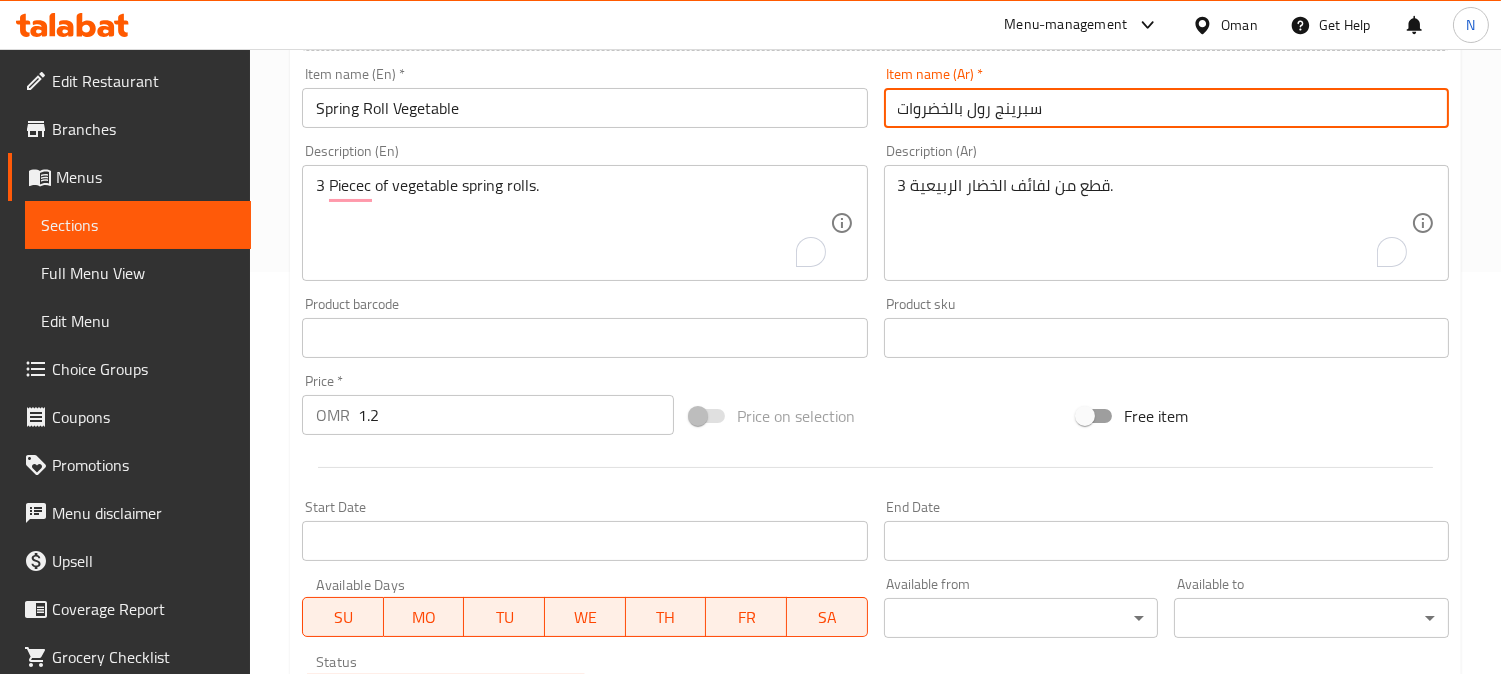 drag, startPoint x: 1040, startPoint y: 110, endPoint x: 967, endPoint y: 117, distance: 73.33485 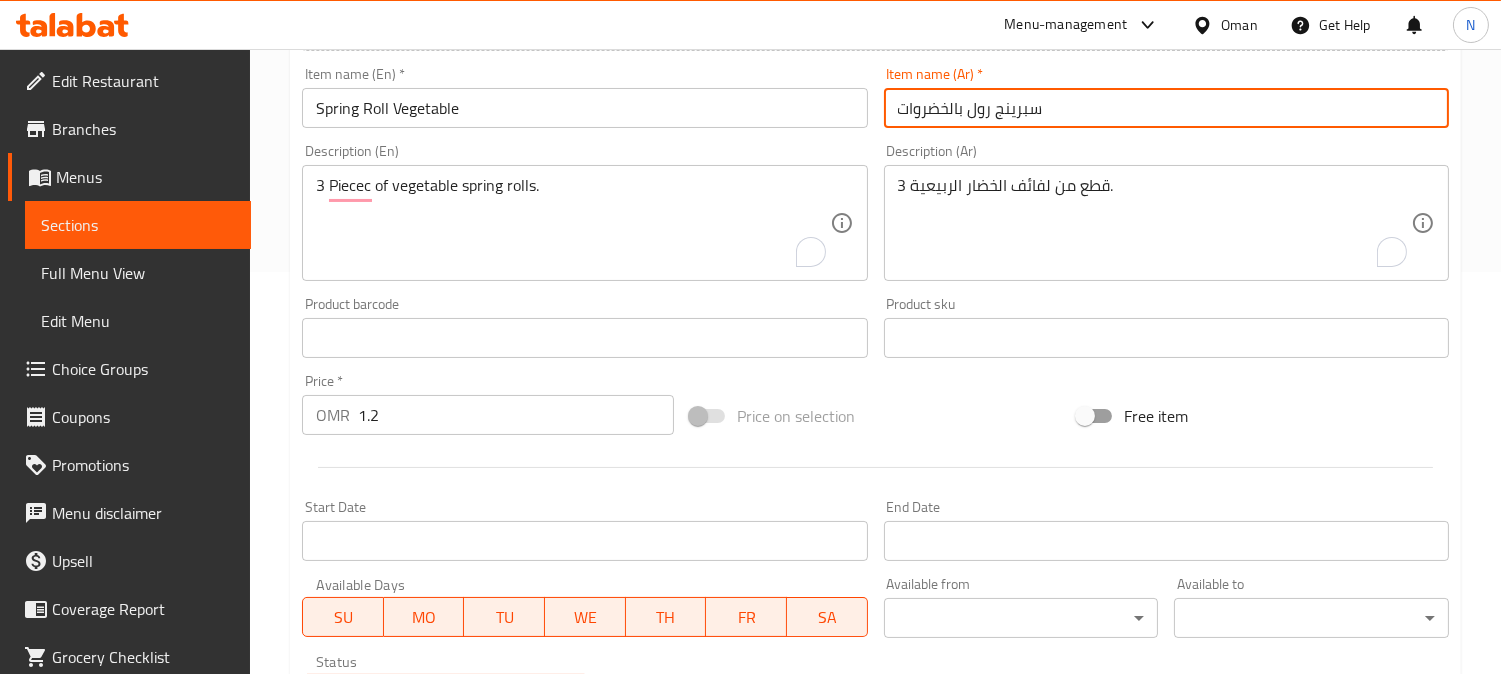 click on "سبرينج رول بالخضروات" at bounding box center (1166, 108) 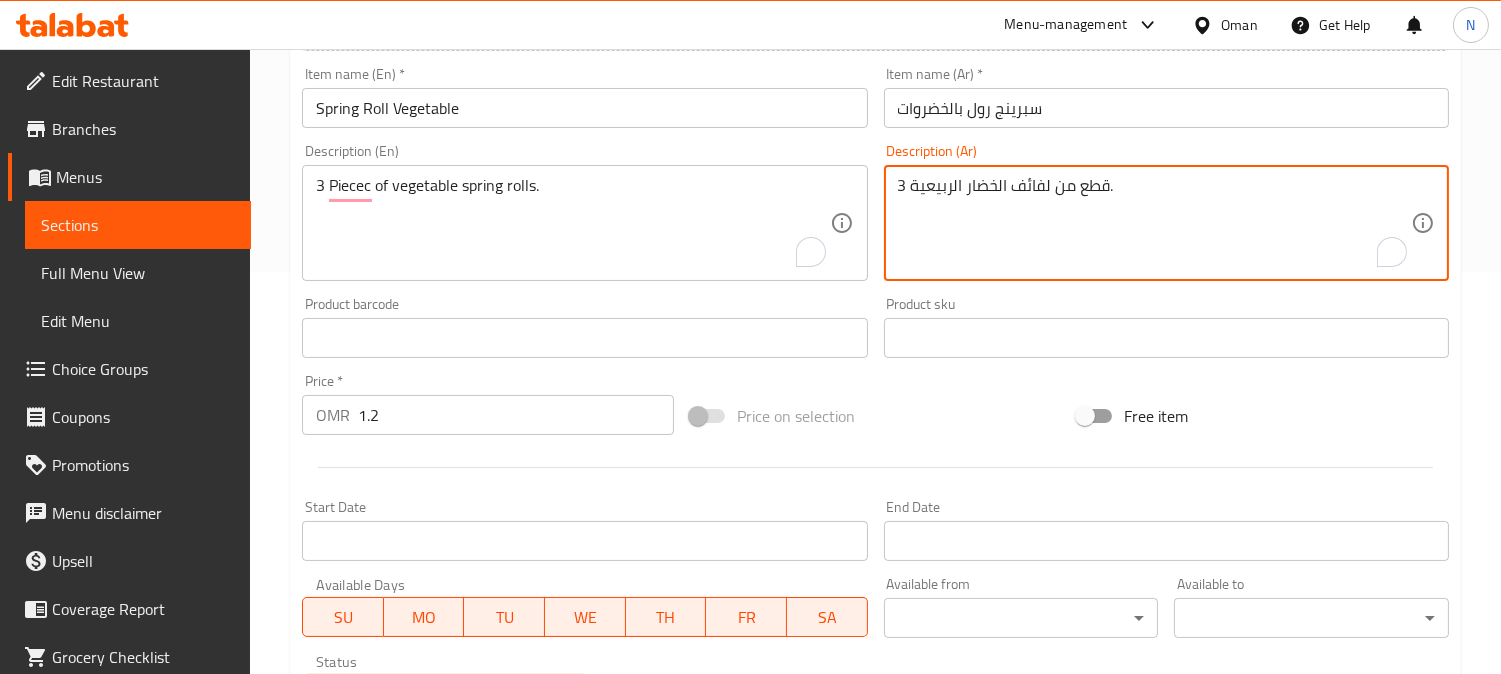 click on "3 قطع من لفائف الخضار الربيعية." at bounding box center [1154, 223] 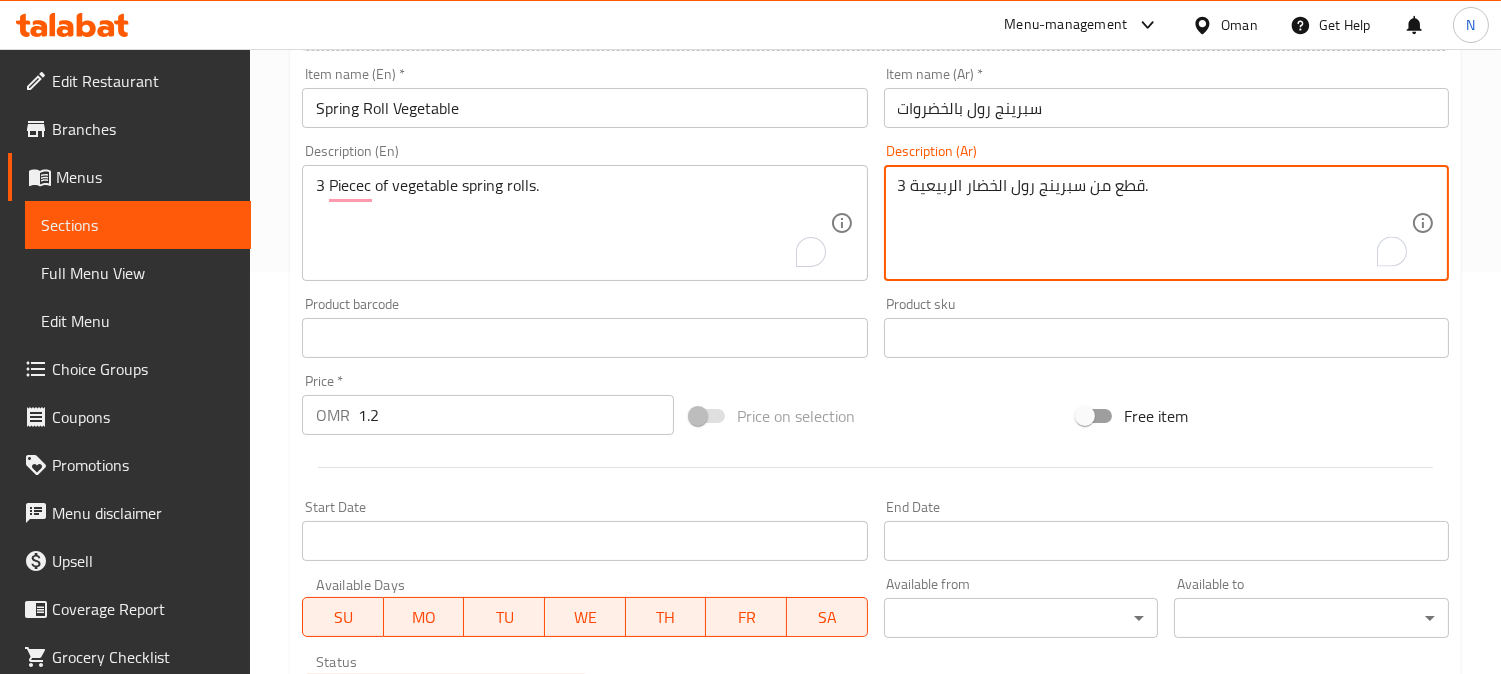 click on "3 قطع من سبرينج رول الخضار الربيعية." at bounding box center (1154, 223) 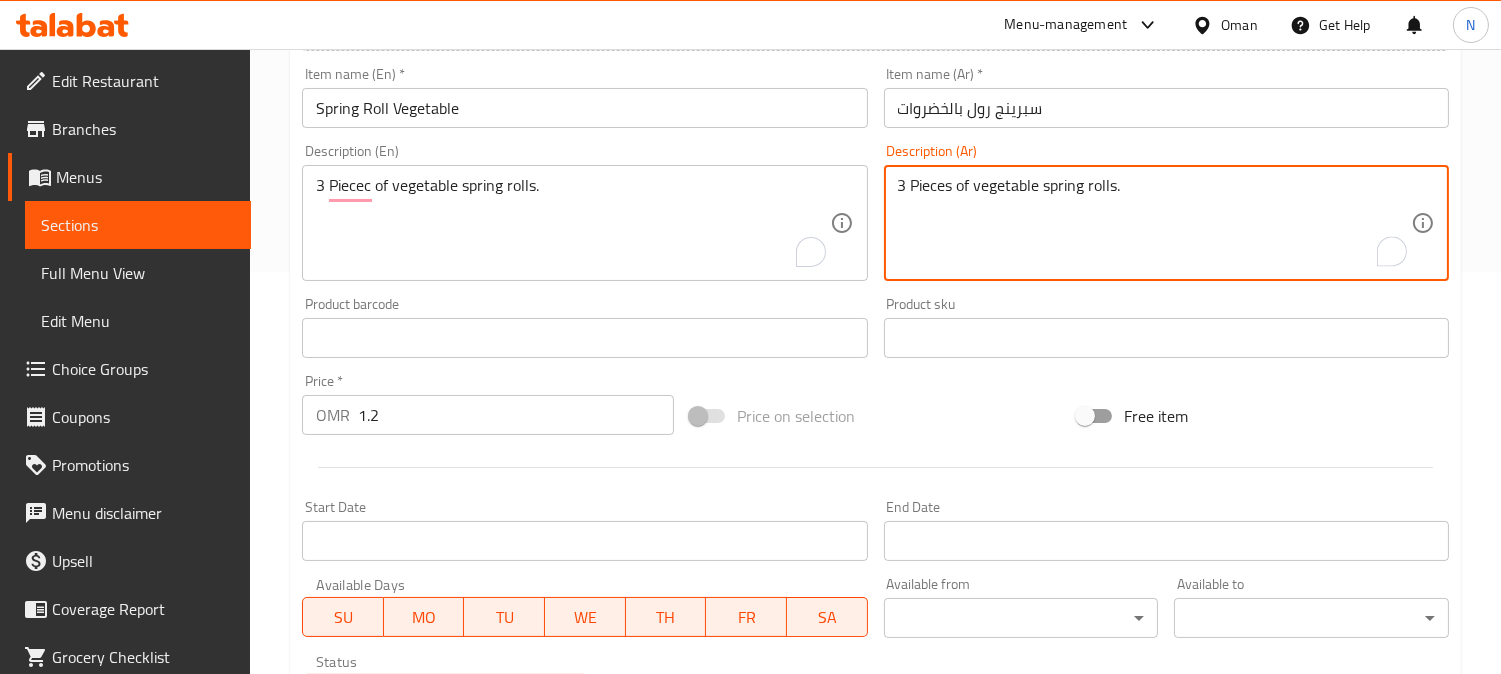 click on "3 قطع من سبرينج رولز الخضار الربيعية." at bounding box center [1154, 223] 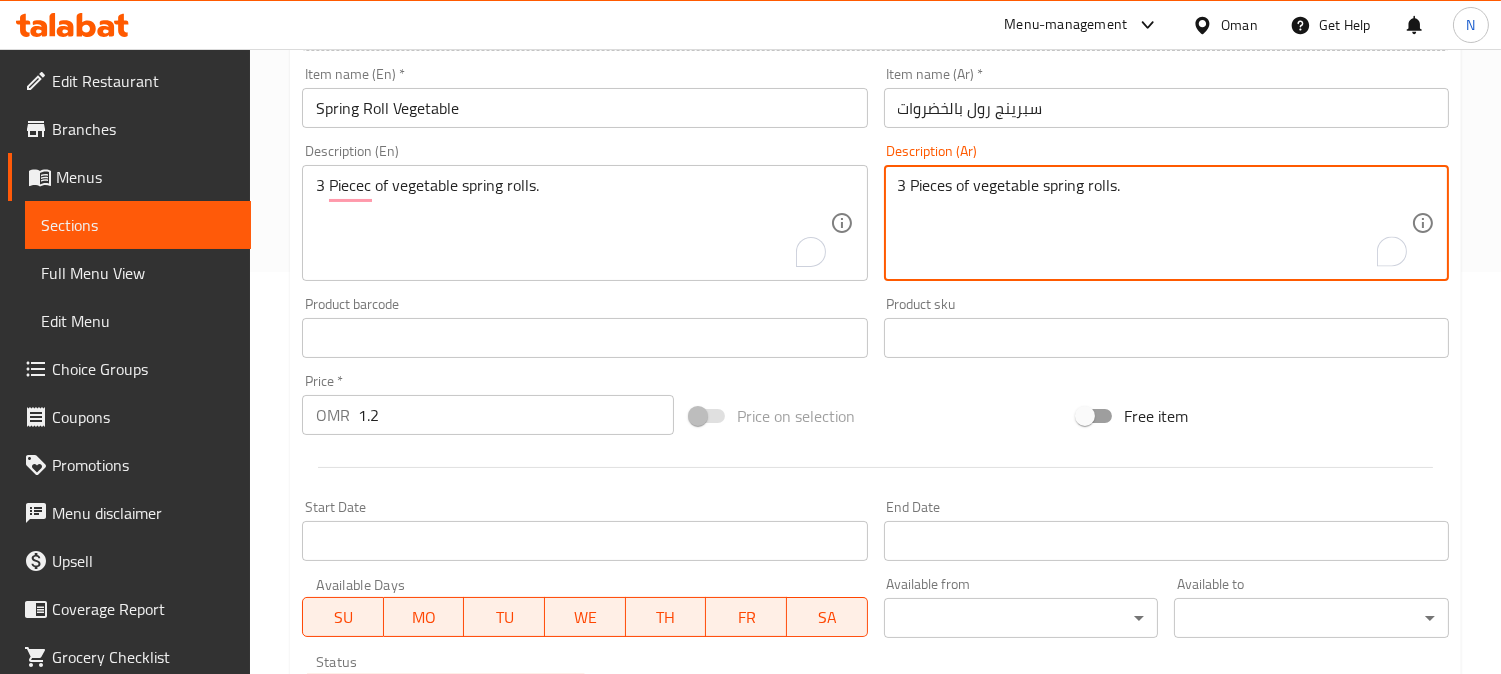 click on "3 قطع من سبرينج رولز خضار الربيعية." at bounding box center [1154, 223] 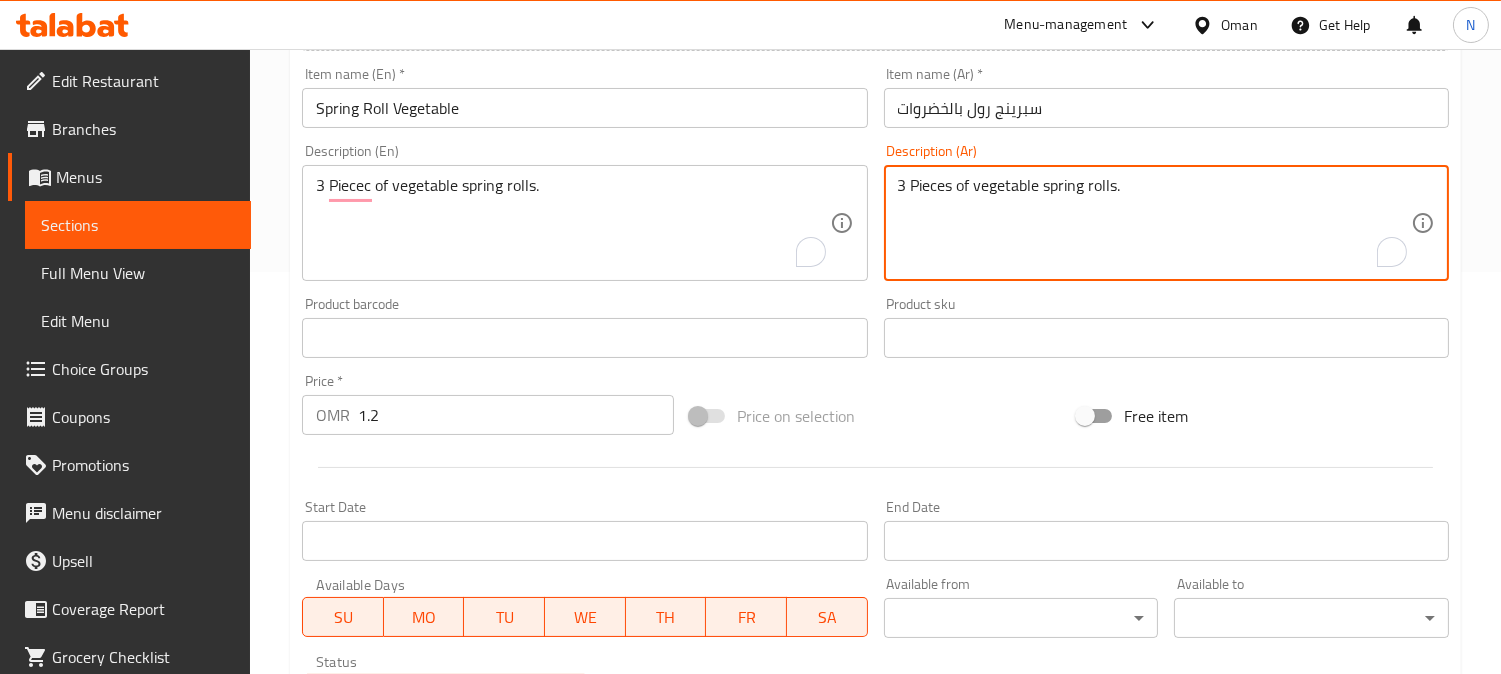 type on "3 قطع من سبرينج رولز خضروات." 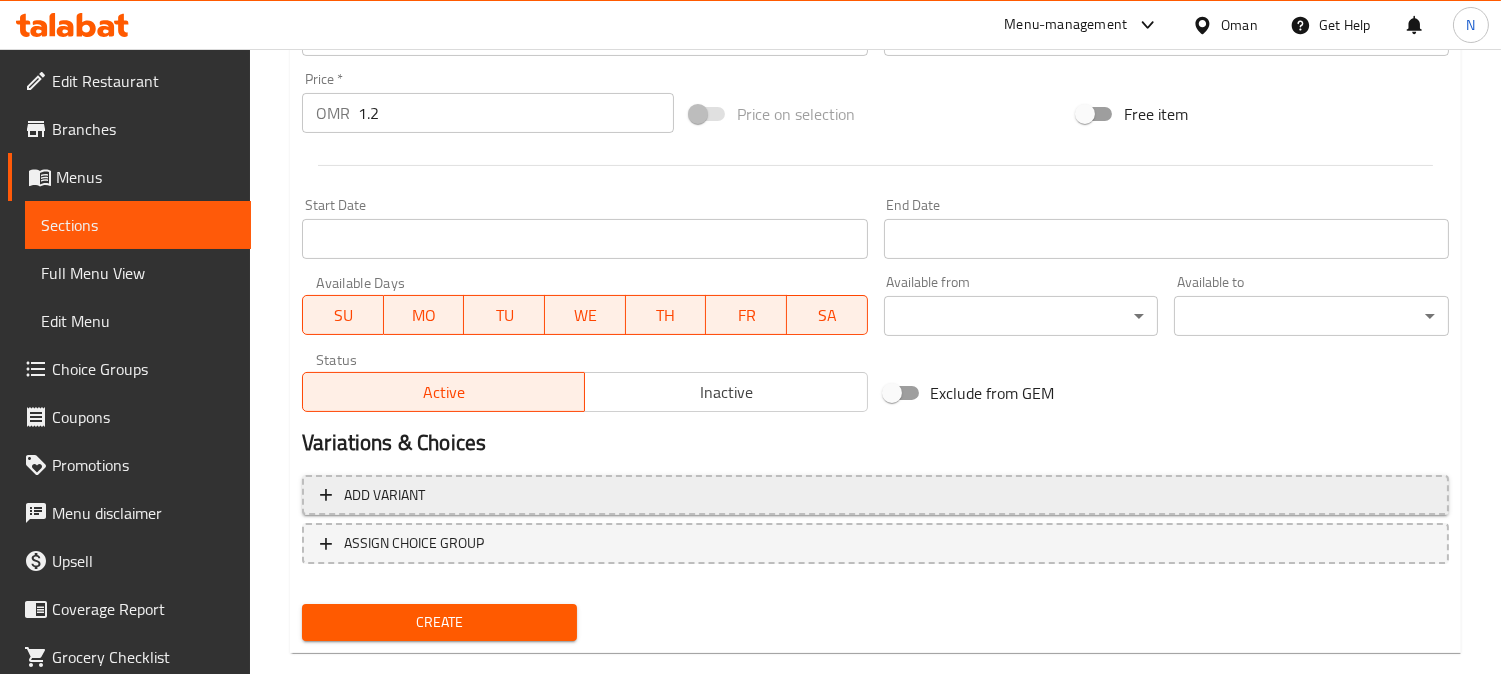 scroll, scrollTop: 735, scrollLeft: 0, axis: vertical 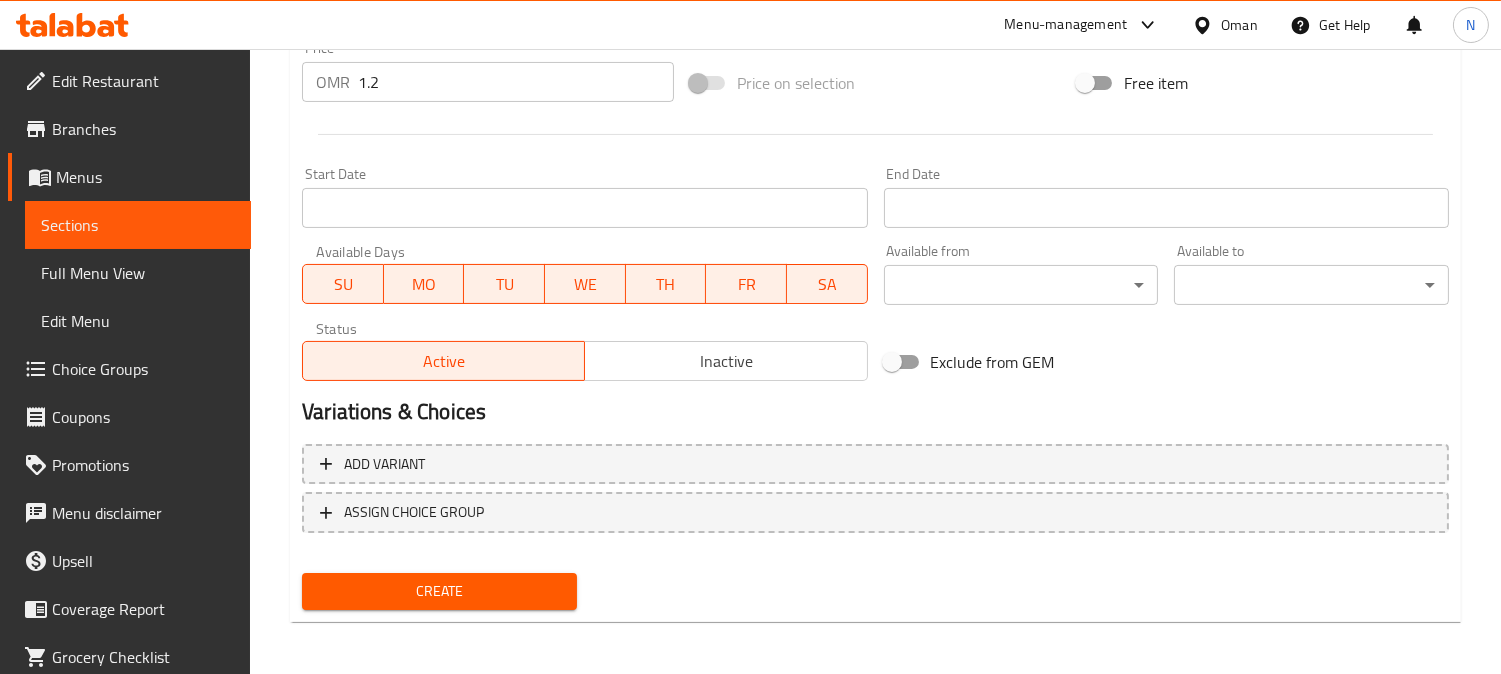 click on "Create" at bounding box center [439, 591] 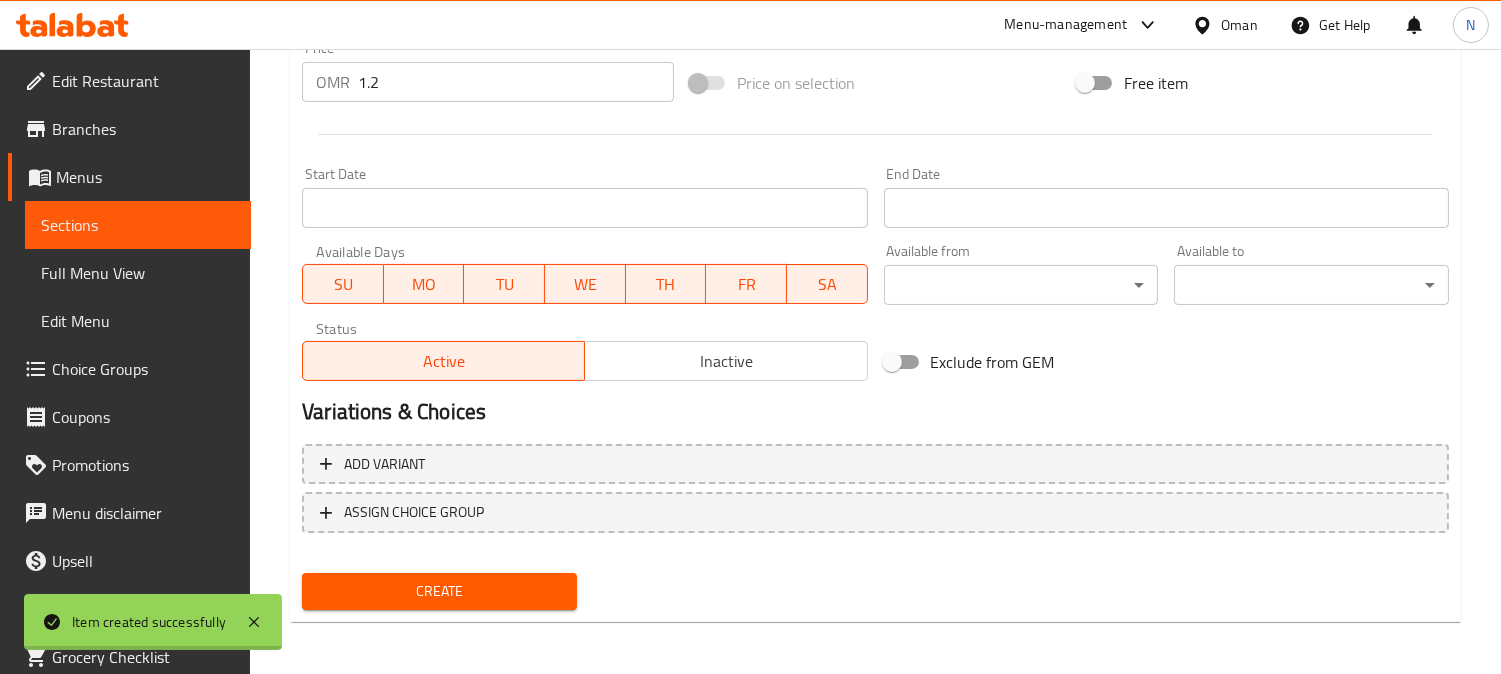 type 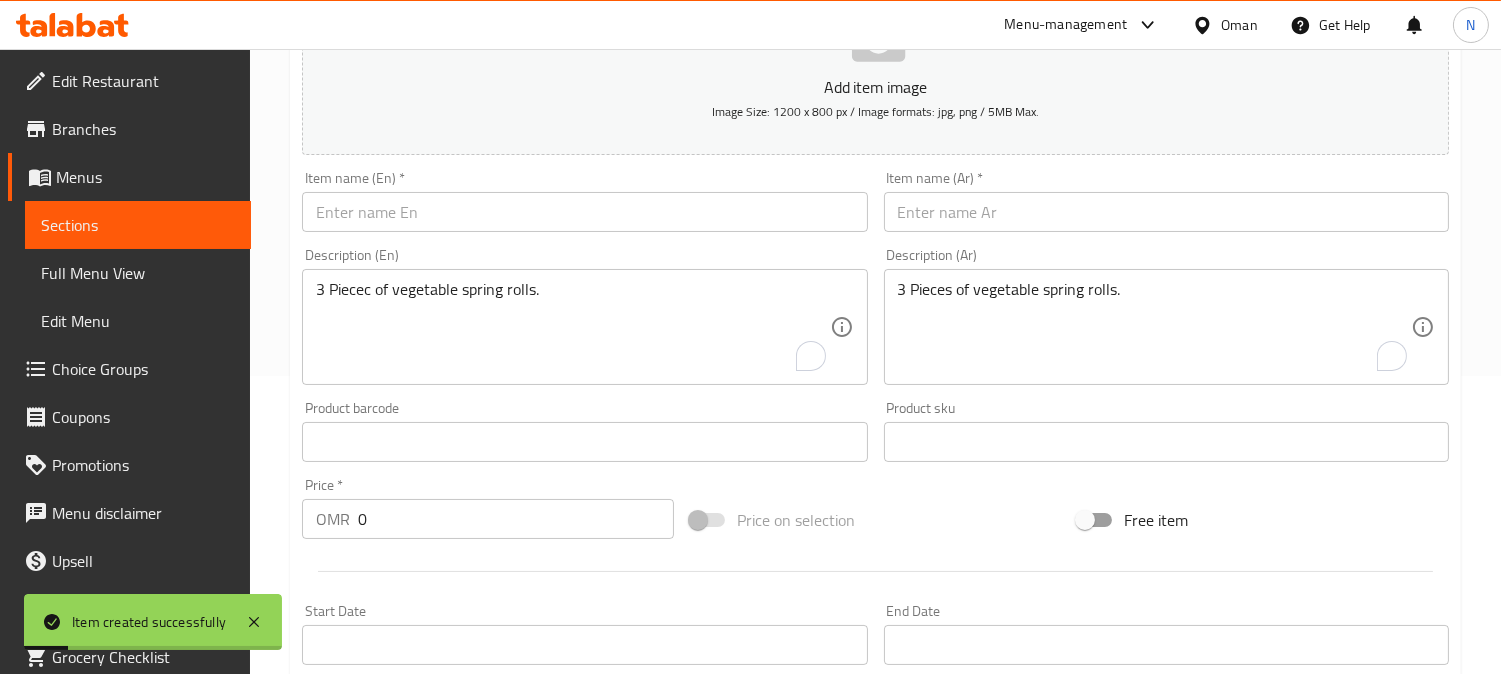 scroll, scrollTop: 291, scrollLeft: 0, axis: vertical 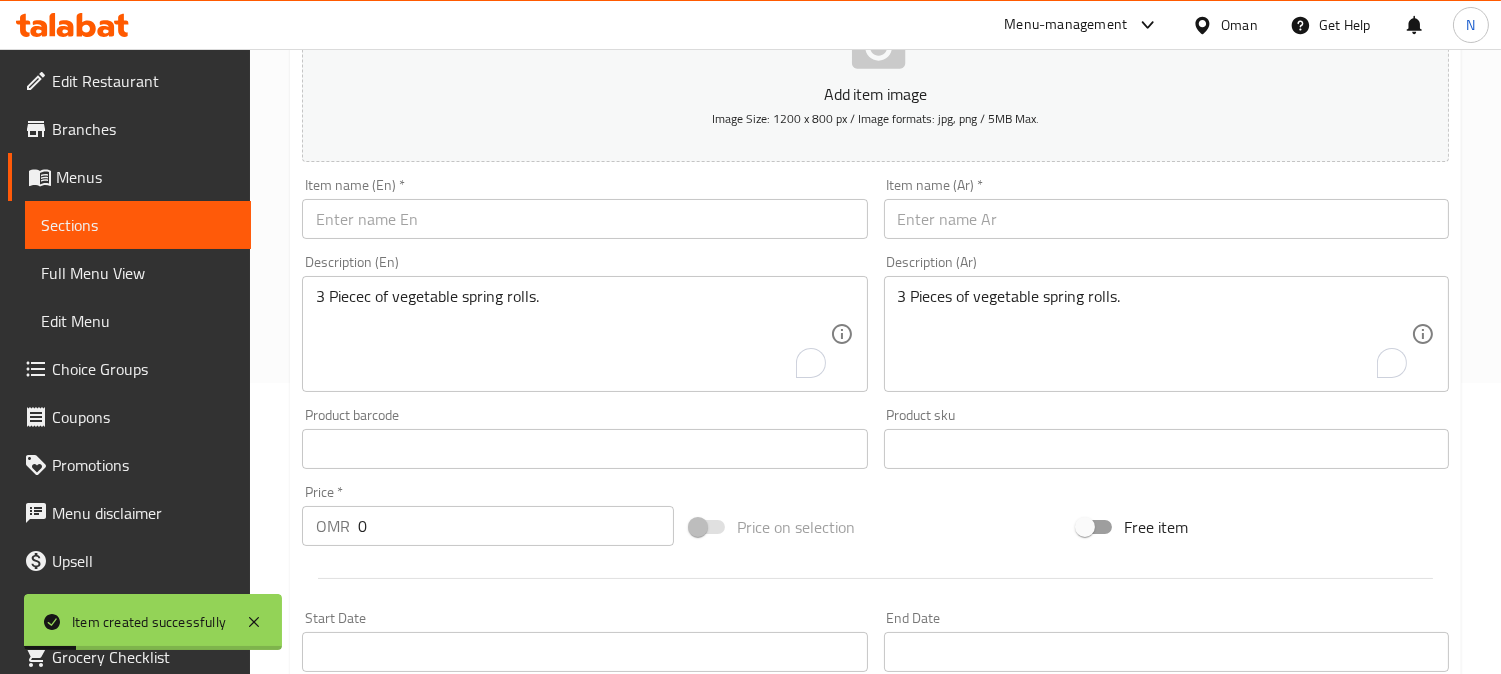 click at bounding box center (584, 219) 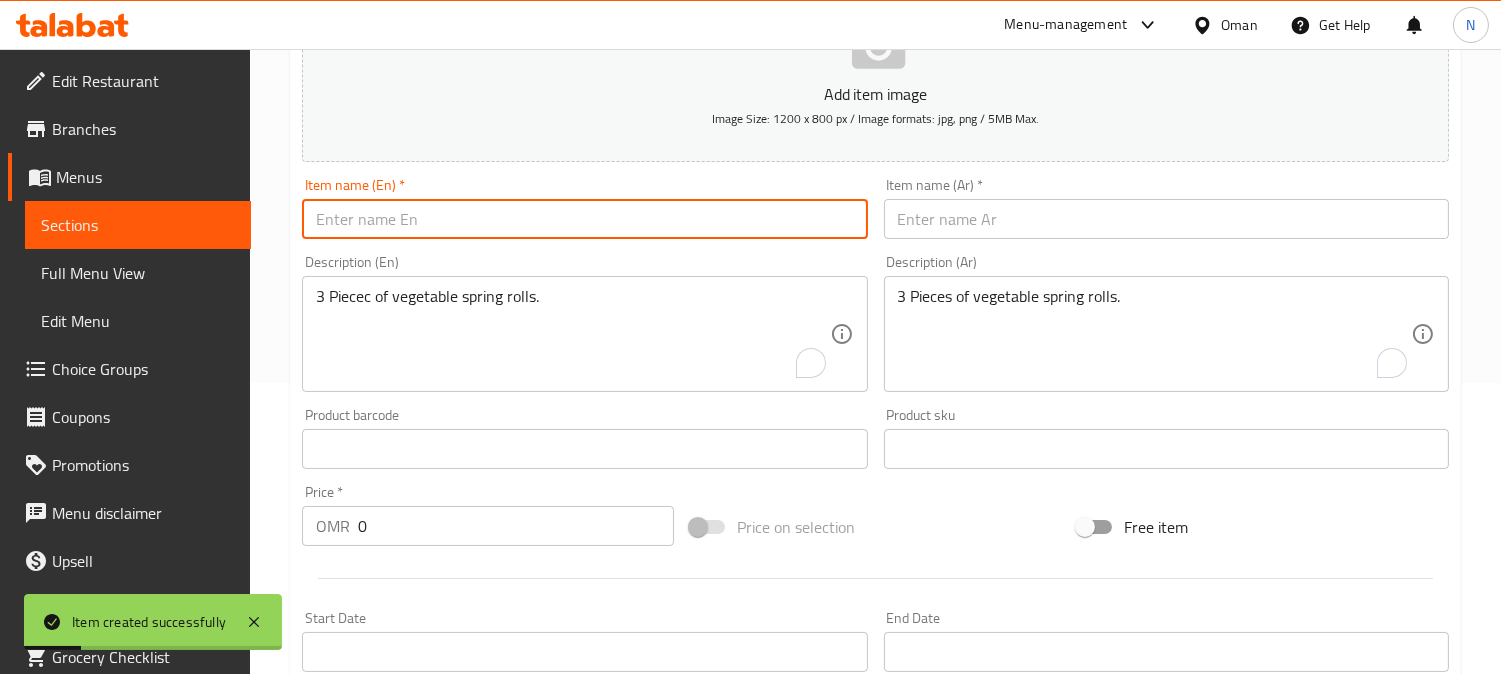 paste on "Bun Bread" 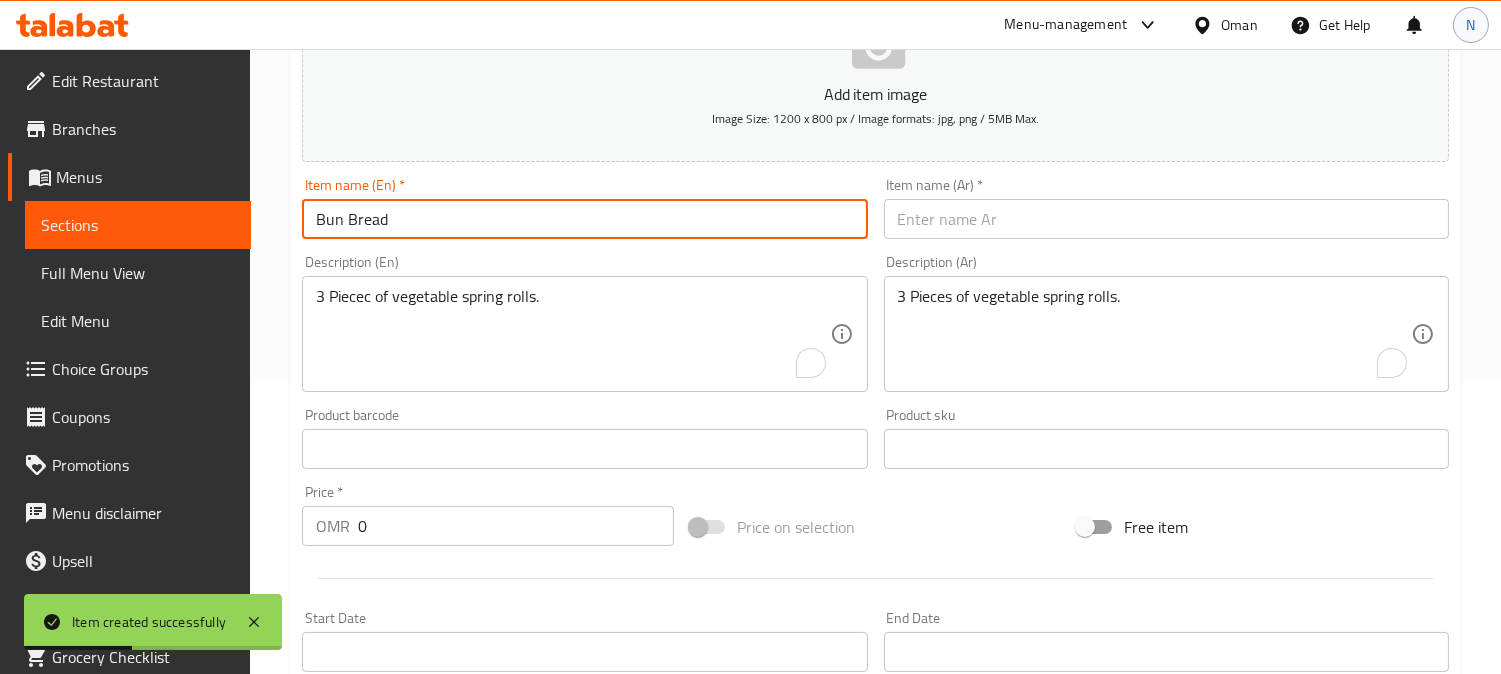 type on "Bun Bread" 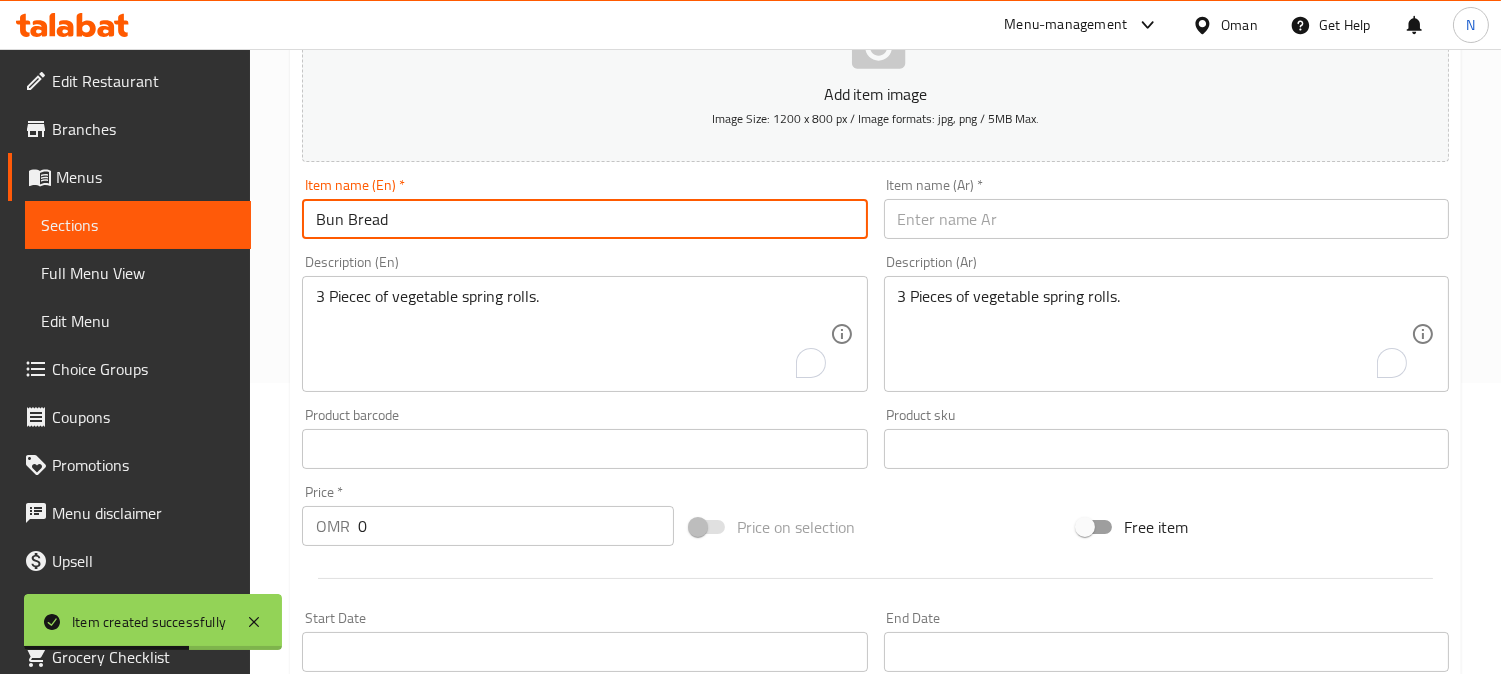 click on "Item name (Ar)   * Item name (Ar)  *" at bounding box center (1166, 208) 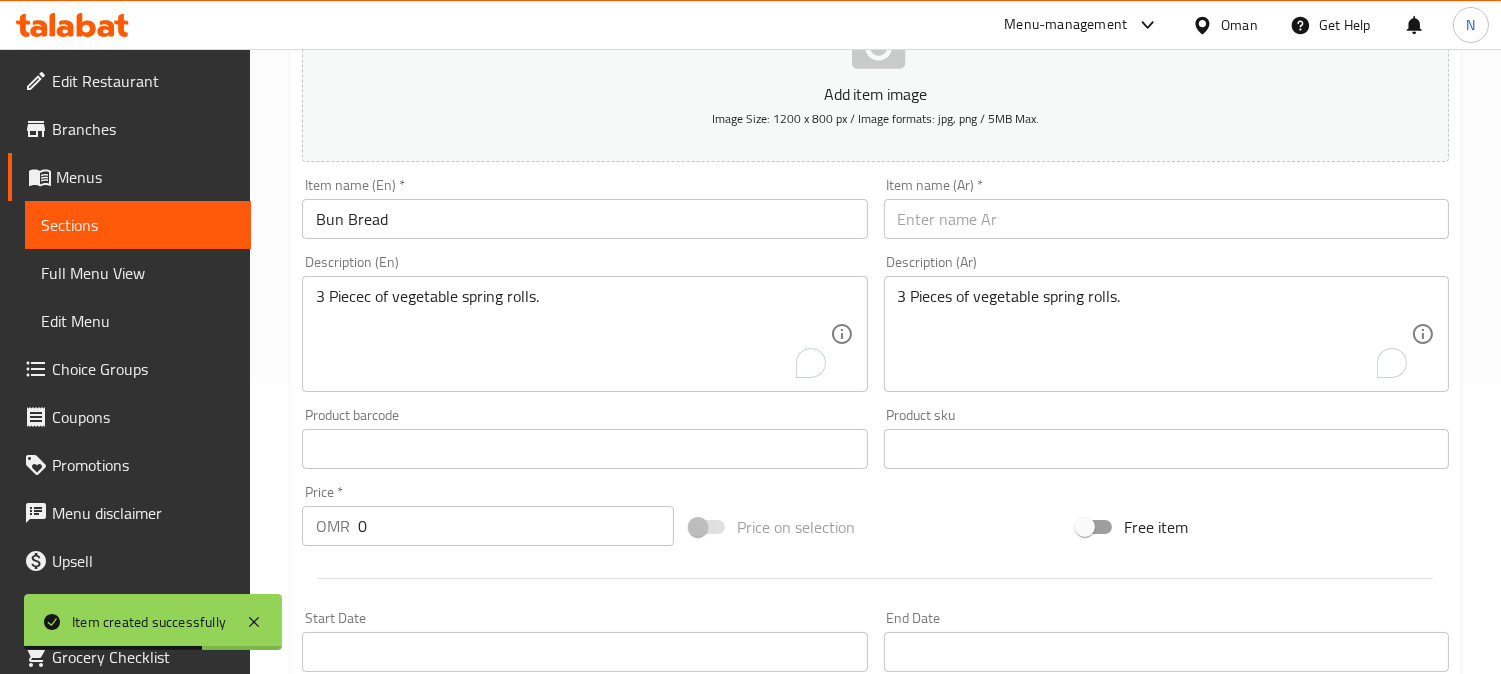 click at bounding box center (1166, 219) 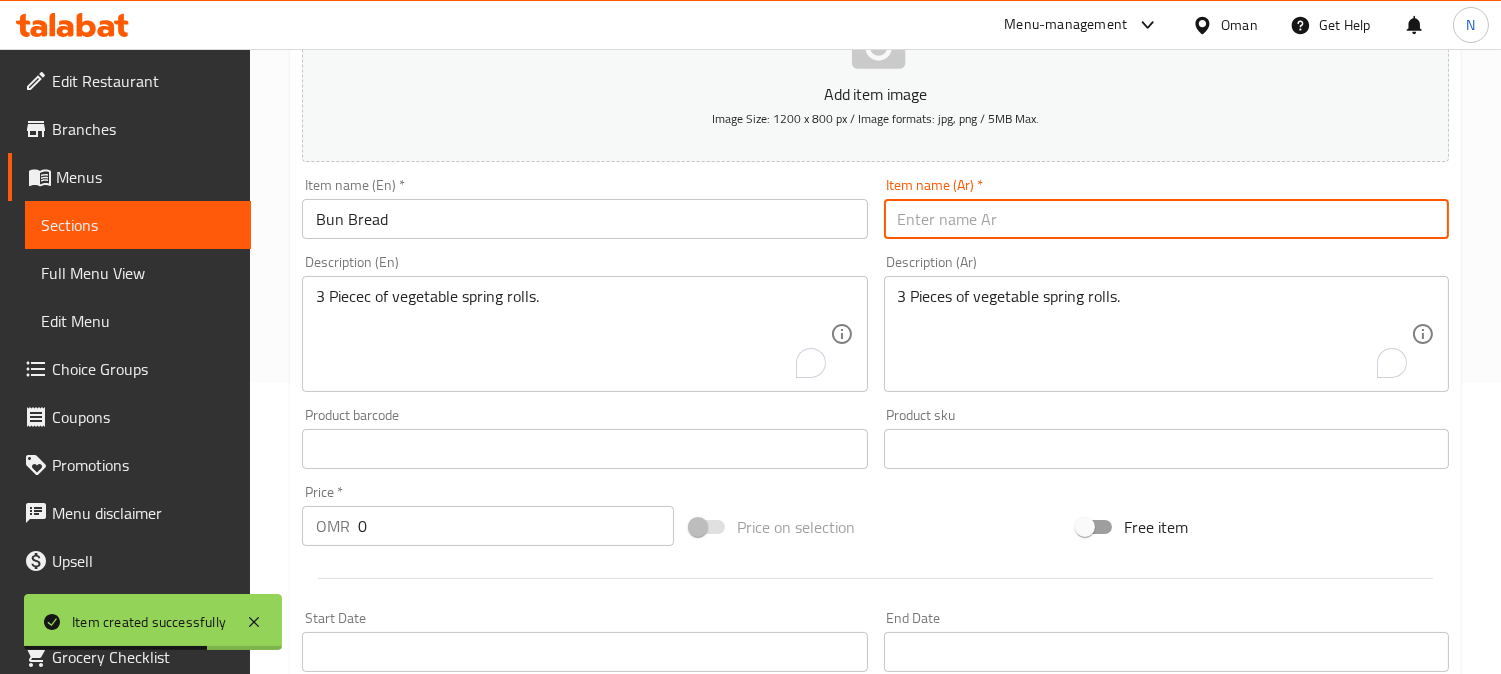 paste on "خبز كيزر" 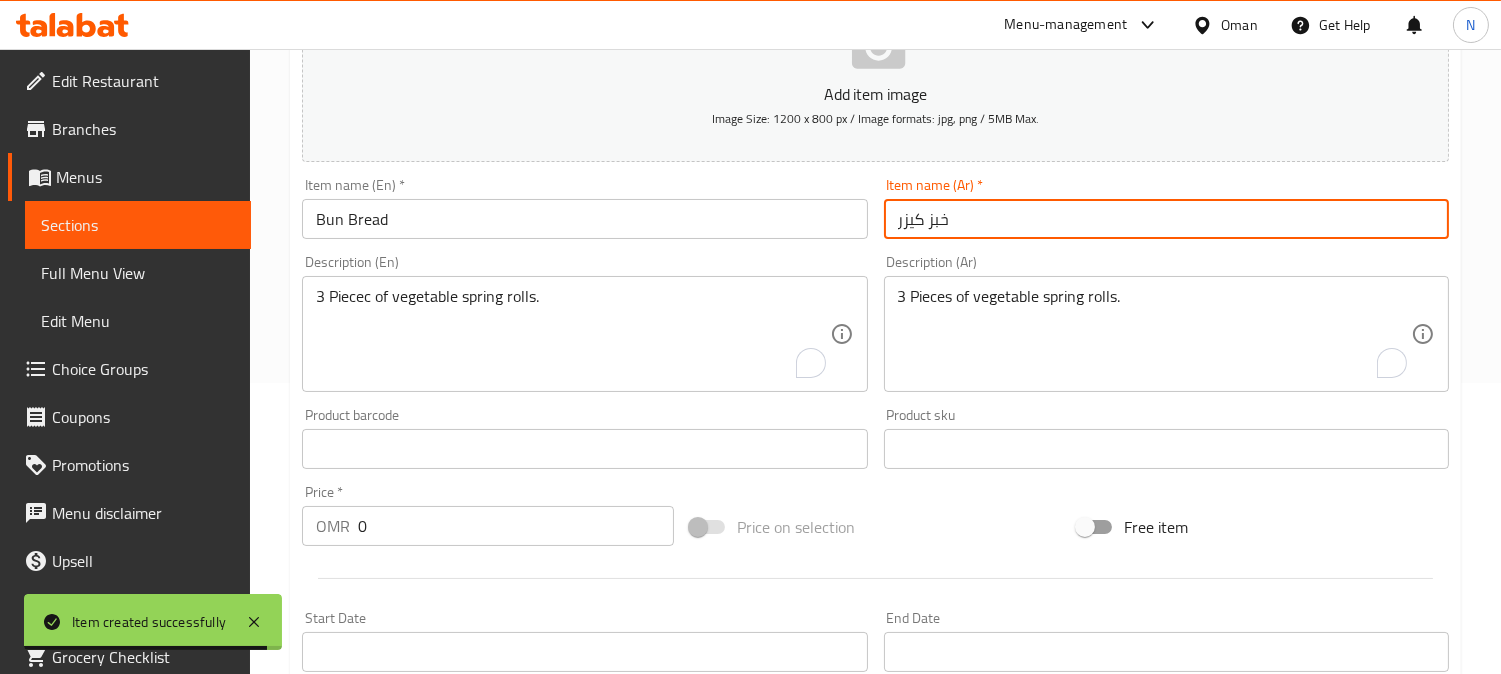 type on "خبز كيزر" 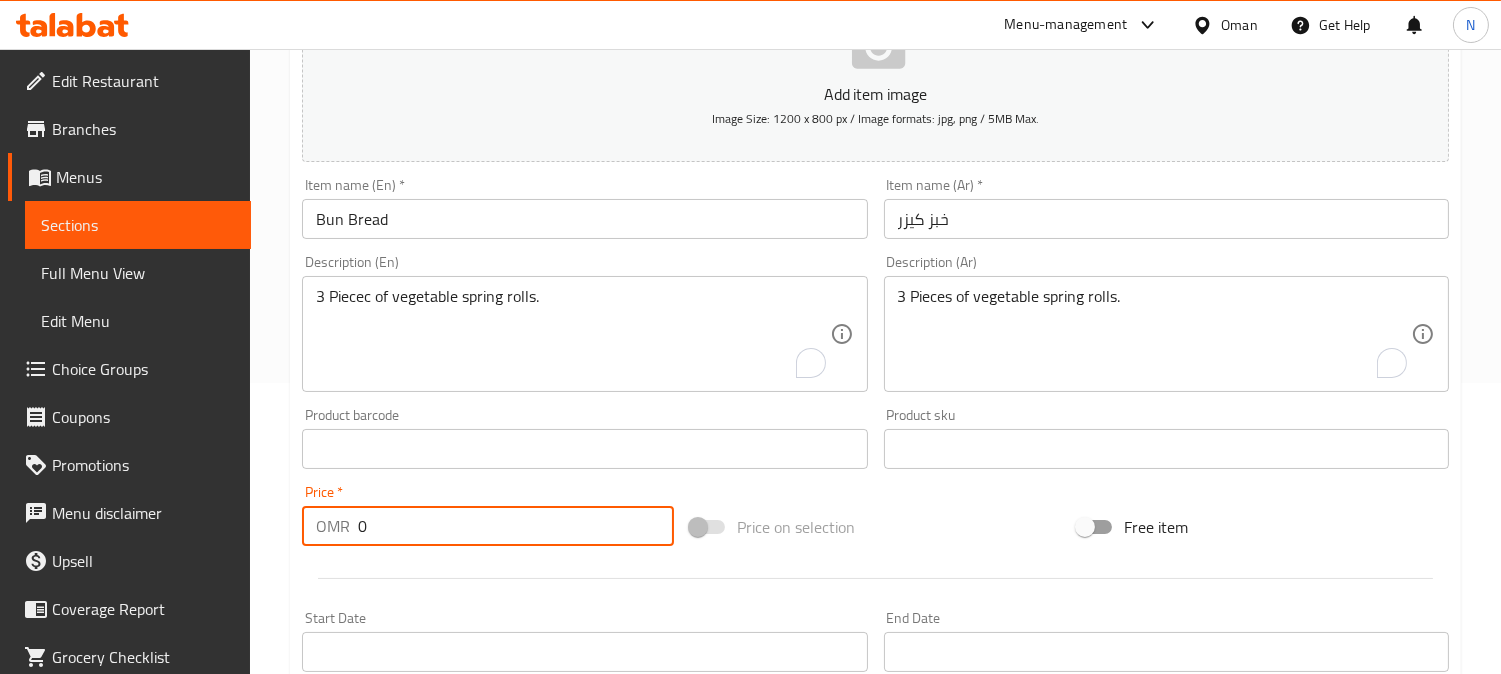 drag, startPoint x: 375, startPoint y: 533, endPoint x: 327, endPoint y: 536, distance: 48.09366 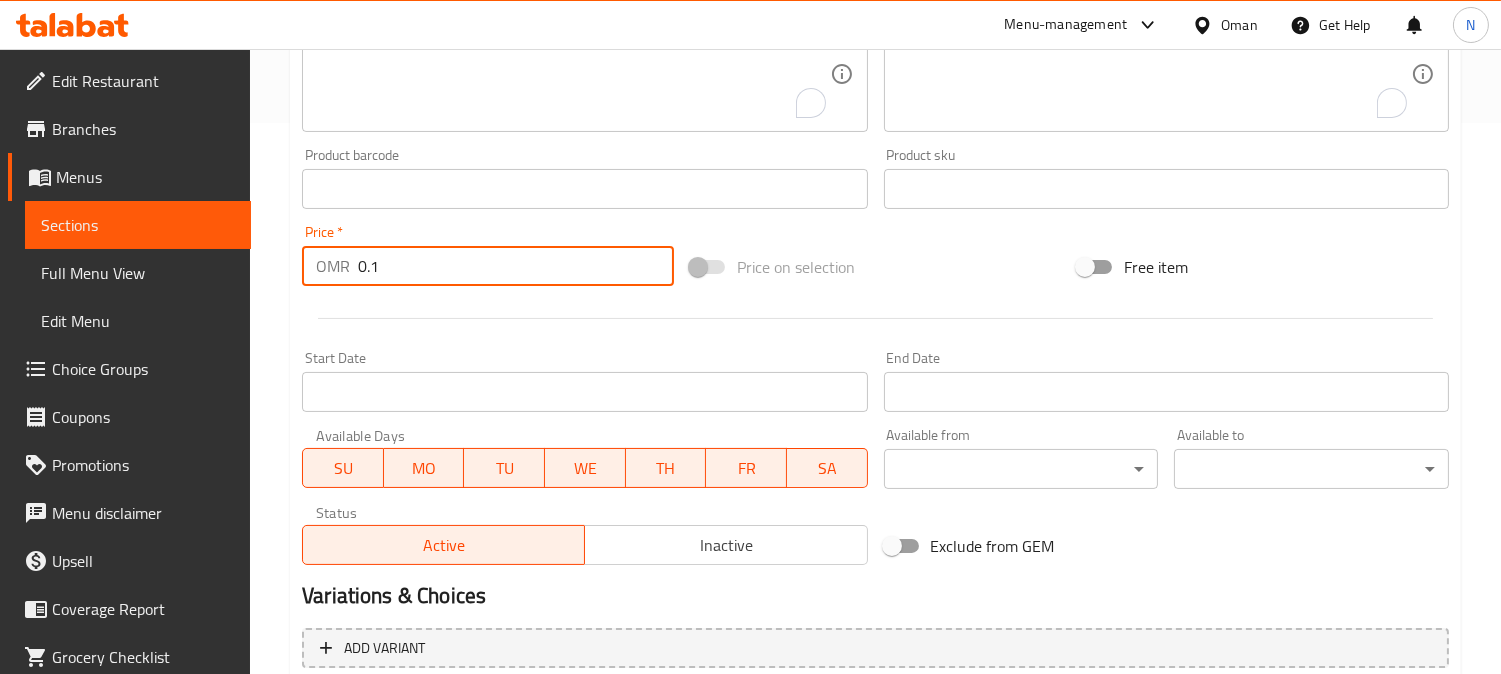 scroll, scrollTop: 735, scrollLeft: 0, axis: vertical 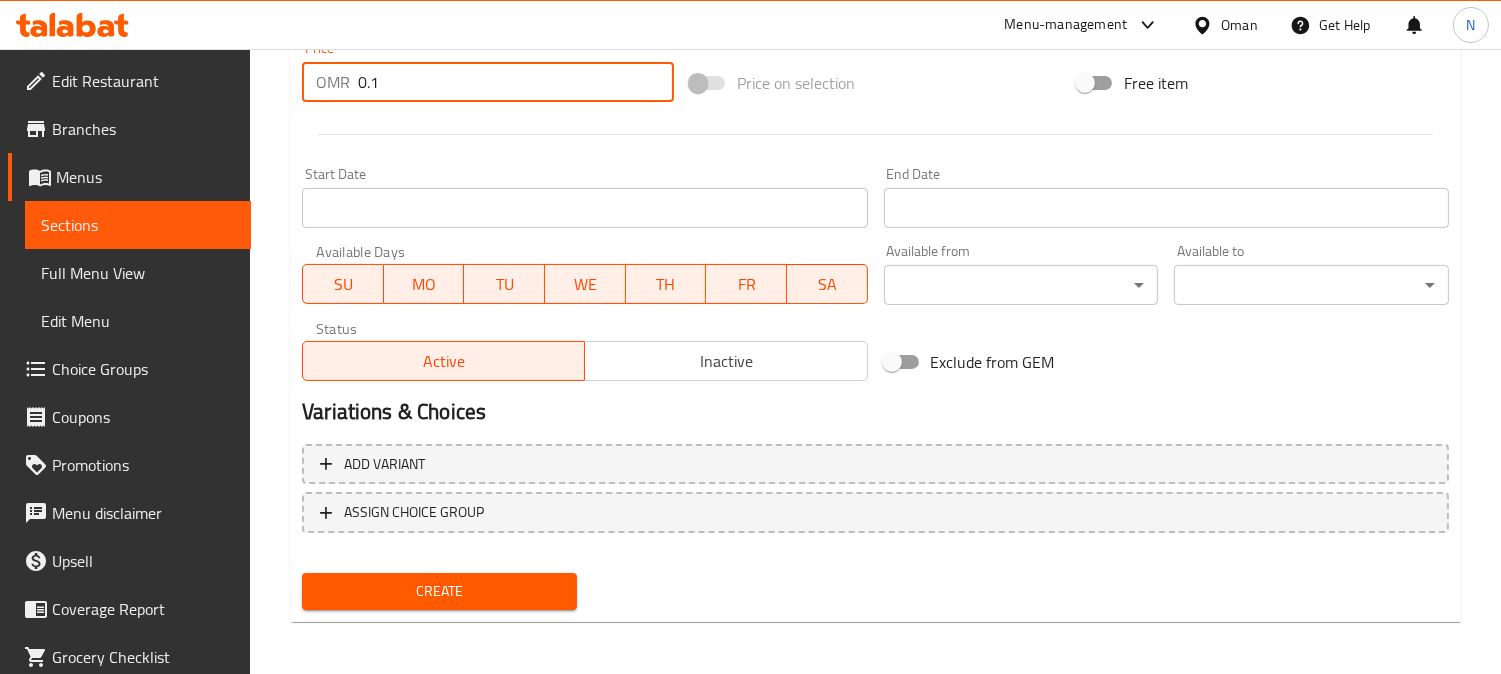 type on "0.1" 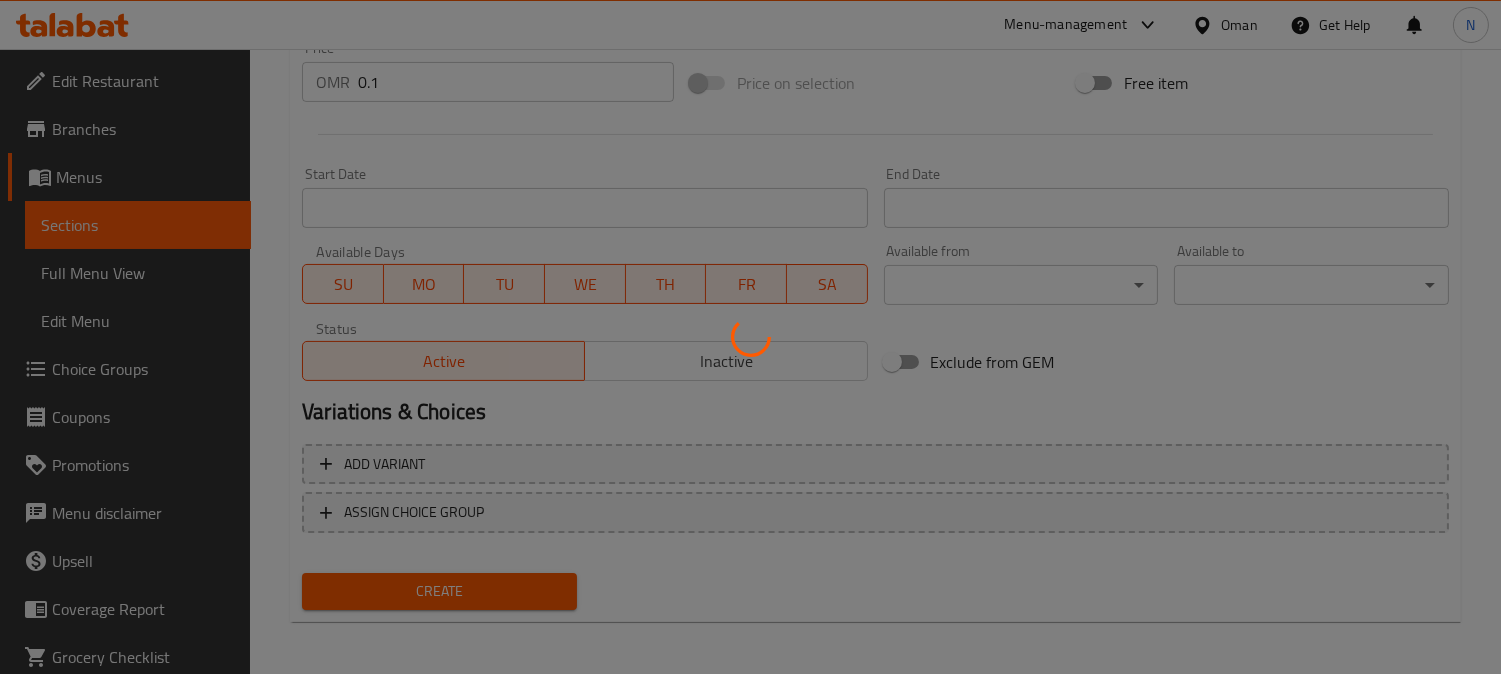 type 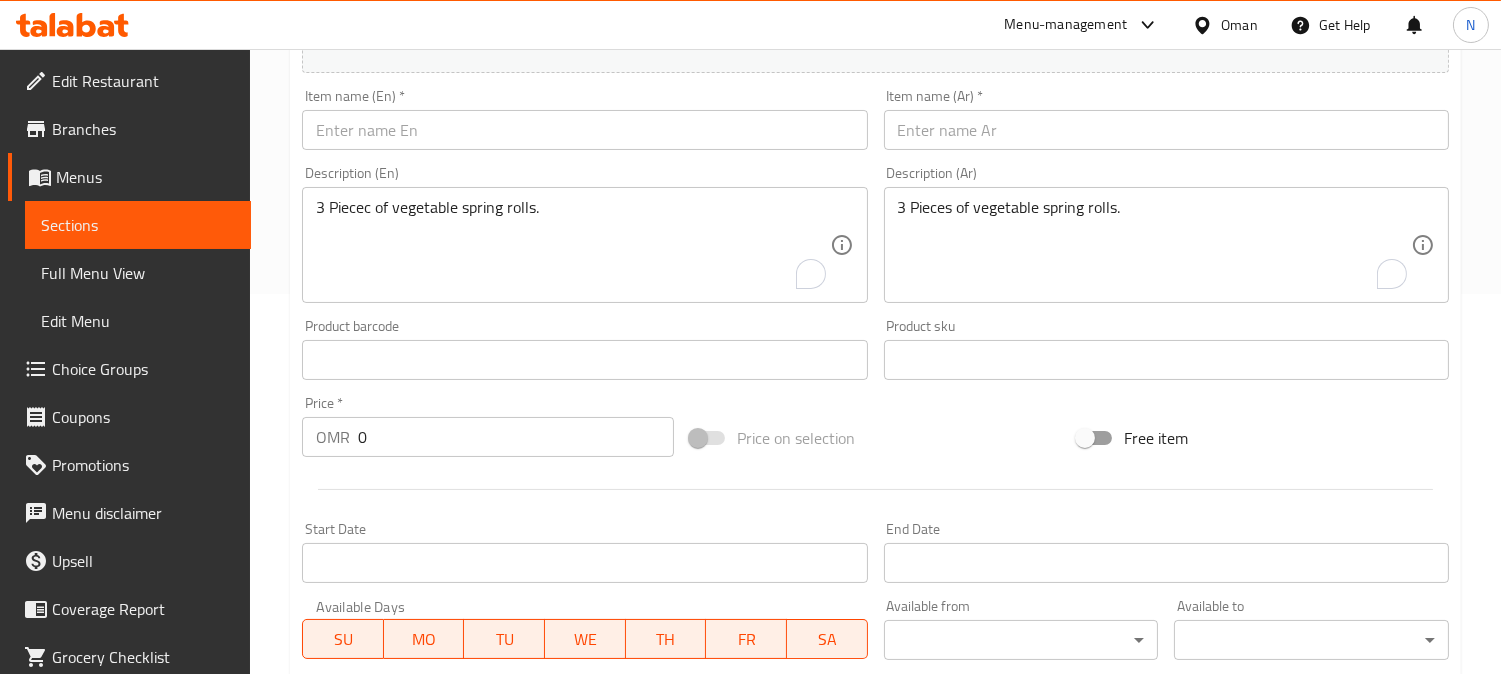 scroll, scrollTop: 291, scrollLeft: 0, axis: vertical 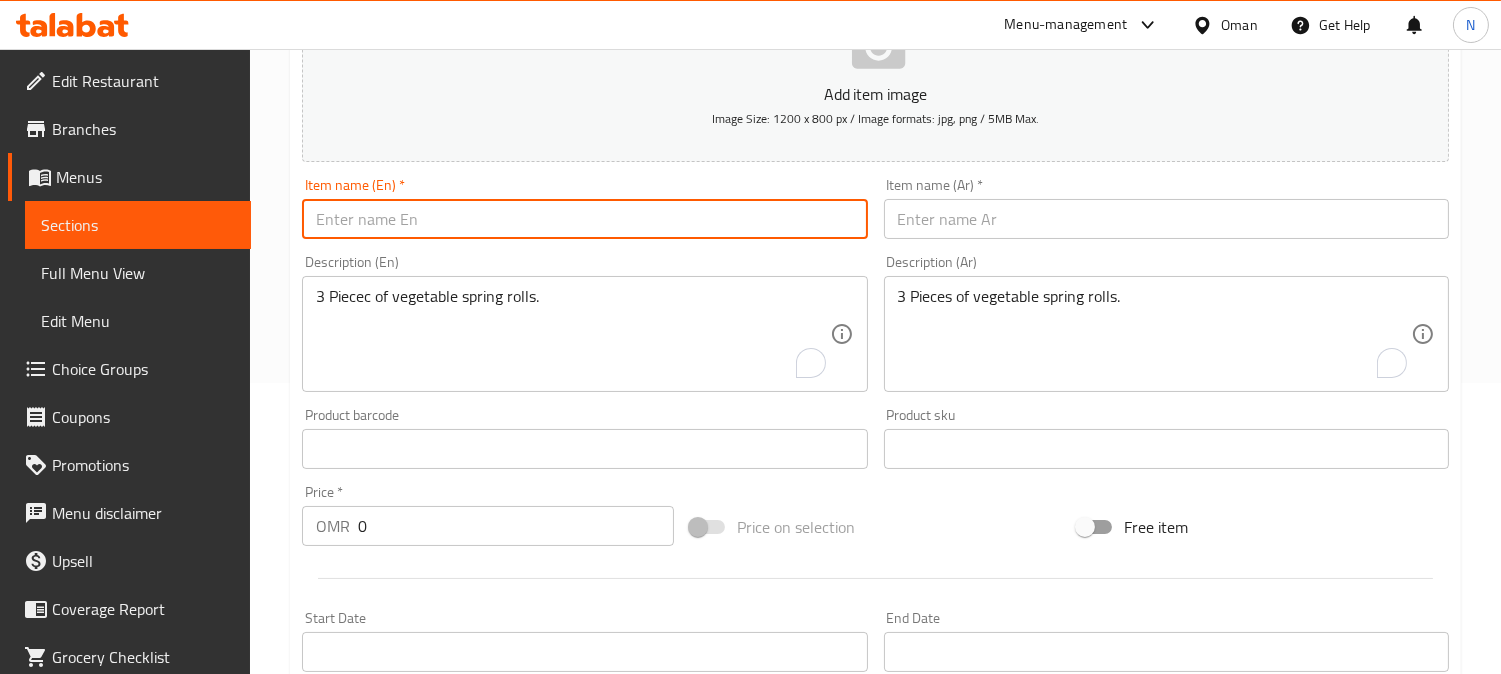 click at bounding box center [584, 219] 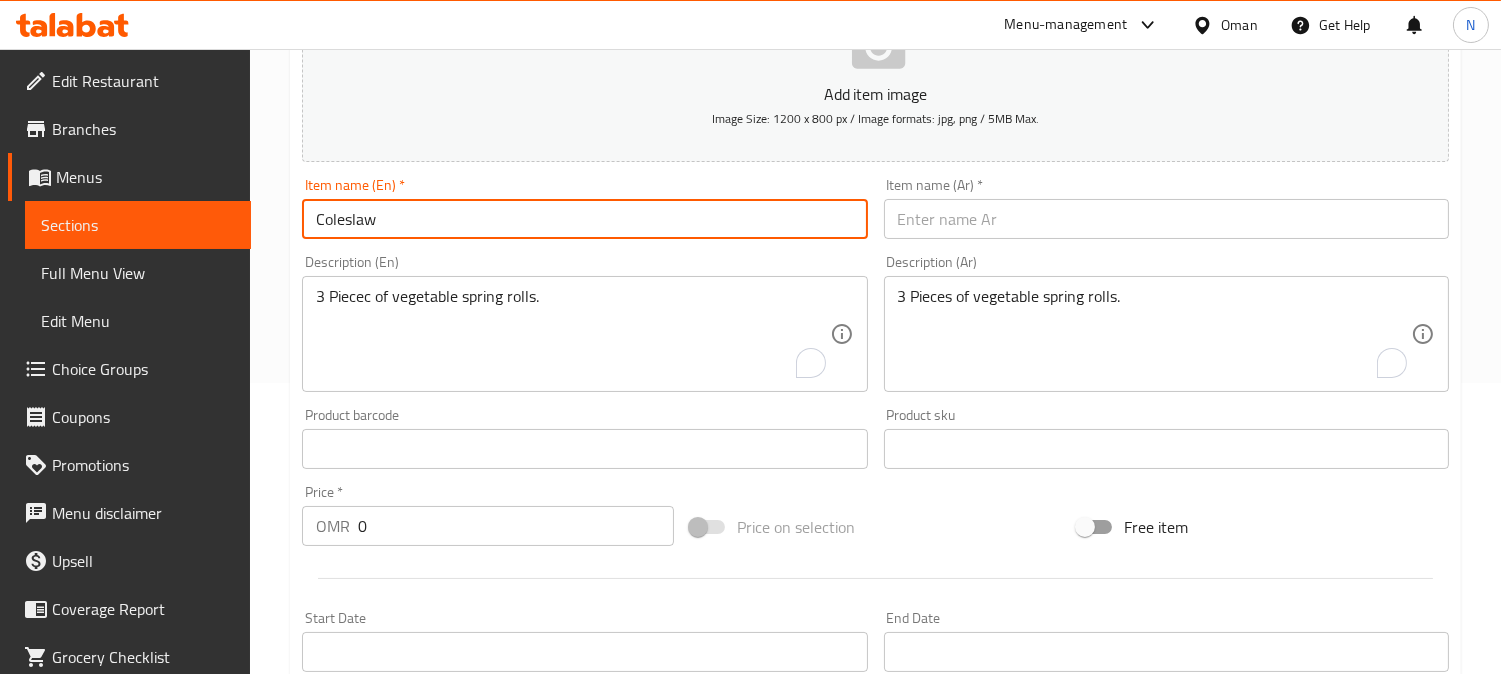 type on "Coleslaw" 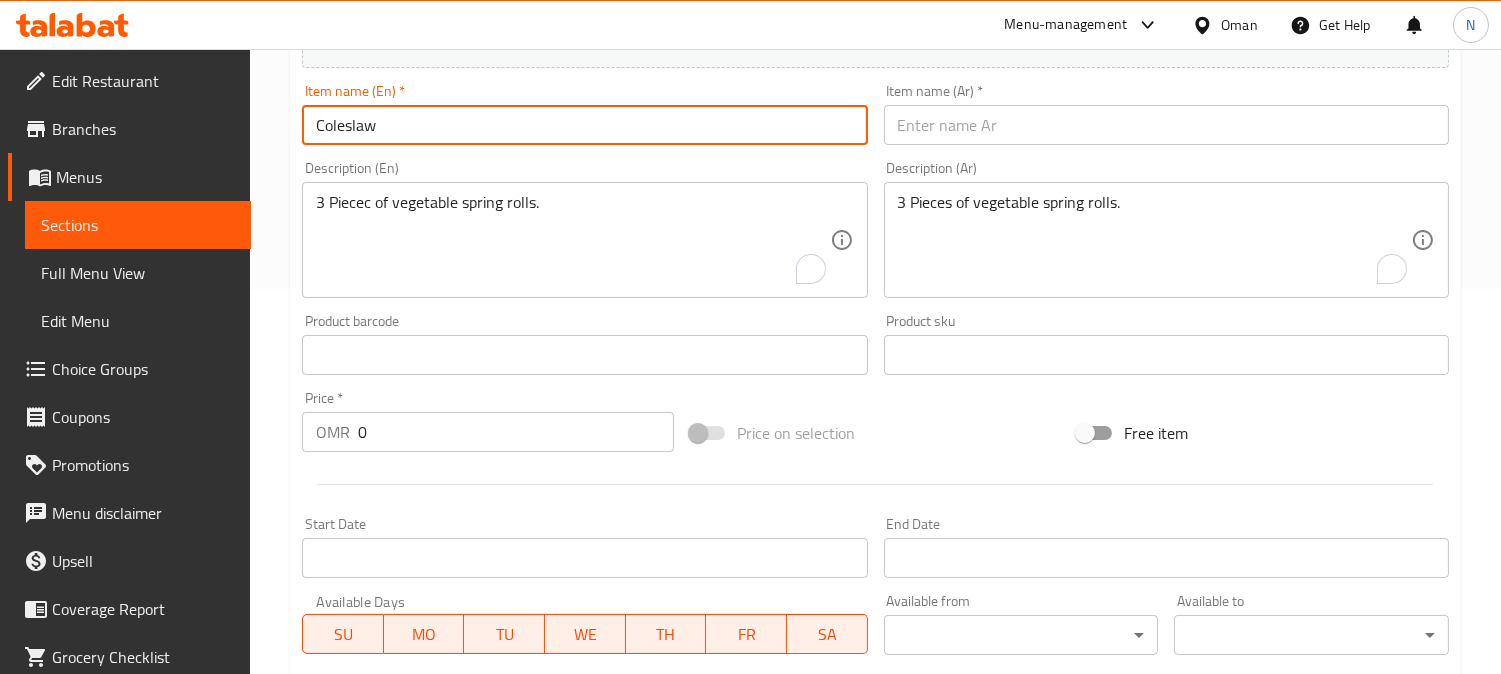 scroll, scrollTop: 513, scrollLeft: 0, axis: vertical 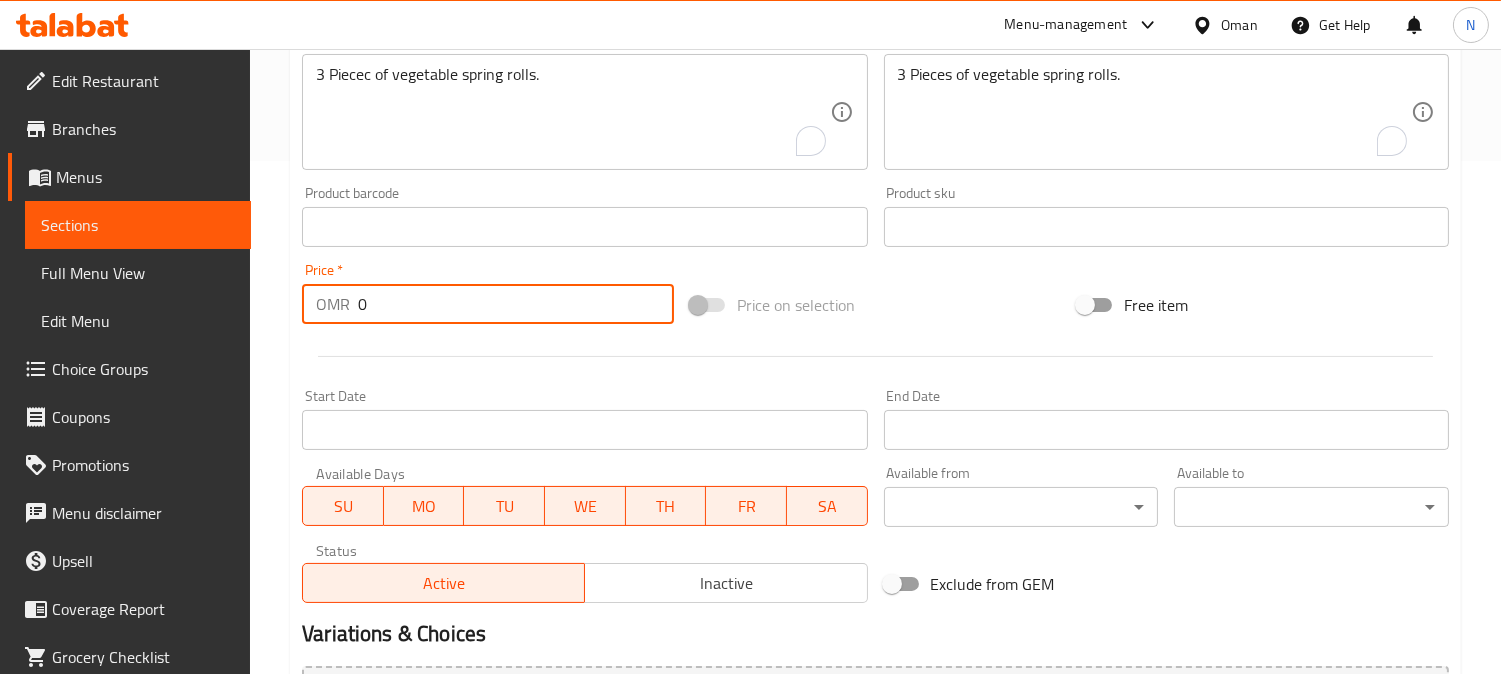 drag, startPoint x: 388, startPoint y: 307, endPoint x: 325, endPoint y: 306, distance: 63.007935 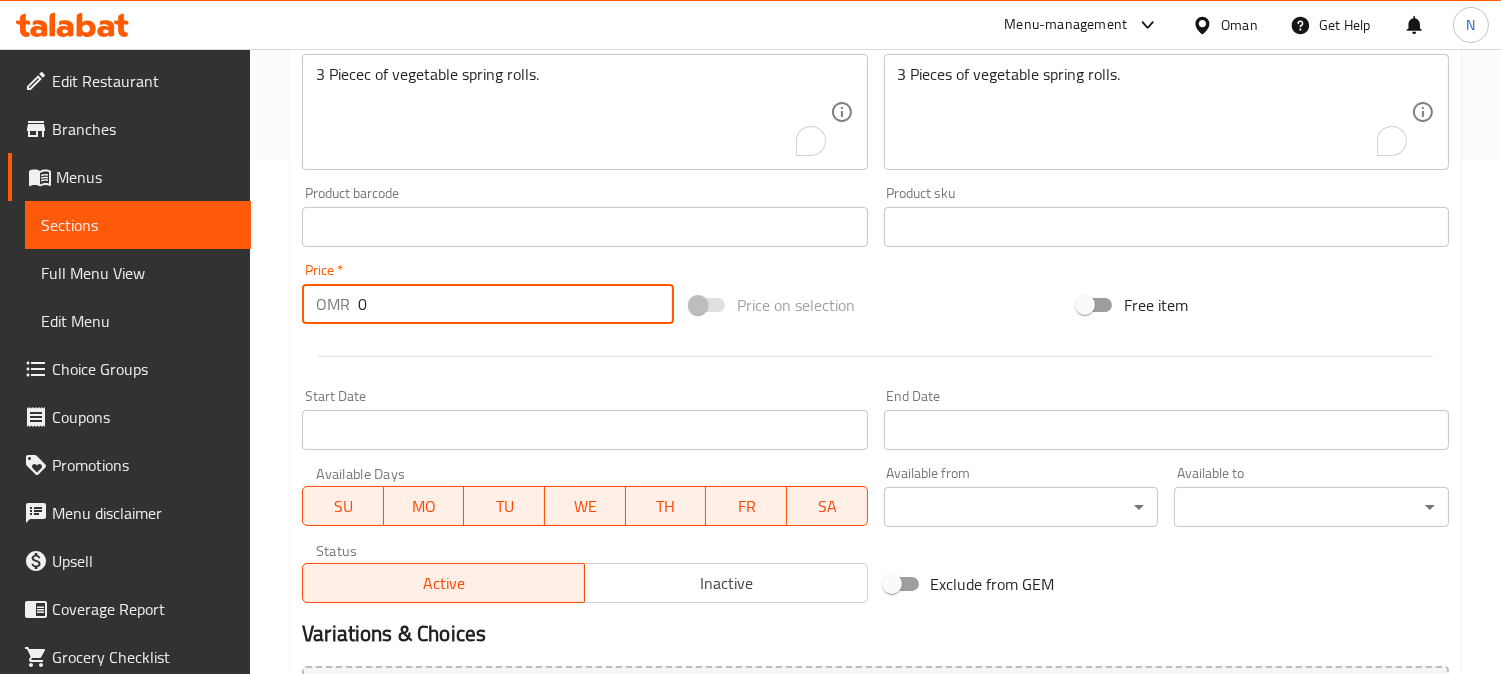 click on "OMR 0 Price  *" at bounding box center [488, 304] 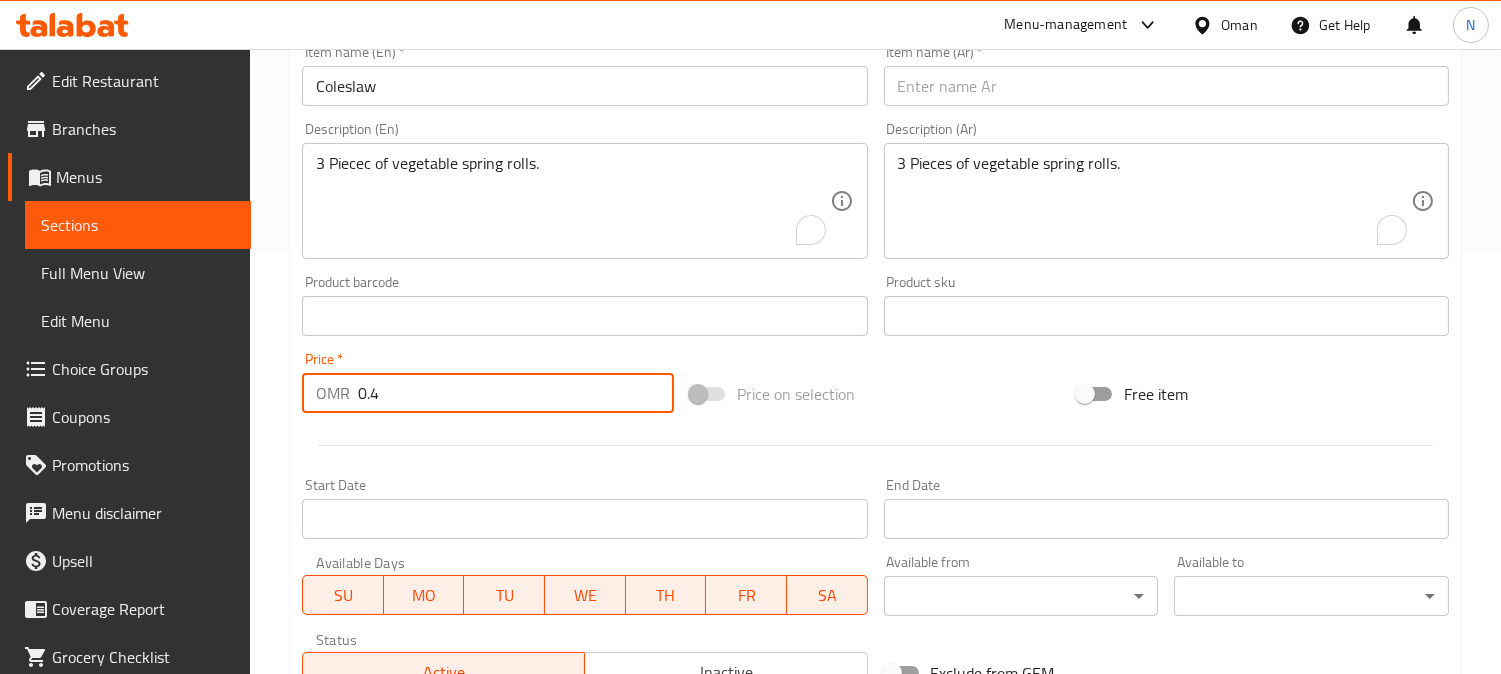scroll, scrollTop: 291, scrollLeft: 0, axis: vertical 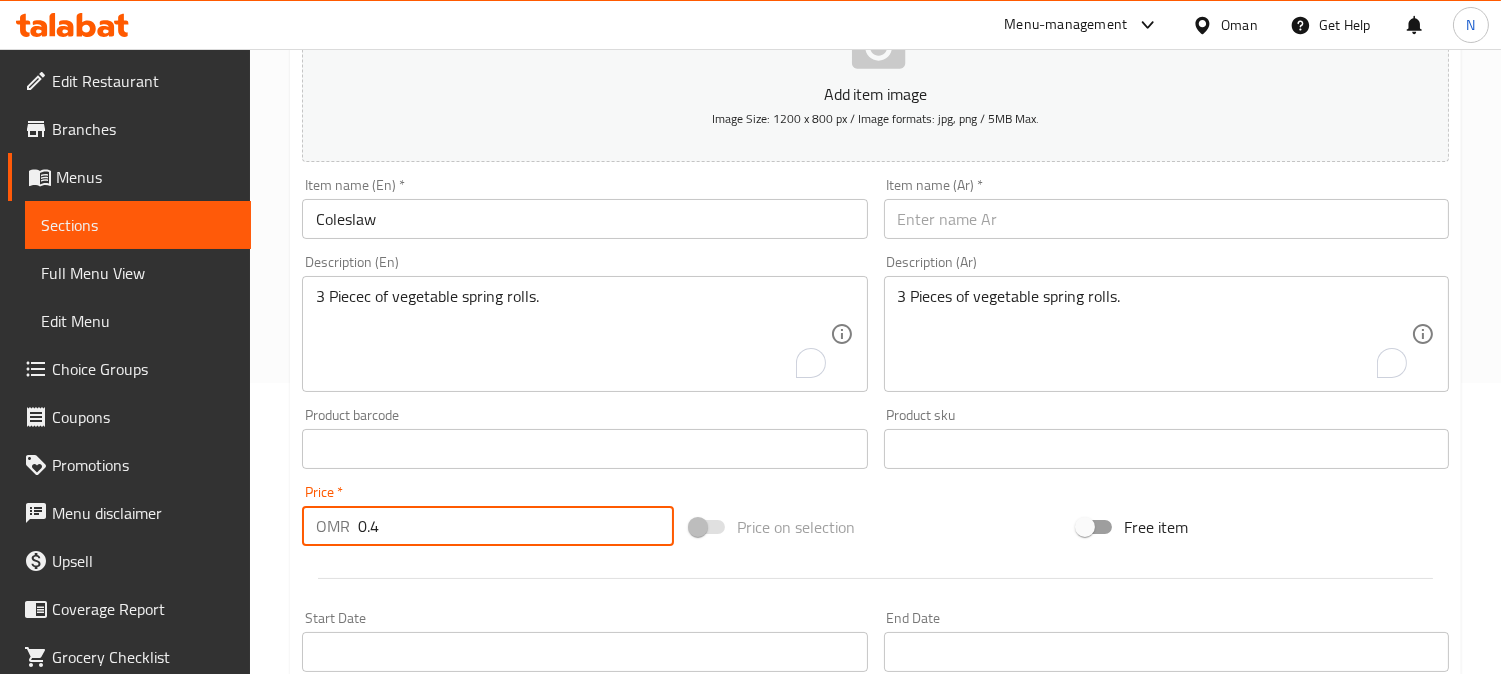 type on "0.4" 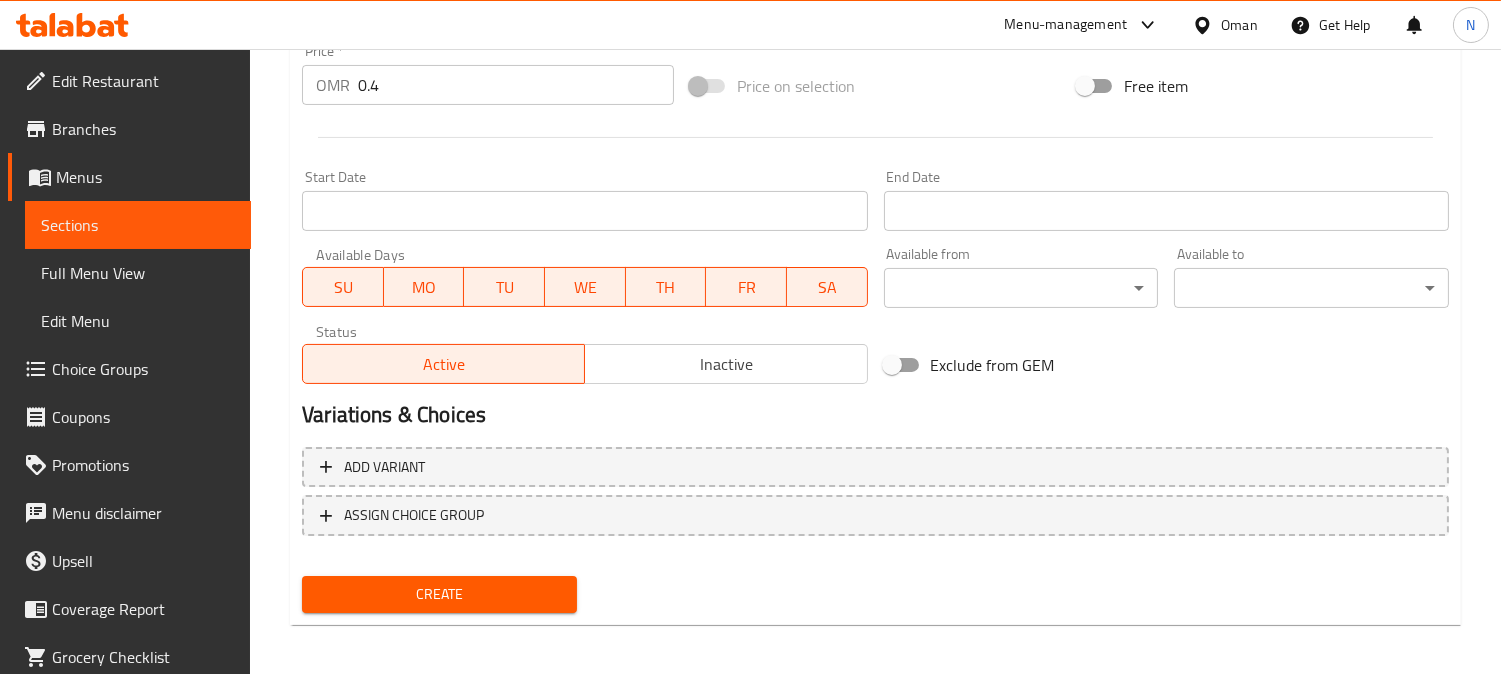 scroll, scrollTop: 735, scrollLeft: 0, axis: vertical 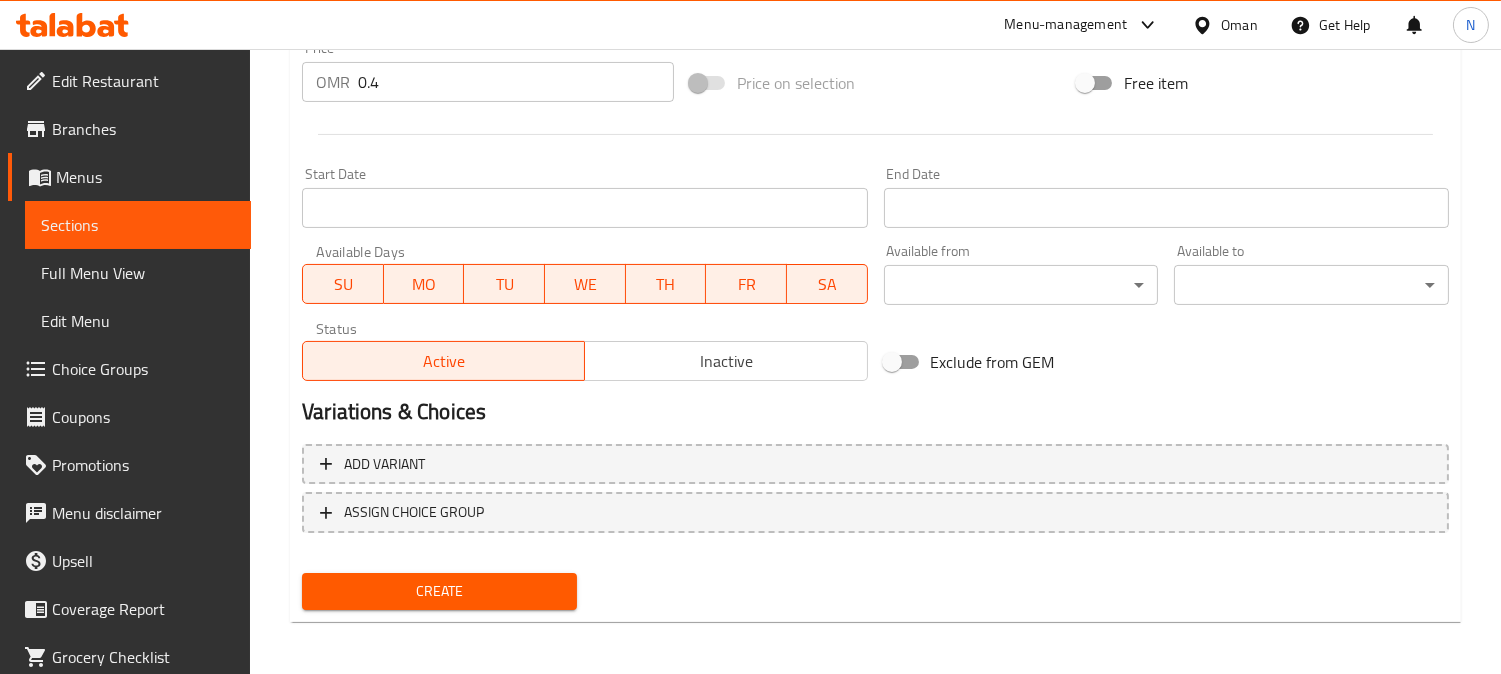 type on "كول سلو" 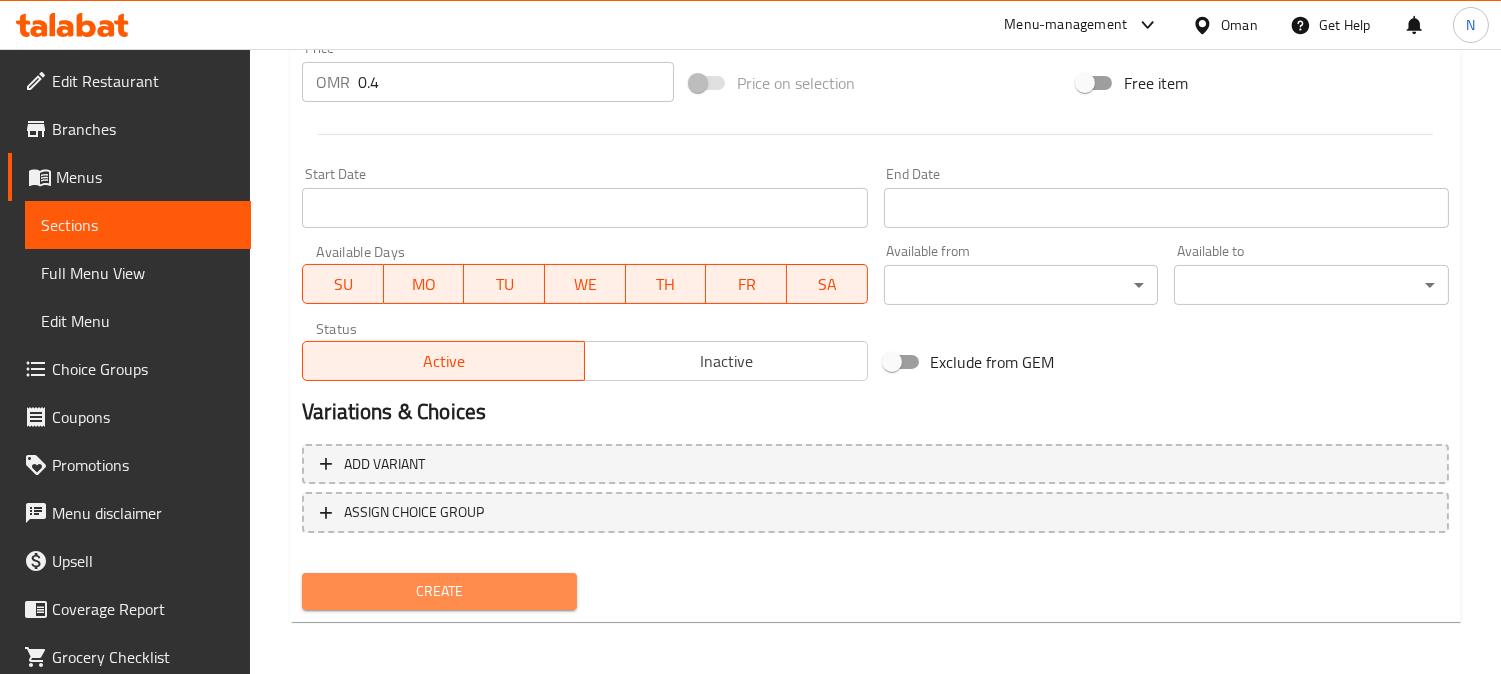 click on "Create" at bounding box center (439, 591) 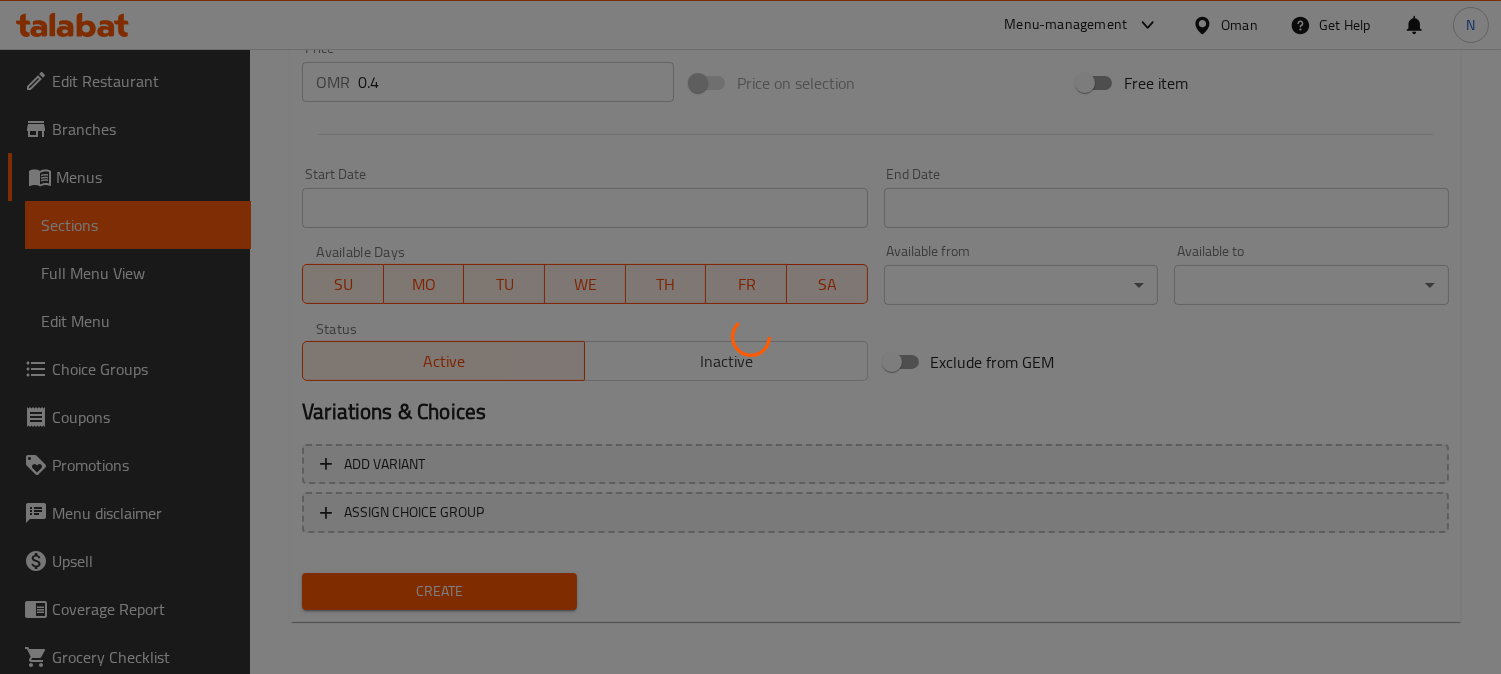 type 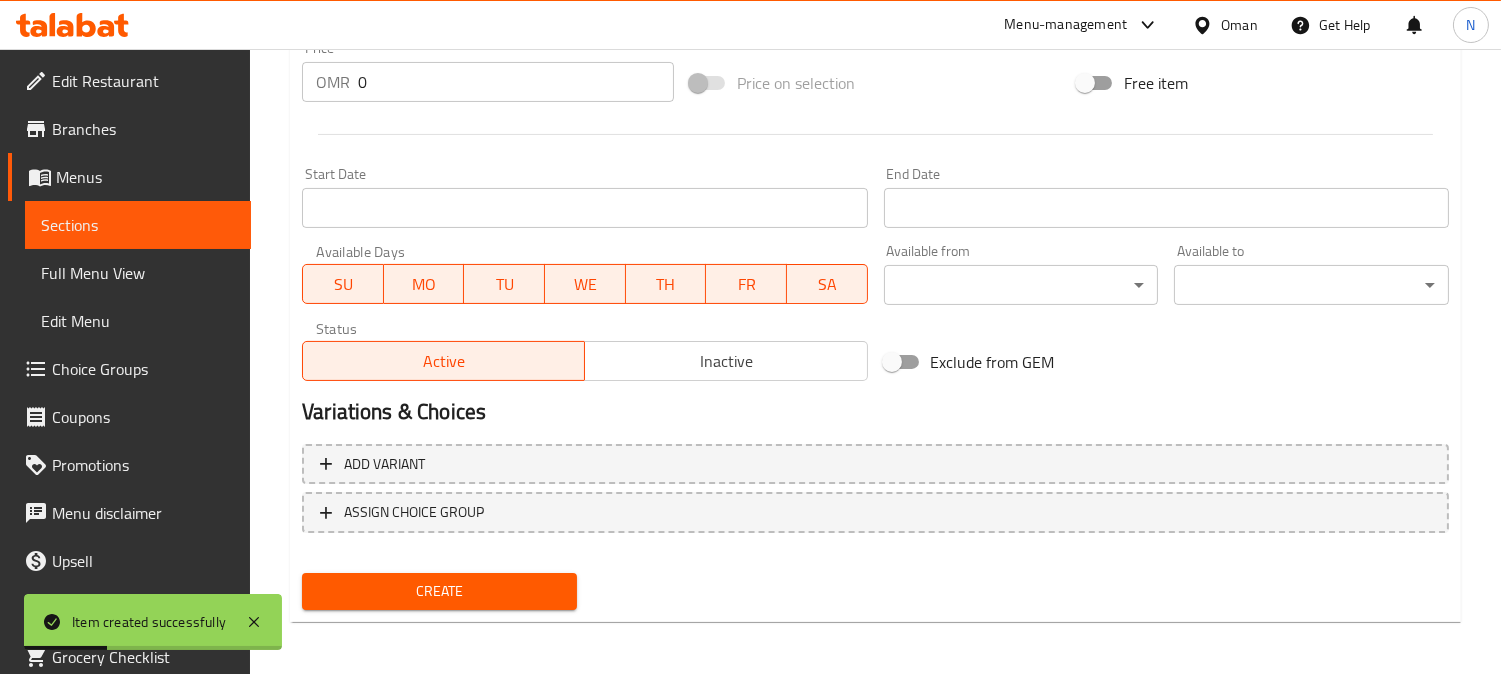 click on "Sections" at bounding box center [138, 225] 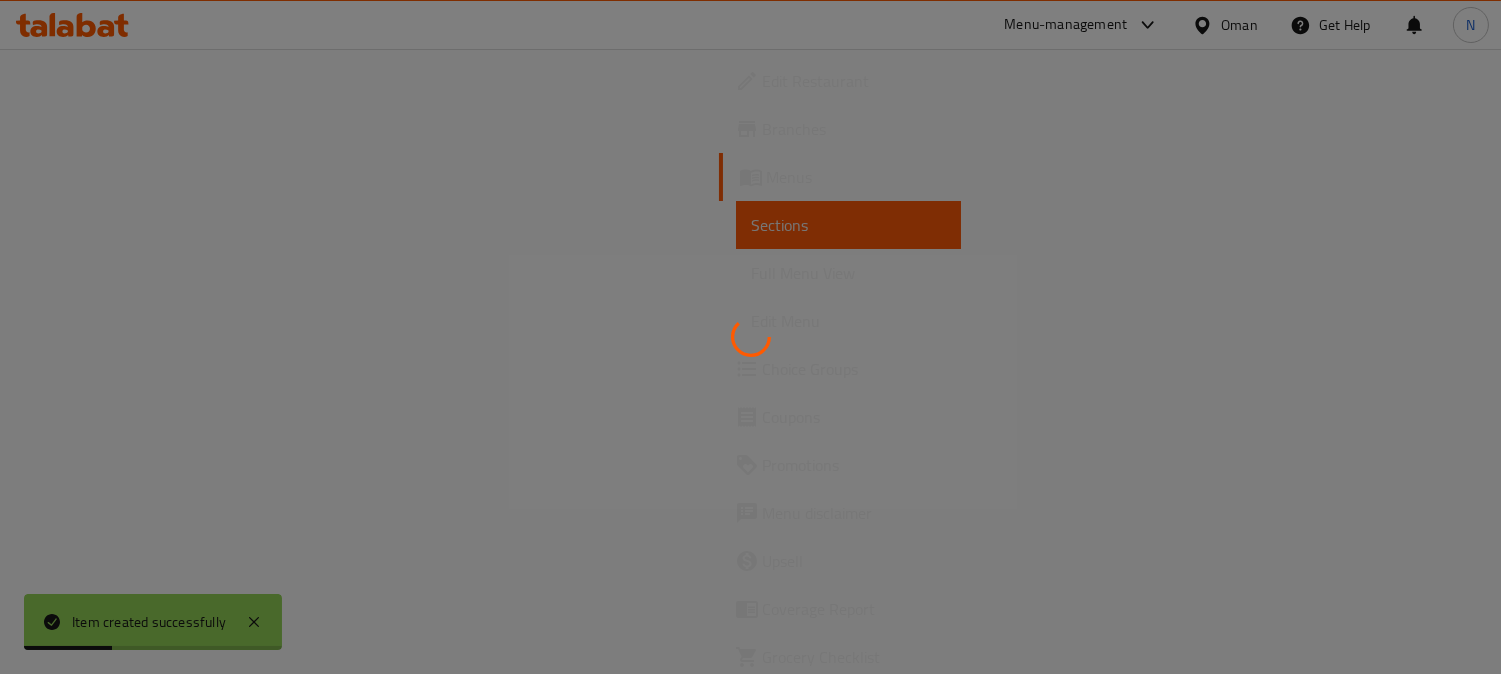 scroll, scrollTop: 0, scrollLeft: 0, axis: both 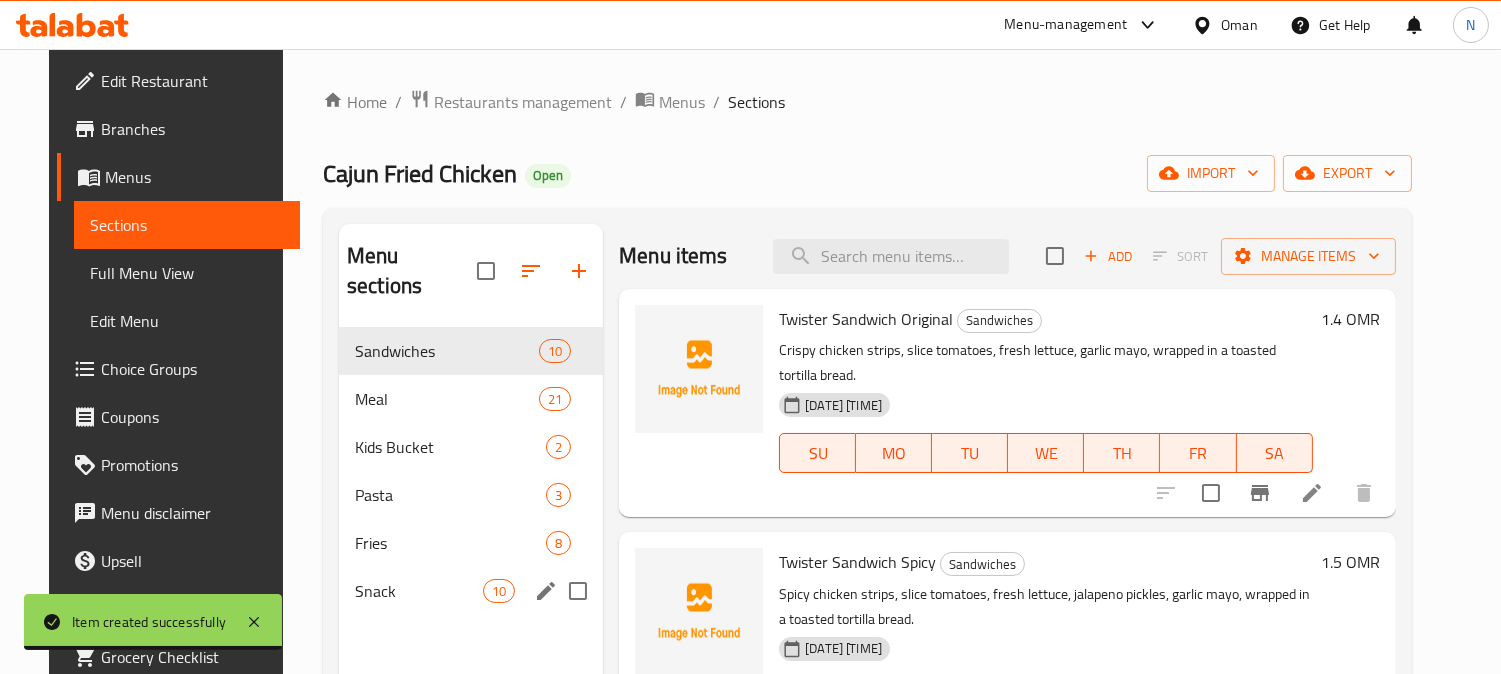 click on "Snack 10" at bounding box center (471, 591) 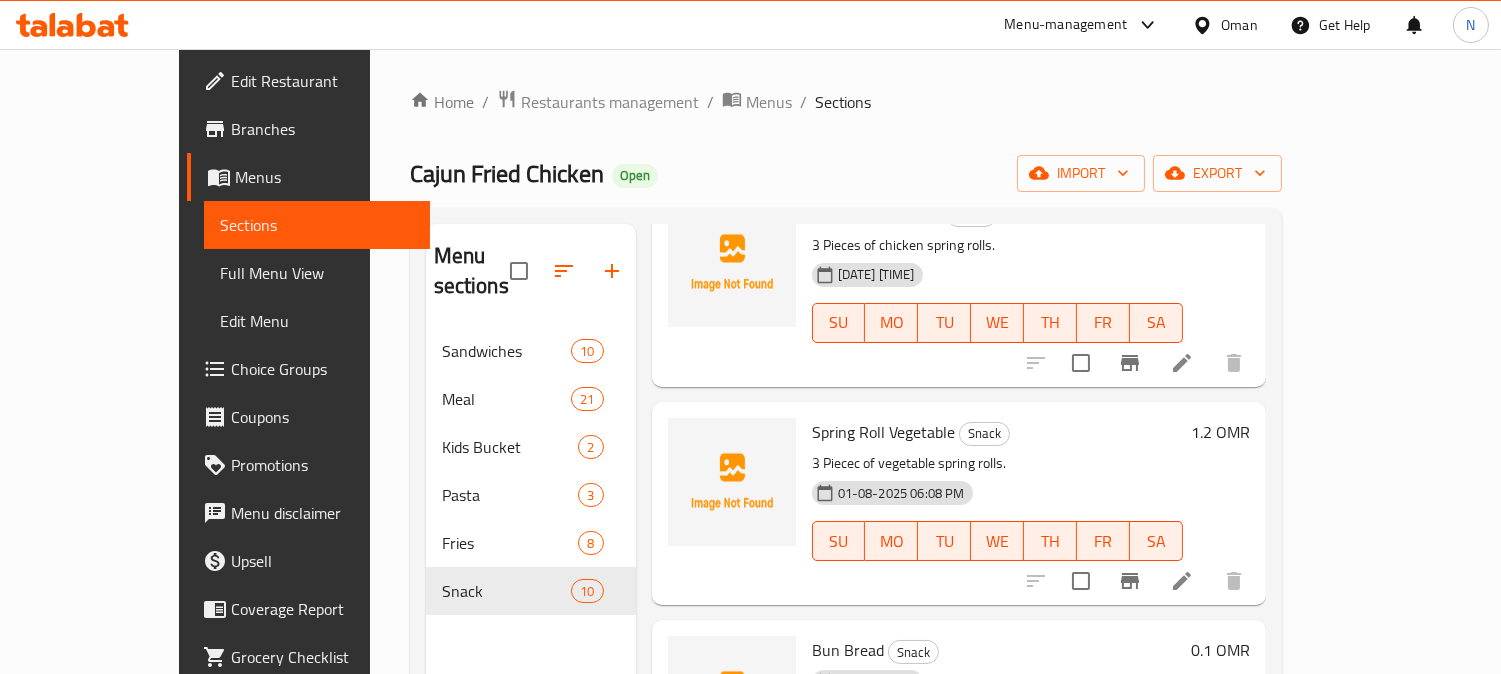 scroll, scrollTop: 1333, scrollLeft: 0, axis: vertical 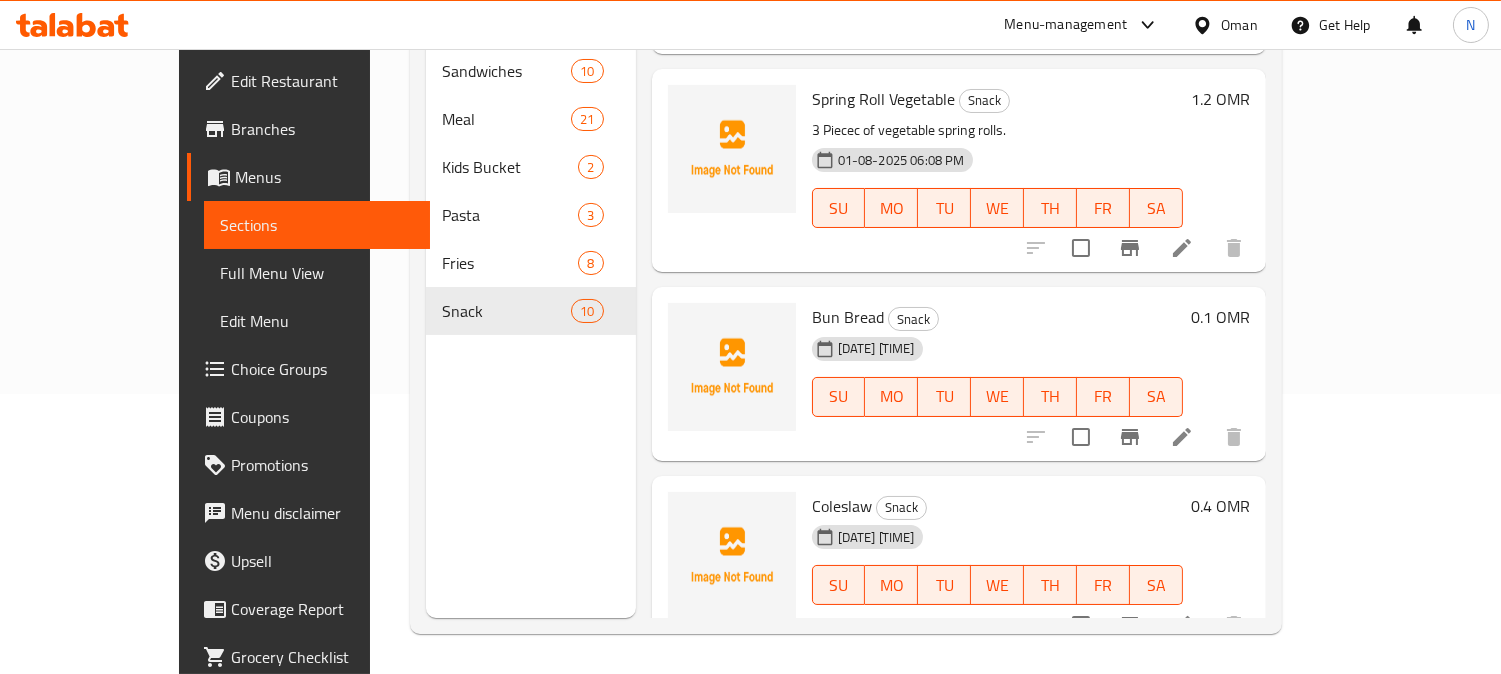 click on "Menu sections Sandwiches 10 Meal 21 Kids Bucket 2 Pasta 3 Fries 8 Snack 10 Menu items Add Sort Manage items 12 Pcs Chicken Nuggets     Snack 01-08-2025 06:01 PM SU MO TU WE TH FR SA 2.5   OMR 1 Piece Of Strips    Snack 01-08-2025 05:28 PM SU MO TU WE TH FR SA 0.5   OMR 6 Pcs Chicken Nuggets   Snack 01-08-2025 05:29 PM SU MO TU WE TH FR SA 1.4   OMR 9 Pcs Chicken Nuggets     Snack 01-08-2025 06:00 PM SU MO TU WE TH FR SA 2   OMR Onion Rings    Snack 8 Pieces. 01-08-2025 06:03 PM SU MO TU WE TH FR SA 0.9   OMR Mozzarella Sticks    Snack 5 Pieces of mozzarella sticks. 01-08-2025 06:04 PM SU MO TU WE TH FR SA 1.8   OMR Spring Roll Chicken    Snack 3 Pieces of chicken spring rolls.
01-08-2025 06:06 PM SU MO TU WE TH FR SA 1.2   OMR Spring Roll Vegetable    Snack 3 Piecec of vegetable spring rolls. 01-08-2025 06:08 PM SU MO TU WE TH FR SA 1.2   OMR Bun Bread    Snack 01-08-2025 06:09 PM SU MO TU WE TH FR SA 0.1   OMR Coleslaw   Snack 01-08-2025 06:09 PM SU MO TU WE TH FR SA 0.4   OMR" at bounding box center [846, 281] 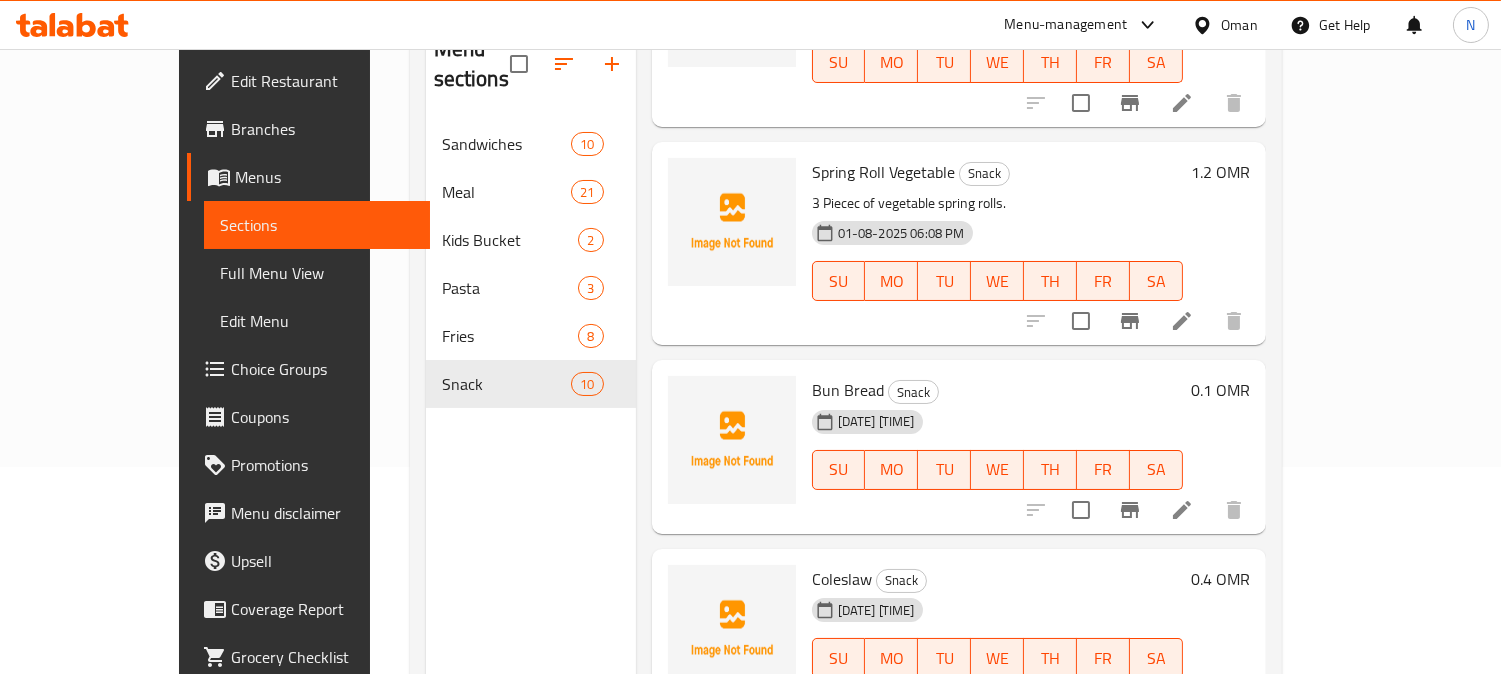 scroll, scrollTop: 168, scrollLeft: 0, axis: vertical 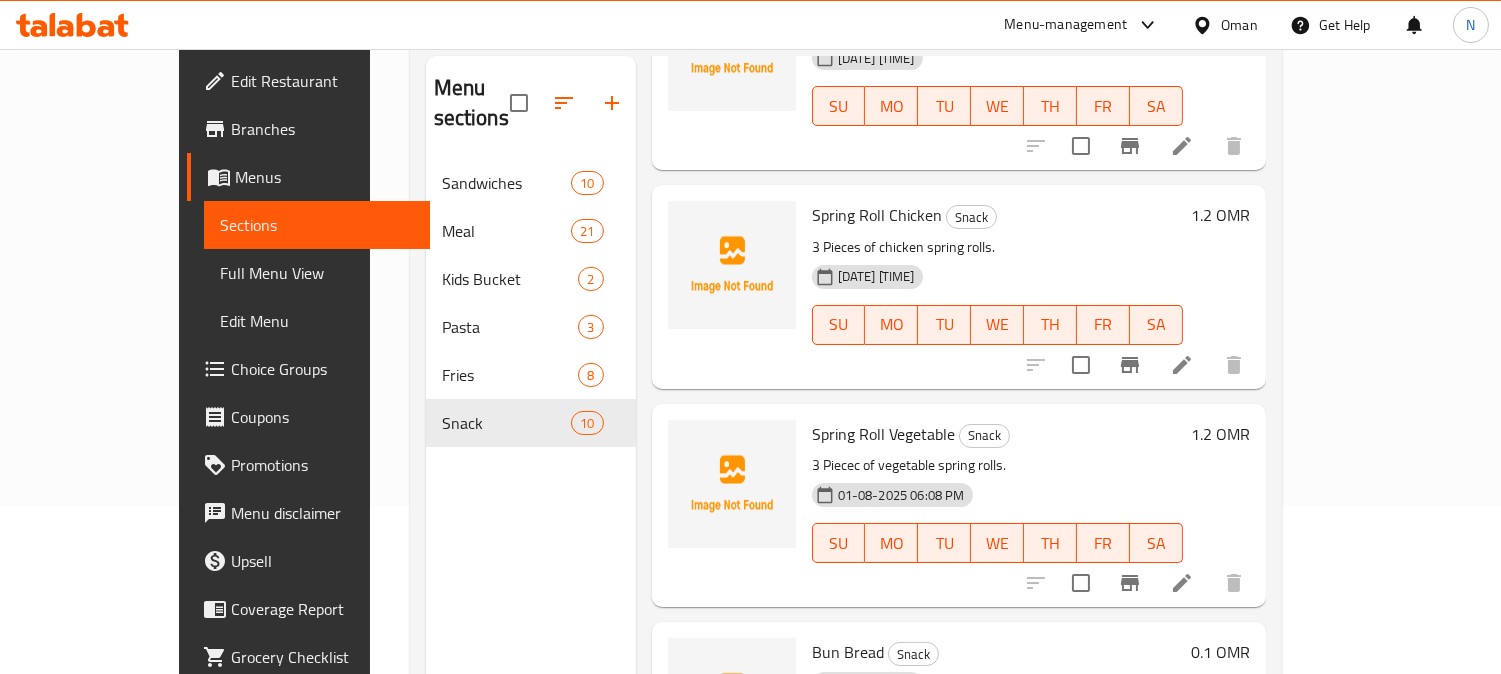 click 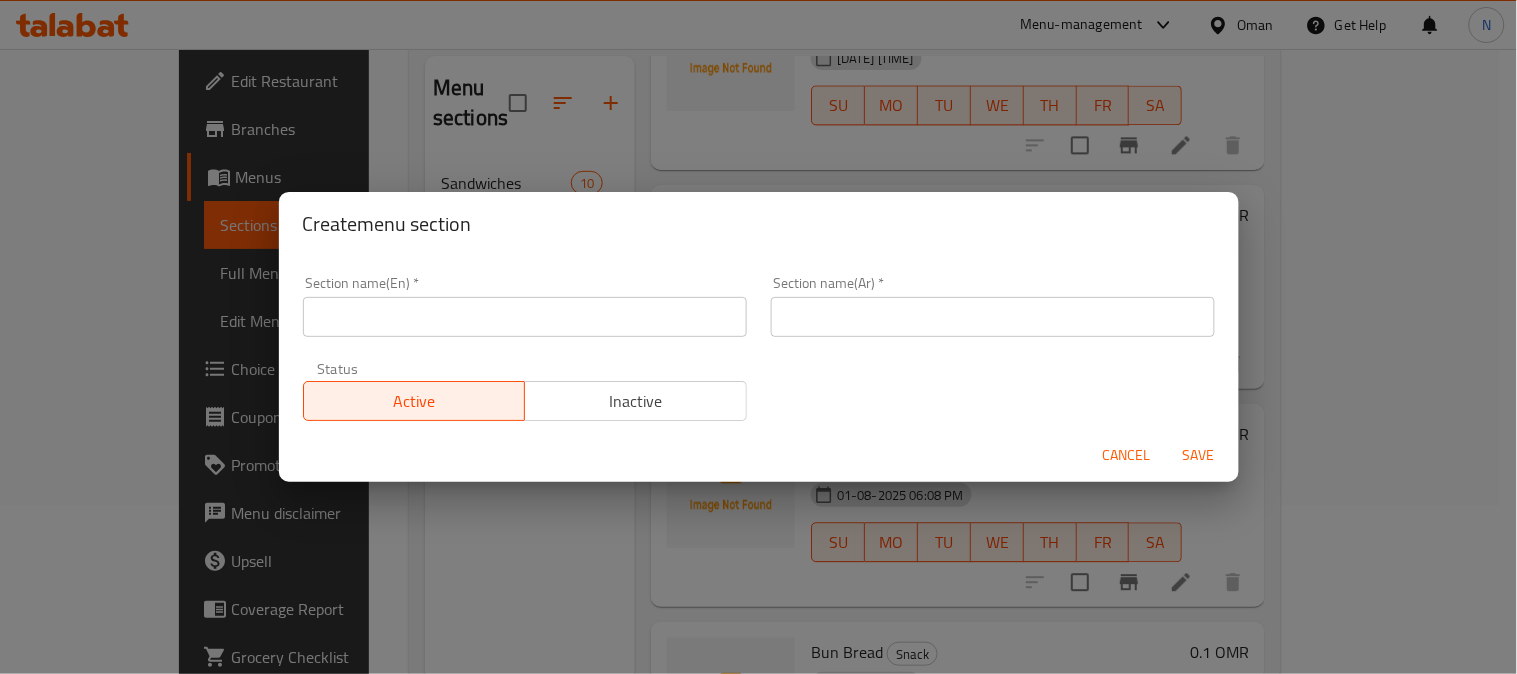 click at bounding box center [525, 317] 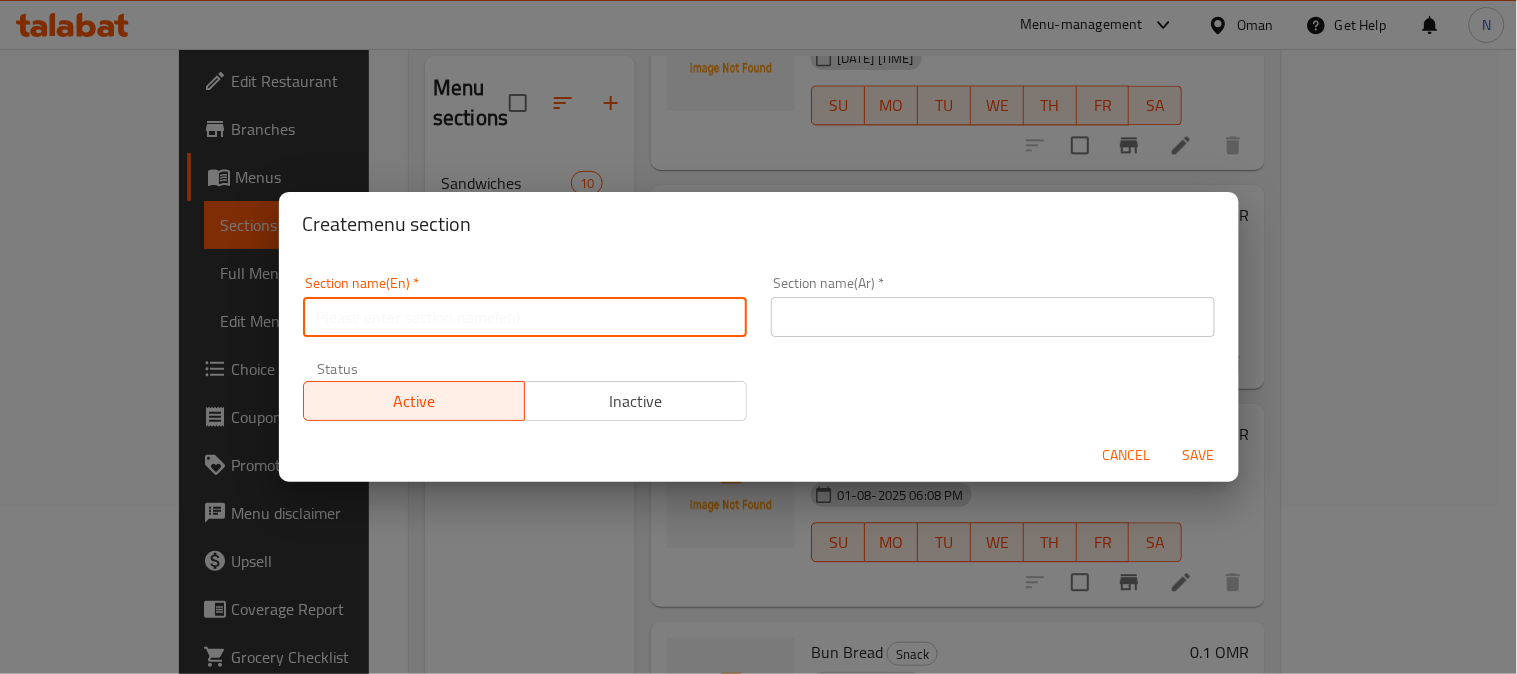 paste on "Sauces" 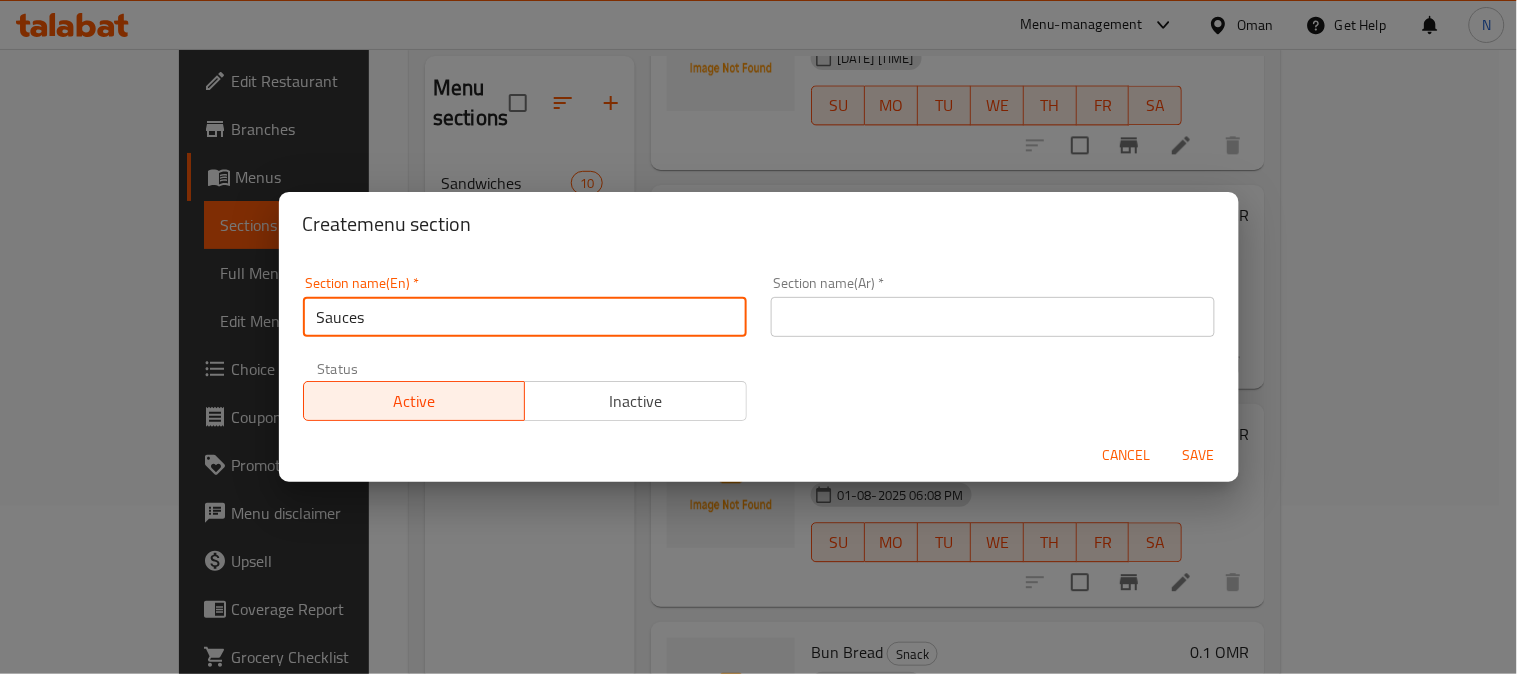 type on "Sauces" 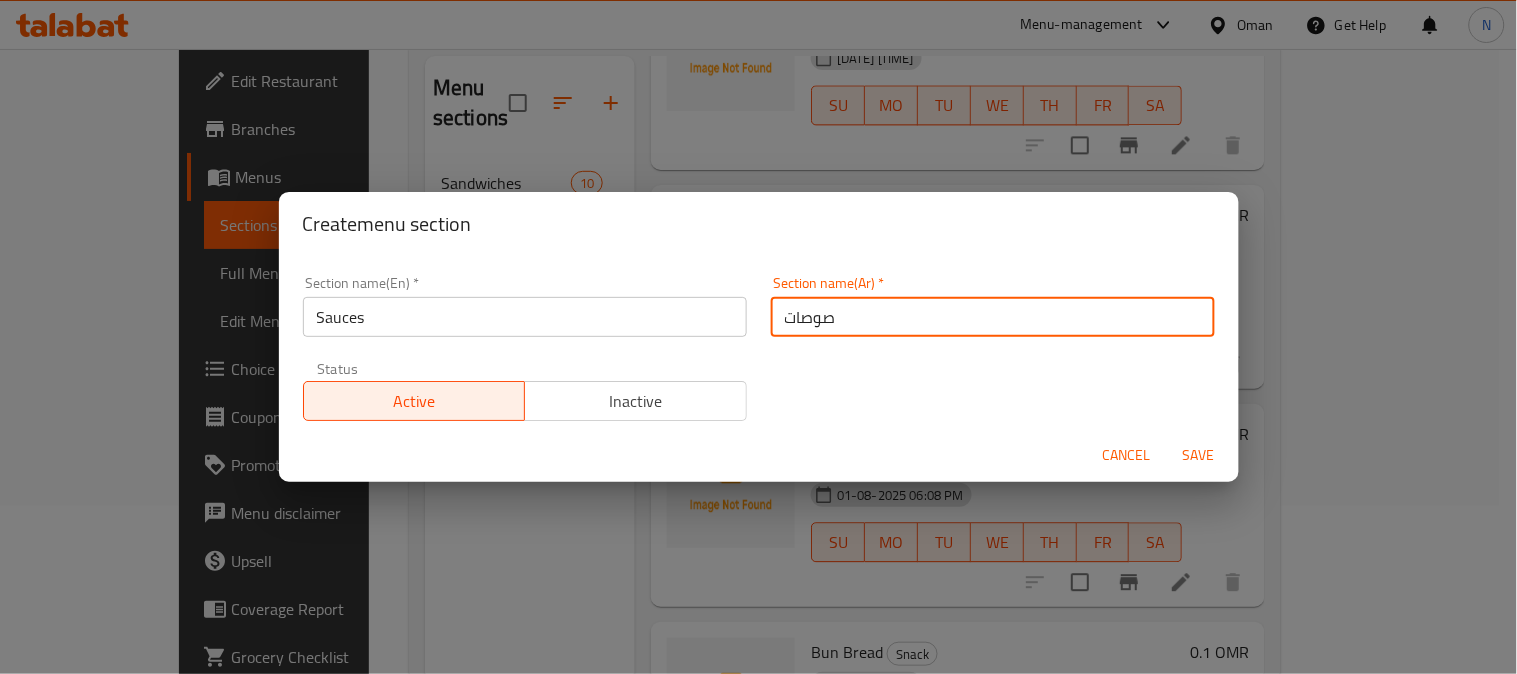type on "صوصات" 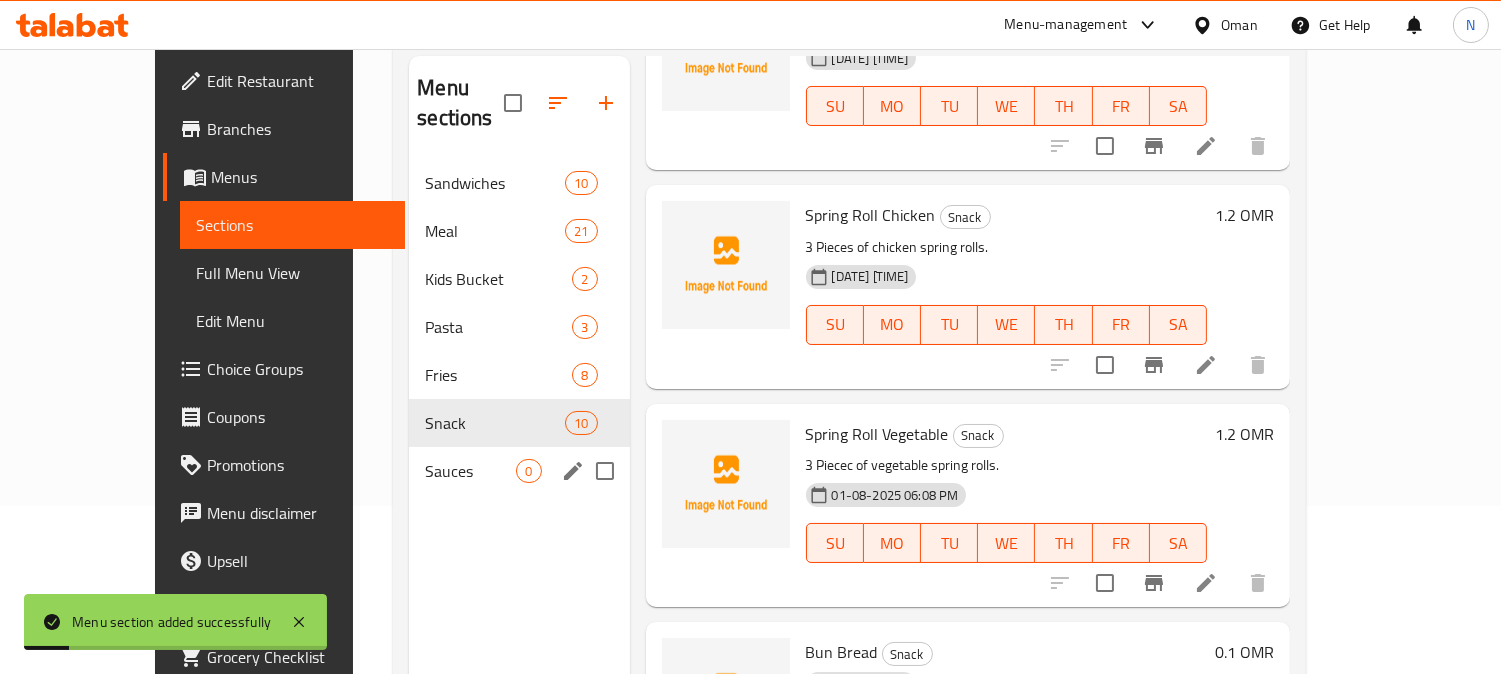 click on "Sauces 0" at bounding box center (519, 471) 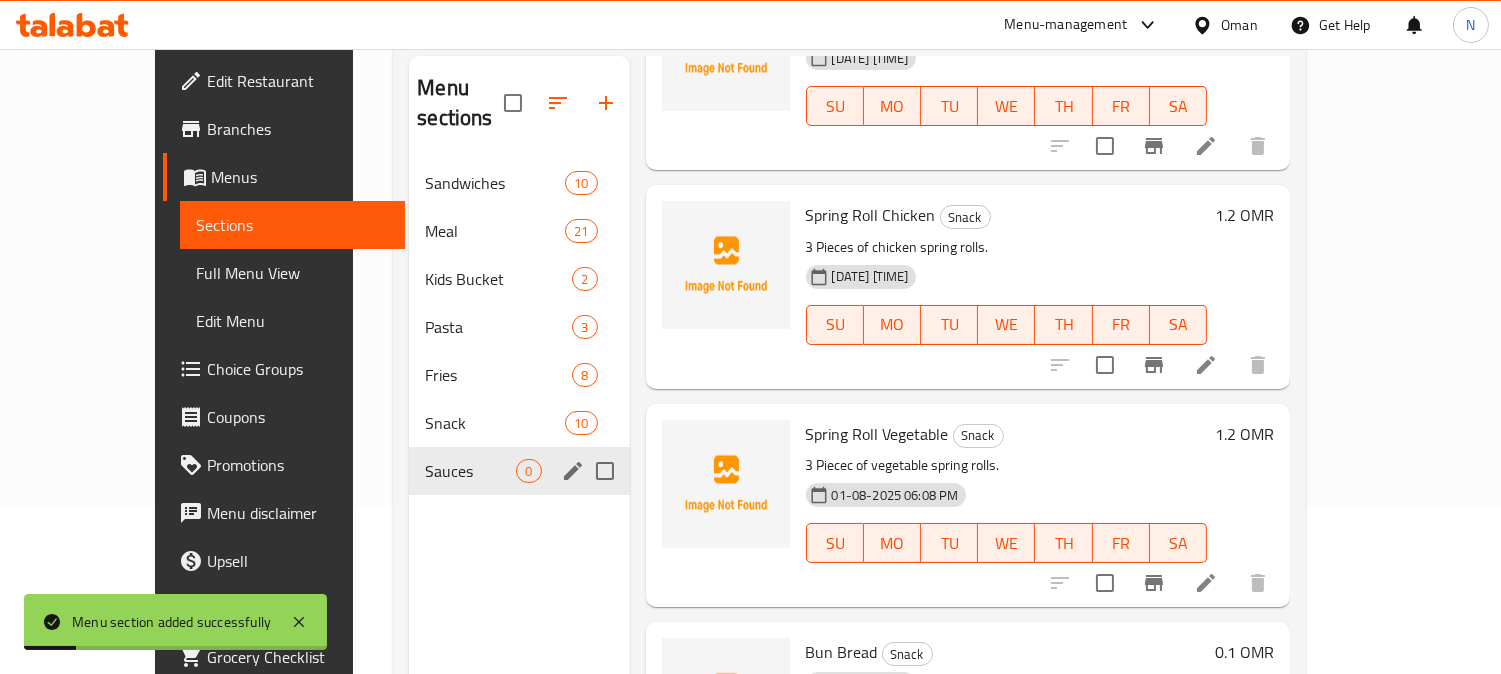 scroll, scrollTop: 0, scrollLeft: 0, axis: both 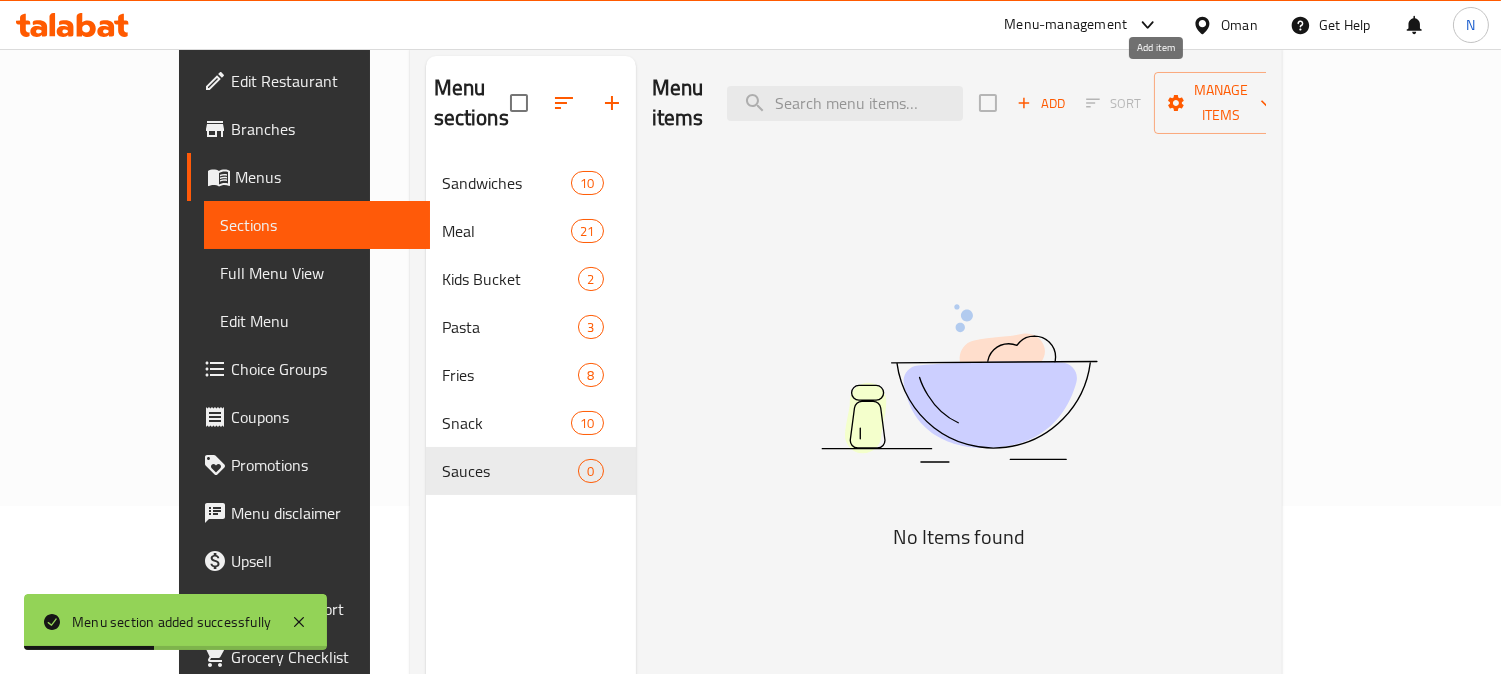 click on "Add" at bounding box center (1041, 103) 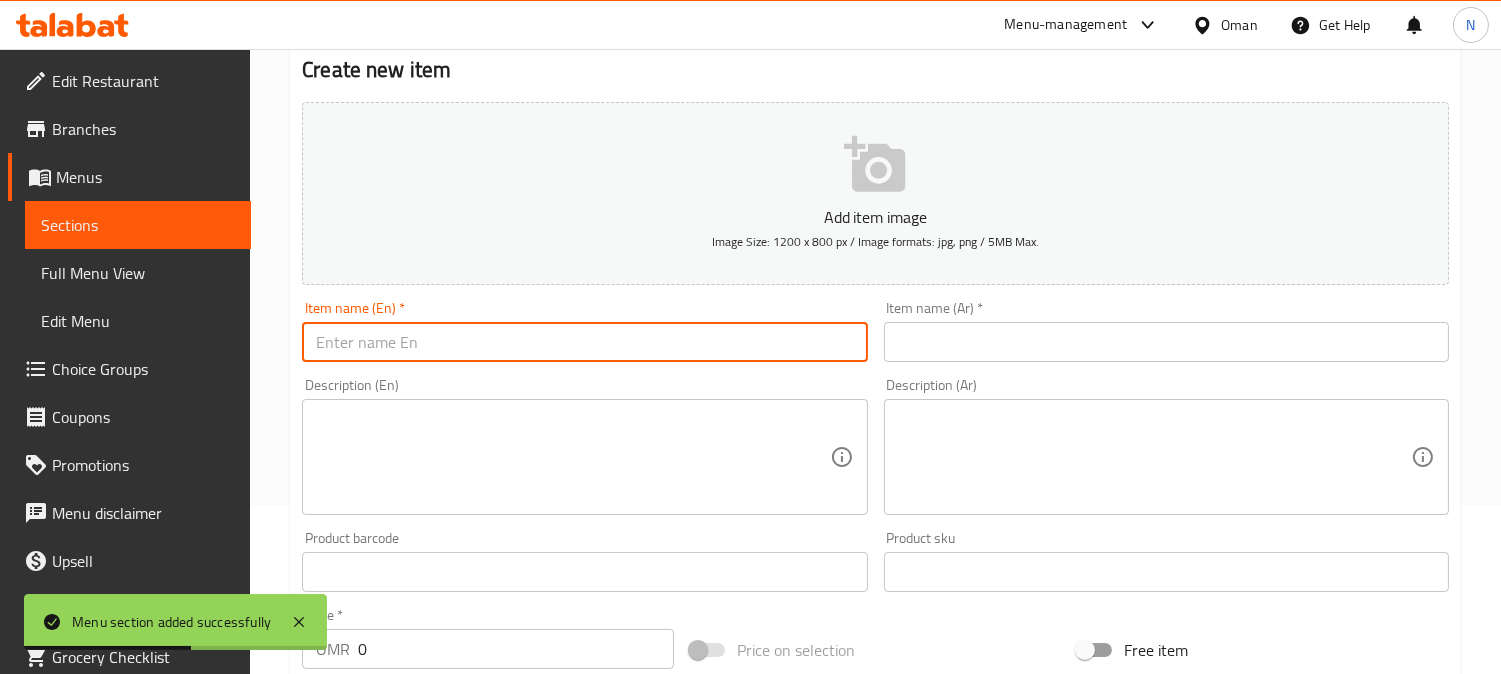 click at bounding box center (584, 342) 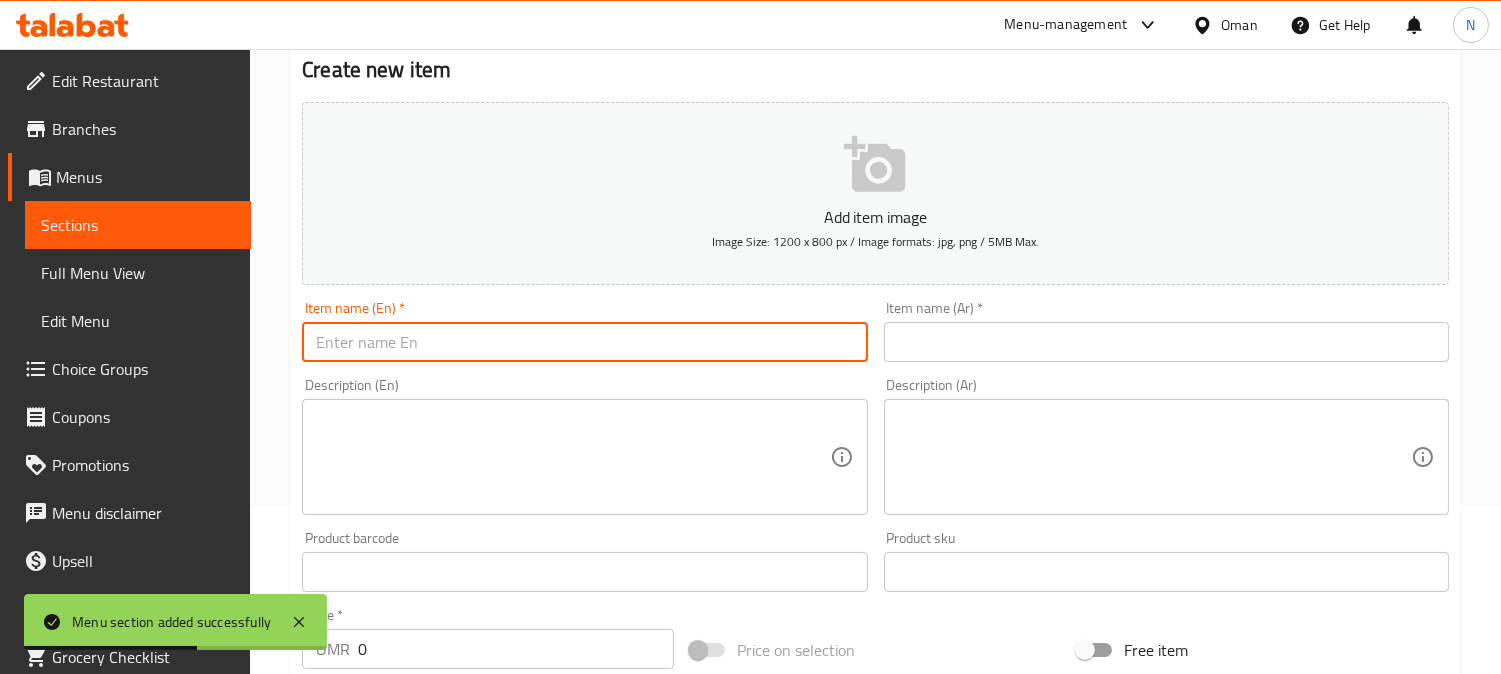 paste on "Ketchup" 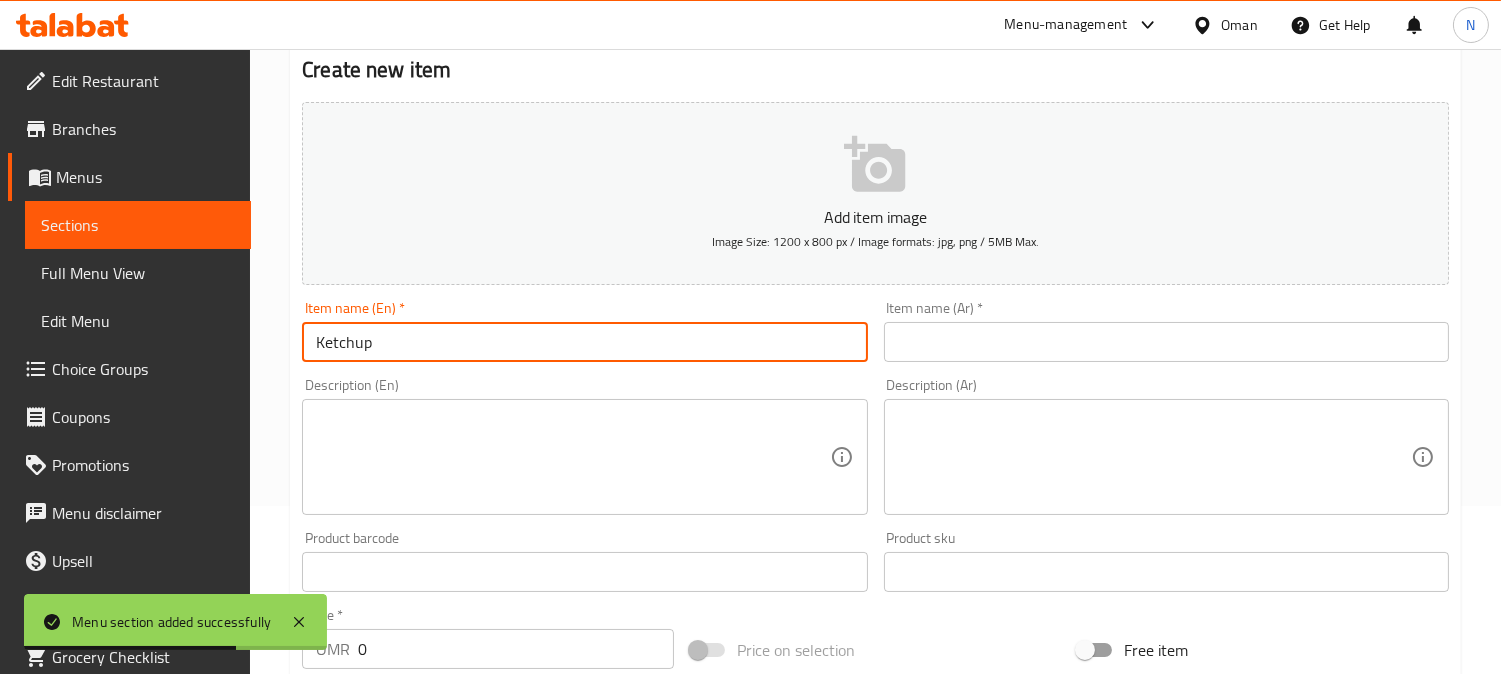 type on "Ketchup" 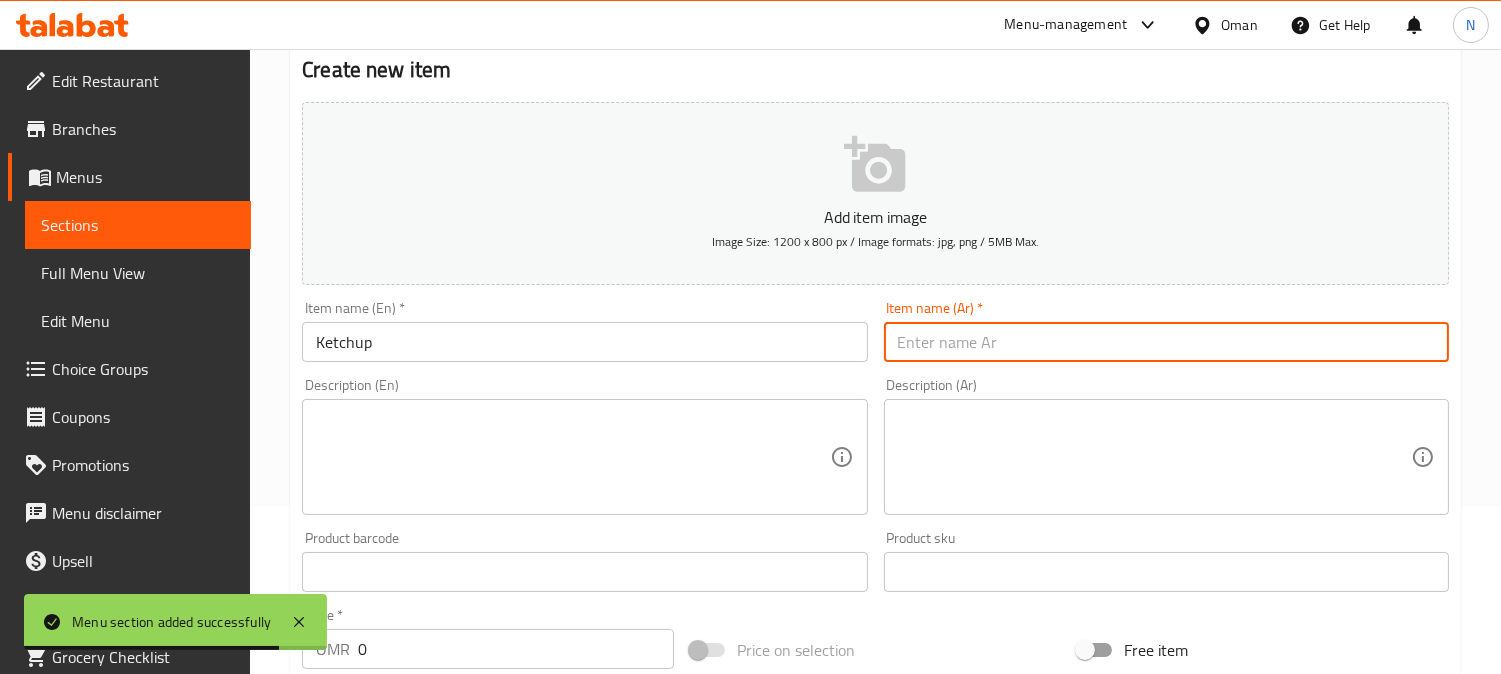 click at bounding box center (1166, 342) 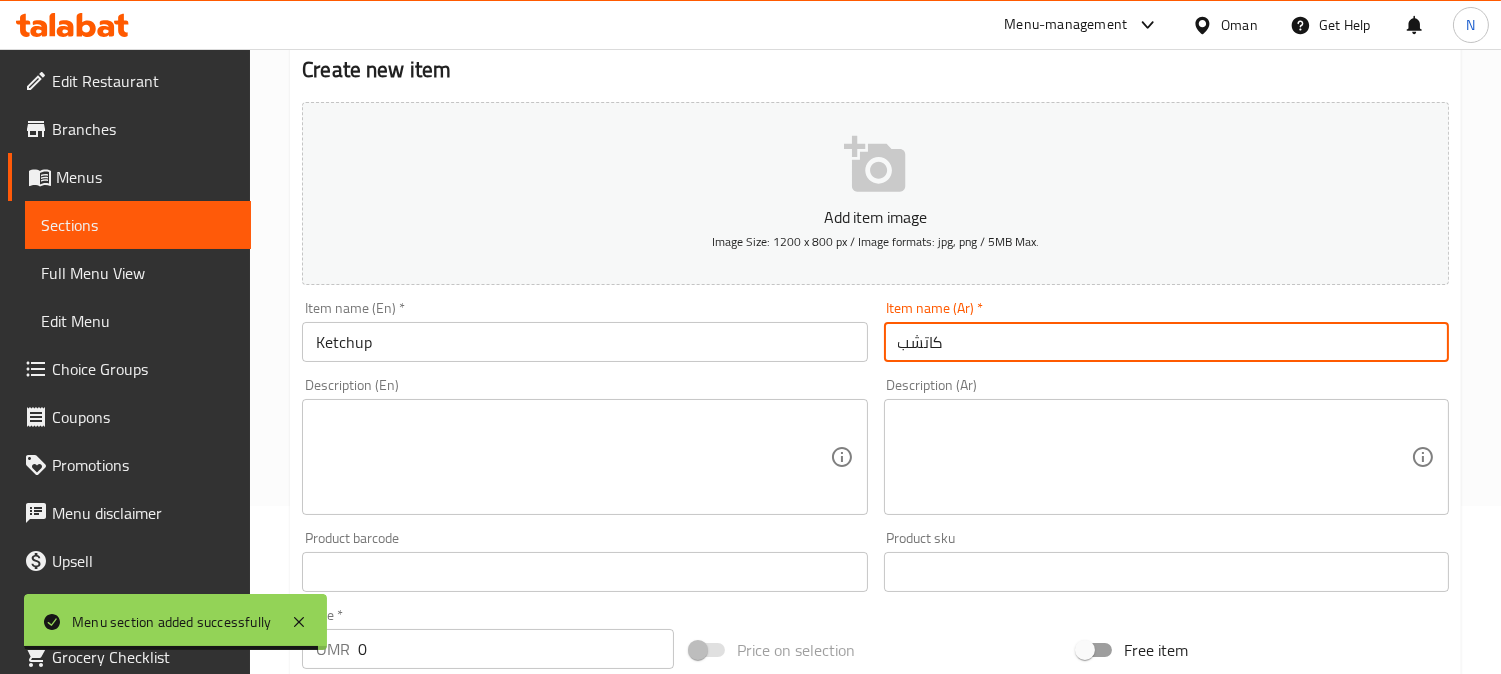 type on "كاتشب" 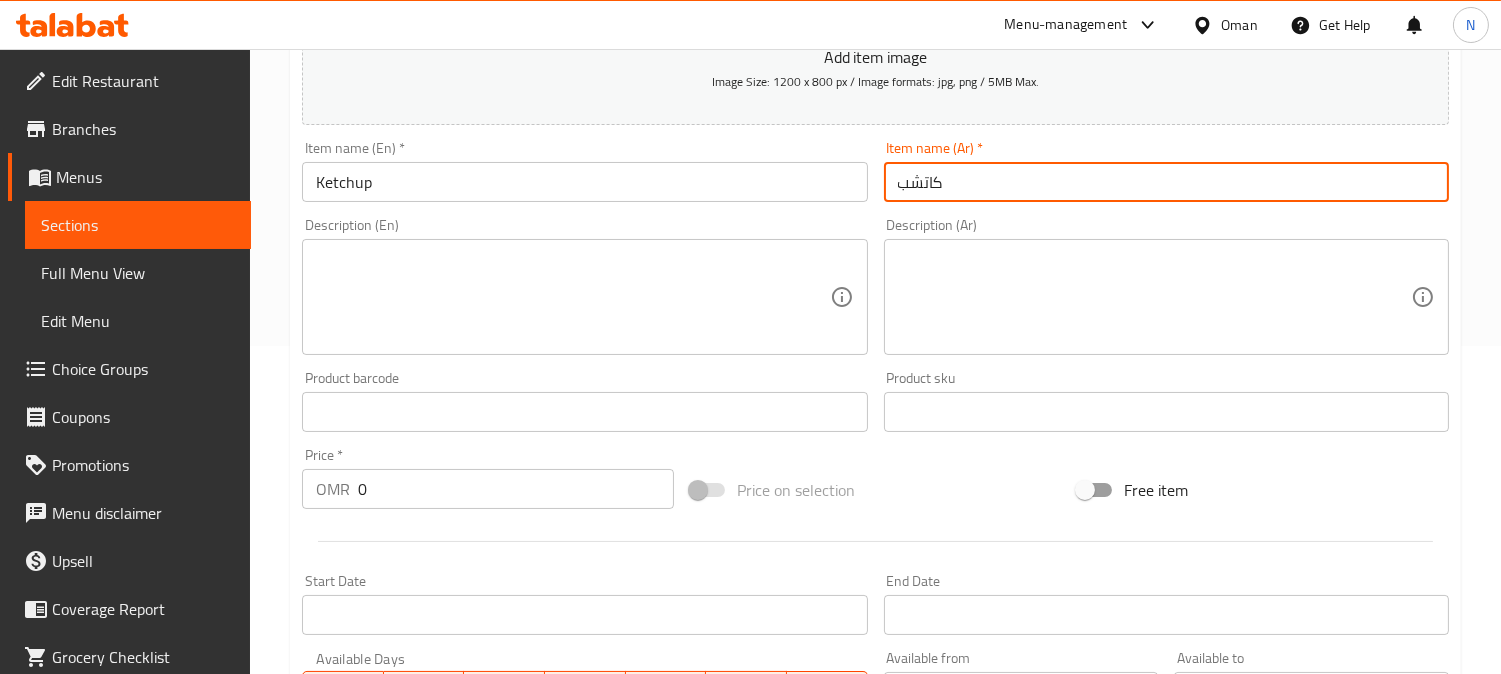 scroll, scrollTop: 391, scrollLeft: 0, axis: vertical 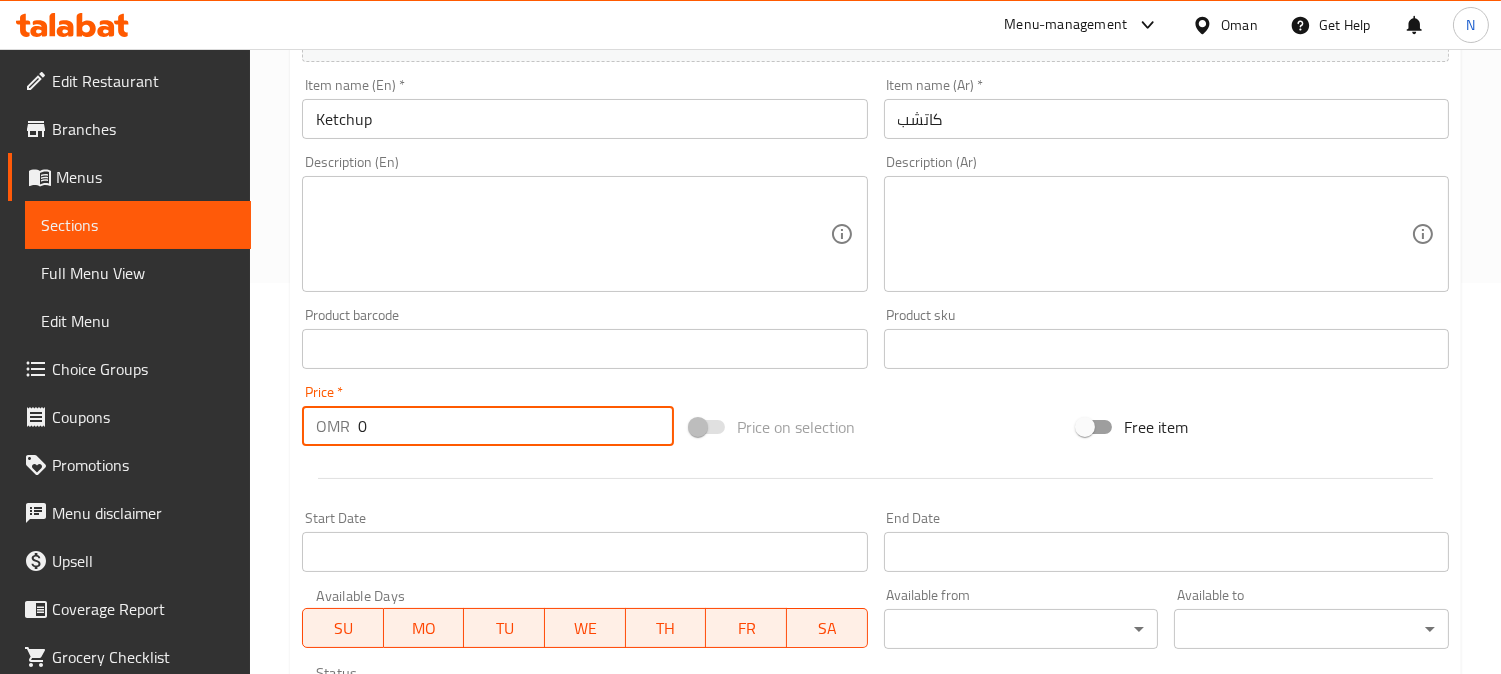 drag, startPoint x: 360, startPoint y: 424, endPoint x: 433, endPoint y: 435, distance: 73.82411 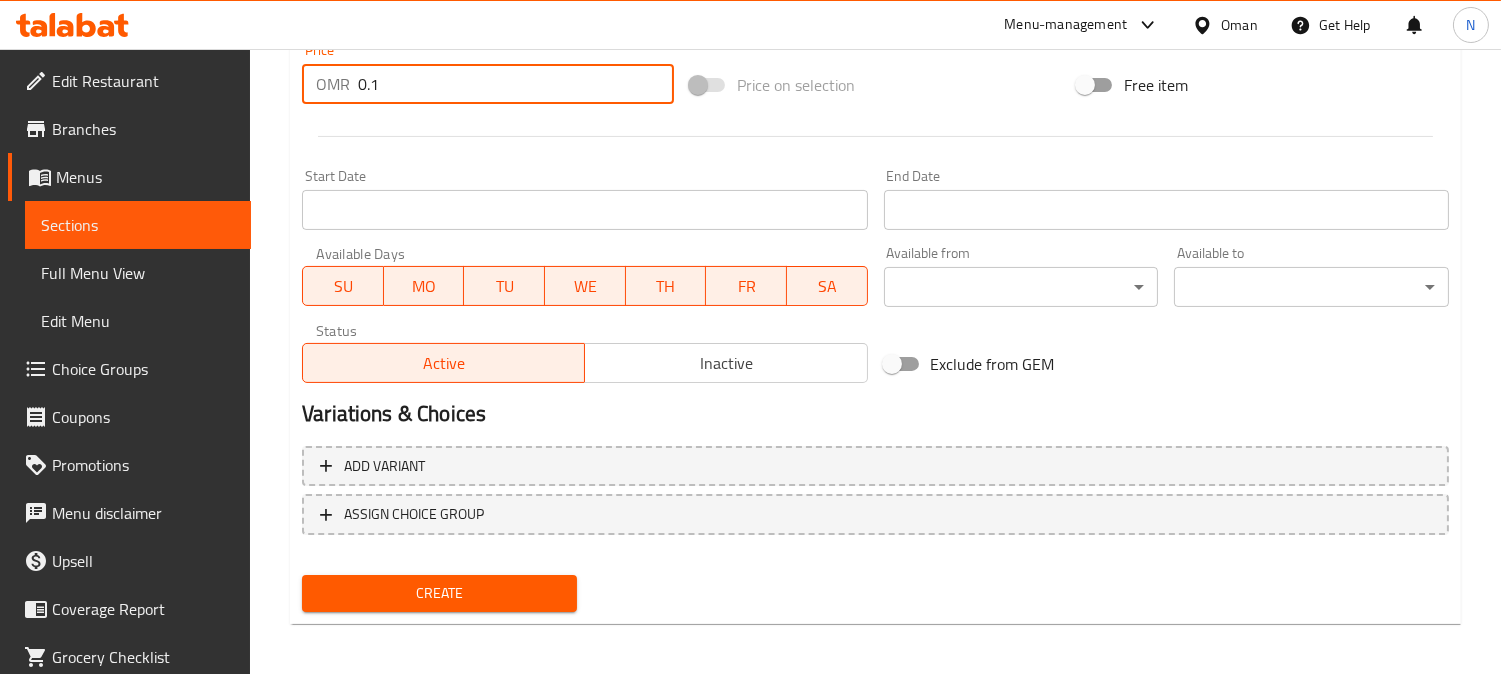 scroll, scrollTop: 735, scrollLeft: 0, axis: vertical 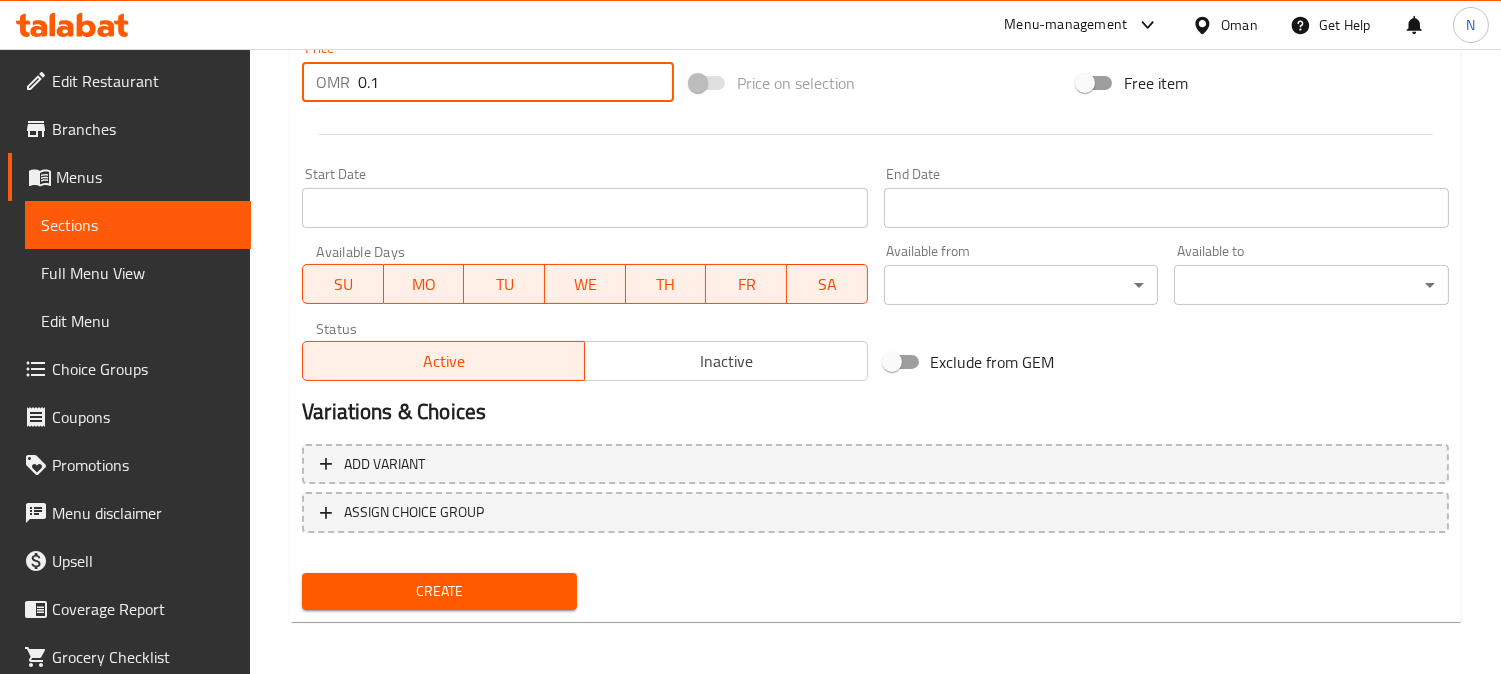 type on "0.1" 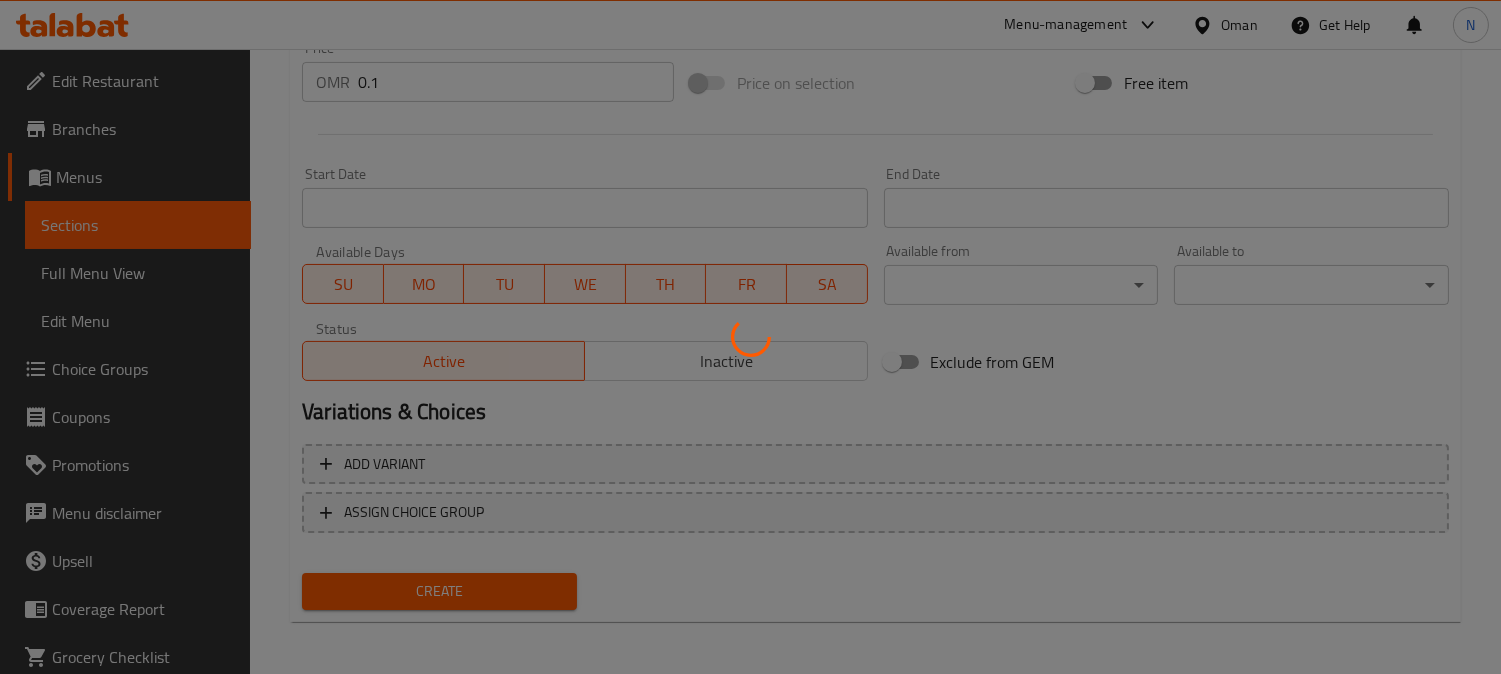 type 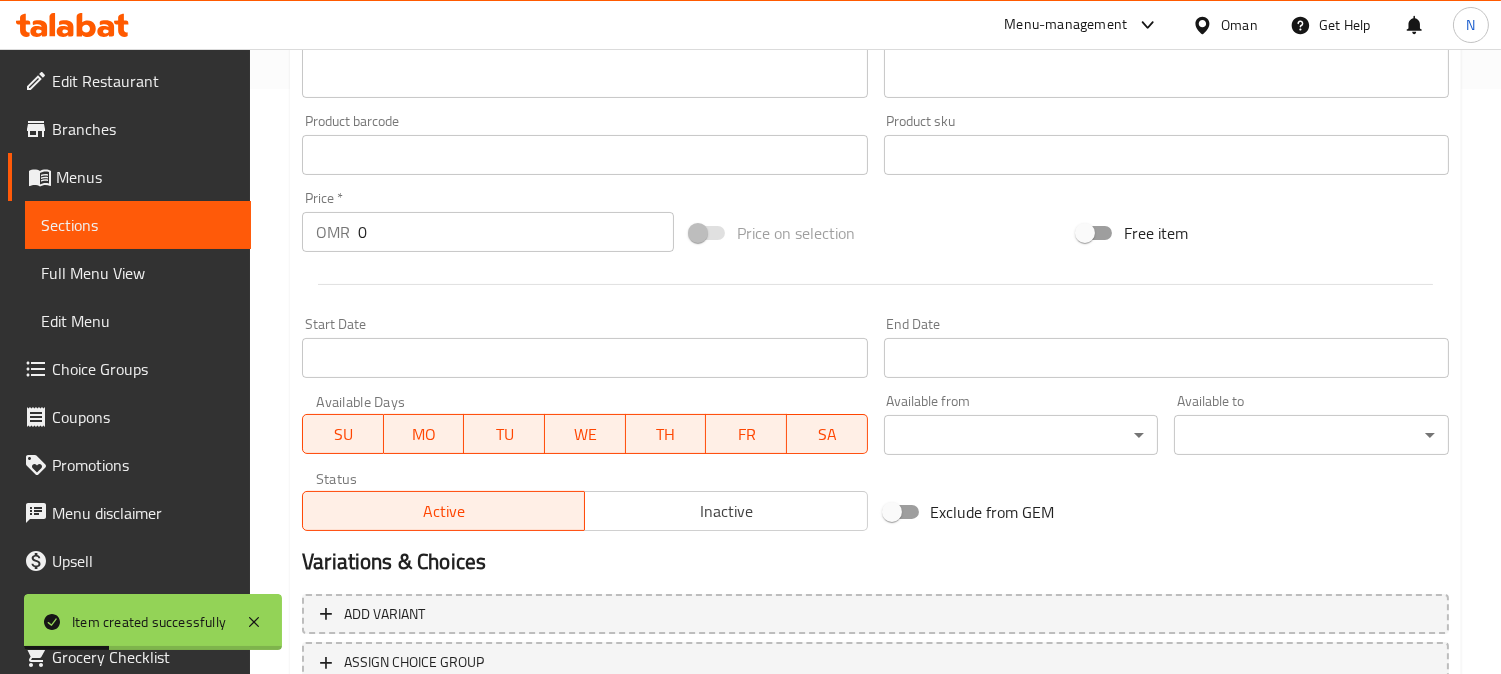 scroll, scrollTop: 291, scrollLeft: 0, axis: vertical 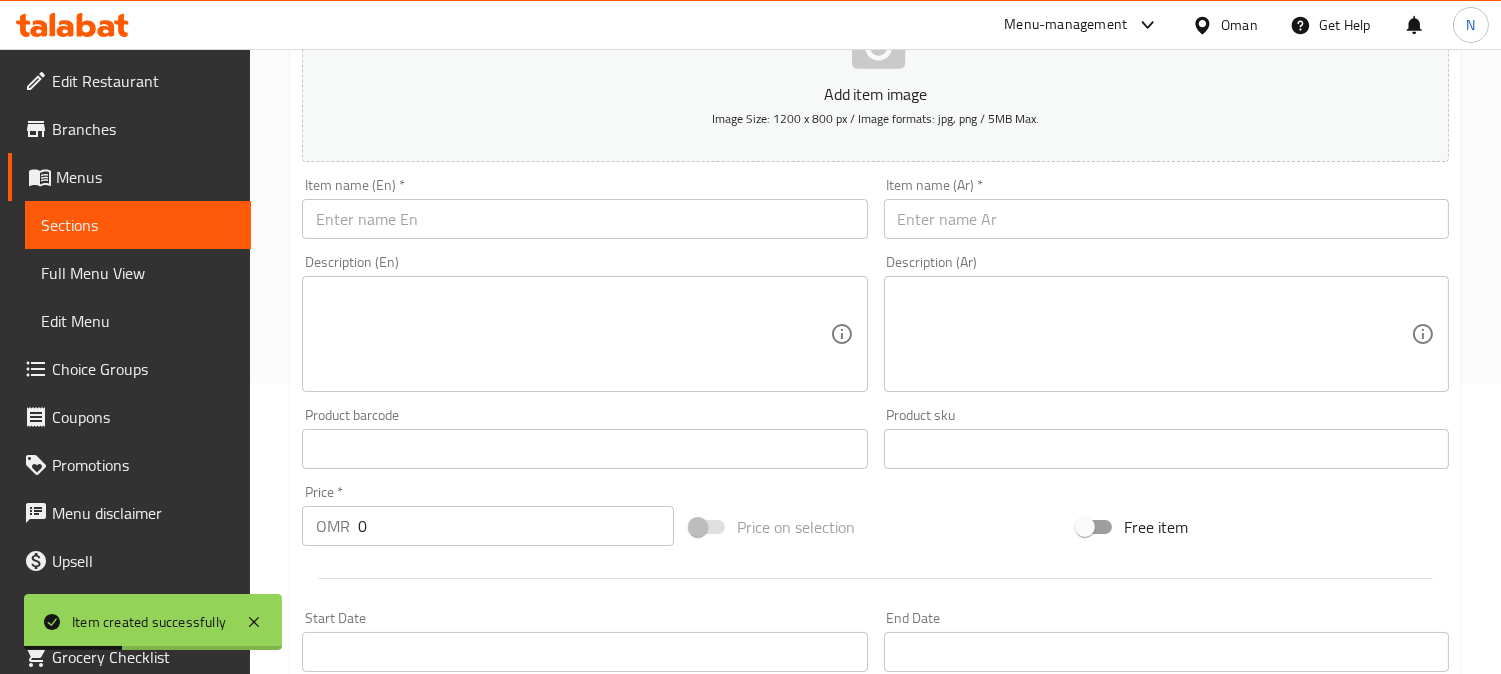 click at bounding box center [584, 219] 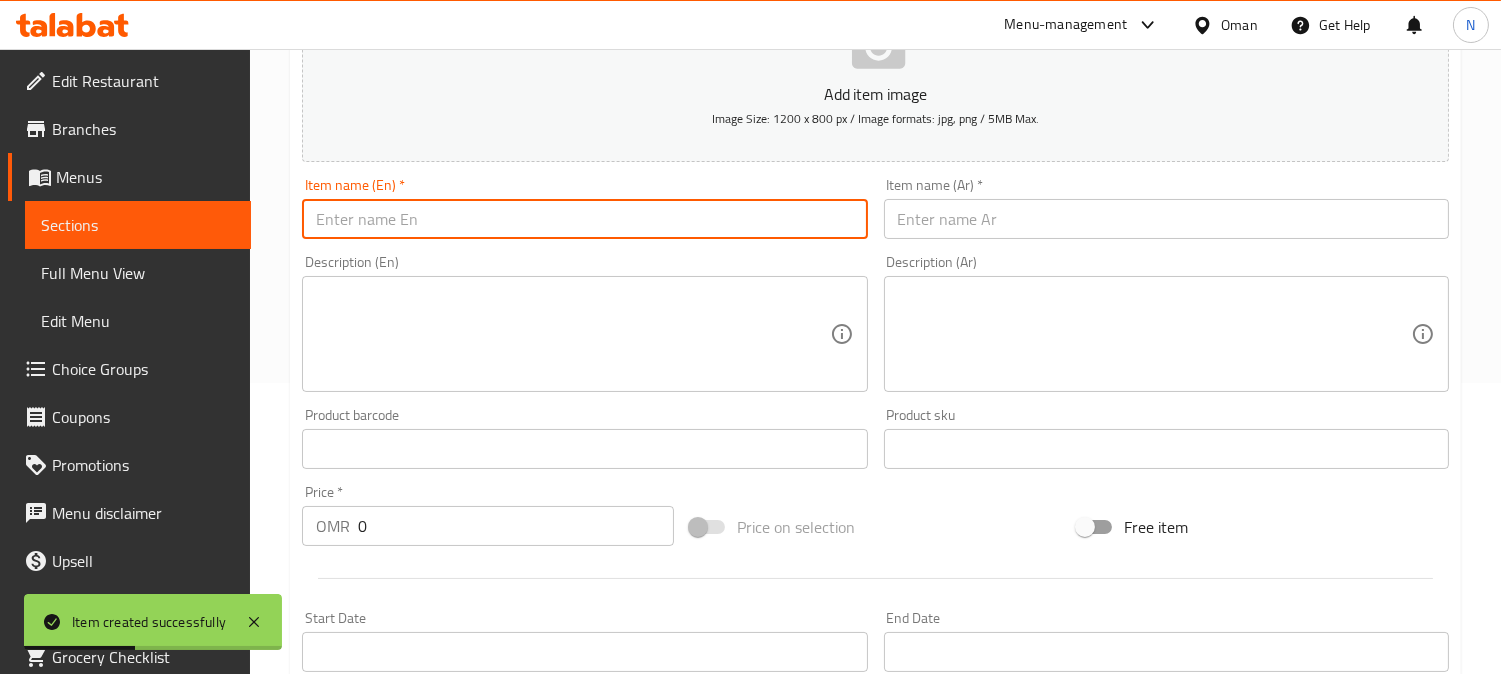 paste on "Mayonnaise" 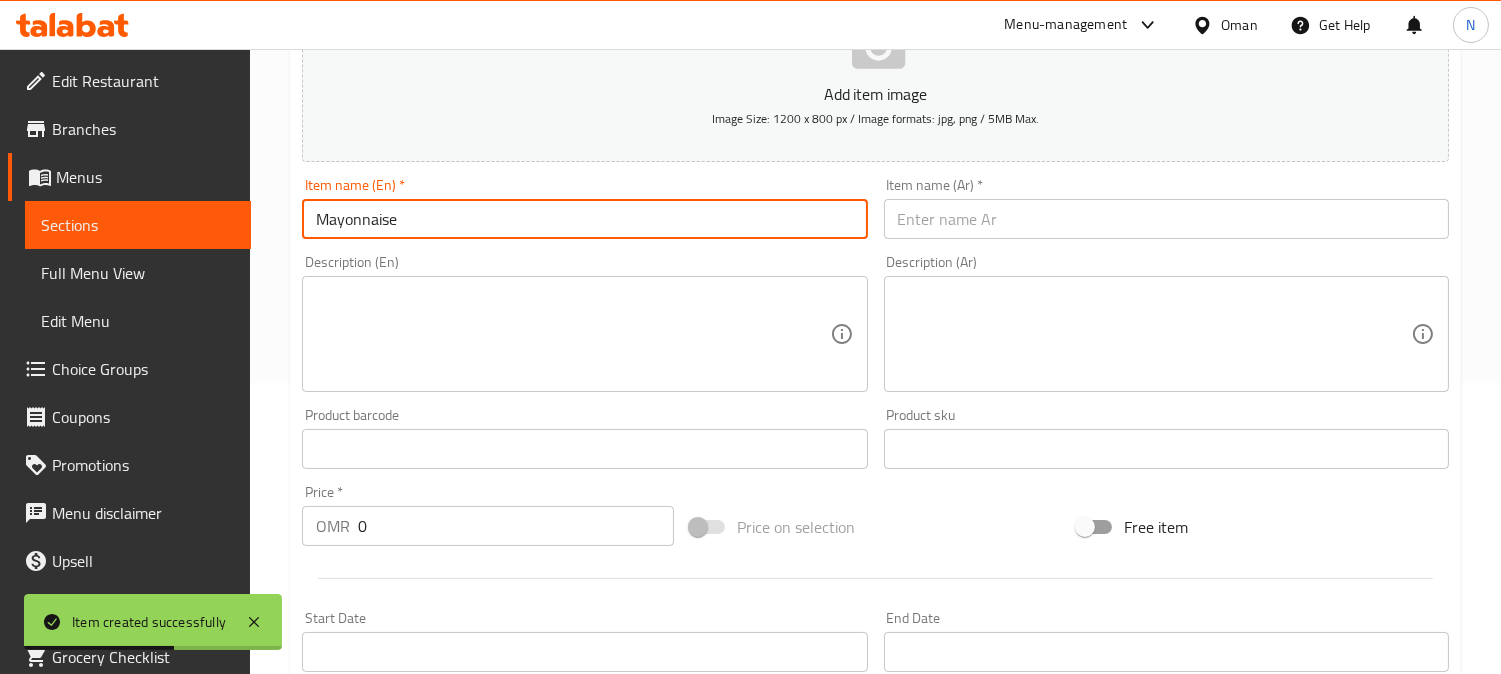 type on "Mayonnaise" 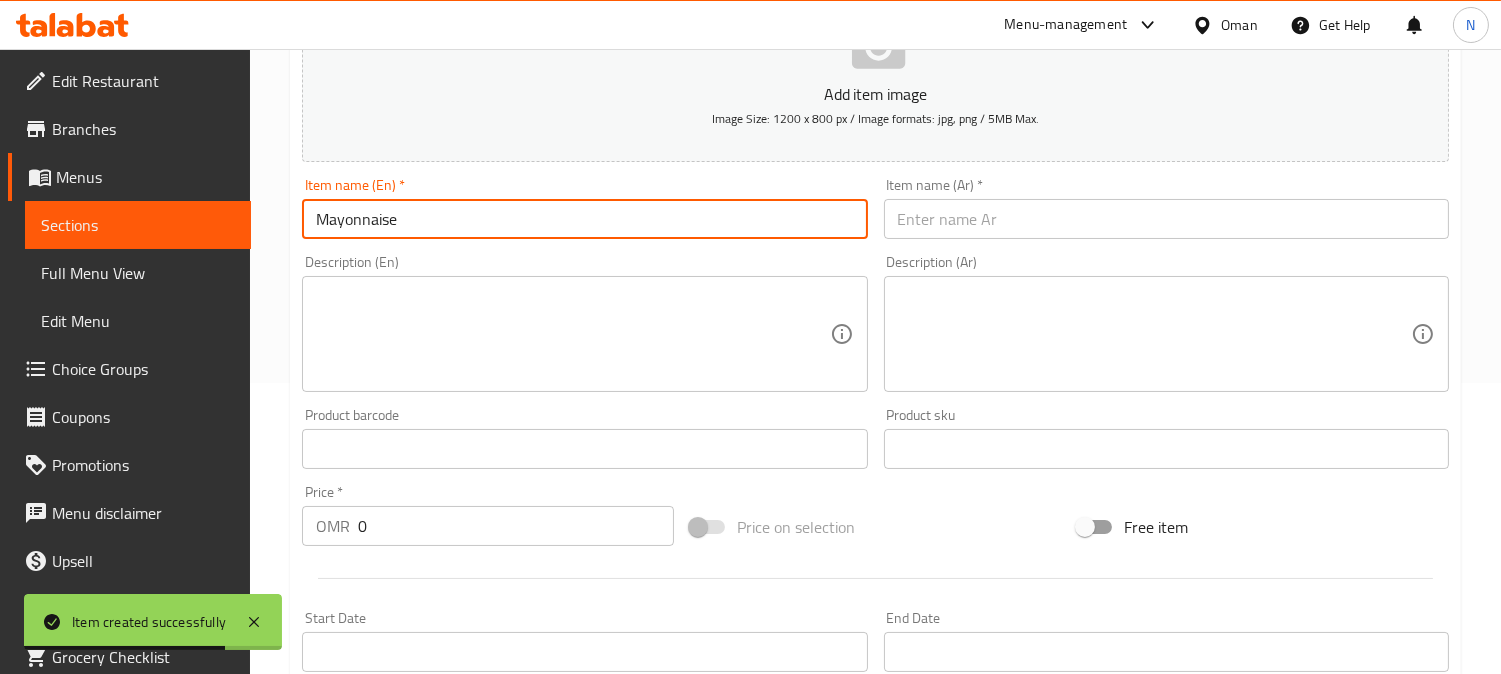 click at bounding box center (1166, 219) 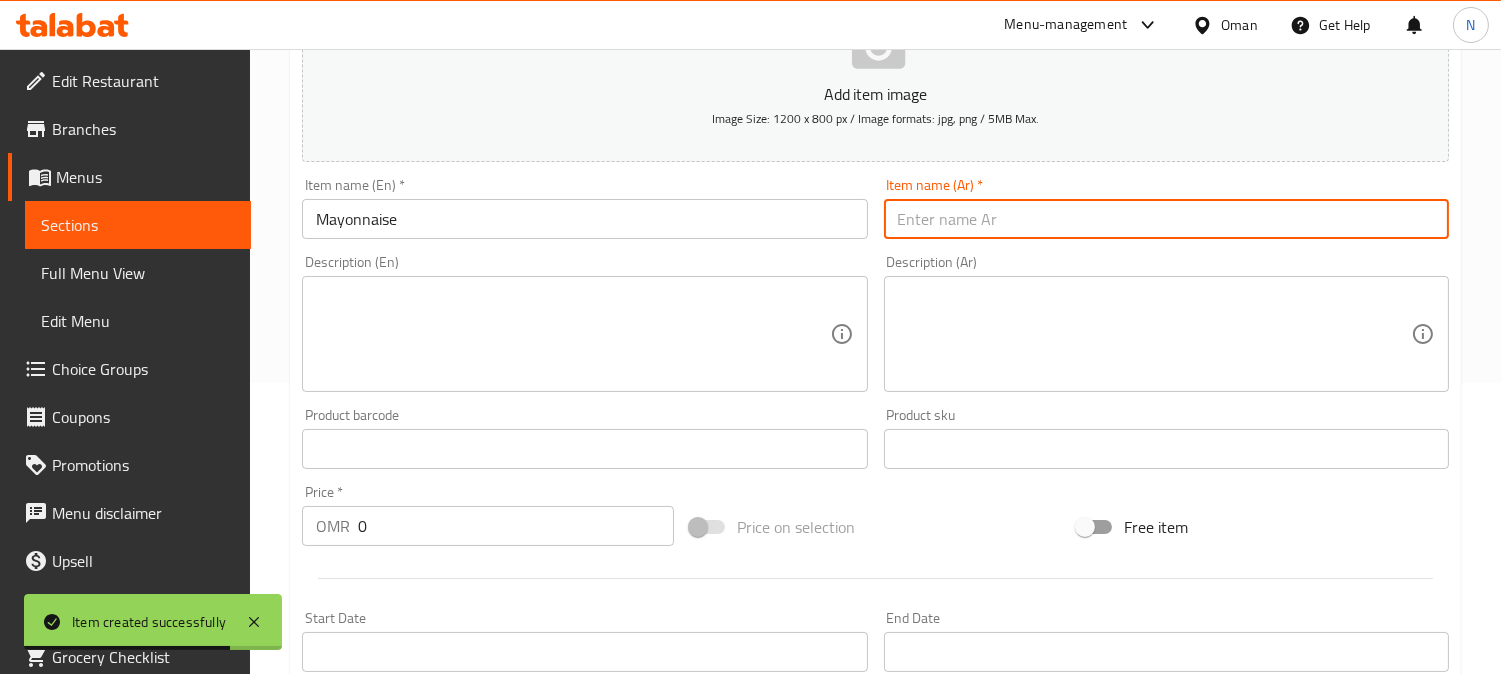 paste on "مايونيز" 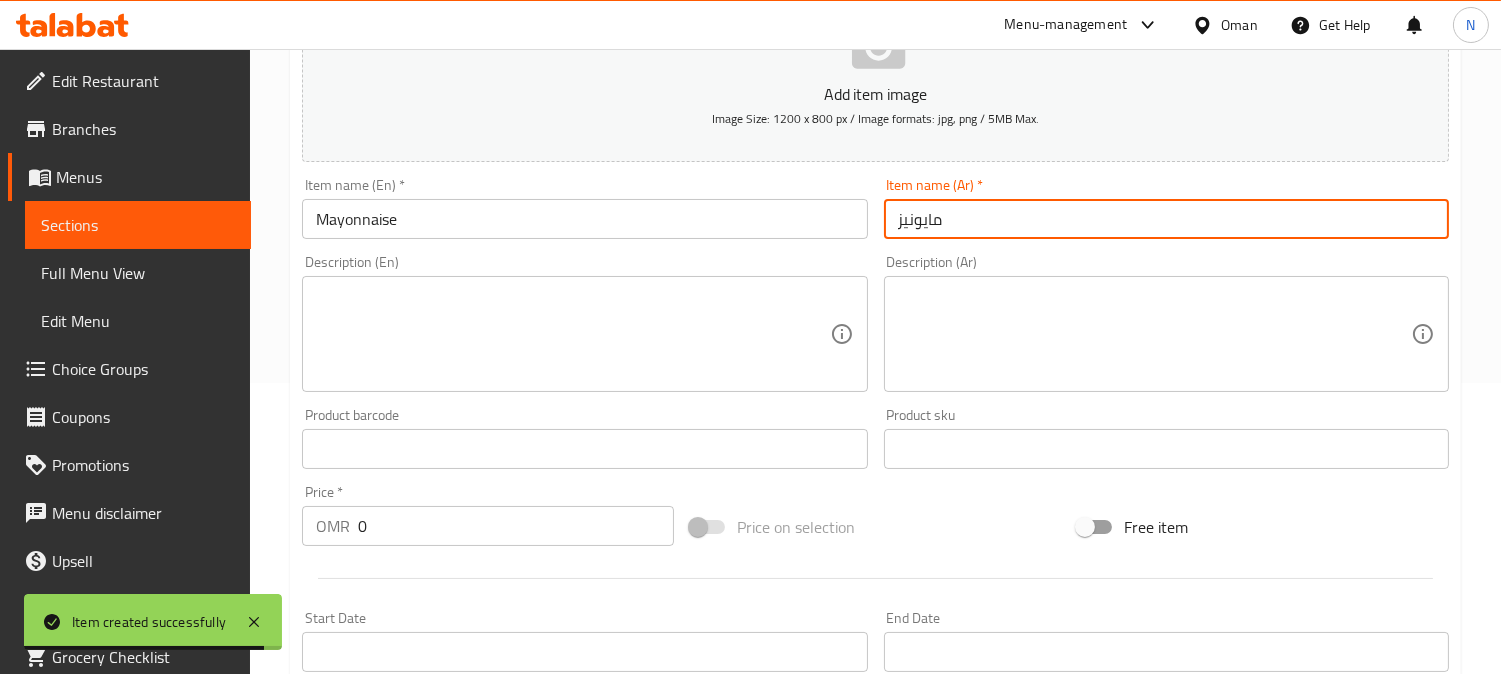 type on "مايونيز" 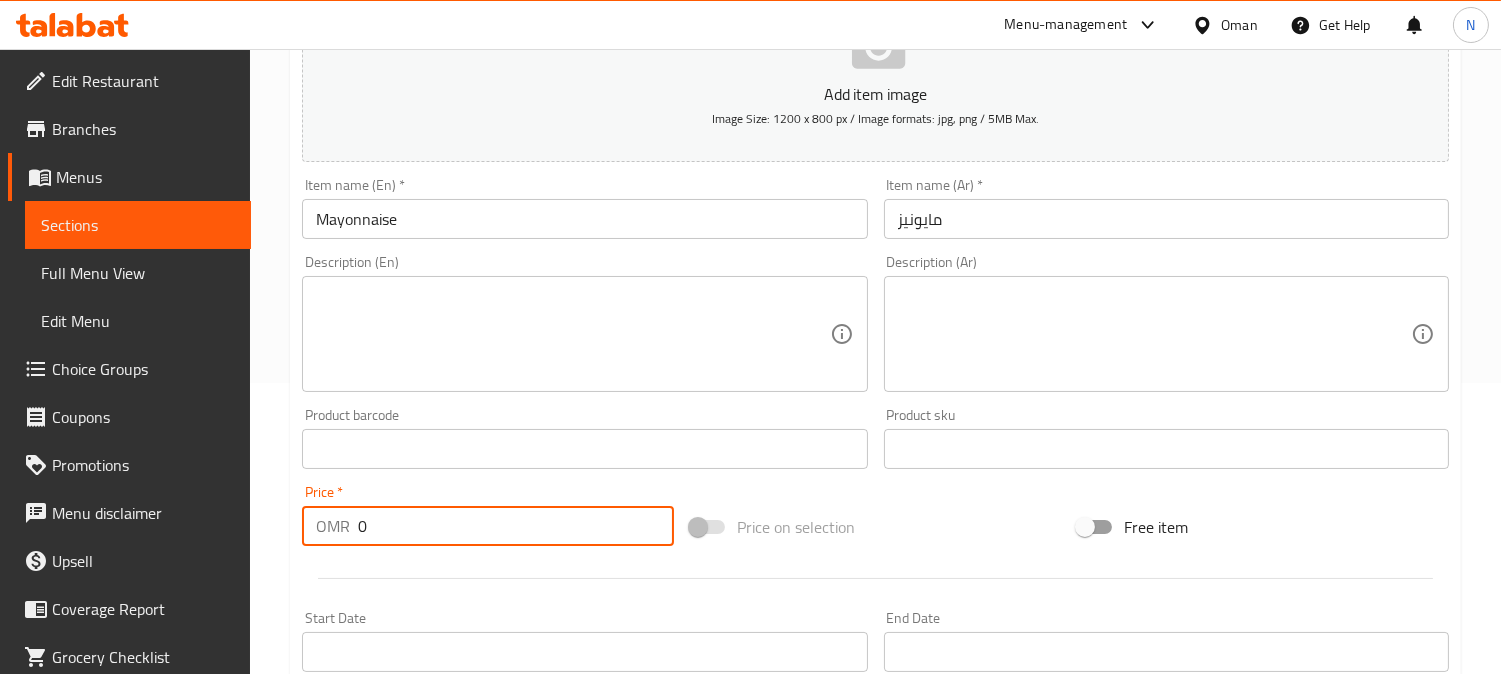 click on "OMR 0 Price  *" at bounding box center (488, 526) 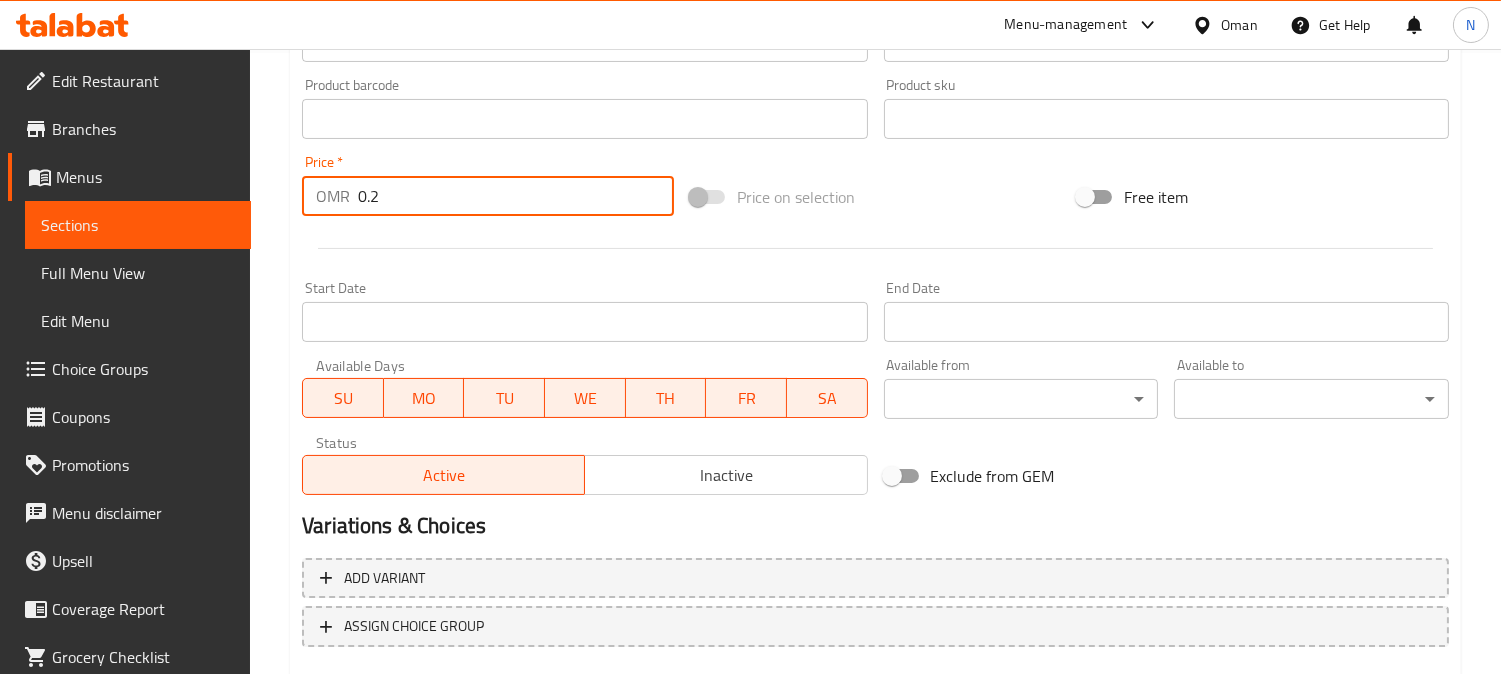 scroll, scrollTop: 735, scrollLeft: 0, axis: vertical 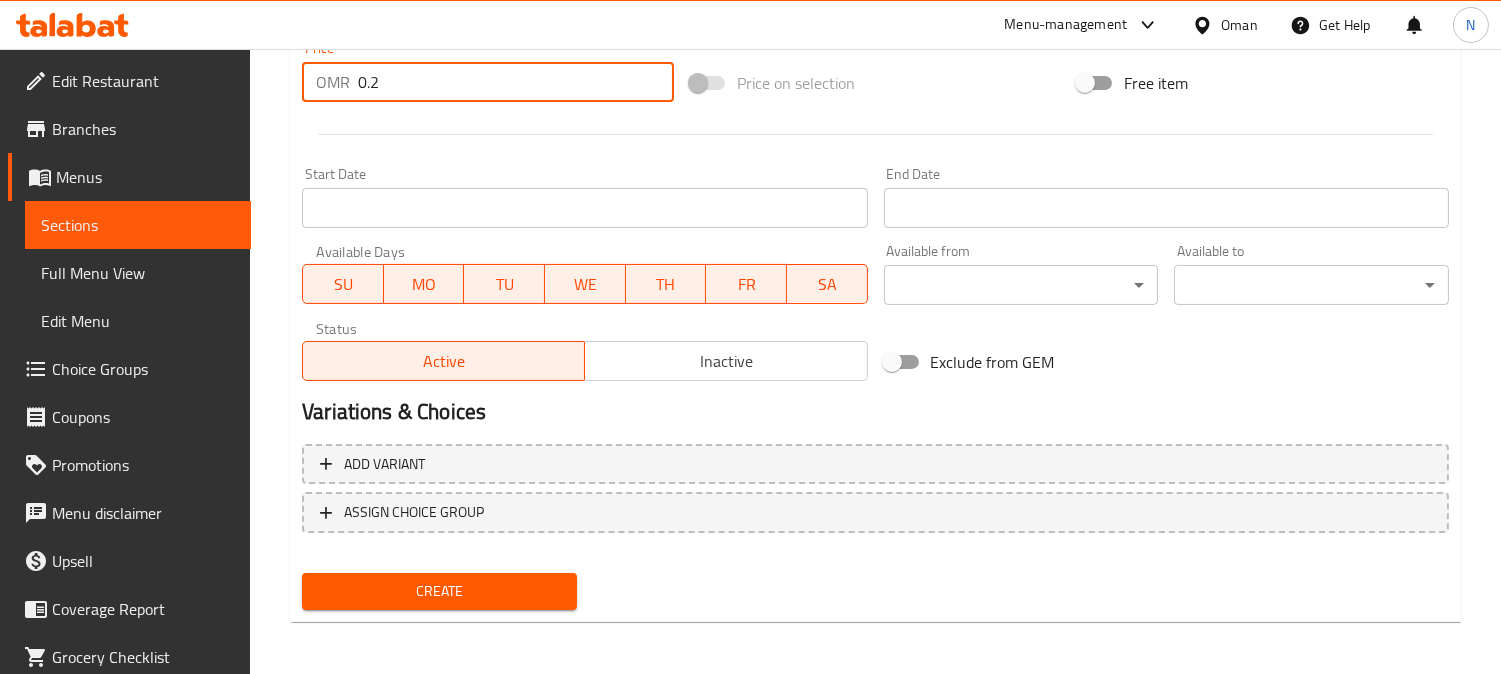 type on "0.2" 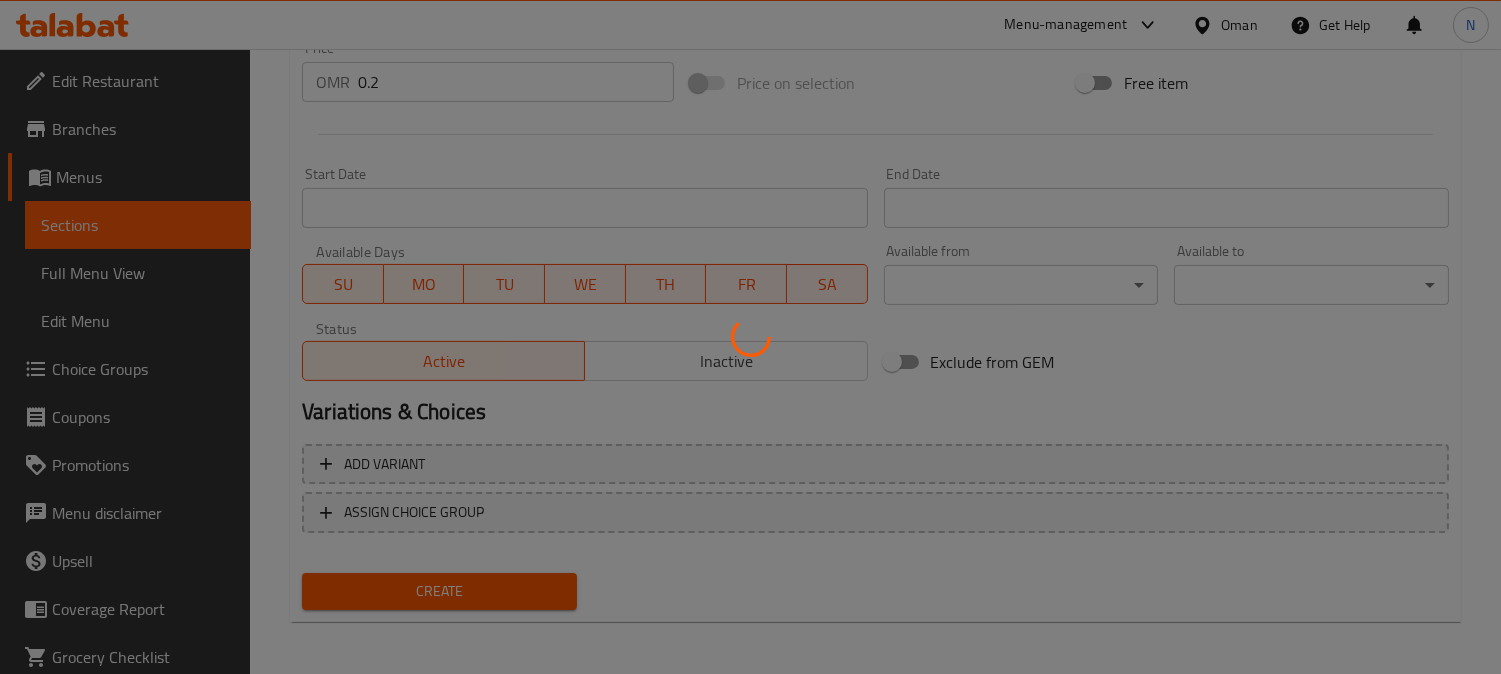 type 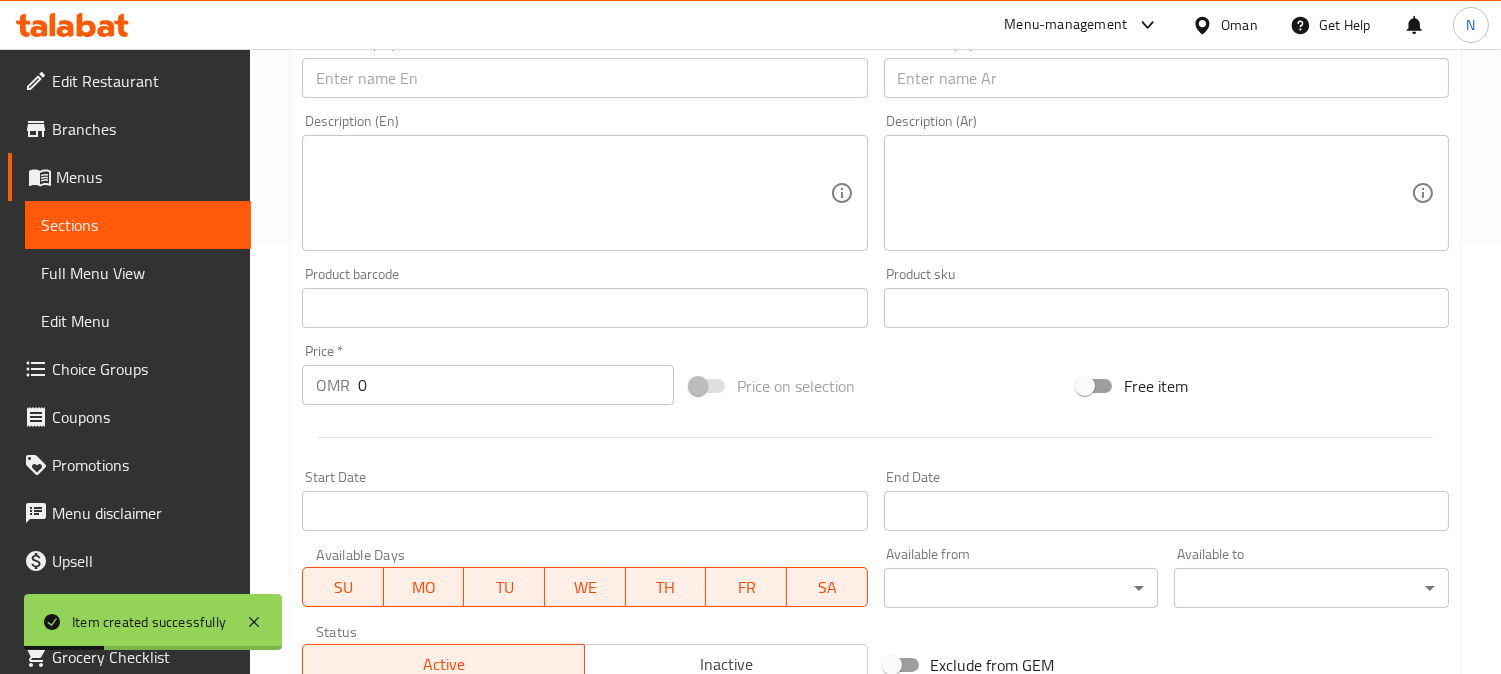 scroll, scrollTop: 402, scrollLeft: 0, axis: vertical 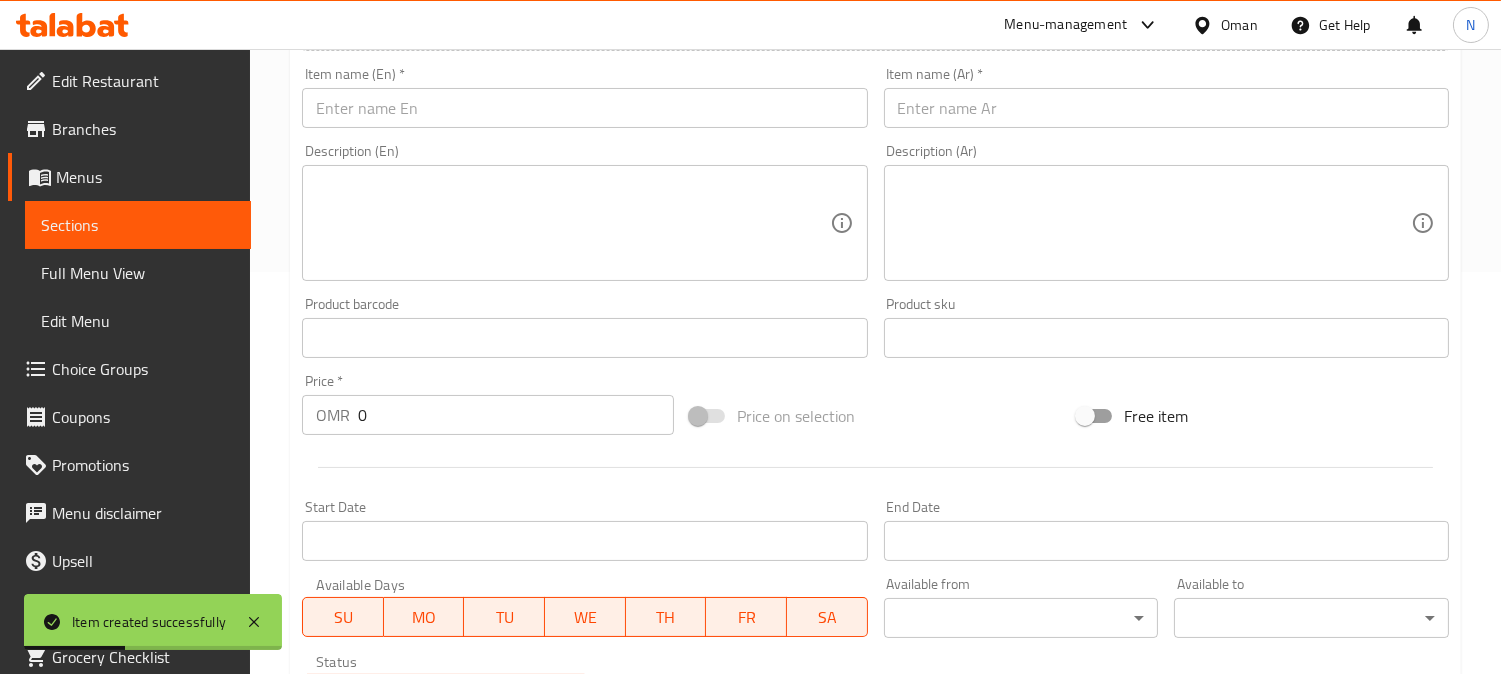 click at bounding box center (584, 108) 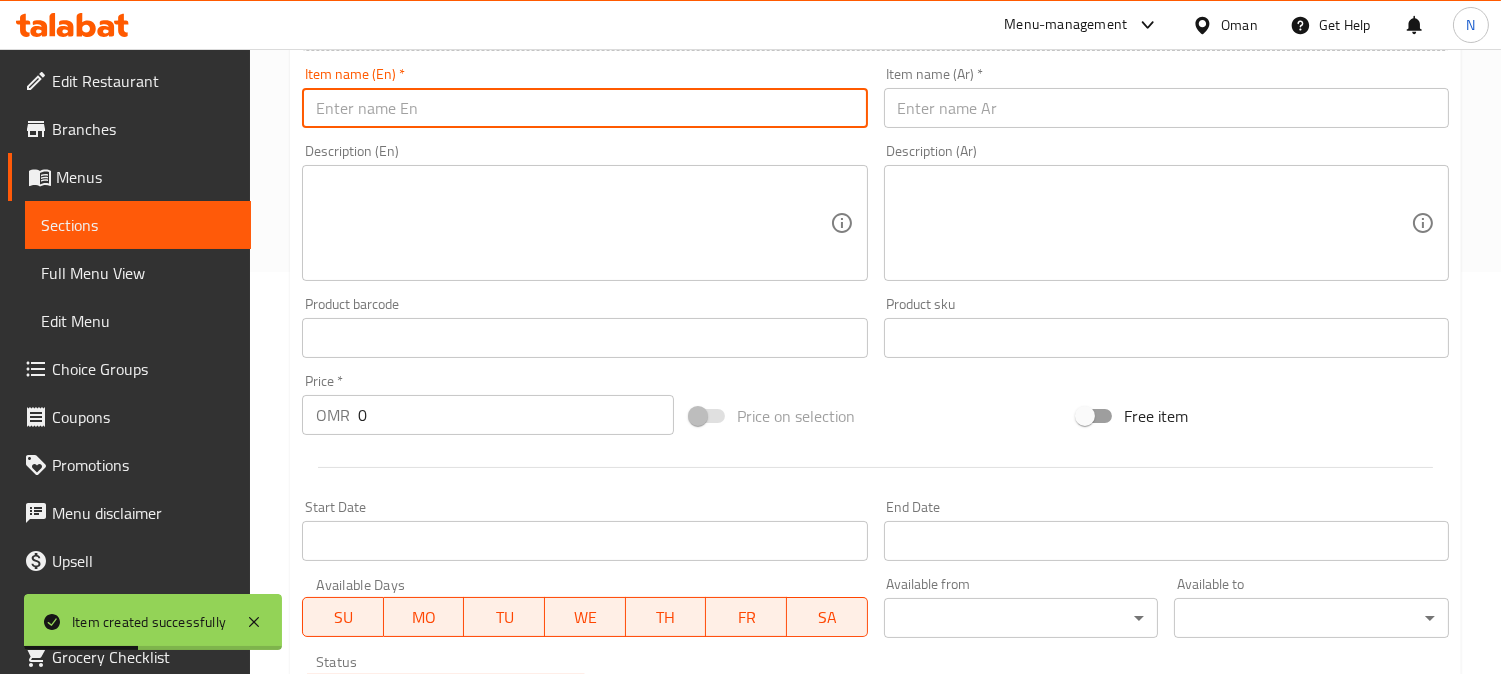 paste on "Barbuque Sauce" 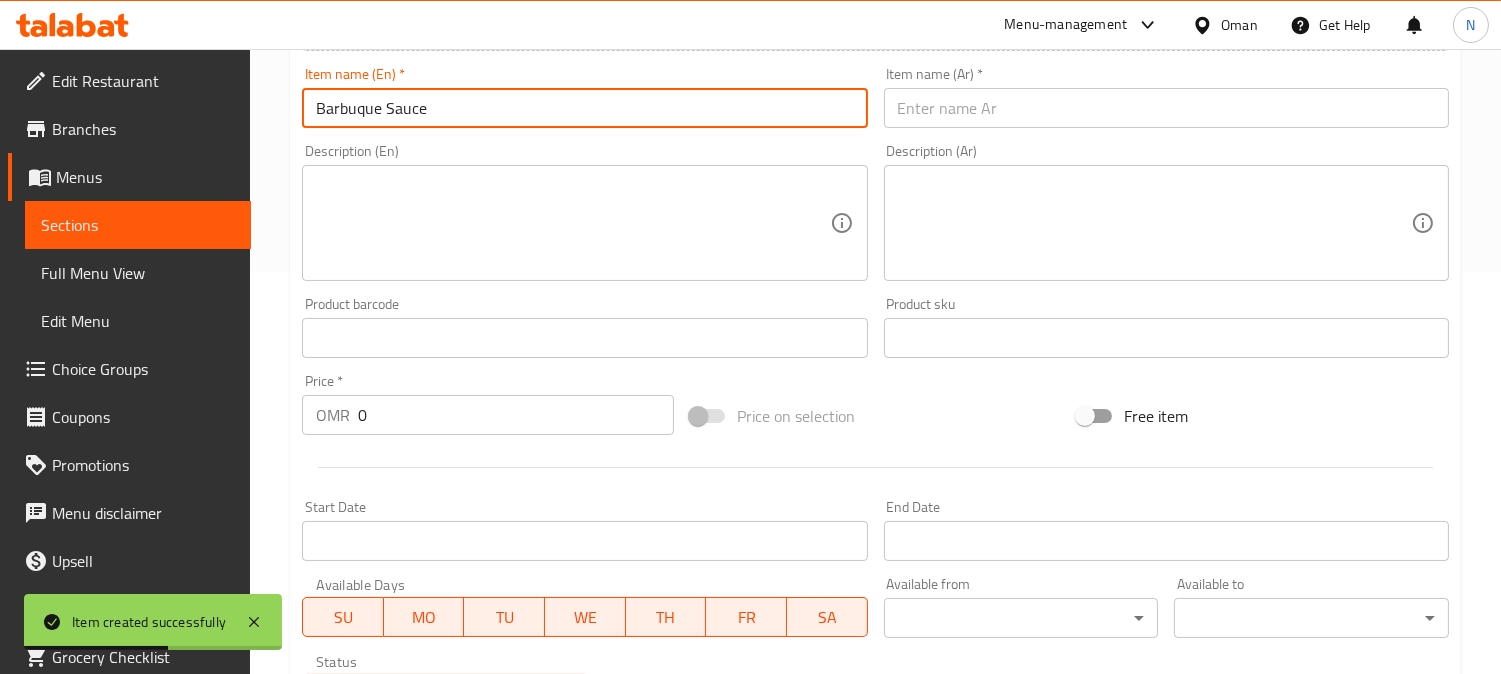 type on "Barbuque Sauce" 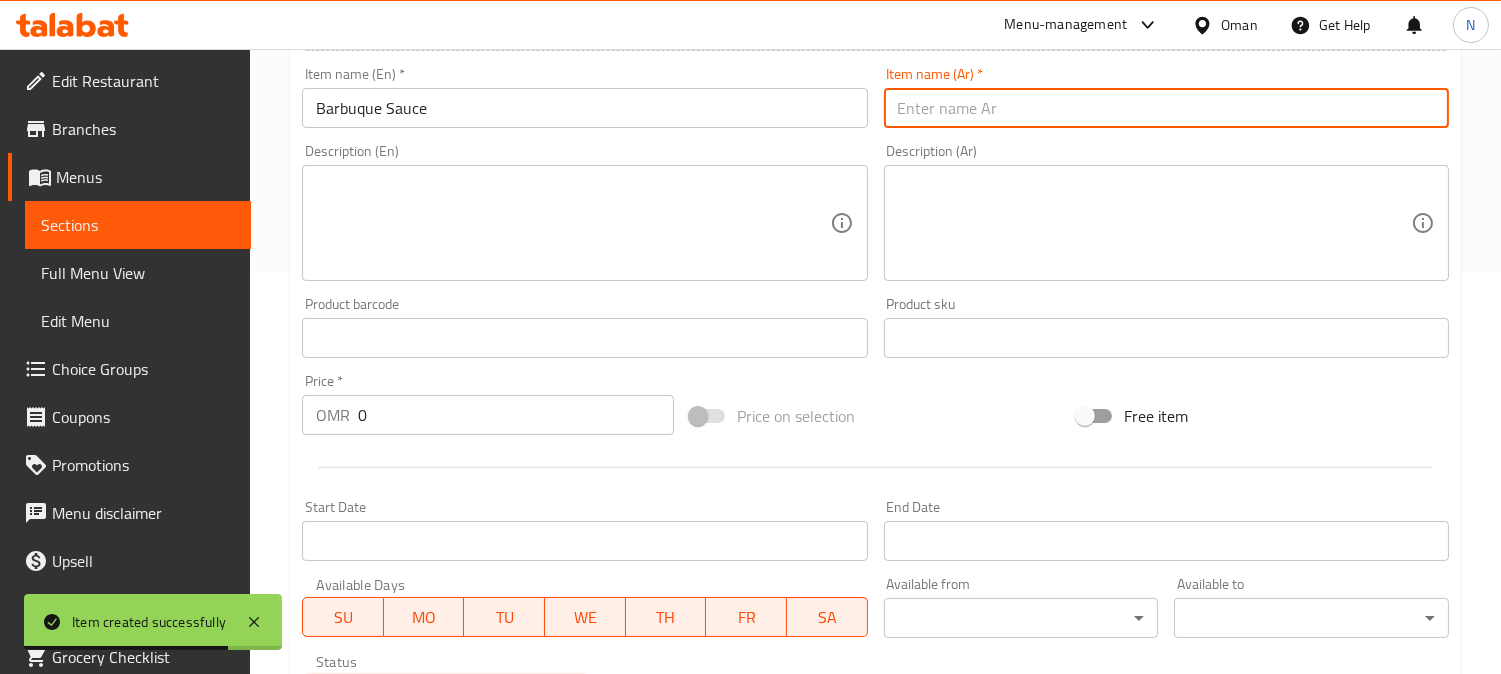 click at bounding box center (1166, 108) 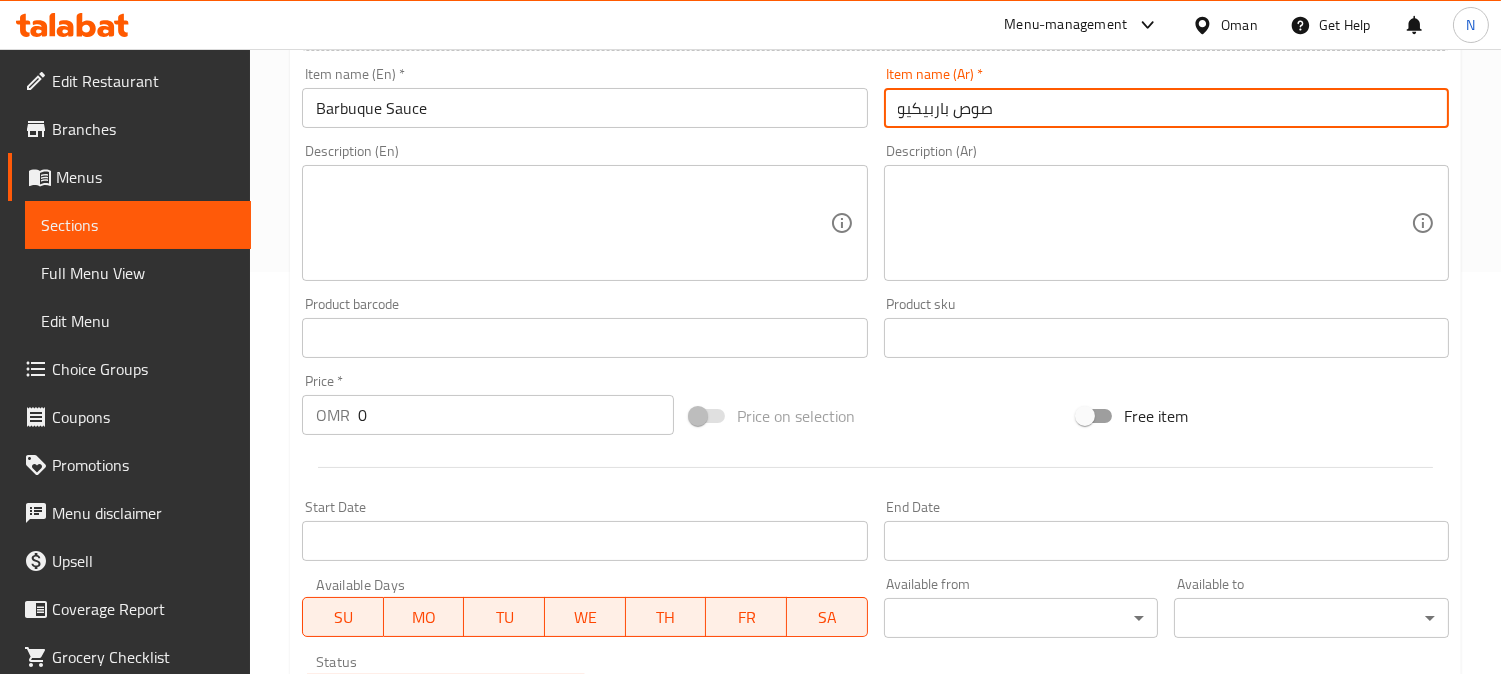 type on "صوص باربيكيو" 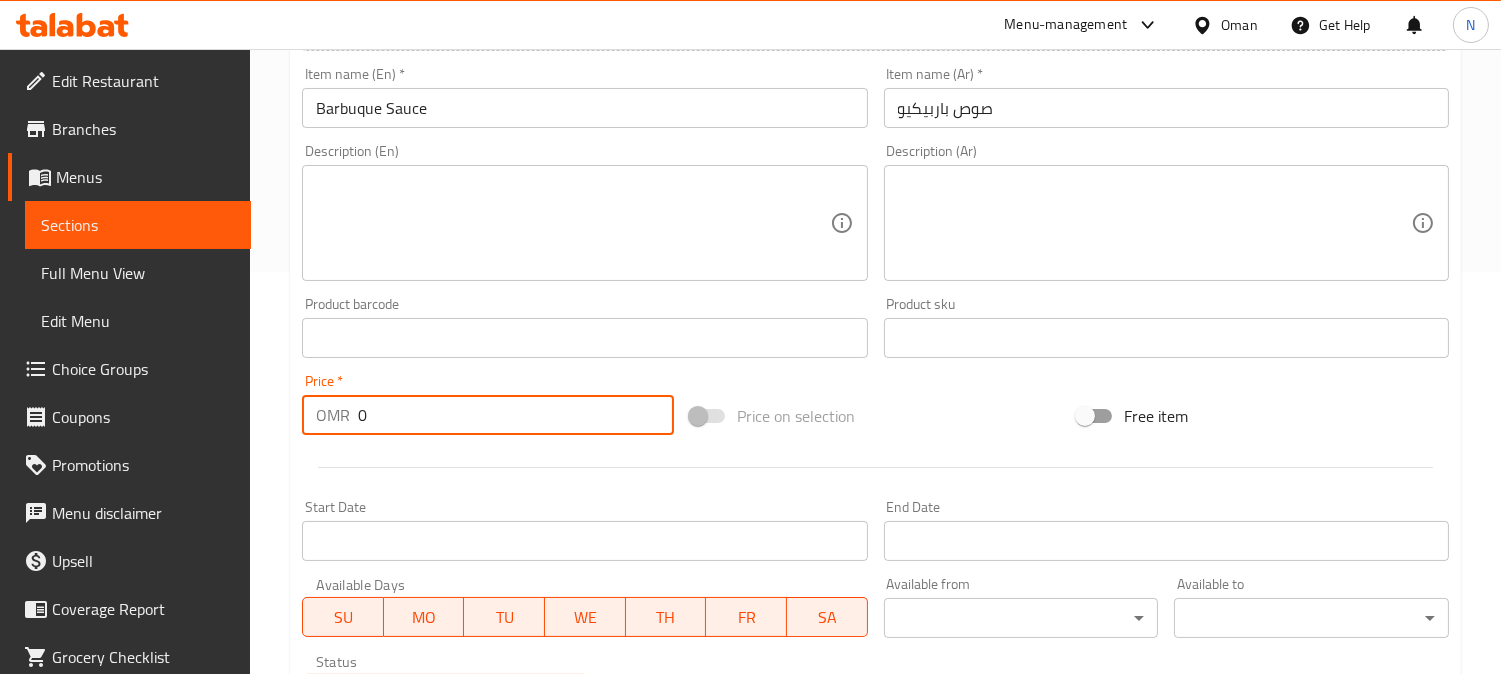 drag, startPoint x: 370, startPoint y: 412, endPoint x: 327, endPoint y: 437, distance: 49.73932 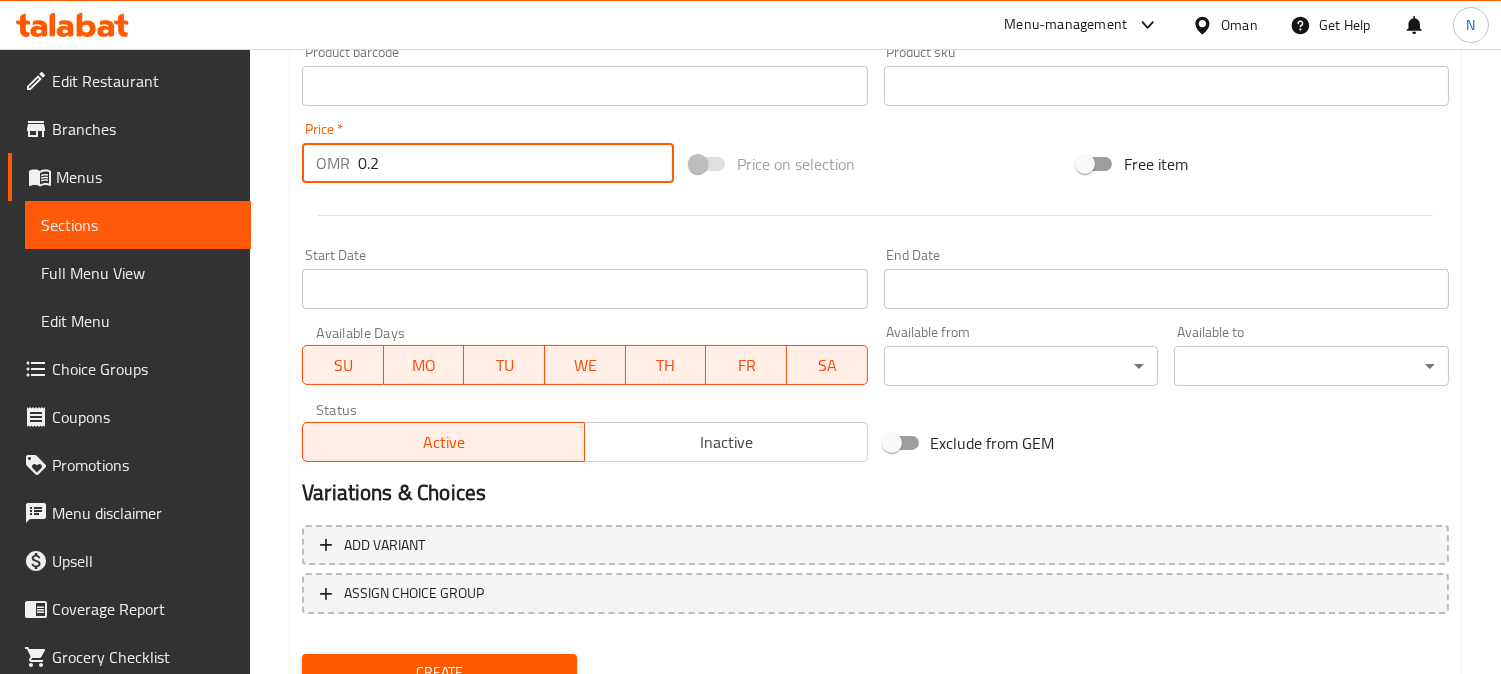 scroll, scrollTop: 735, scrollLeft: 0, axis: vertical 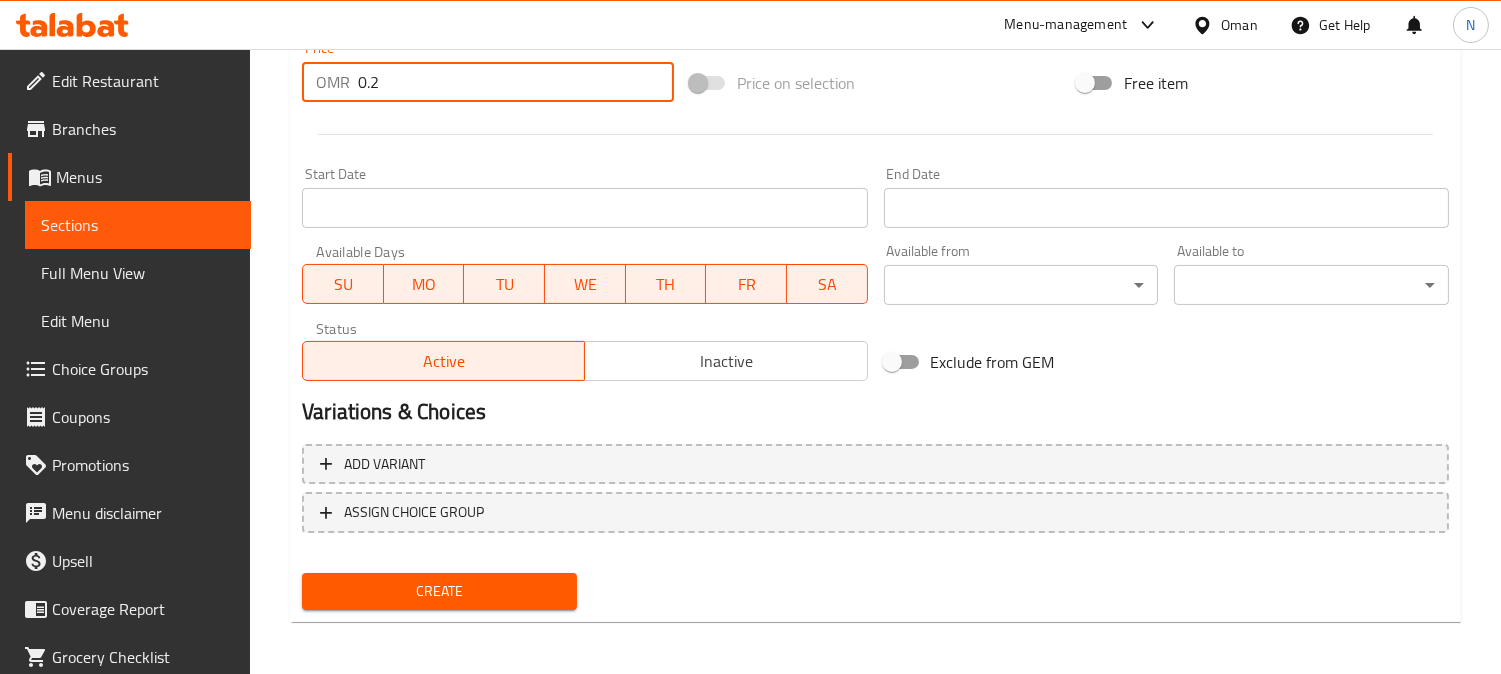 type on "0.2" 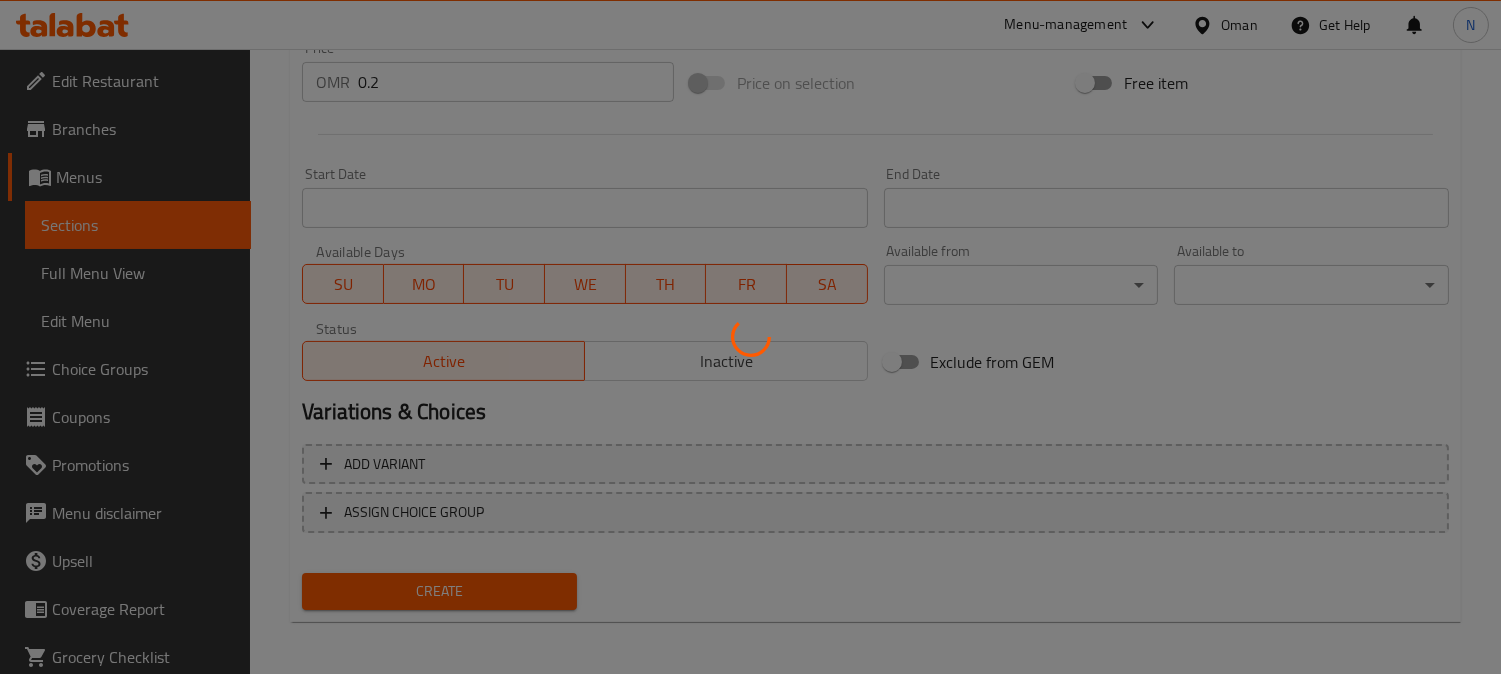 type 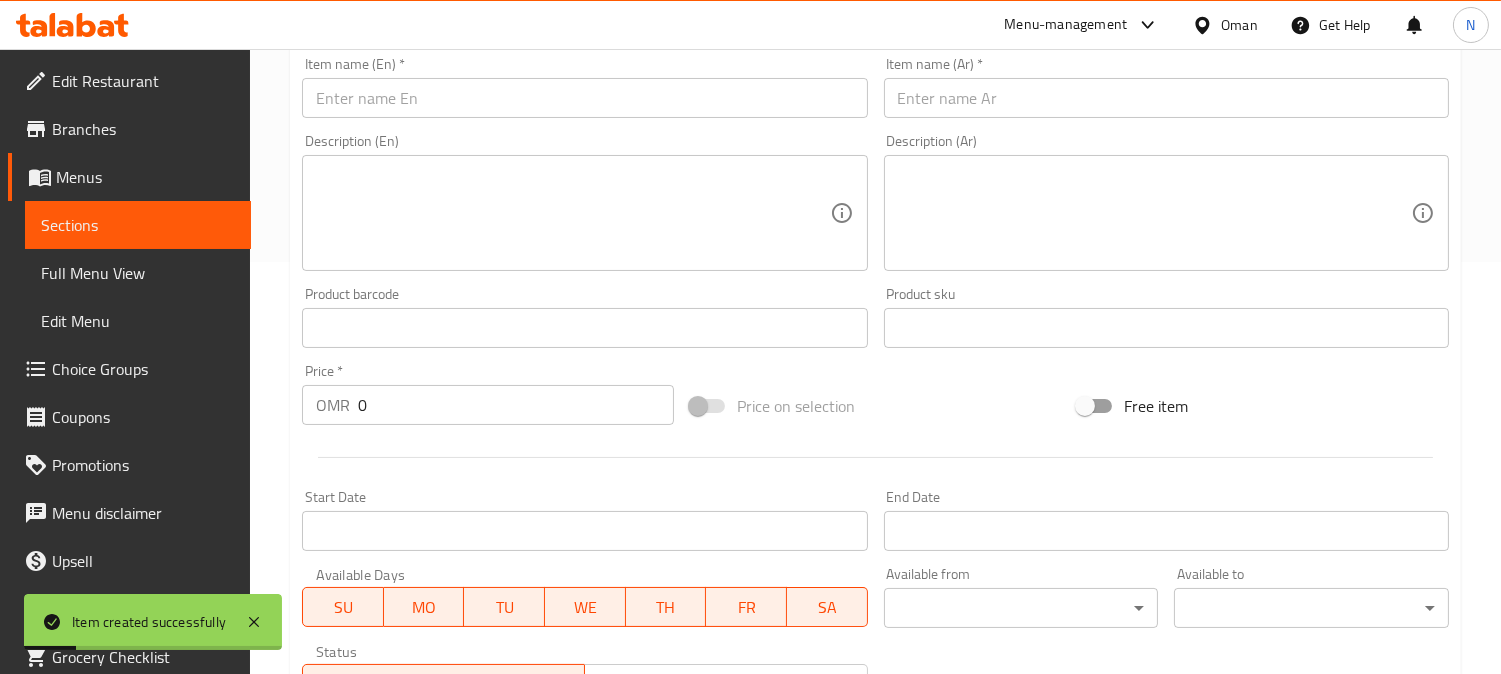scroll, scrollTop: 402, scrollLeft: 0, axis: vertical 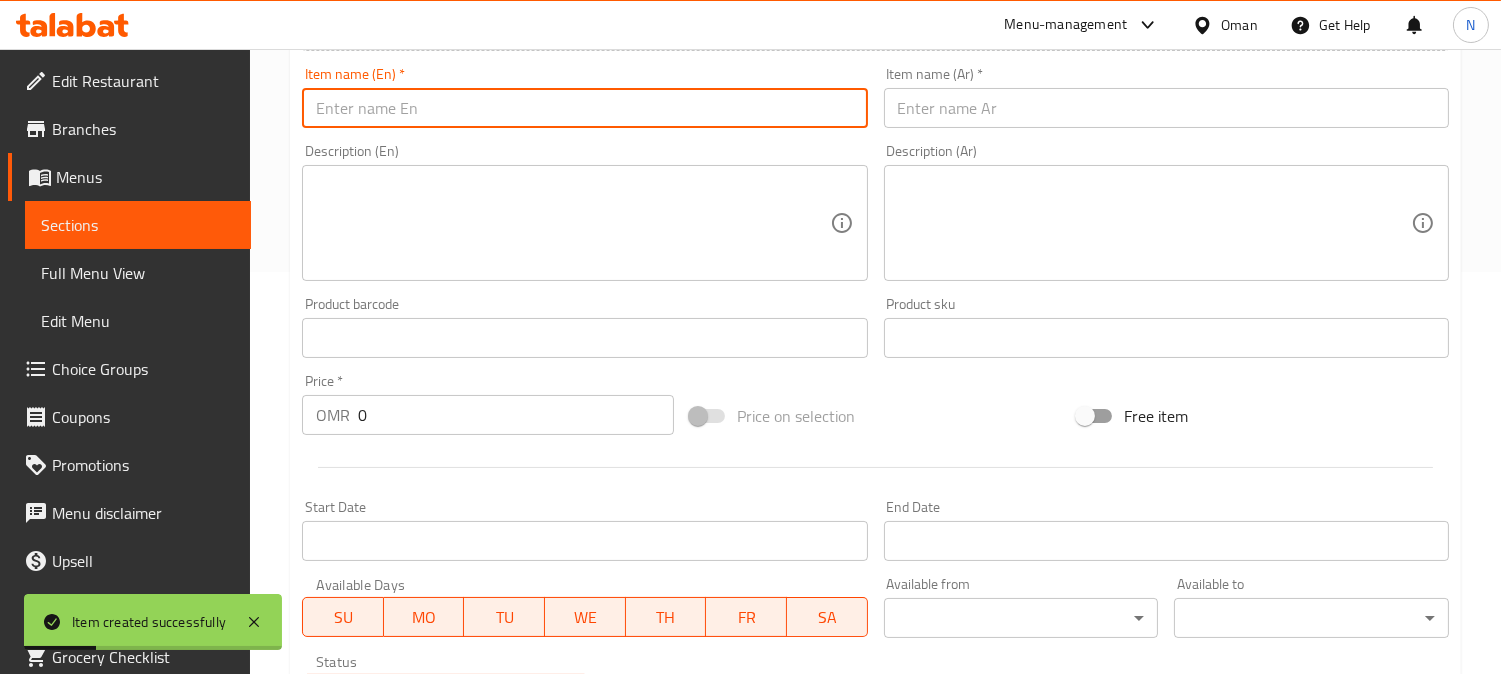 click at bounding box center [584, 108] 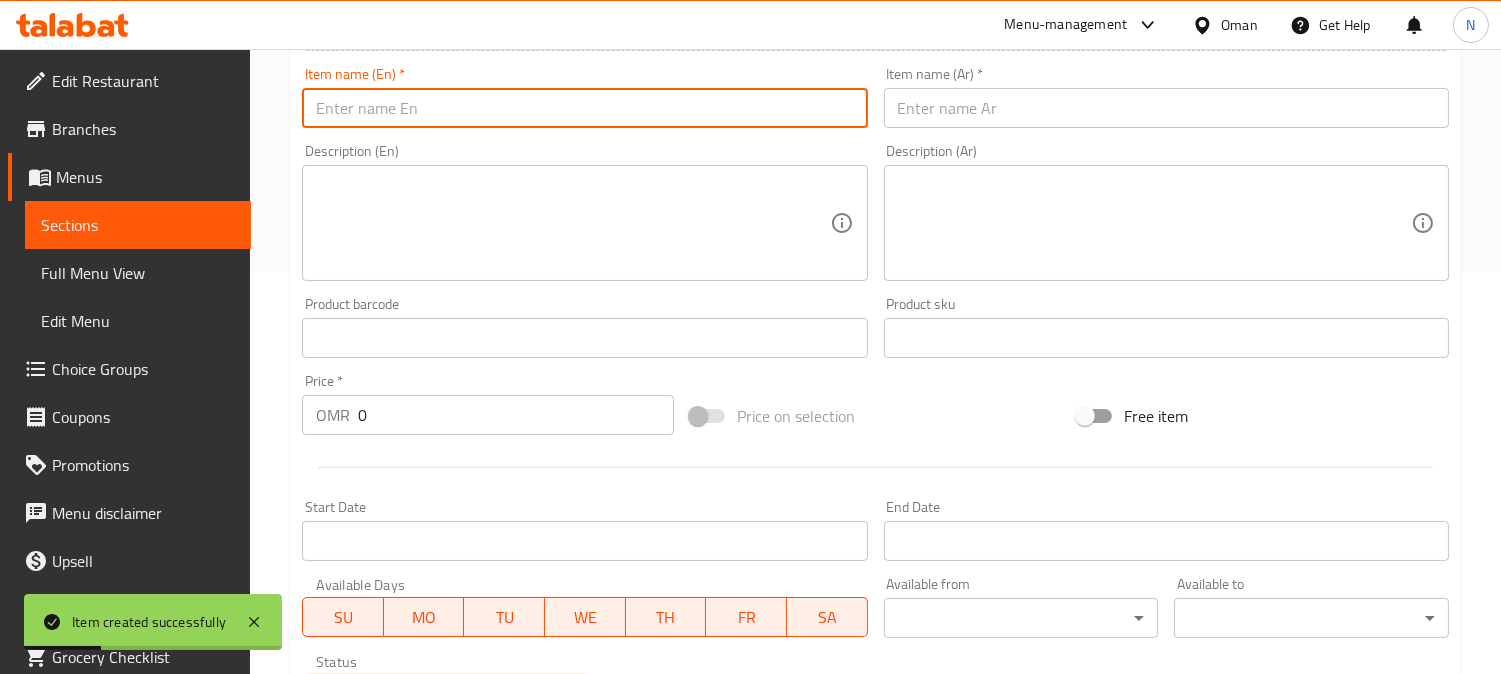 paste on "Garlic Mayannaise" 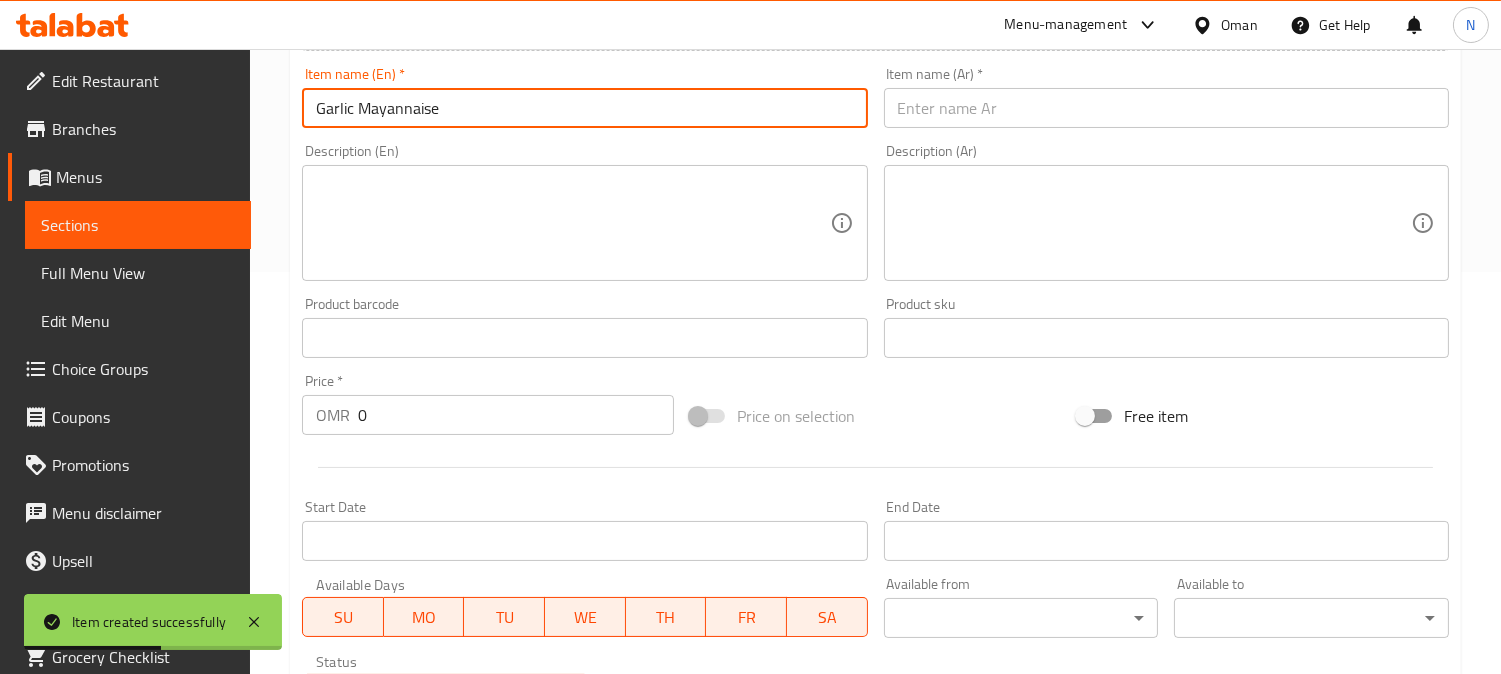 type on "Garlic Mayannaise" 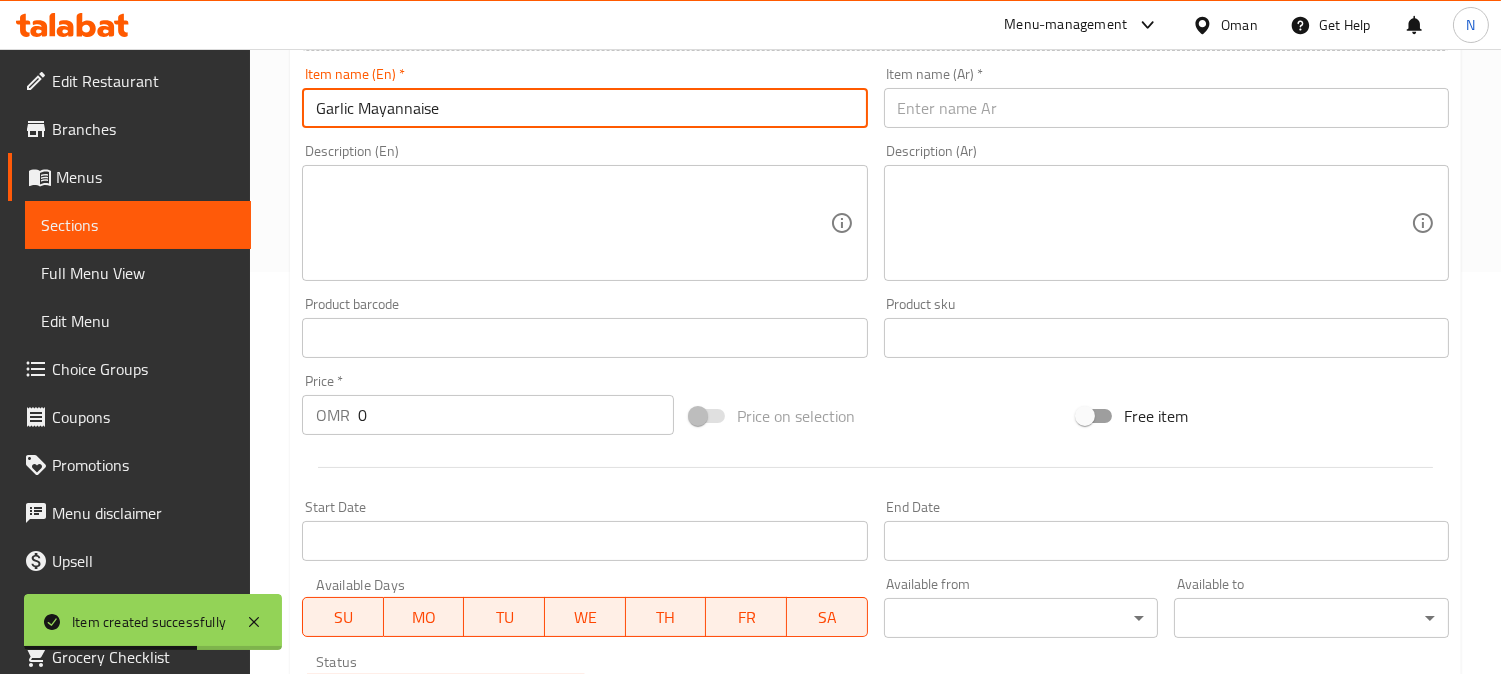 click at bounding box center [1166, 108] 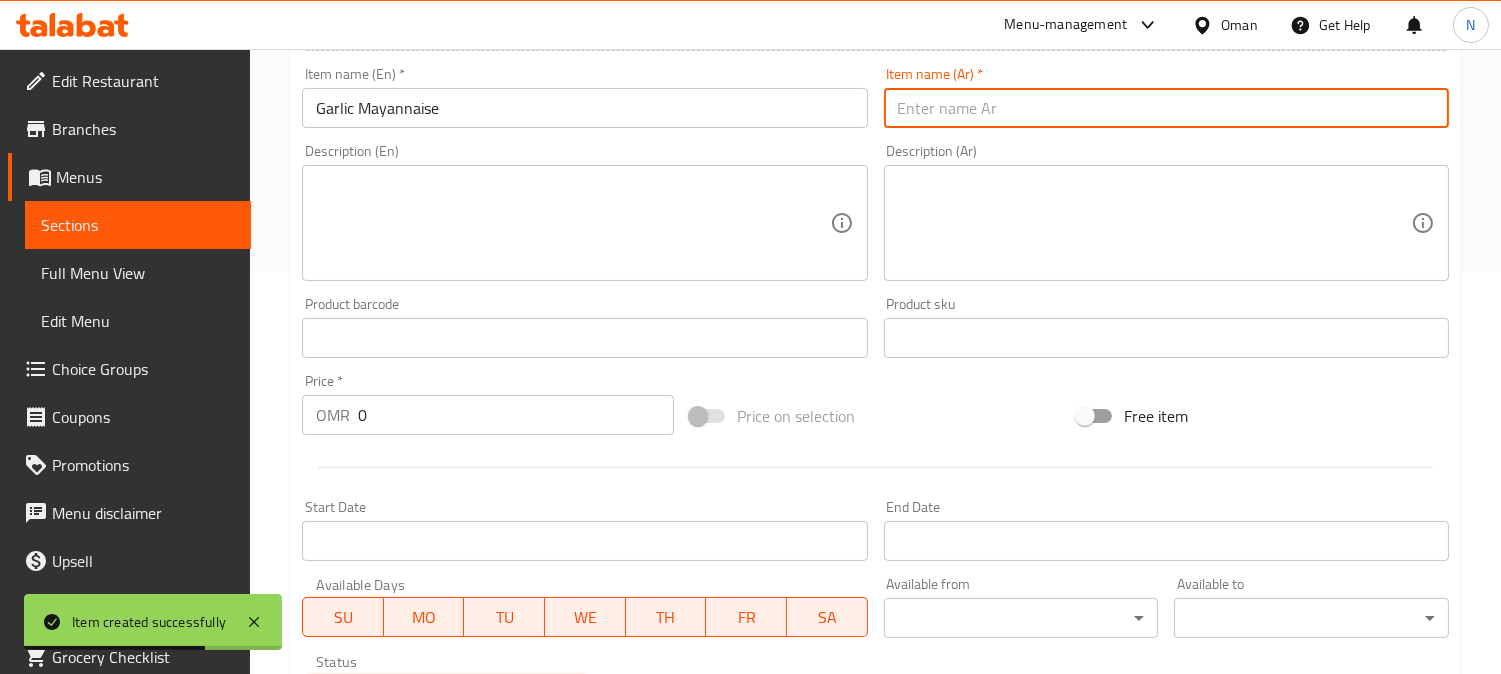 paste on "مايونيز الثوم" 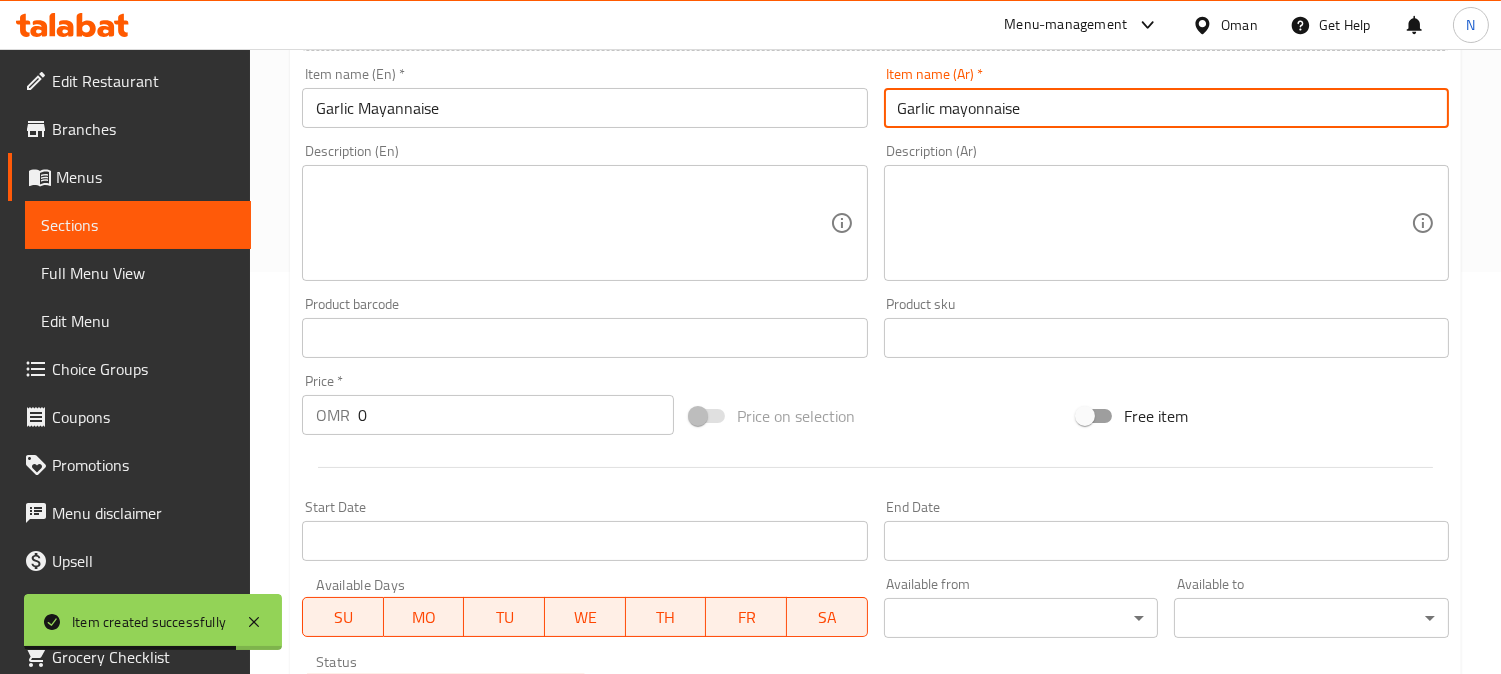 click on "مايونيز الثوم" at bounding box center [1166, 108] 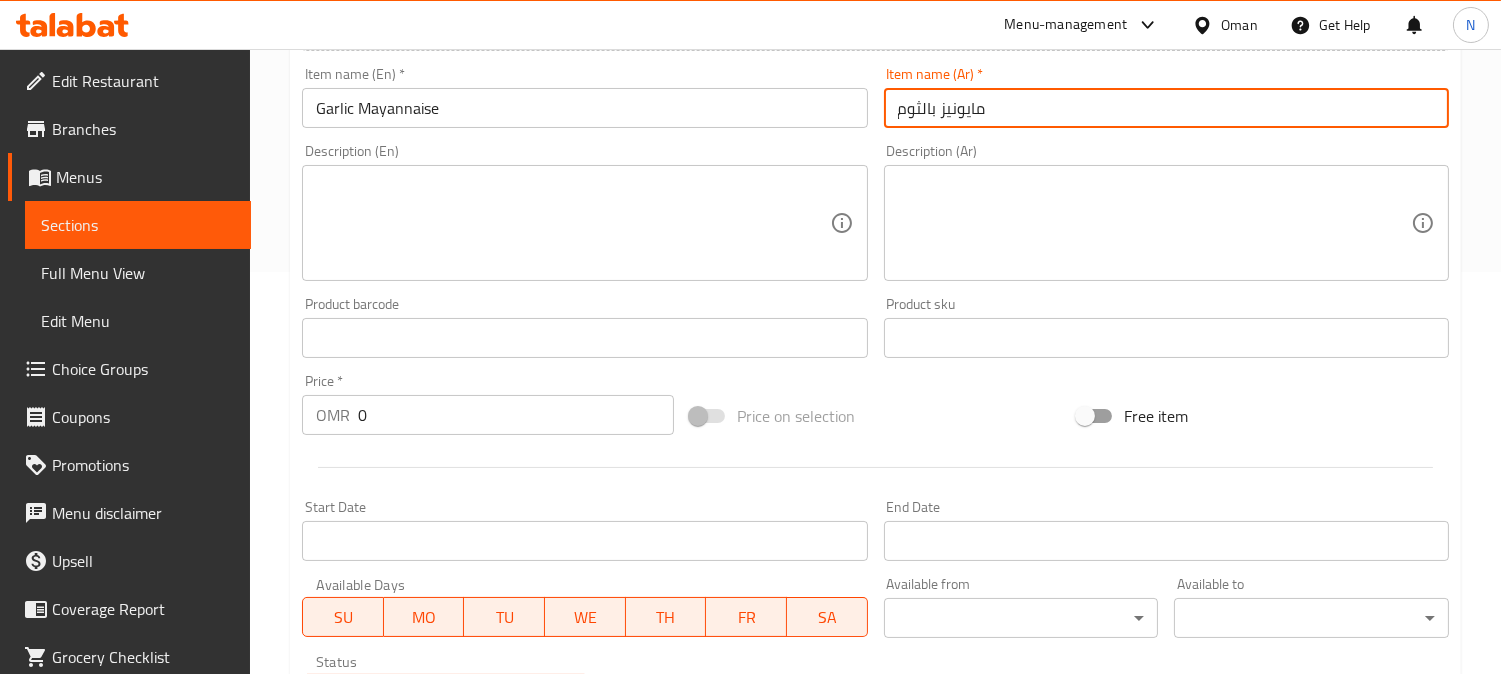 type on "مايونيز بالثوم" 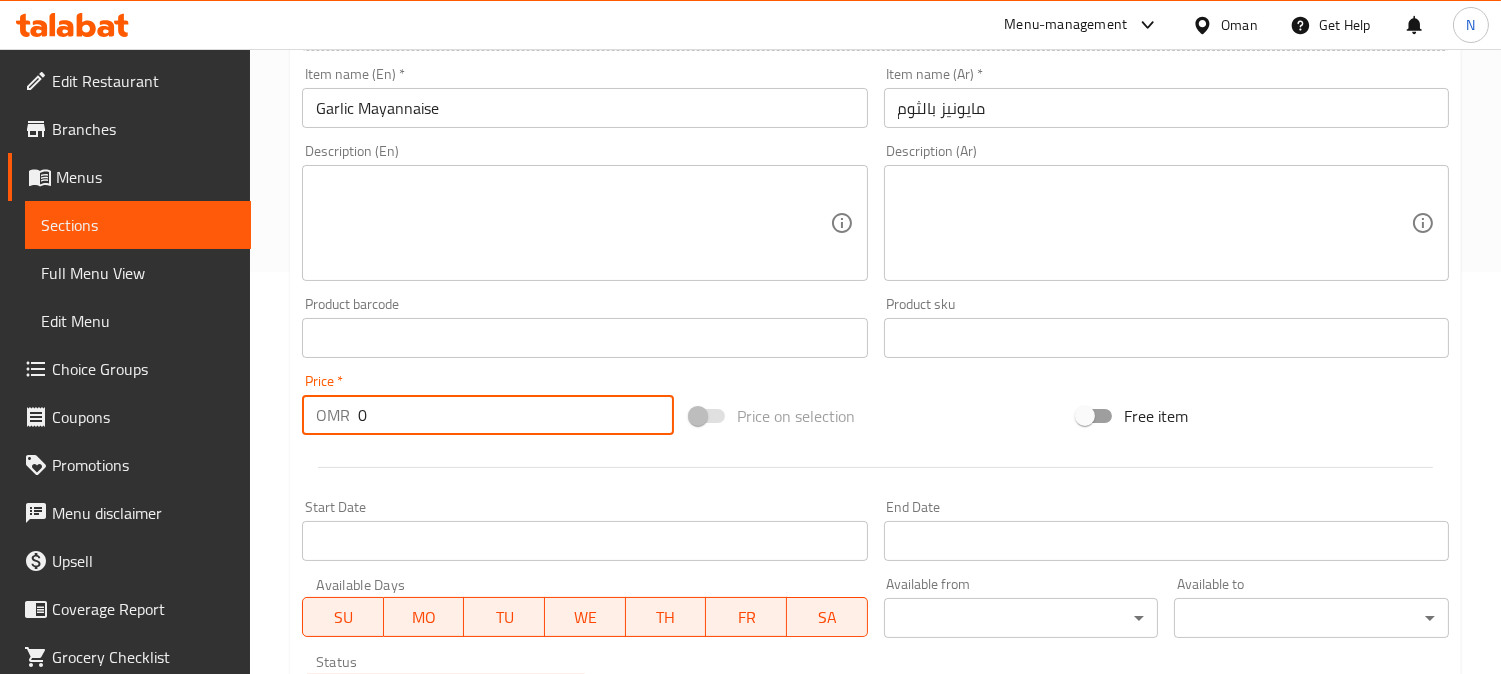 drag, startPoint x: 385, startPoint y: 410, endPoint x: 343, endPoint y: 428, distance: 45.694637 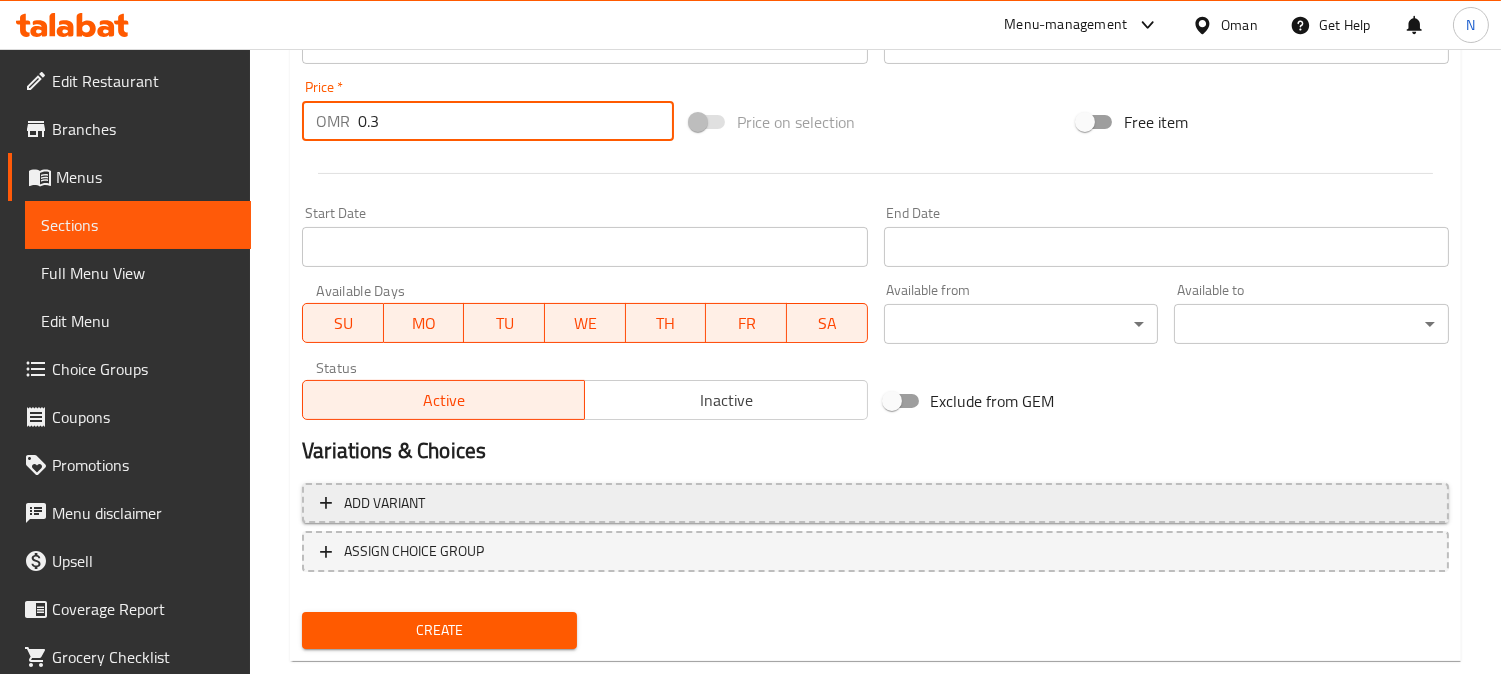 scroll, scrollTop: 735, scrollLeft: 0, axis: vertical 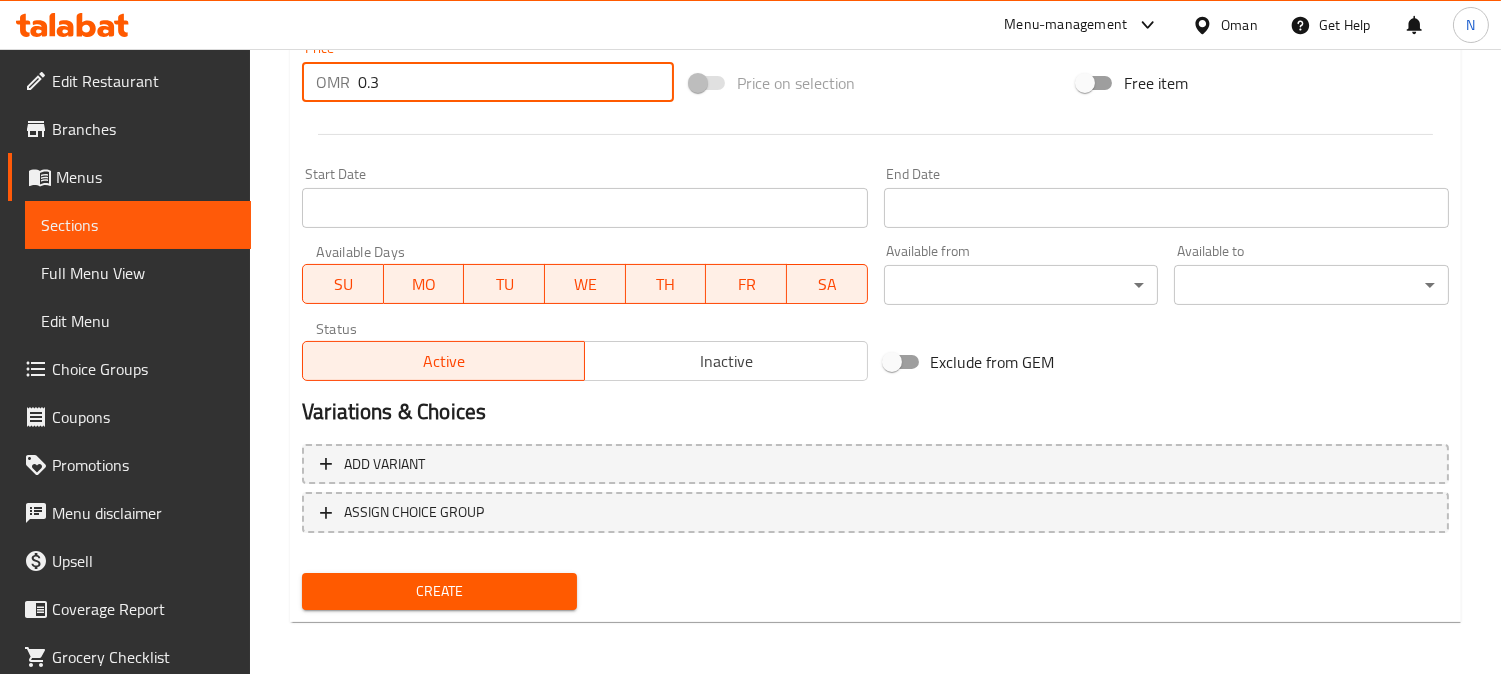 type on "0.3" 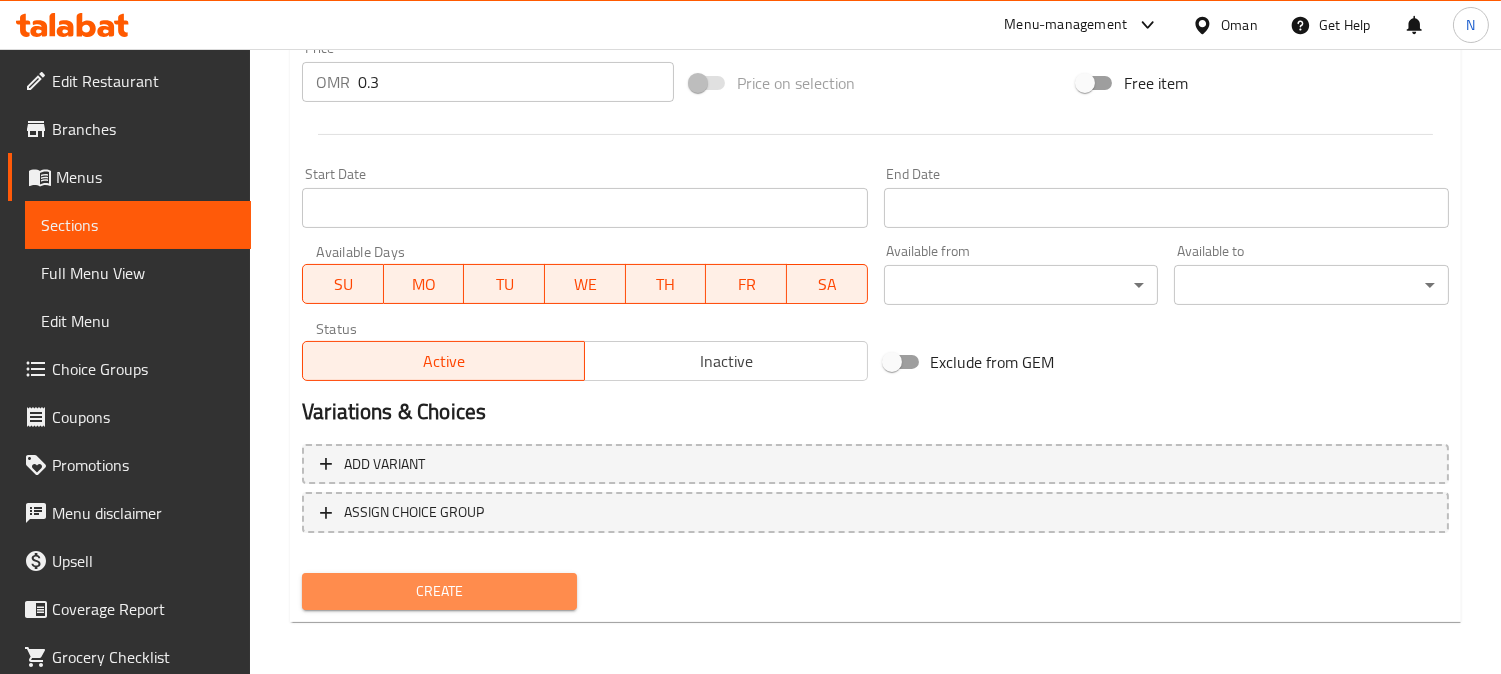 click on "Create" at bounding box center (439, 591) 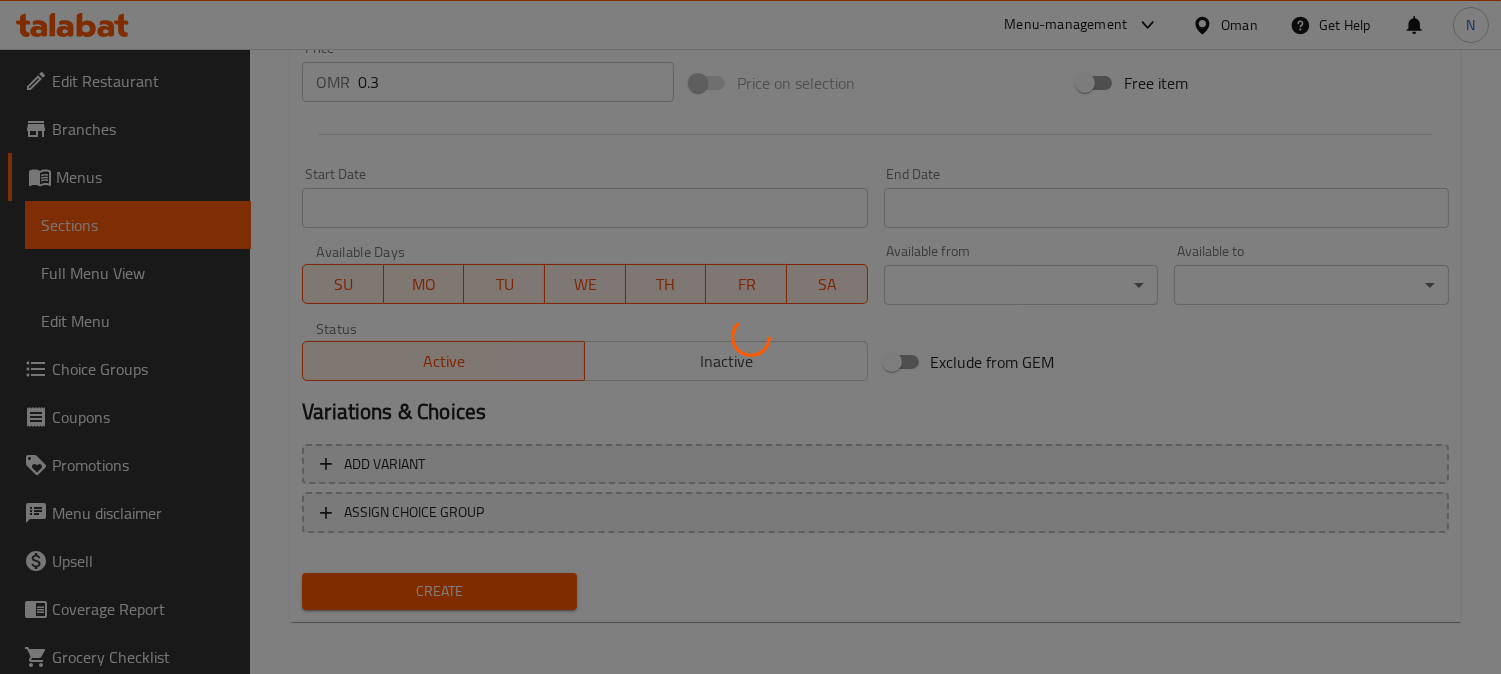 type 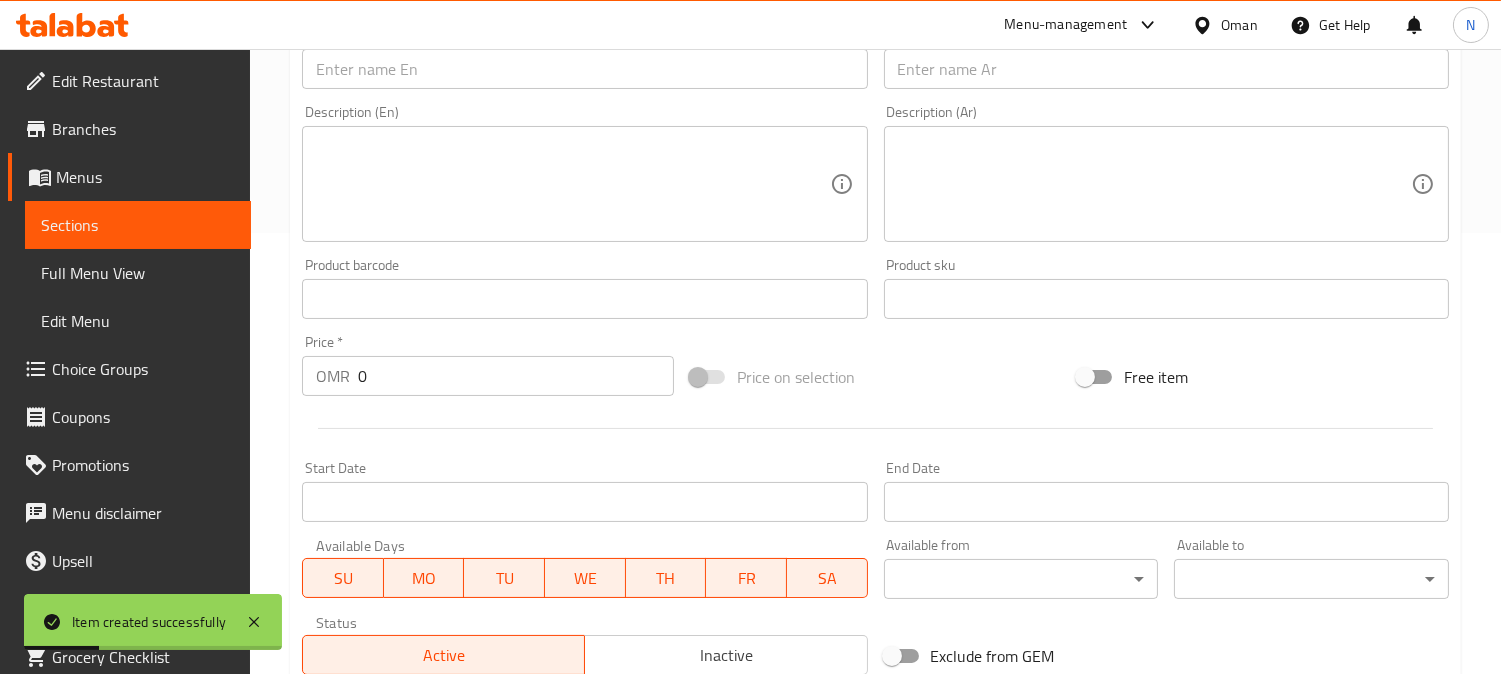 scroll, scrollTop: 402, scrollLeft: 0, axis: vertical 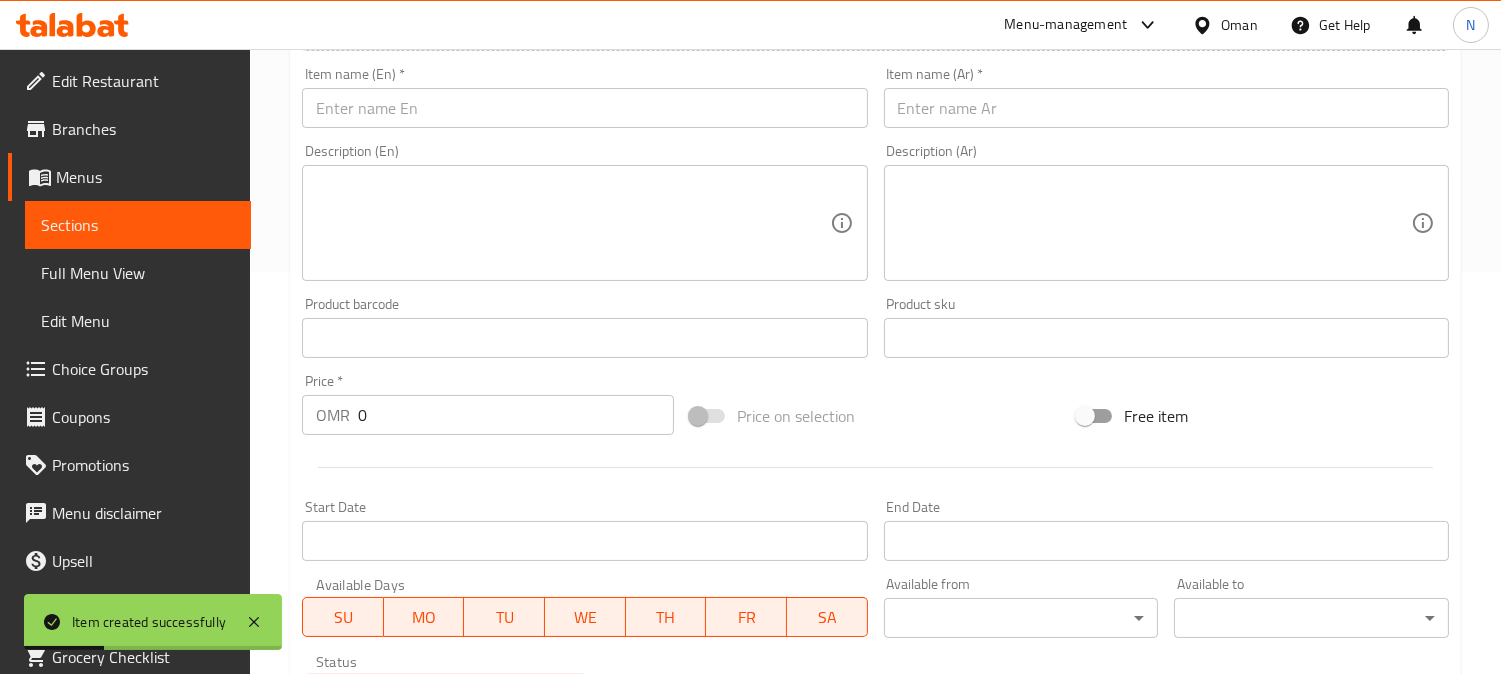 type 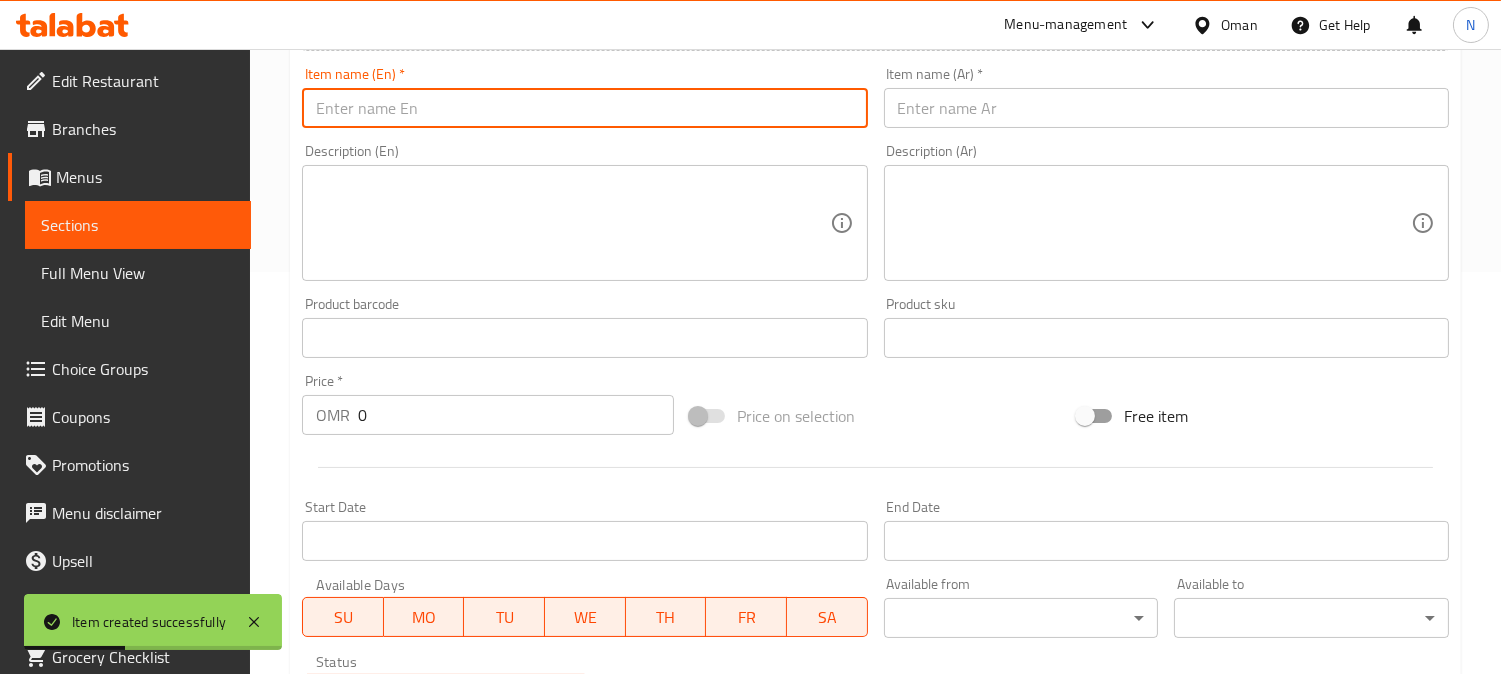 click at bounding box center (584, 108) 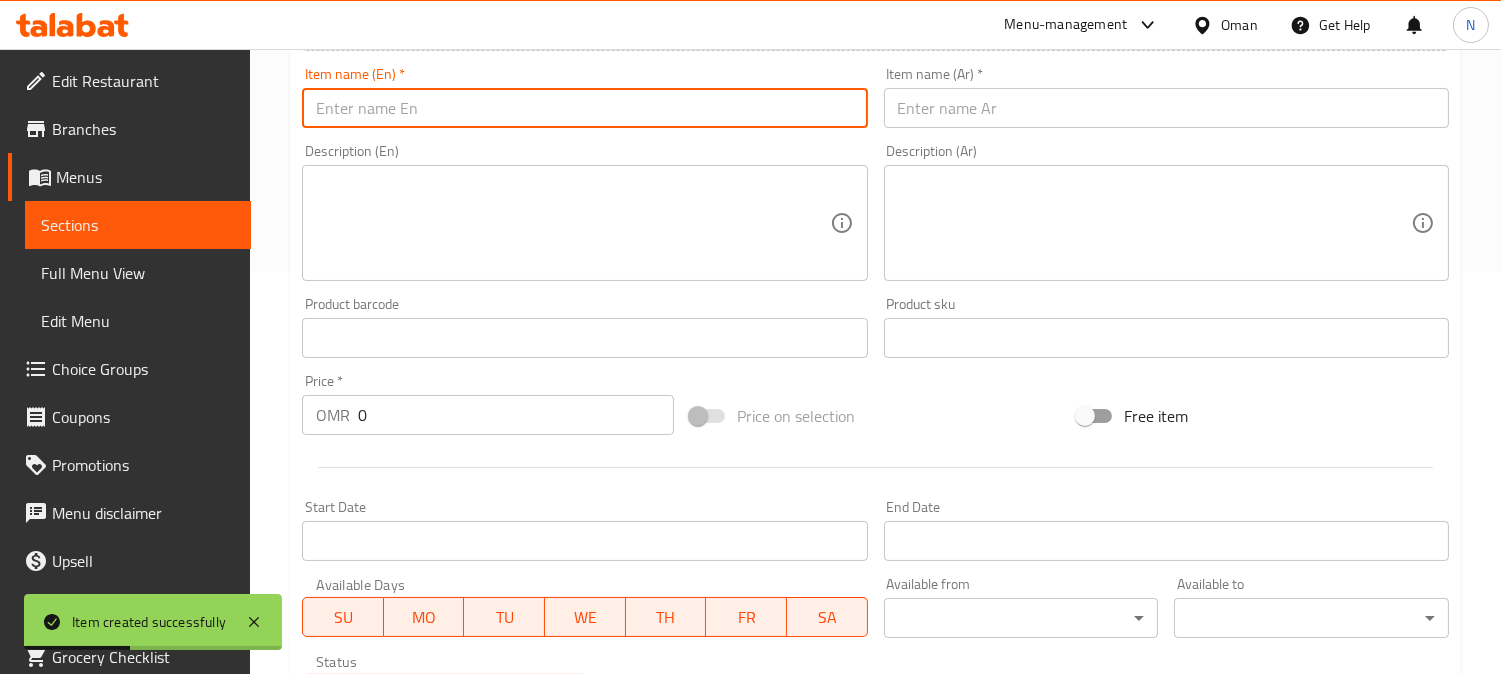 paste on "Honey Mustard" 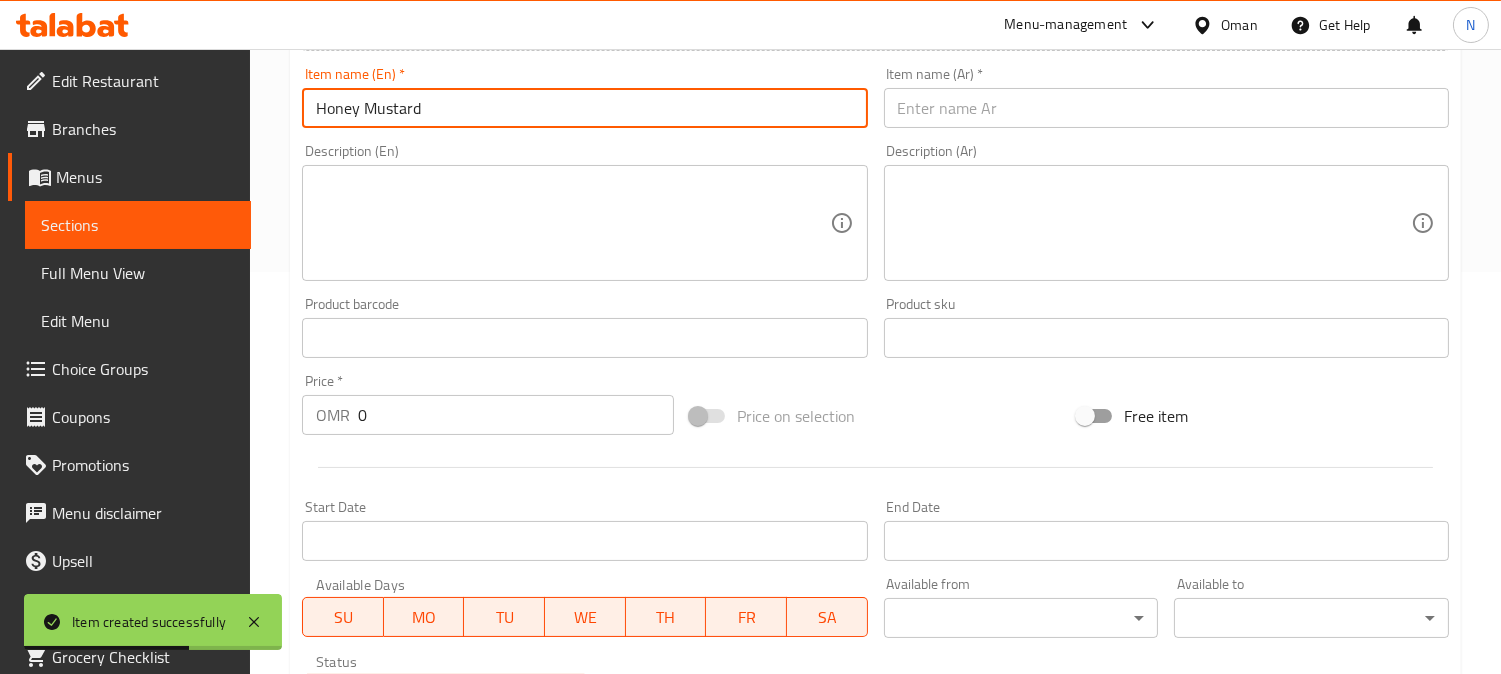 type on "Honey Mustard" 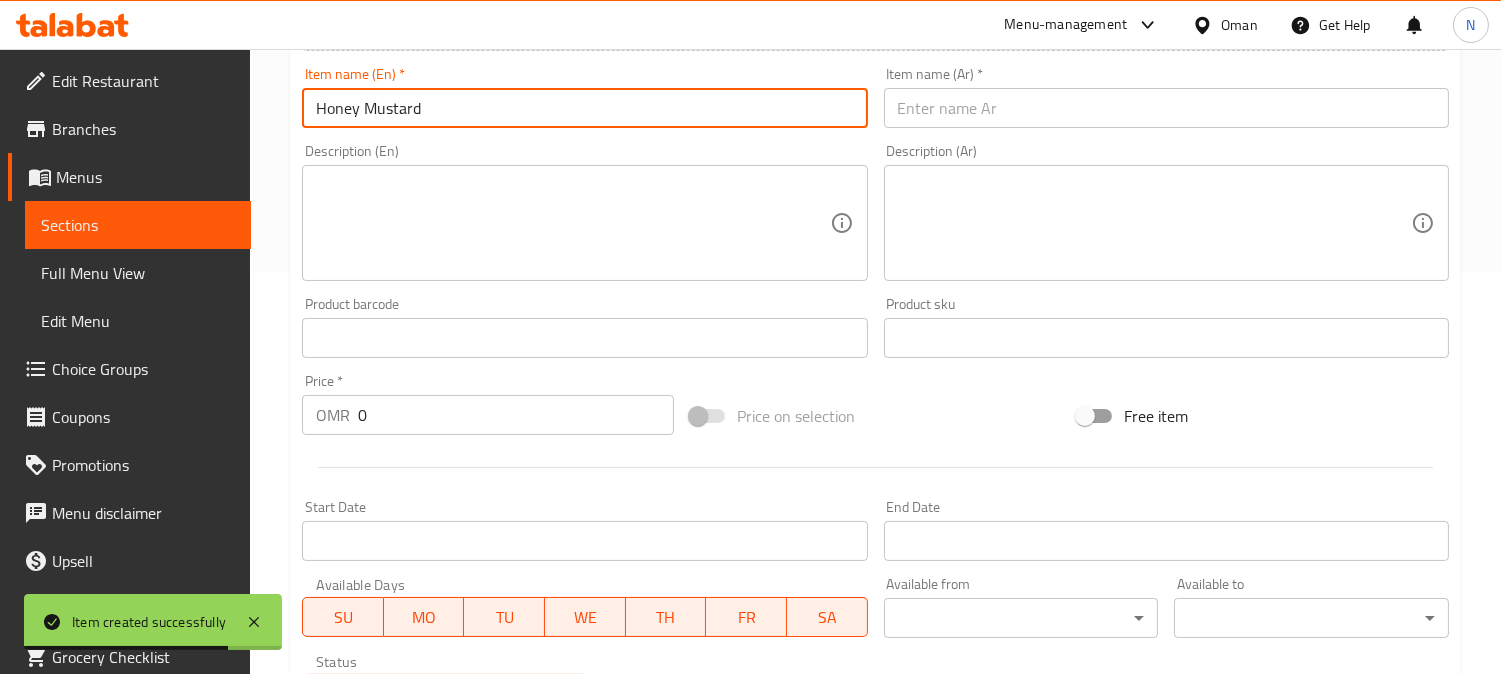click at bounding box center (1166, 108) 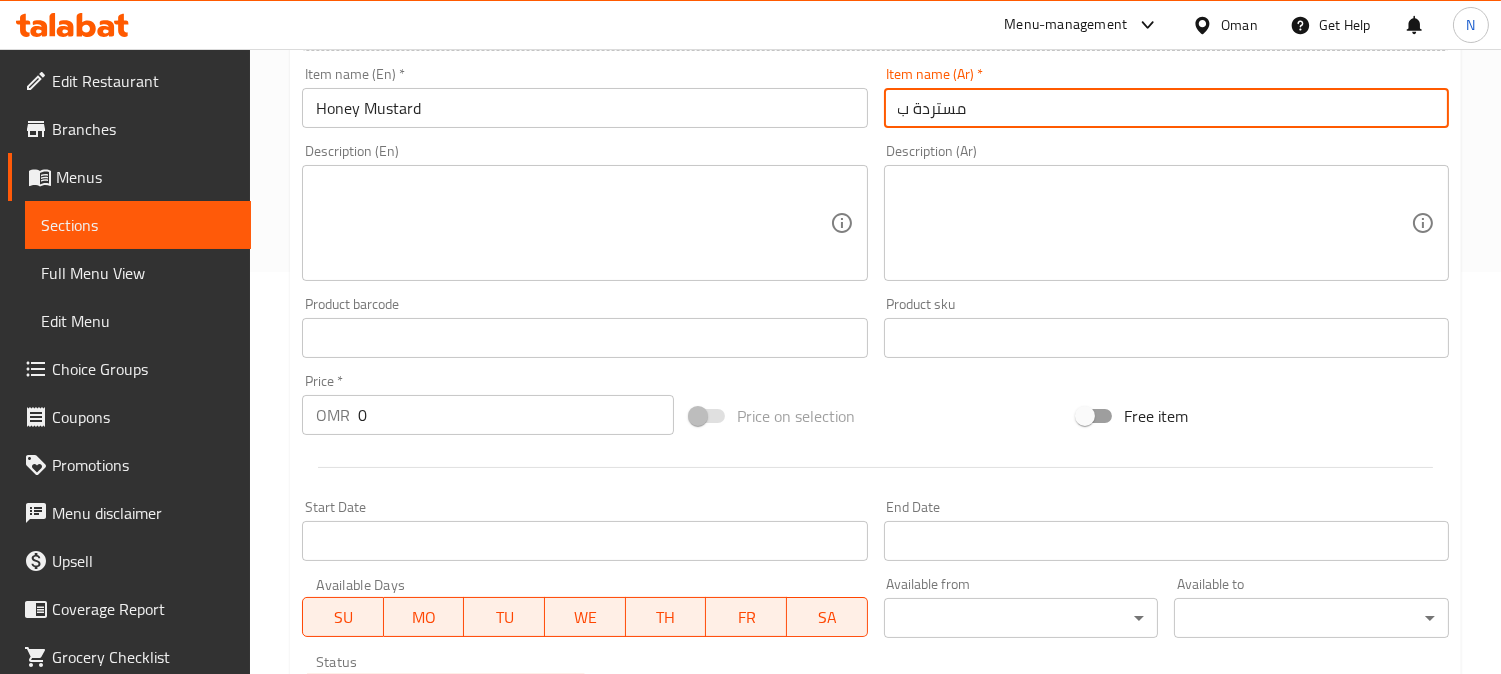 paste on "عسل" 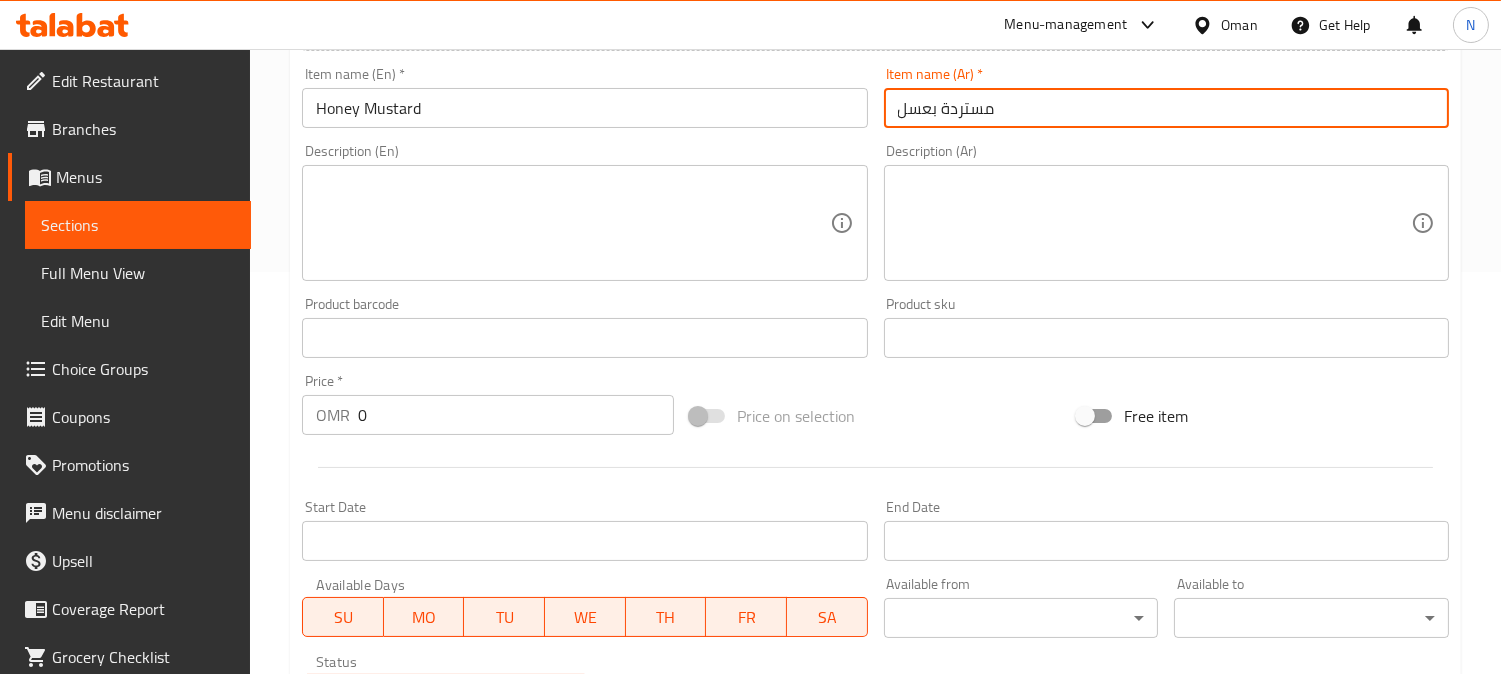 click on "مستردة بعسل" at bounding box center [1166, 108] 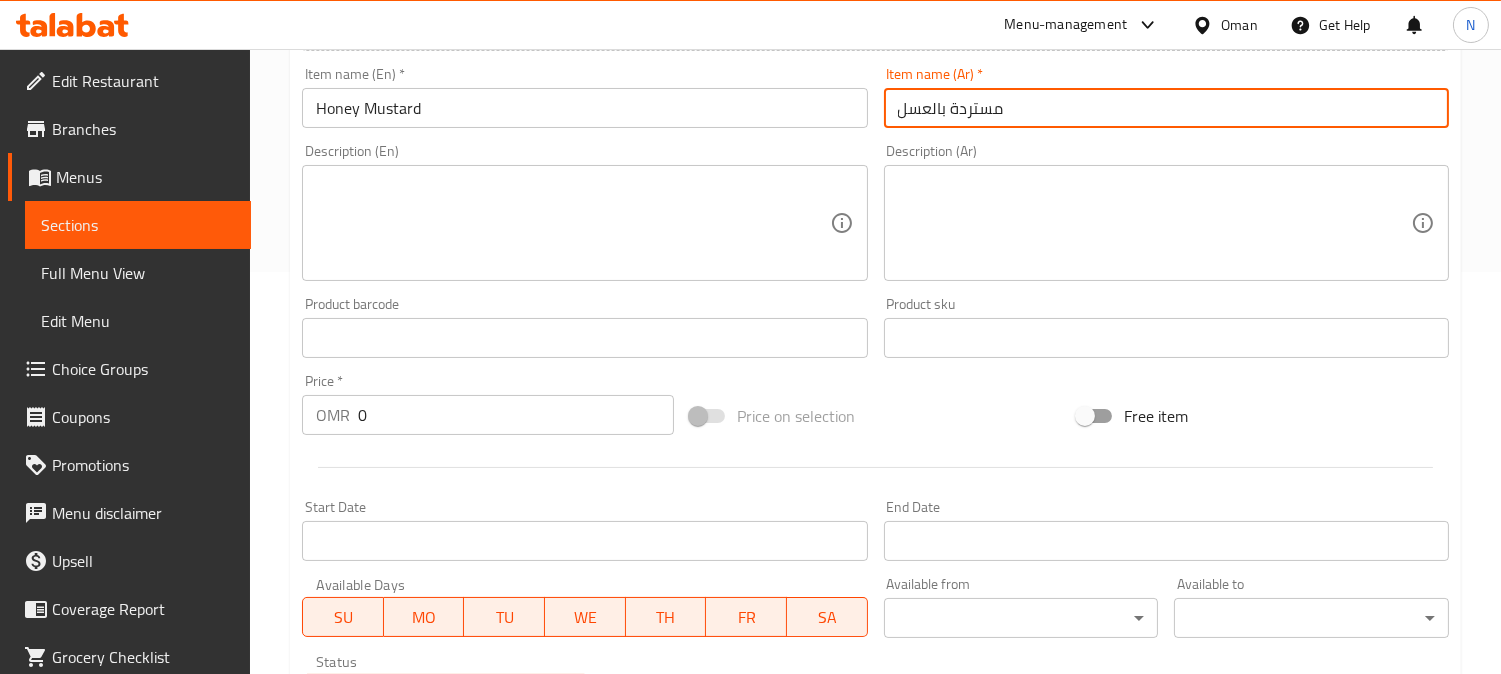 type on "مستردة بالعسل" 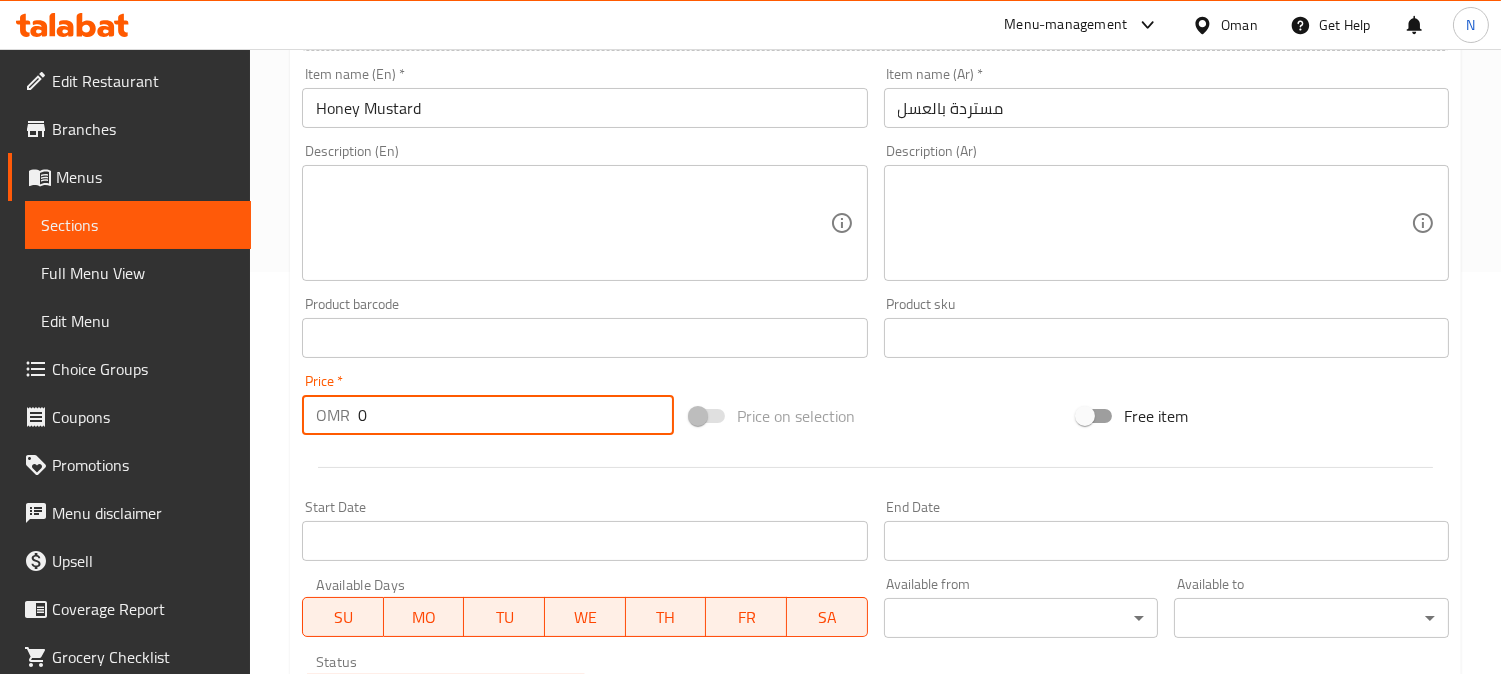 drag, startPoint x: 386, startPoint y: 425, endPoint x: 337, endPoint y: 425, distance: 49 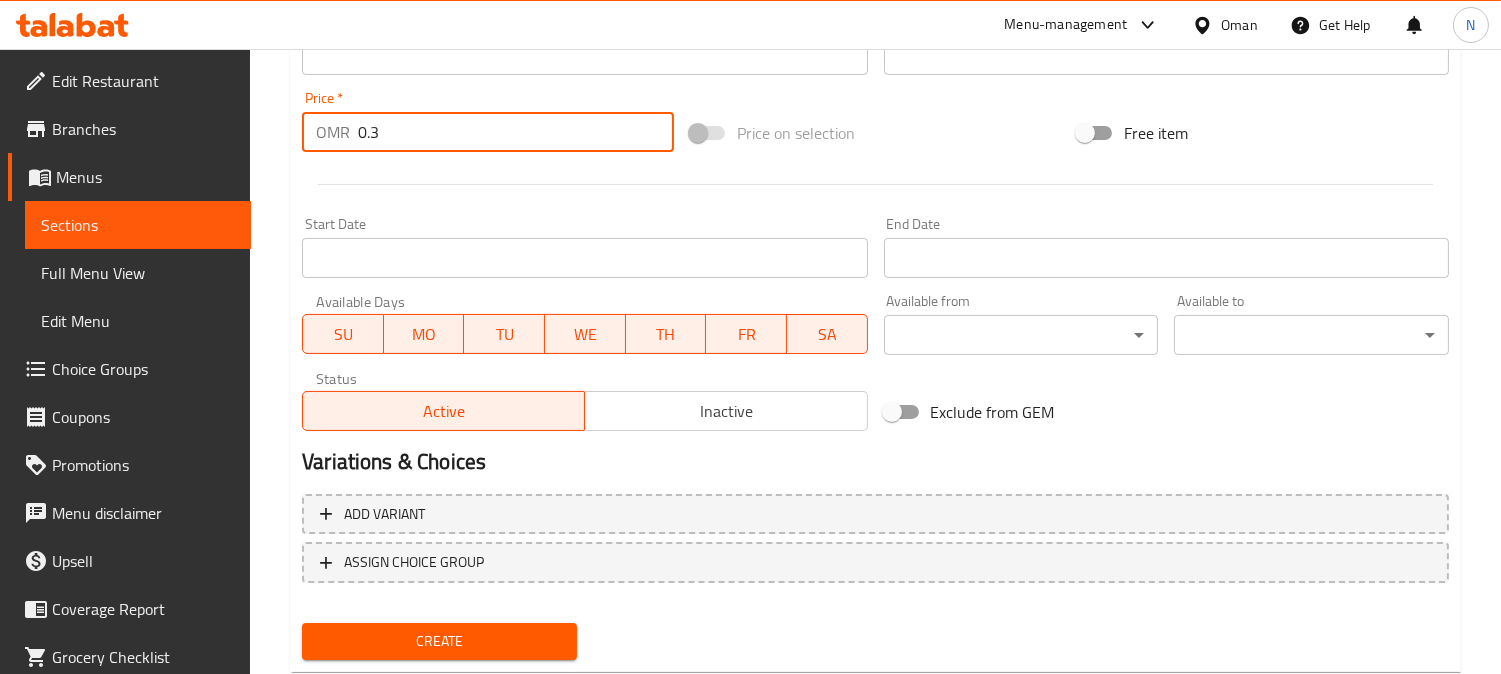 scroll, scrollTop: 735, scrollLeft: 0, axis: vertical 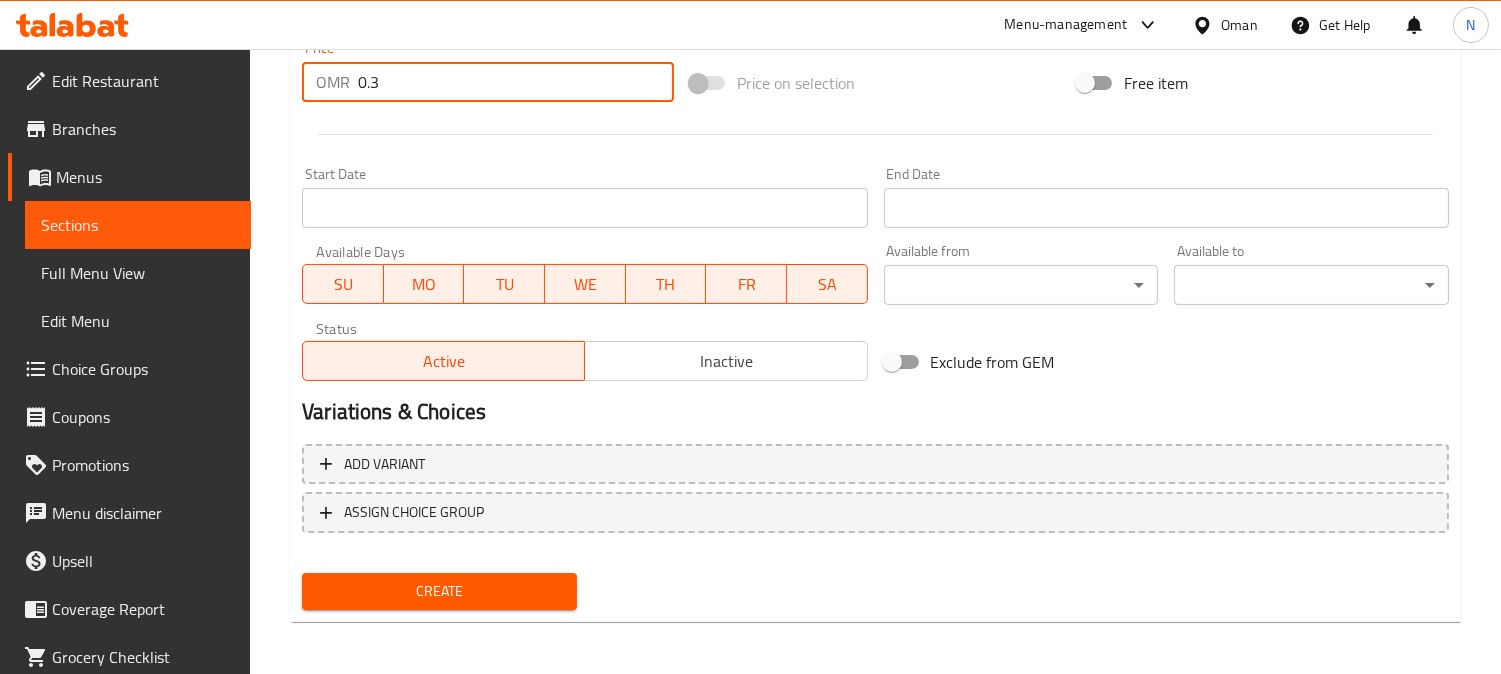 type on "0.3" 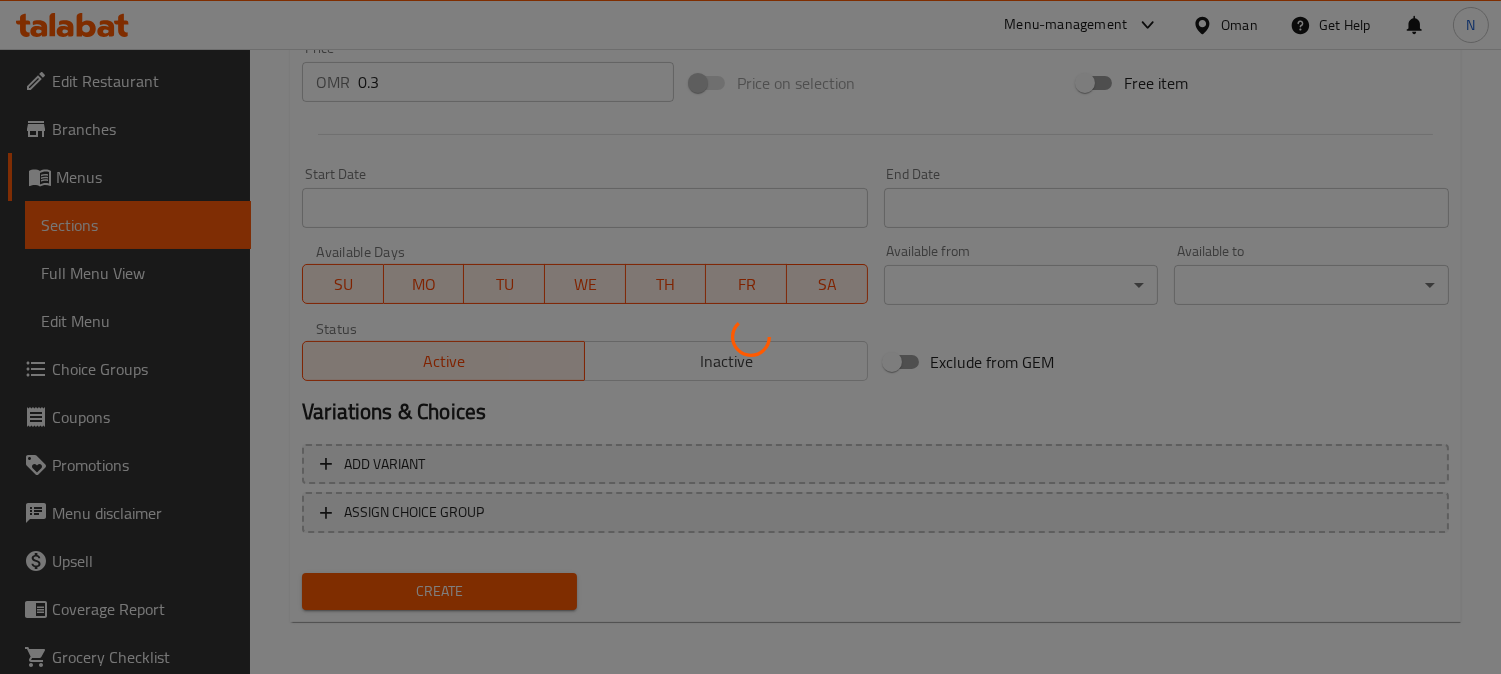 type 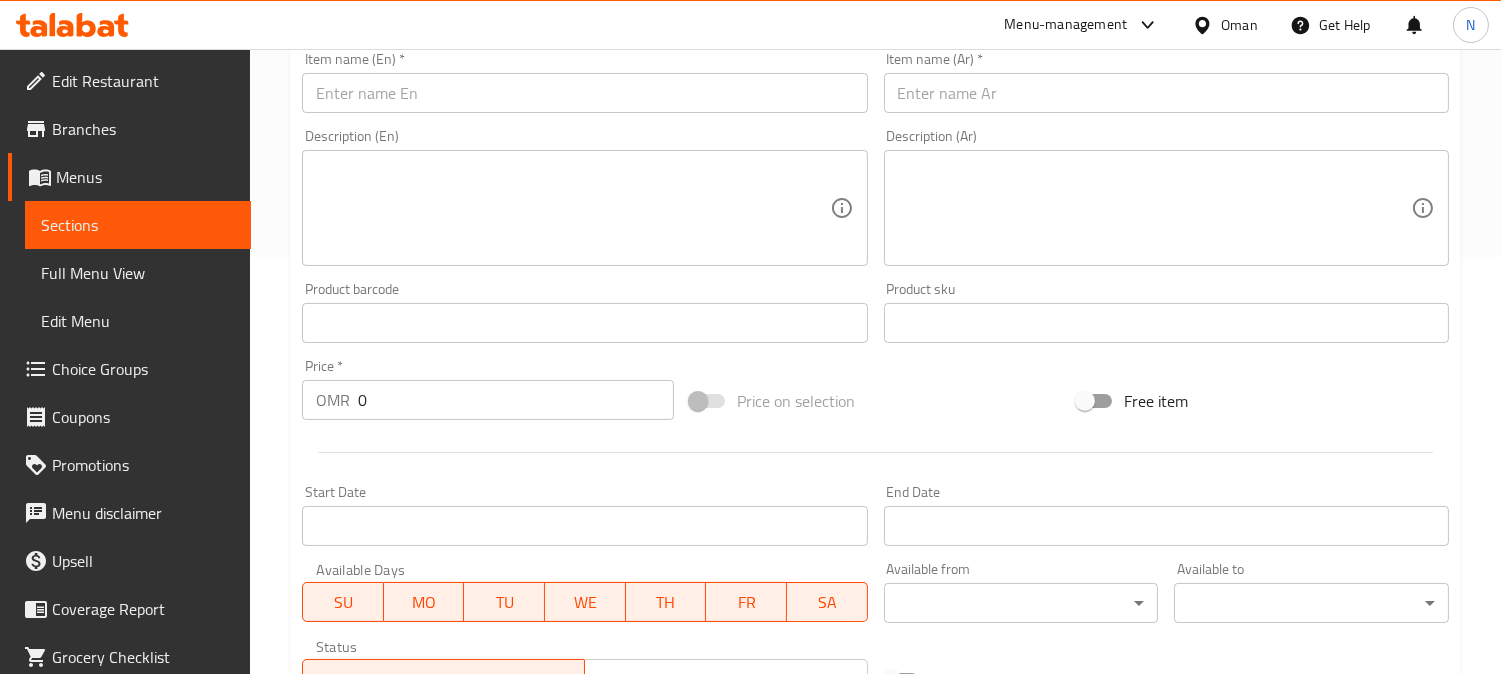 scroll, scrollTop: 291, scrollLeft: 0, axis: vertical 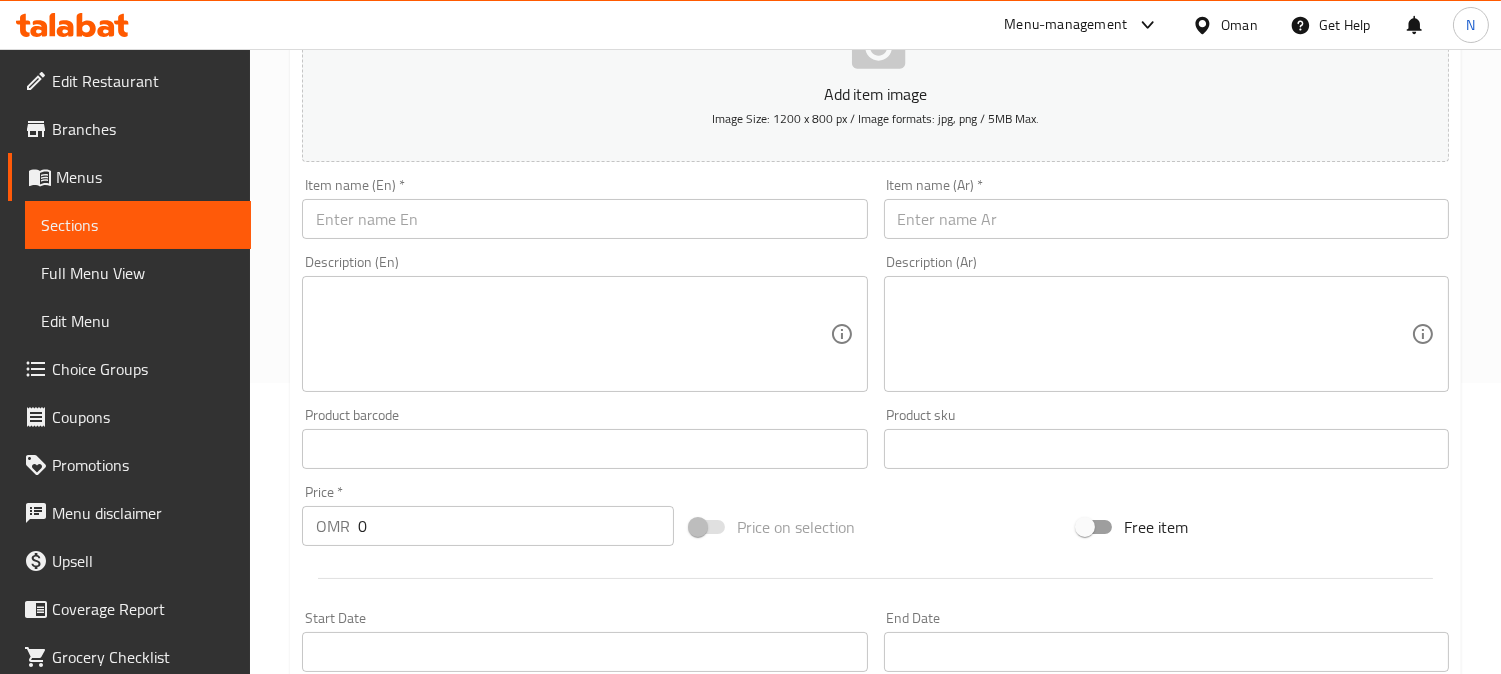 click at bounding box center (584, 219) 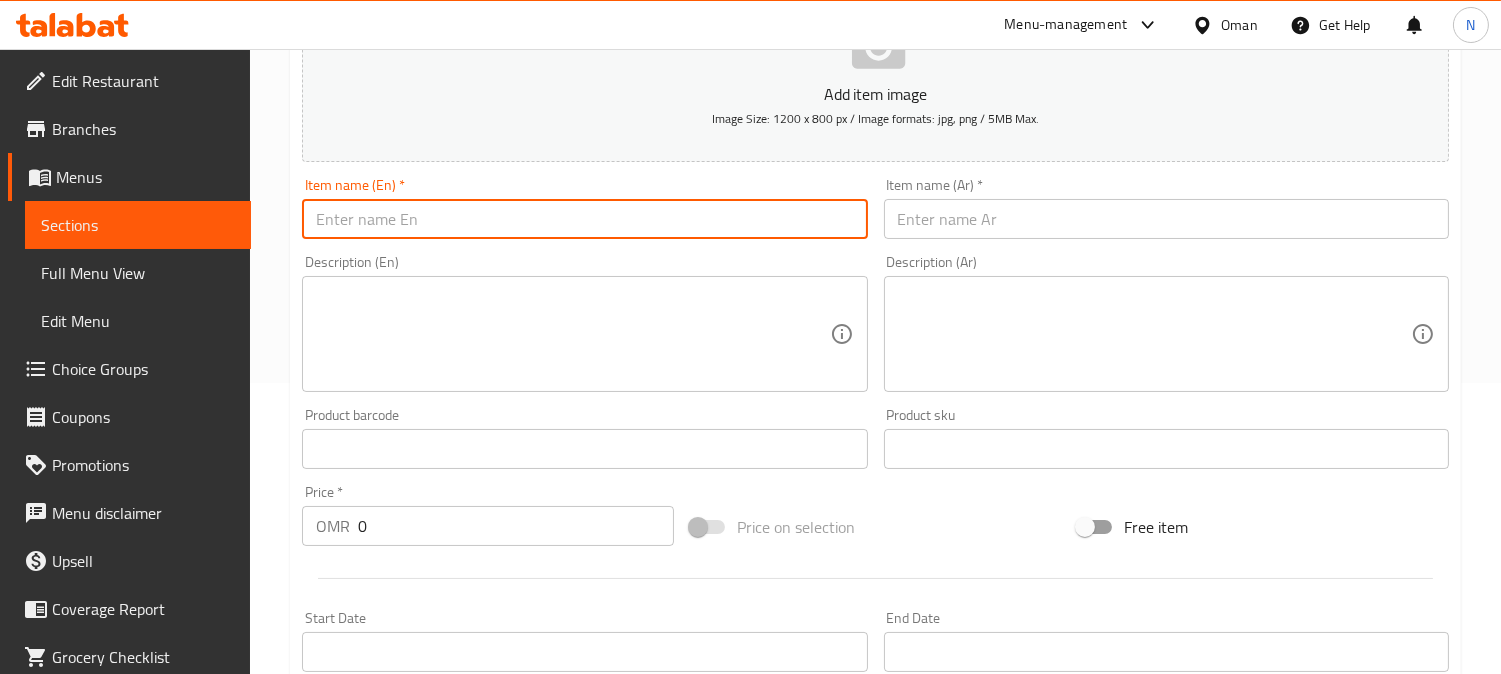 paste on "3Chedar Cheese" 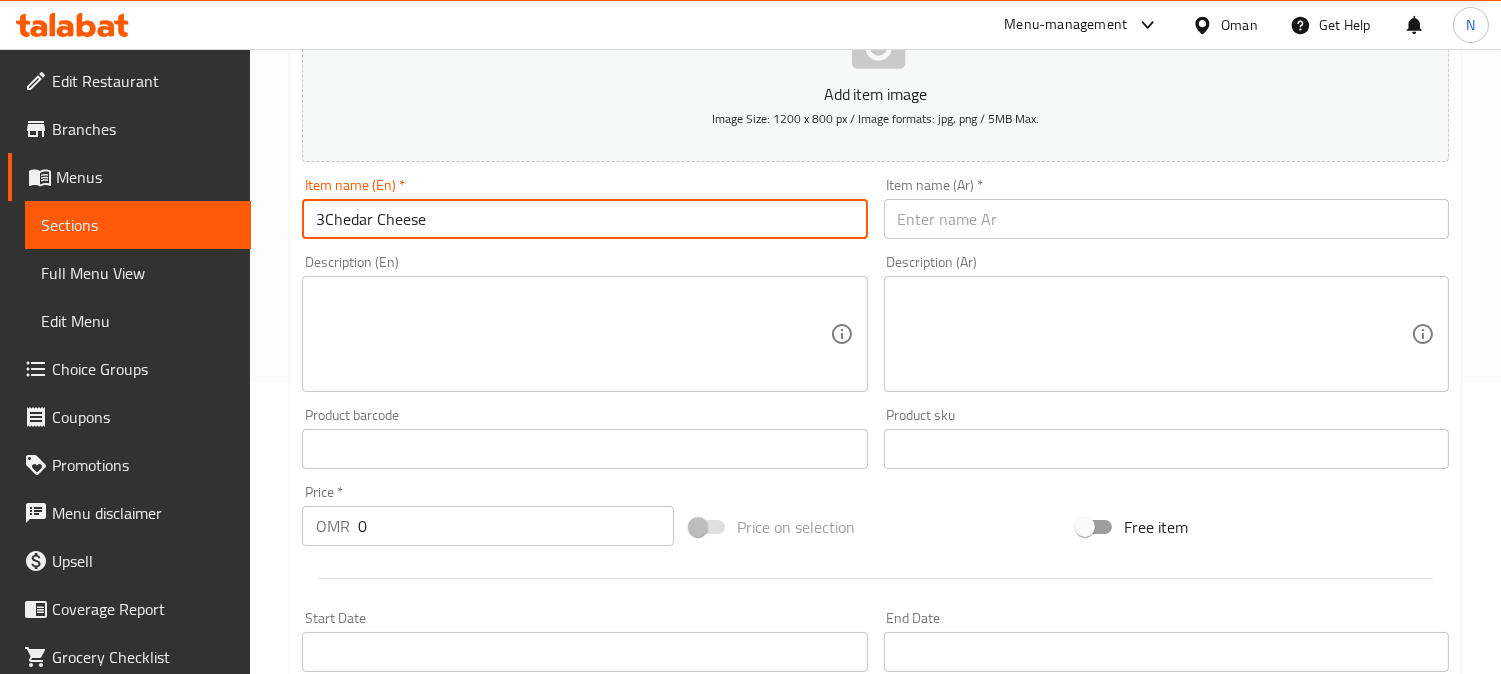 click on "3Chedar Cheese" at bounding box center [584, 219] 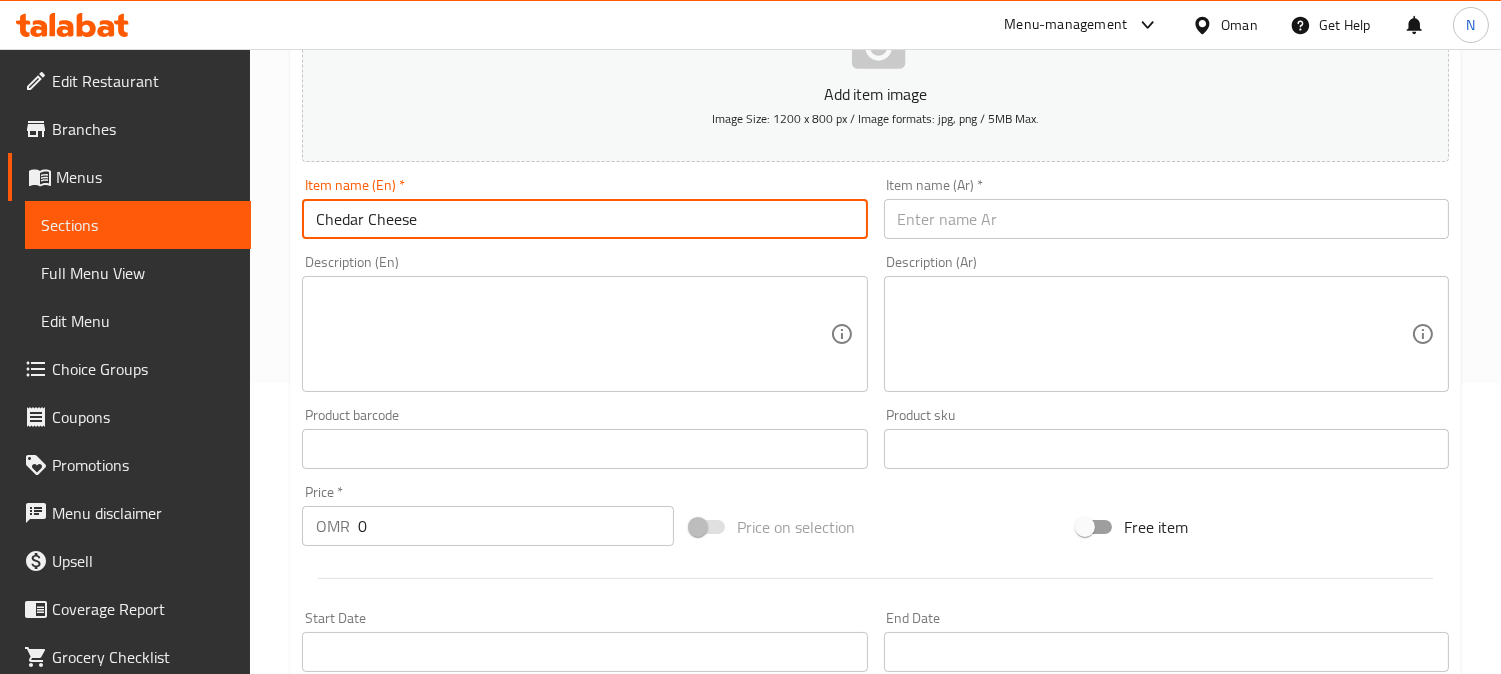 click on "Chedar Cheese" at bounding box center (584, 219) 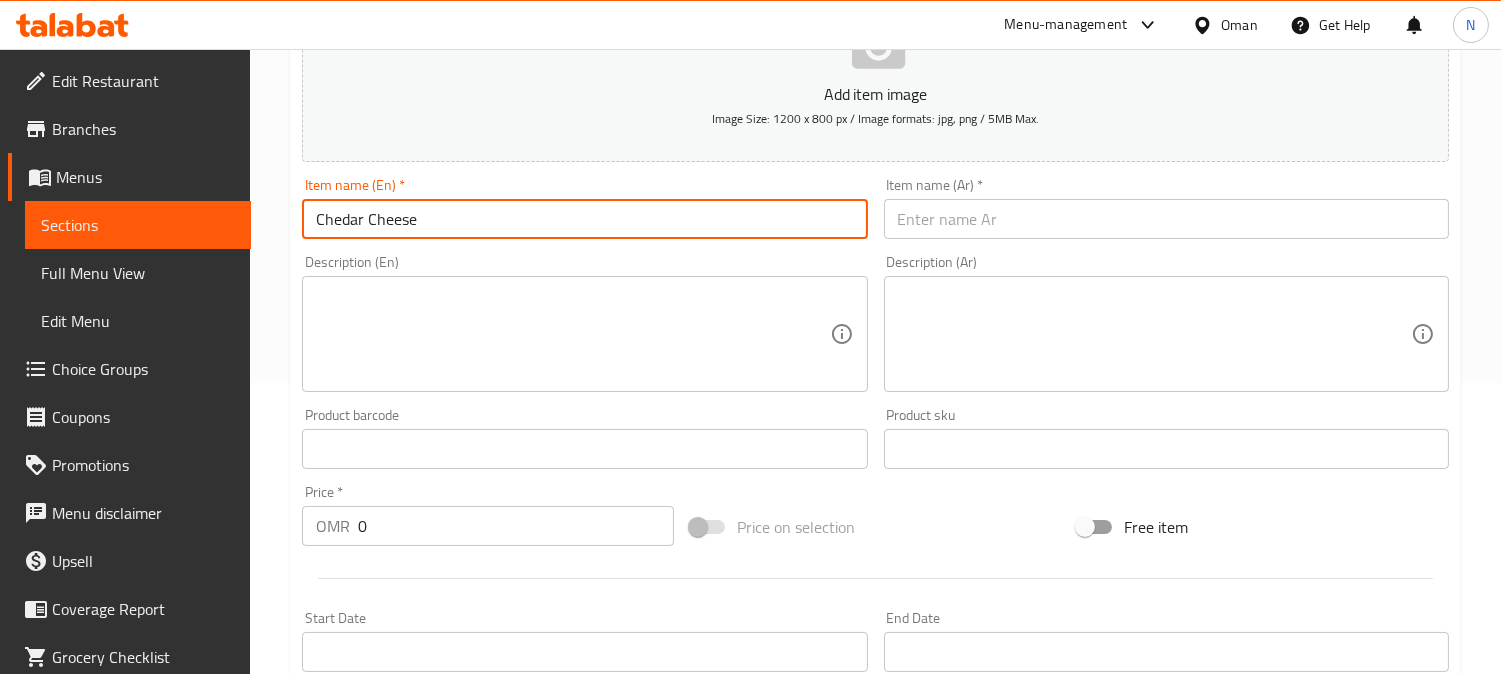 click on "Chedar Cheese" at bounding box center [584, 219] 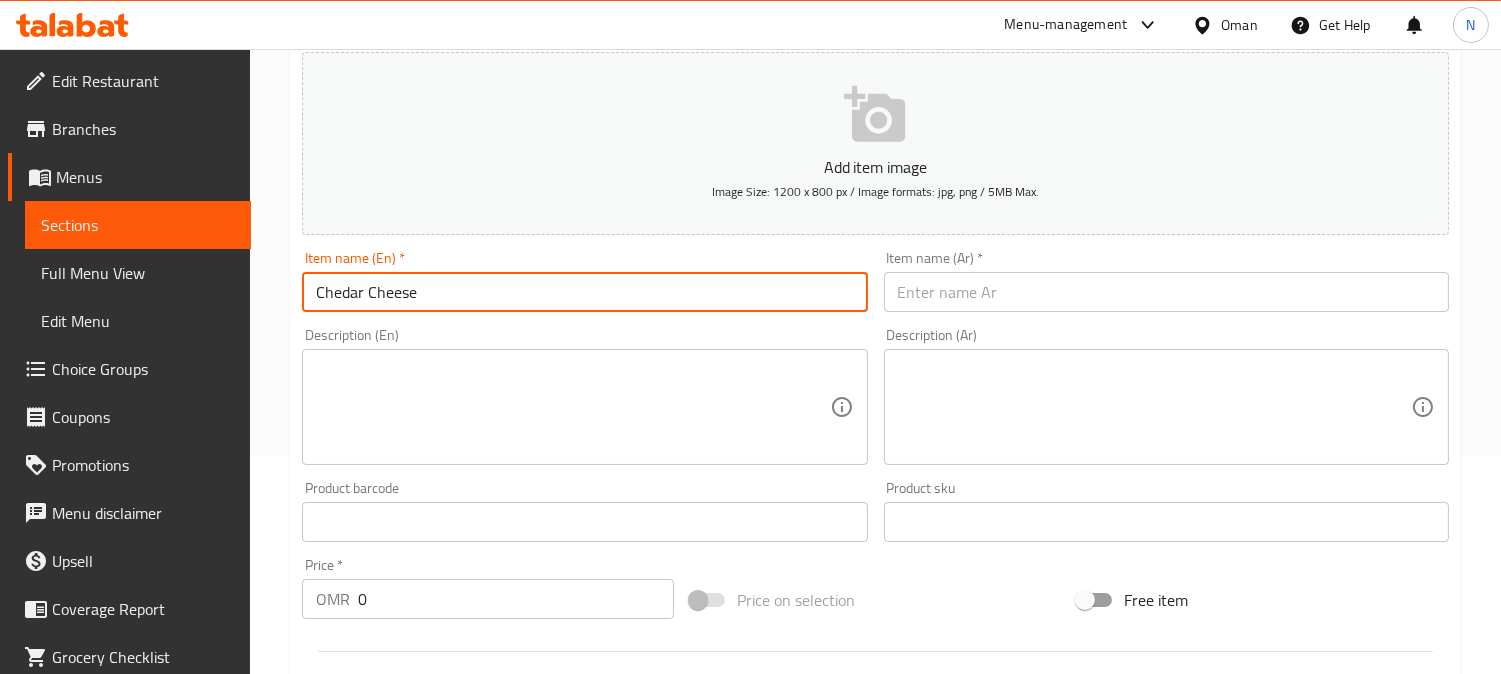 scroll, scrollTop: 180, scrollLeft: 0, axis: vertical 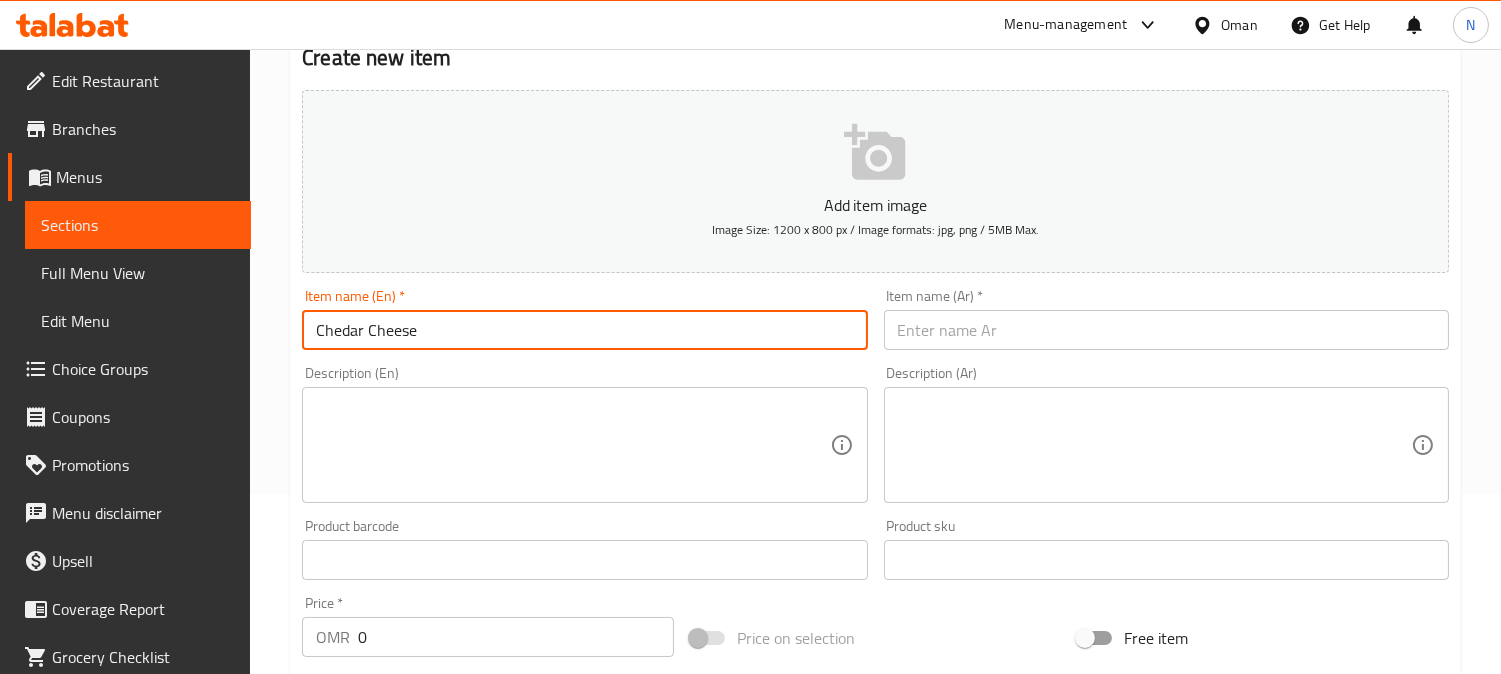 drag, startPoint x: 415, startPoint y: 228, endPoint x: 310, endPoint y: 237, distance: 105.38501 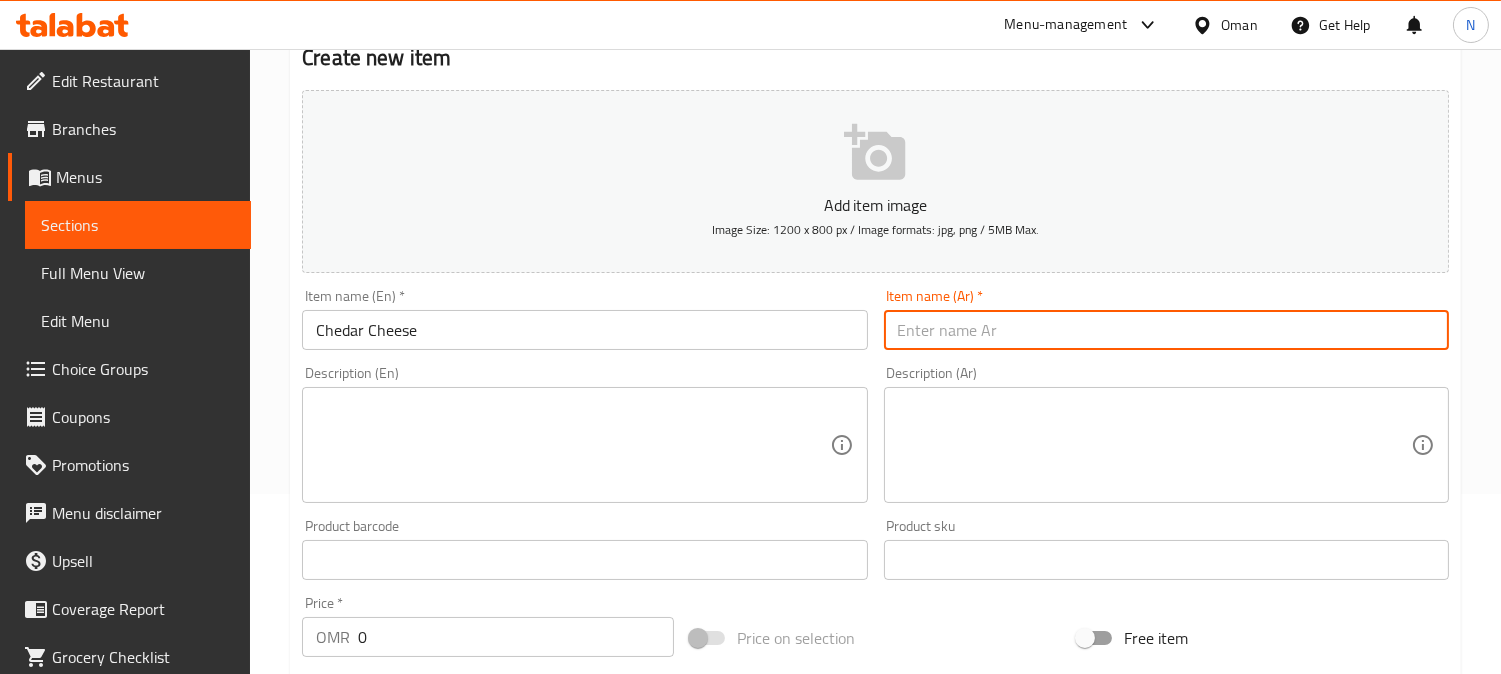 paste on "جبنة شيدر" 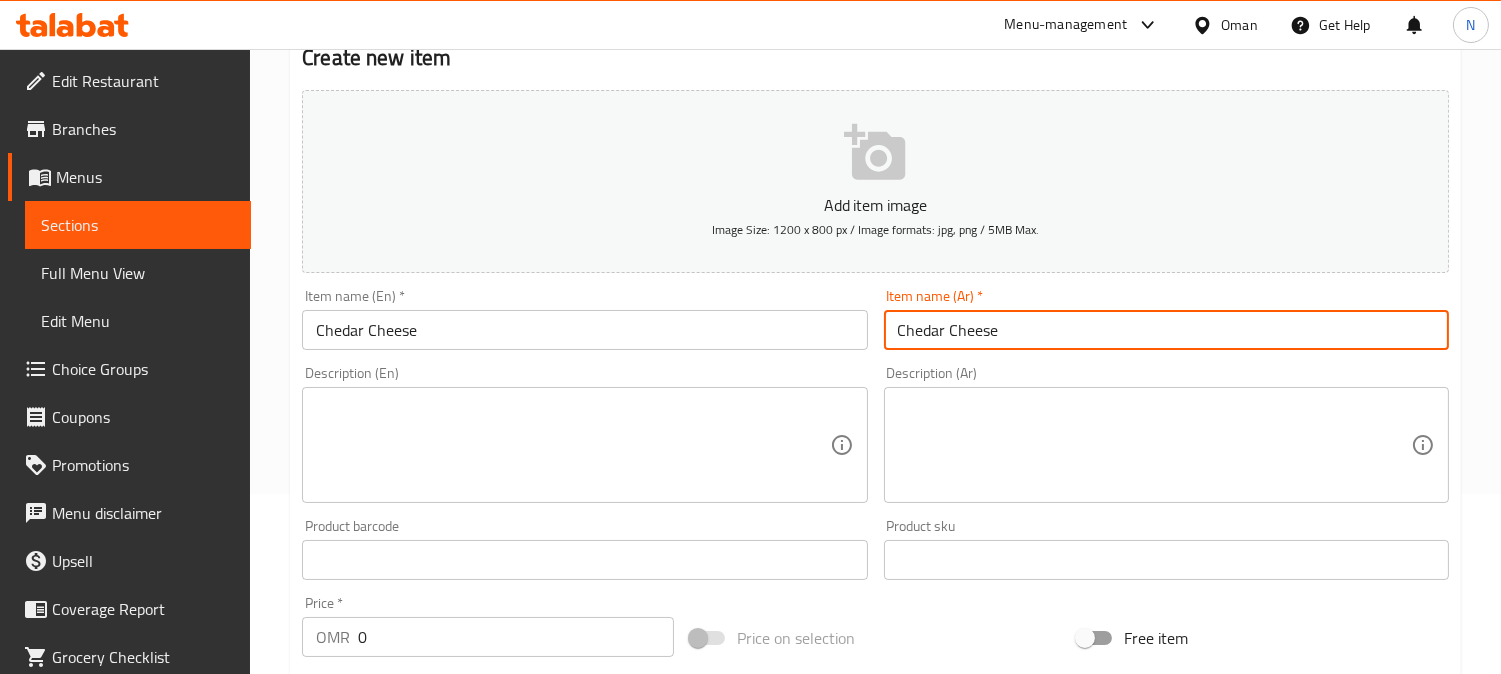 type on "جبنة شيدر" 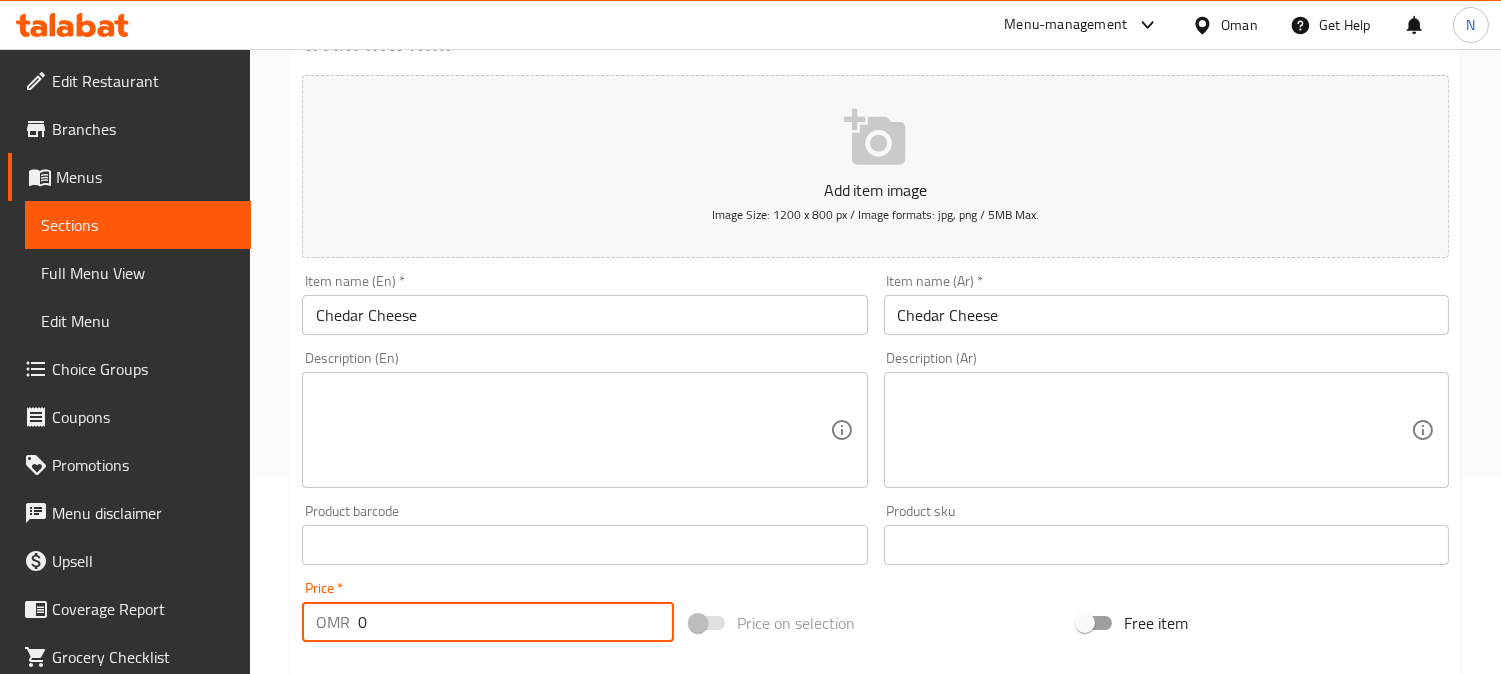 drag, startPoint x: 383, startPoint y: 628, endPoint x: 321, endPoint y: 653, distance: 66.85058 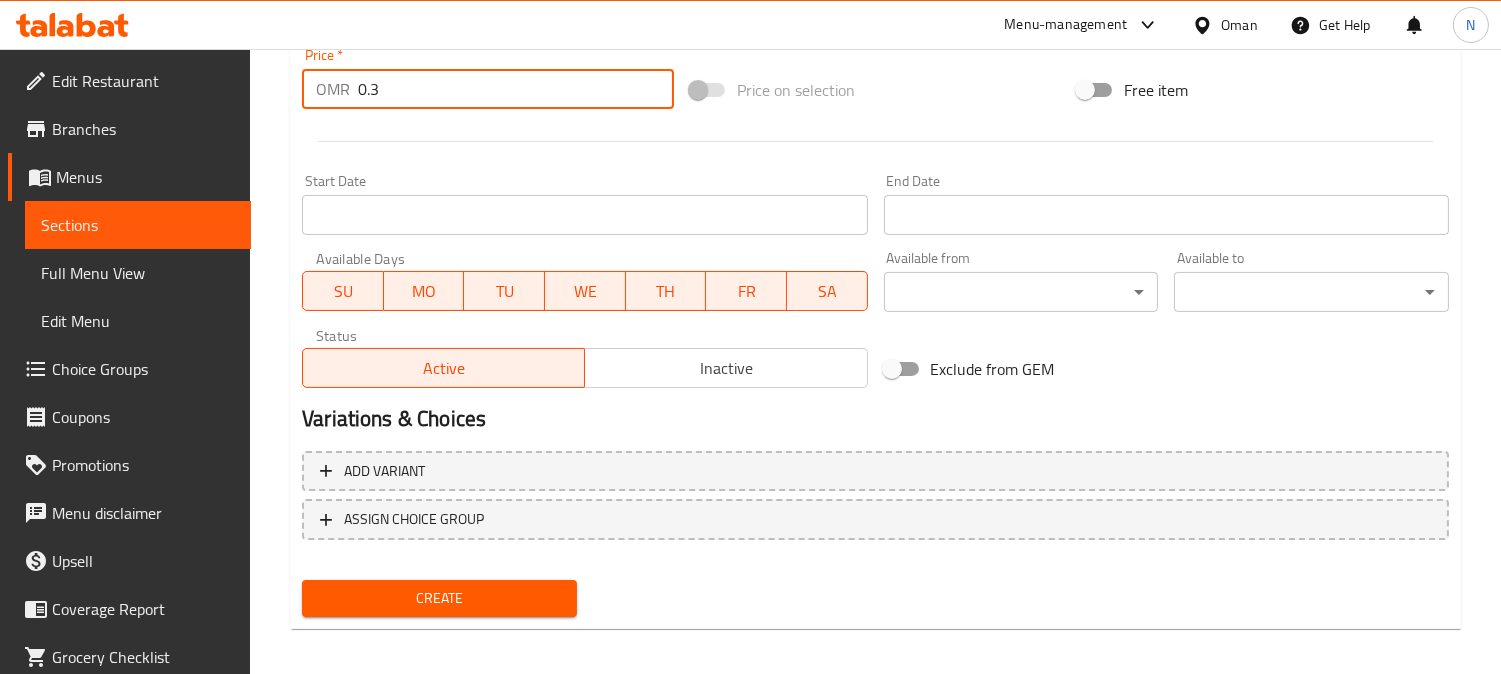 scroll, scrollTop: 735, scrollLeft: 0, axis: vertical 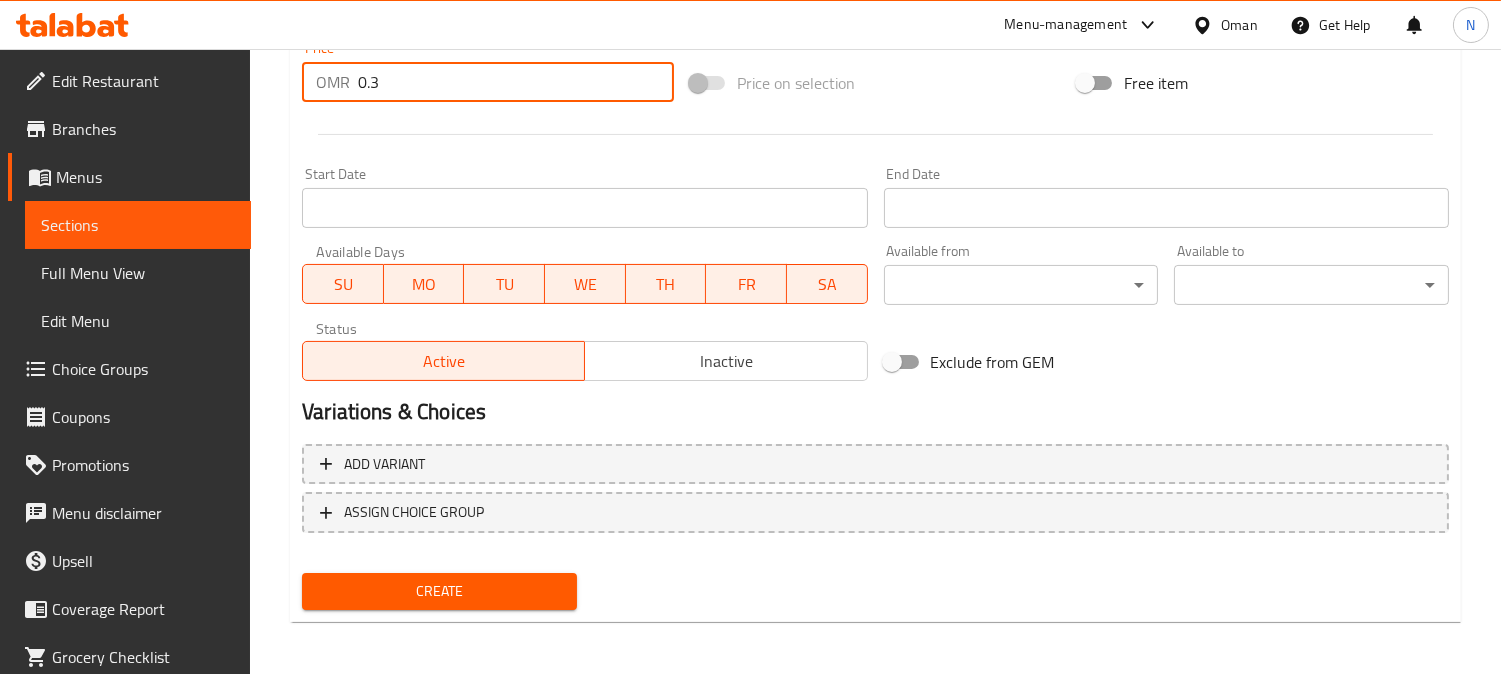 type on "0.3" 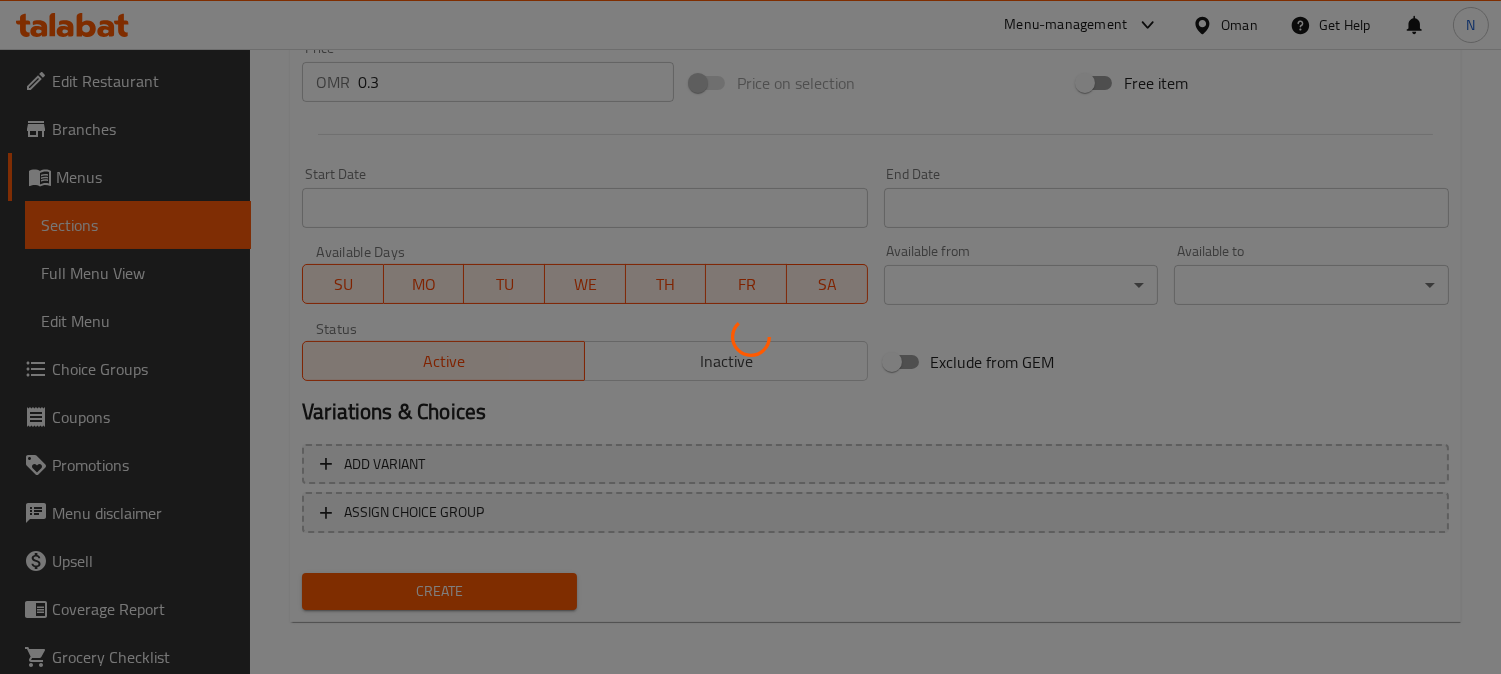 type 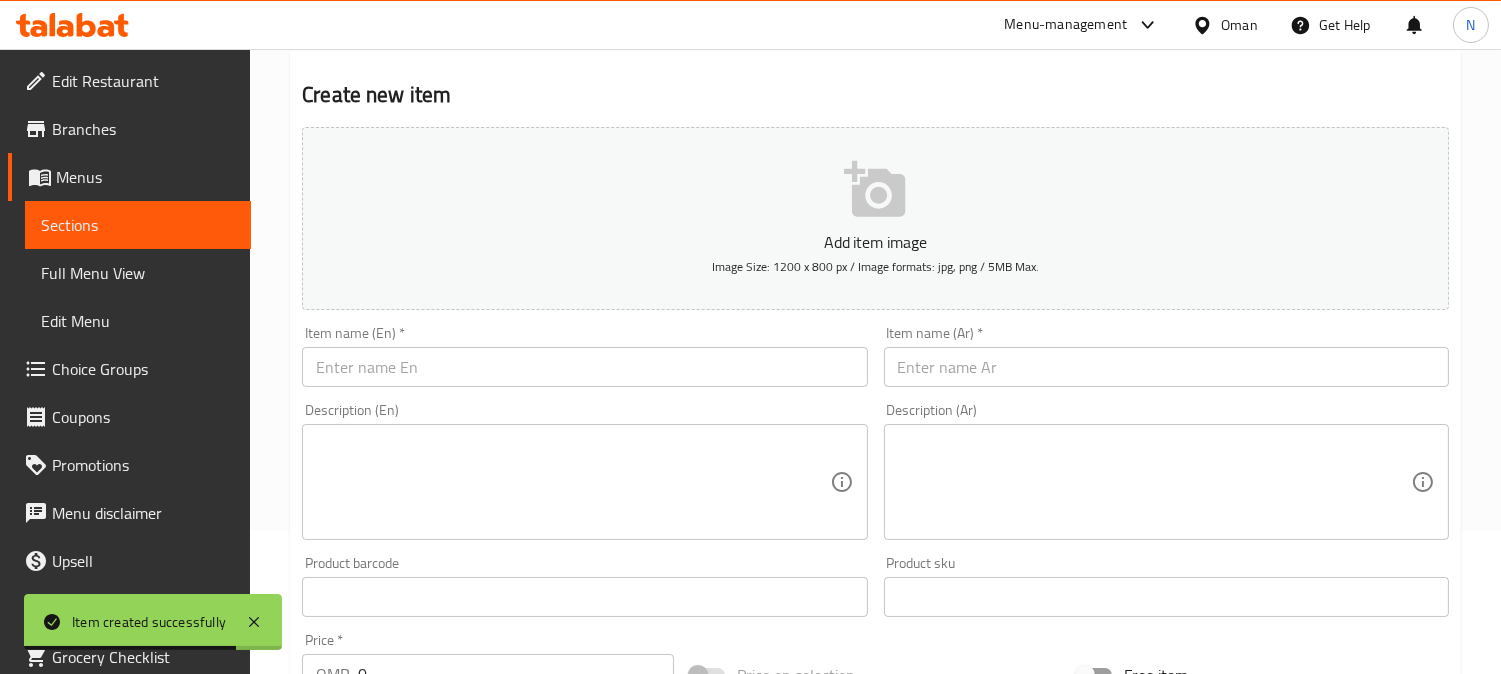 scroll, scrollTop: 68, scrollLeft: 0, axis: vertical 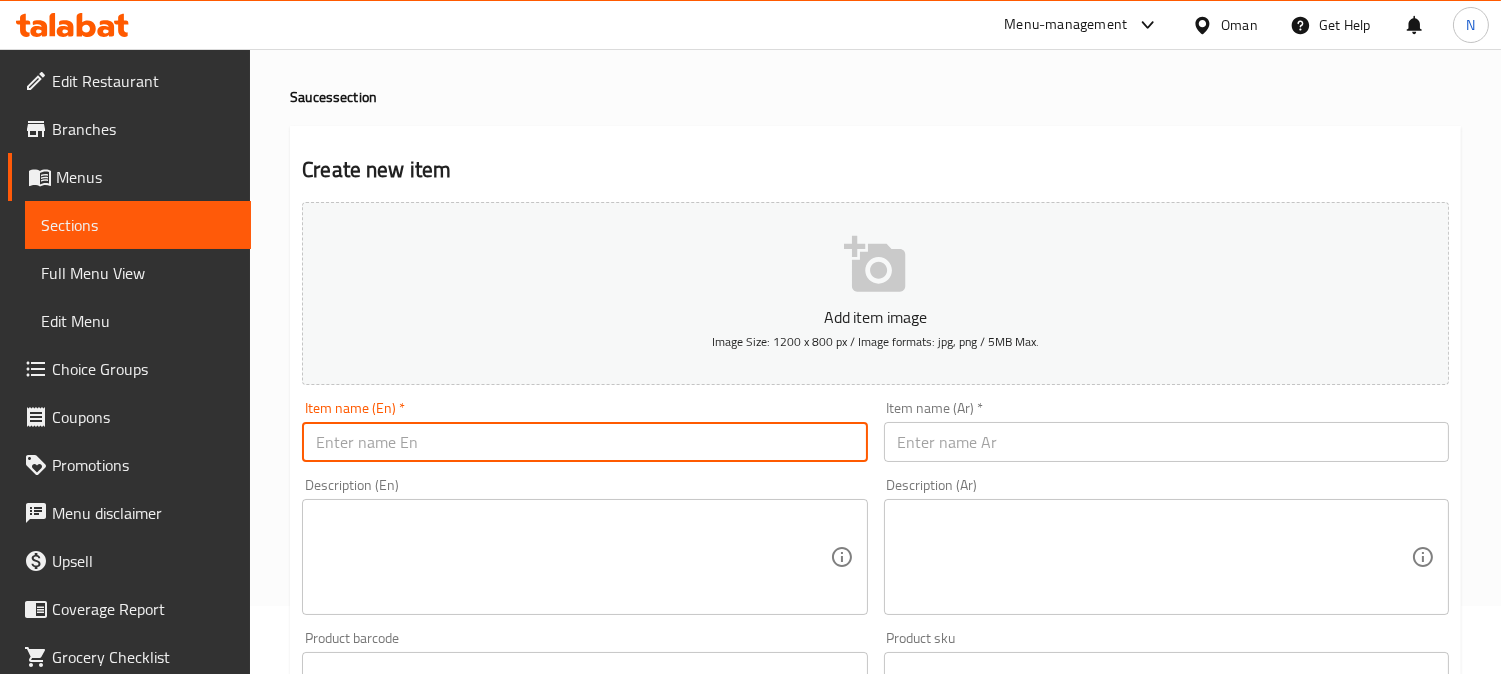 click at bounding box center (584, 442) 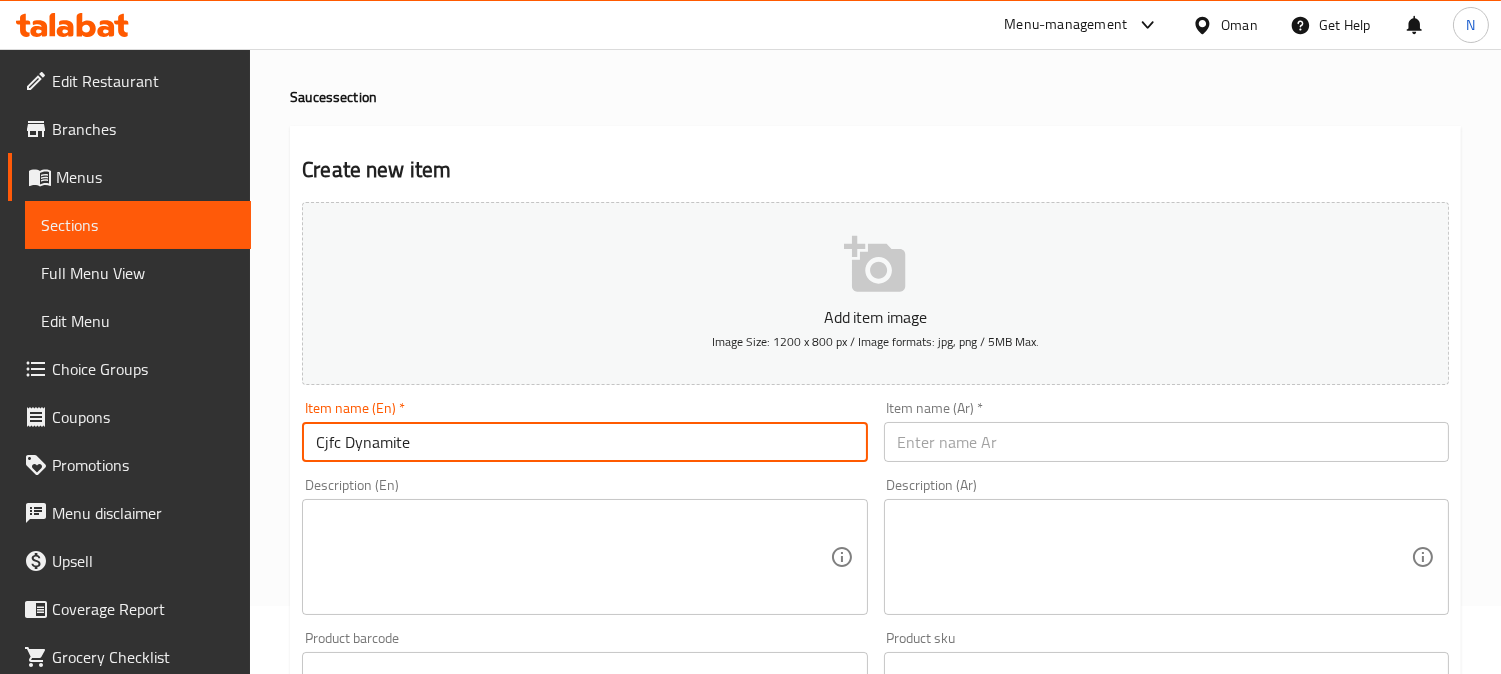 type on "Cjfc Dynamite" 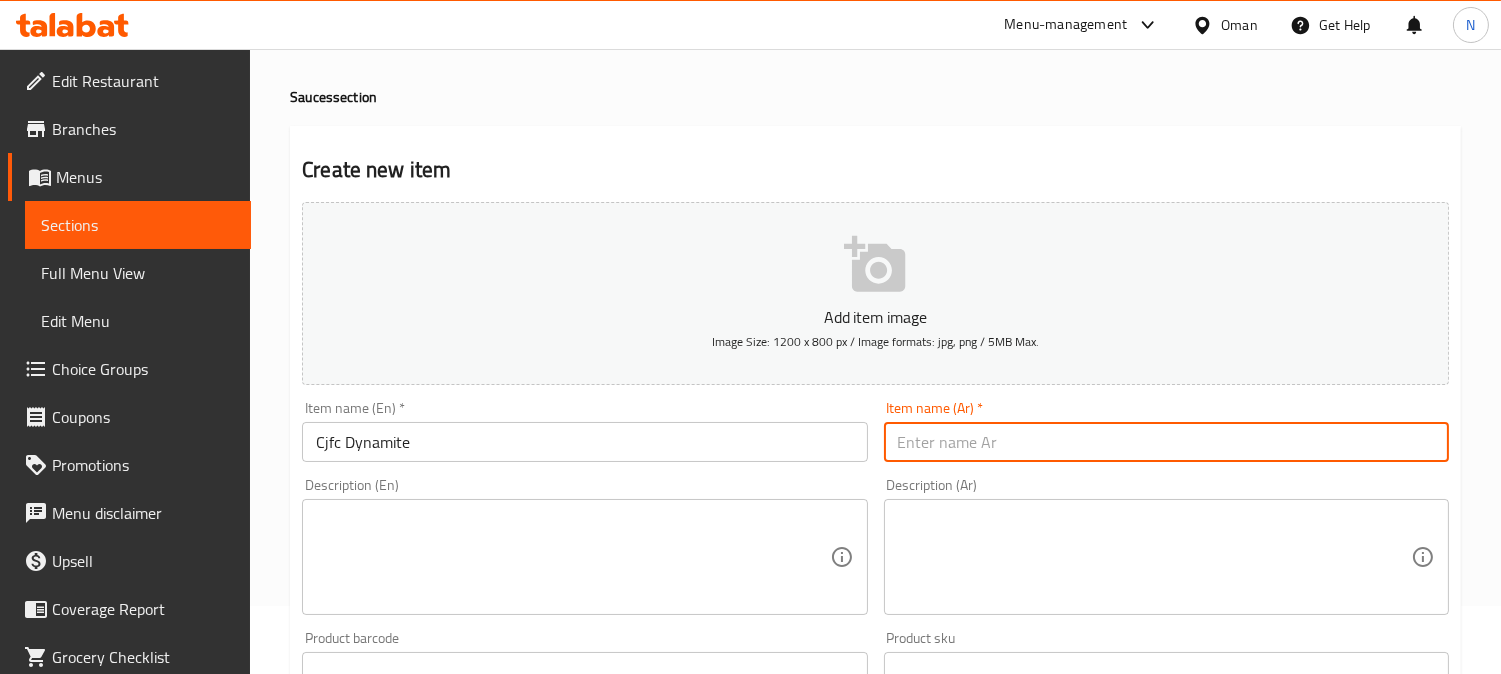 paste on "سي جيه إف سي ديناميت" 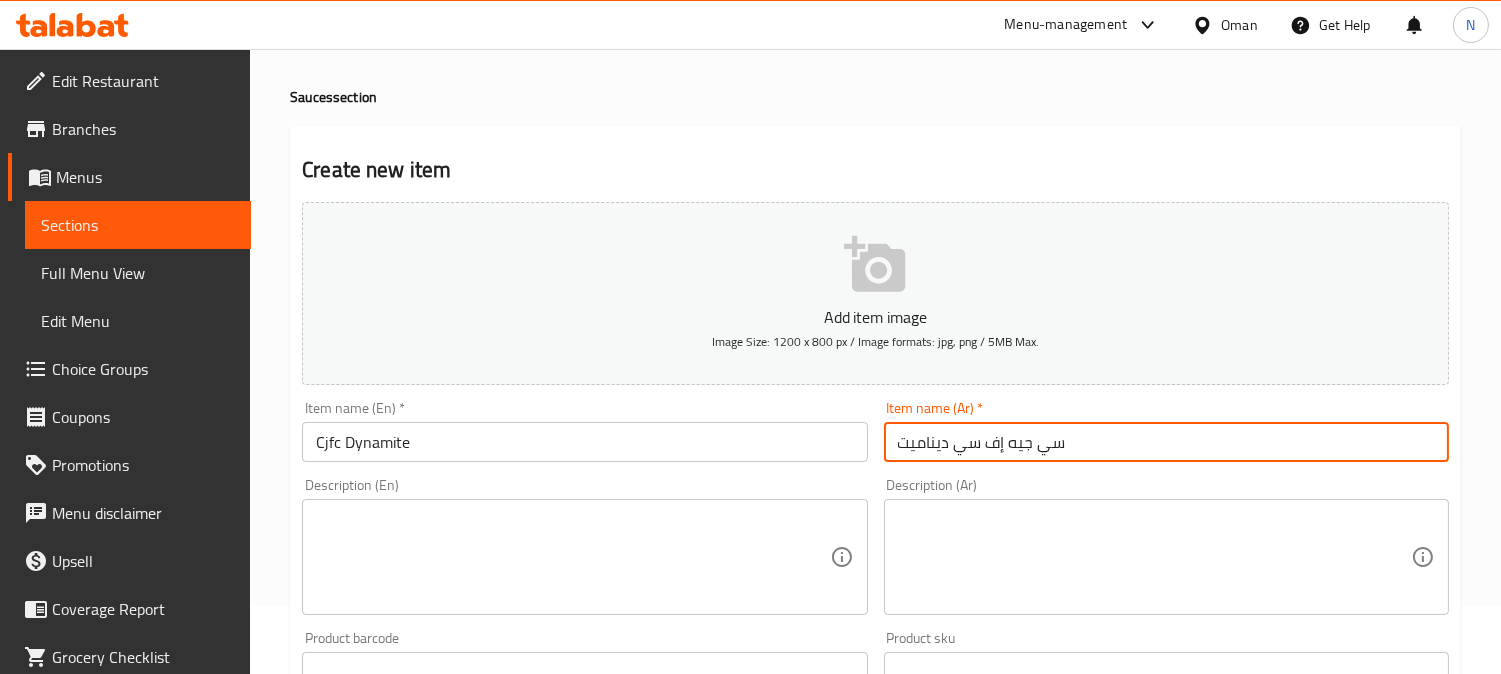 type on "سي جيه إف سي ديناميت" 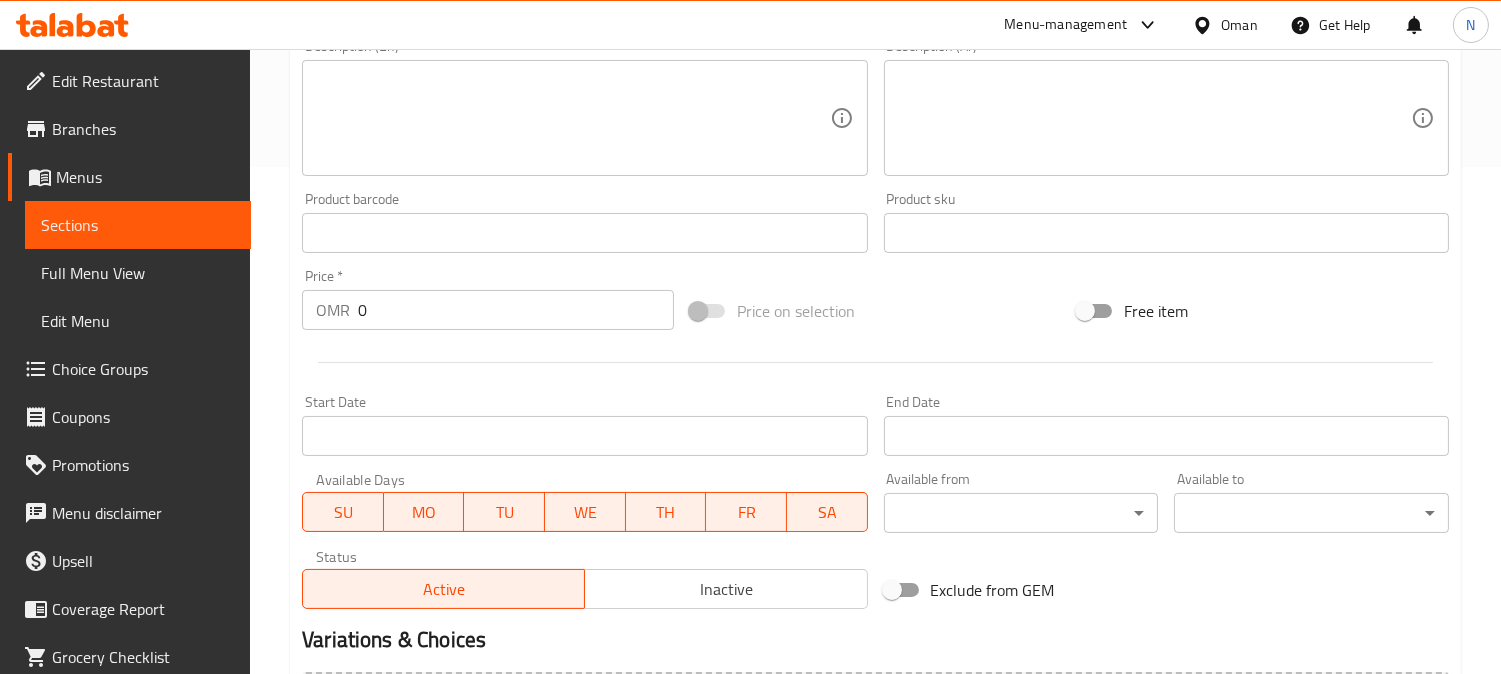 scroll, scrollTop: 513, scrollLeft: 0, axis: vertical 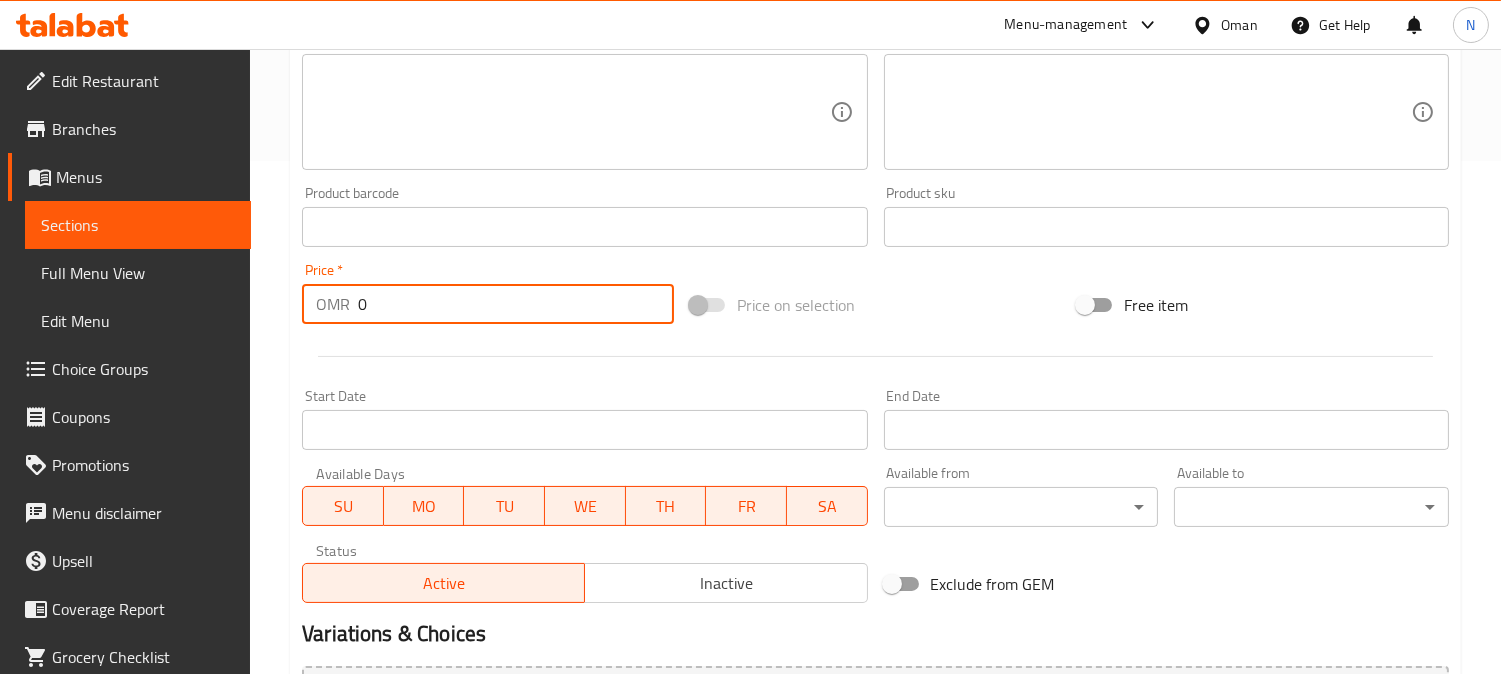 drag, startPoint x: 368, startPoint y: 320, endPoint x: 345, endPoint y: 317, distance: 23.194826 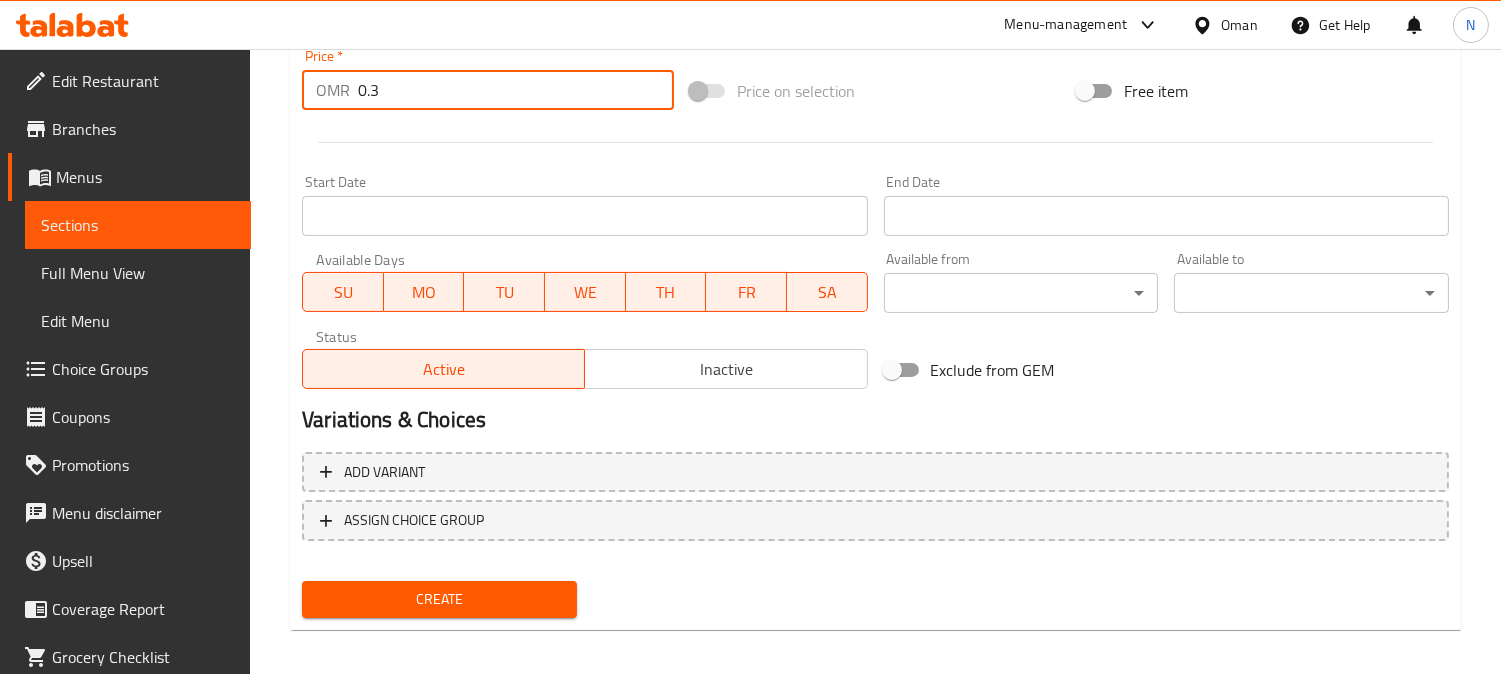 scroll, scrollTop: 735, scrollLeft: 0, axis: vertical 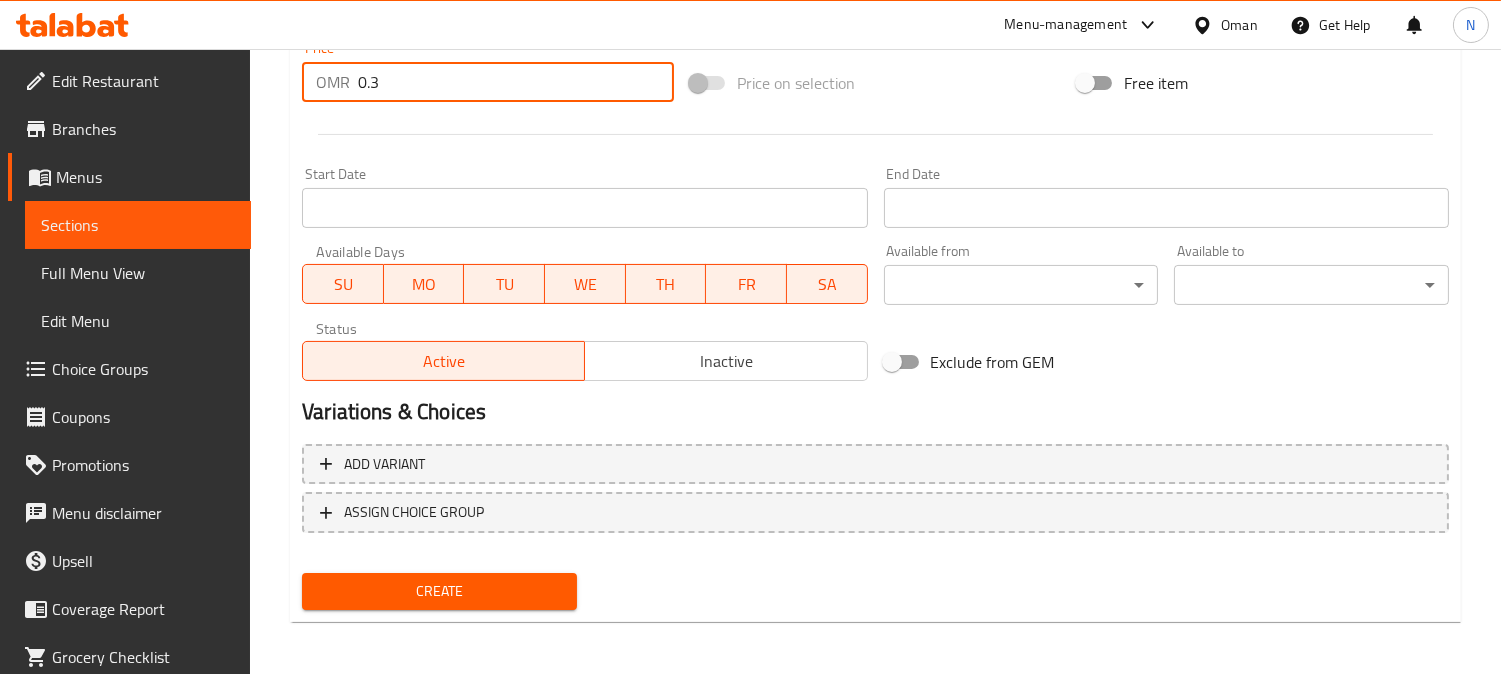 type on "0.3" 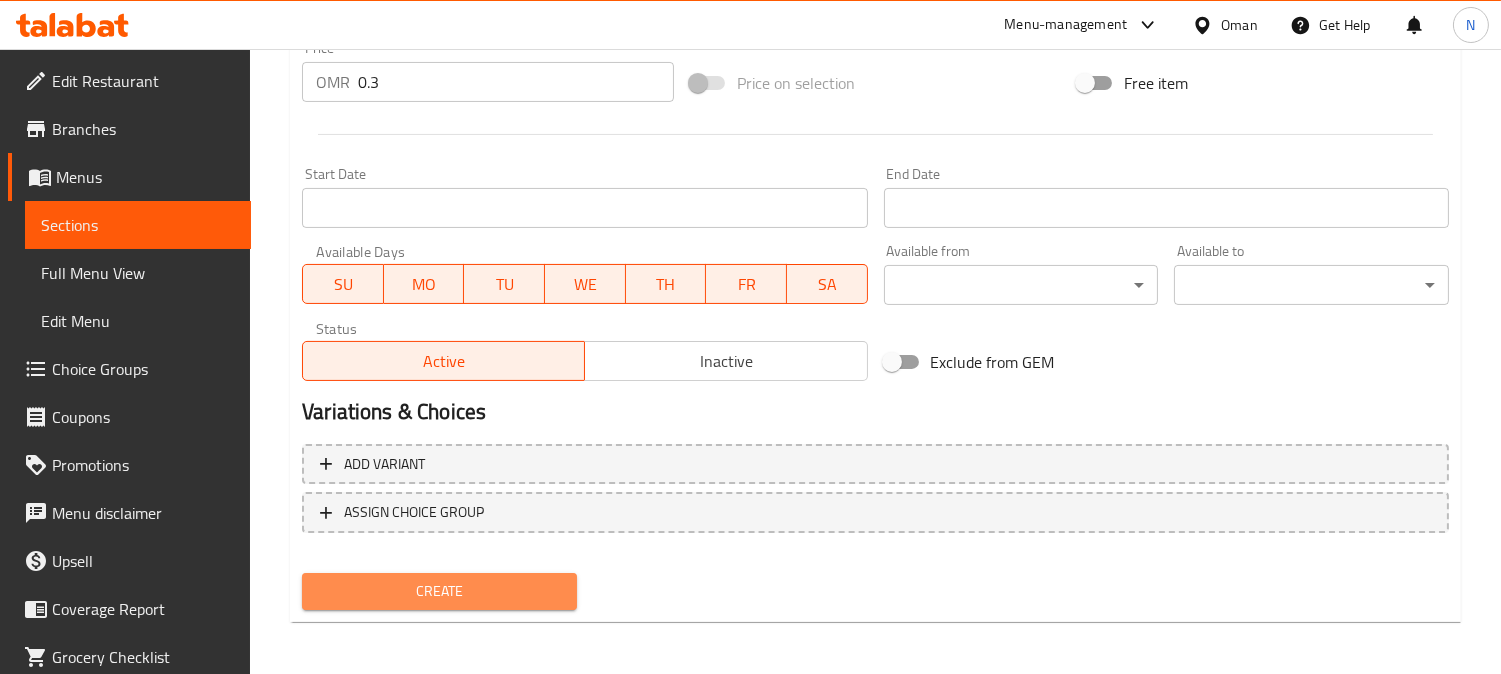 click on "Create" at bounding box center [439, 591] 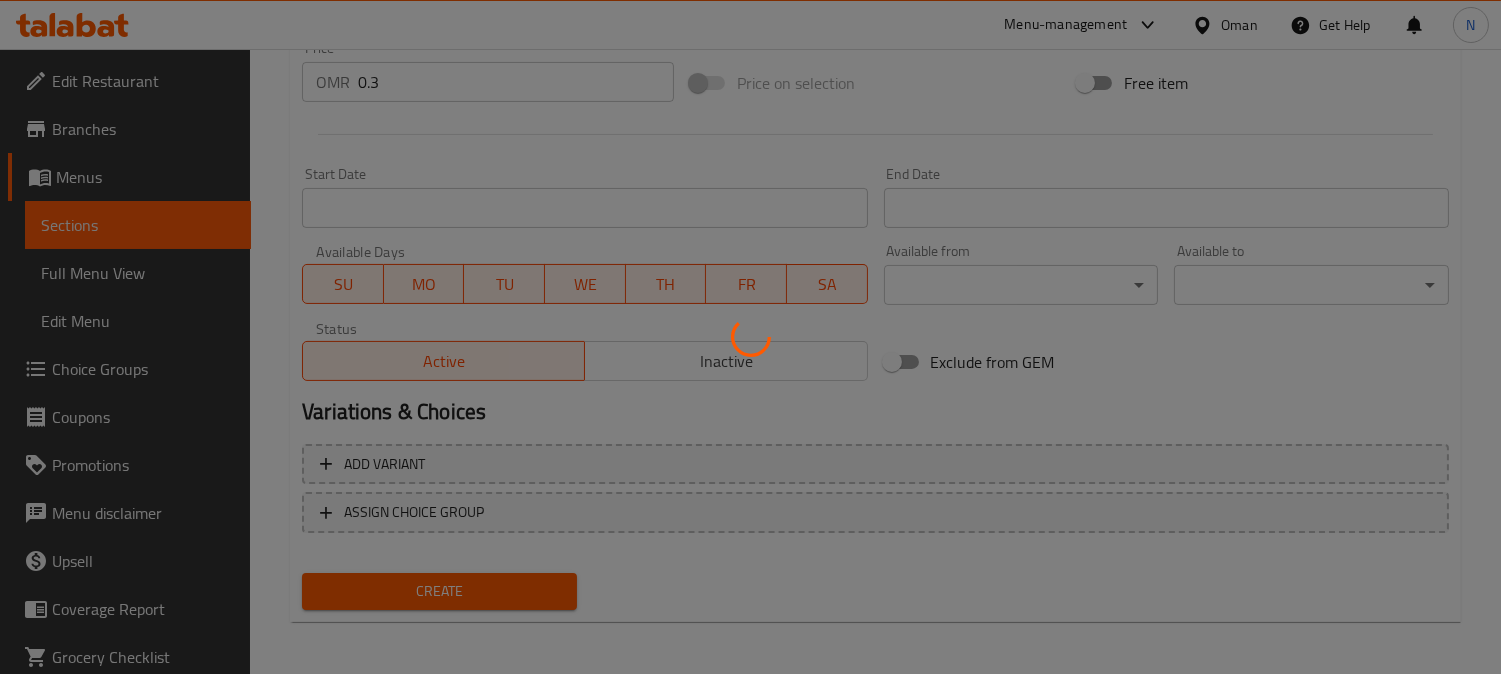 type 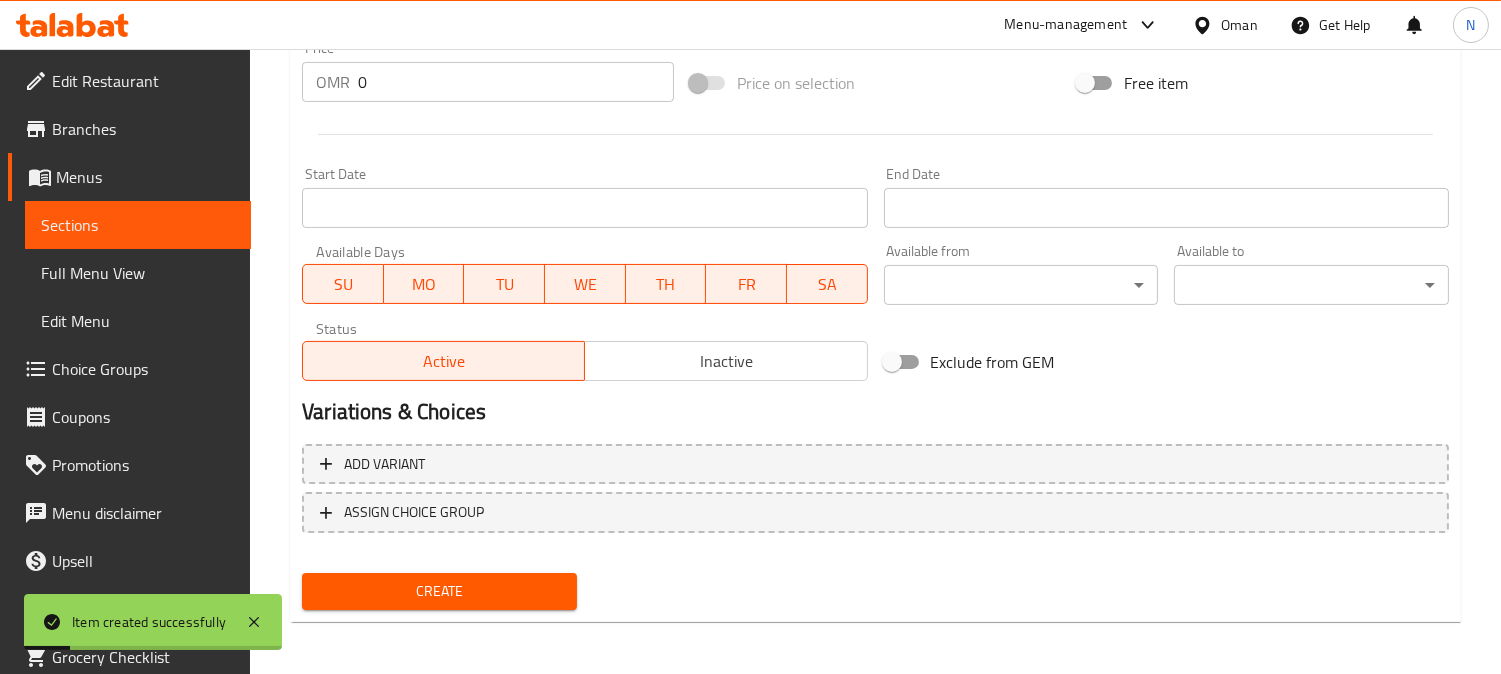 click on "Sections" at bounding box center [138, 225] 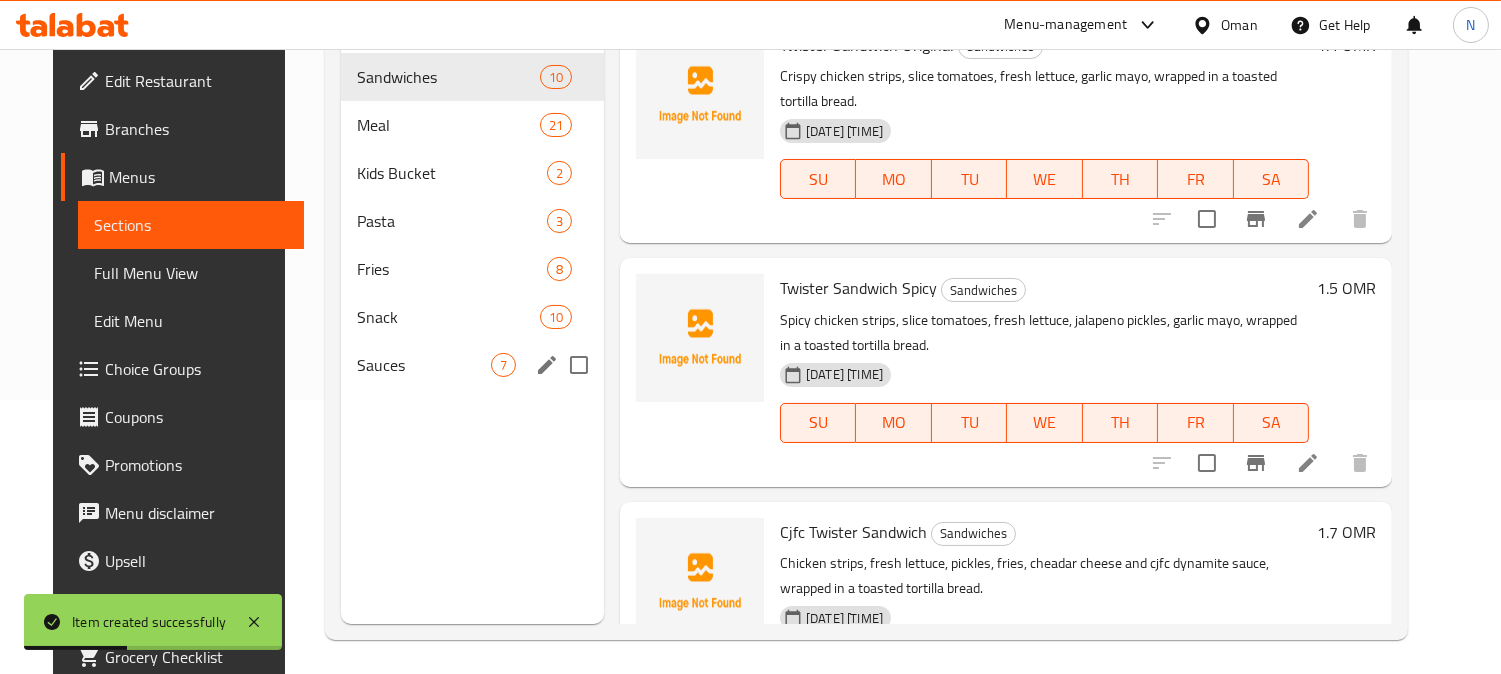 scroll, scrollTop: 280, scrollLeft: 0, axis: vertical 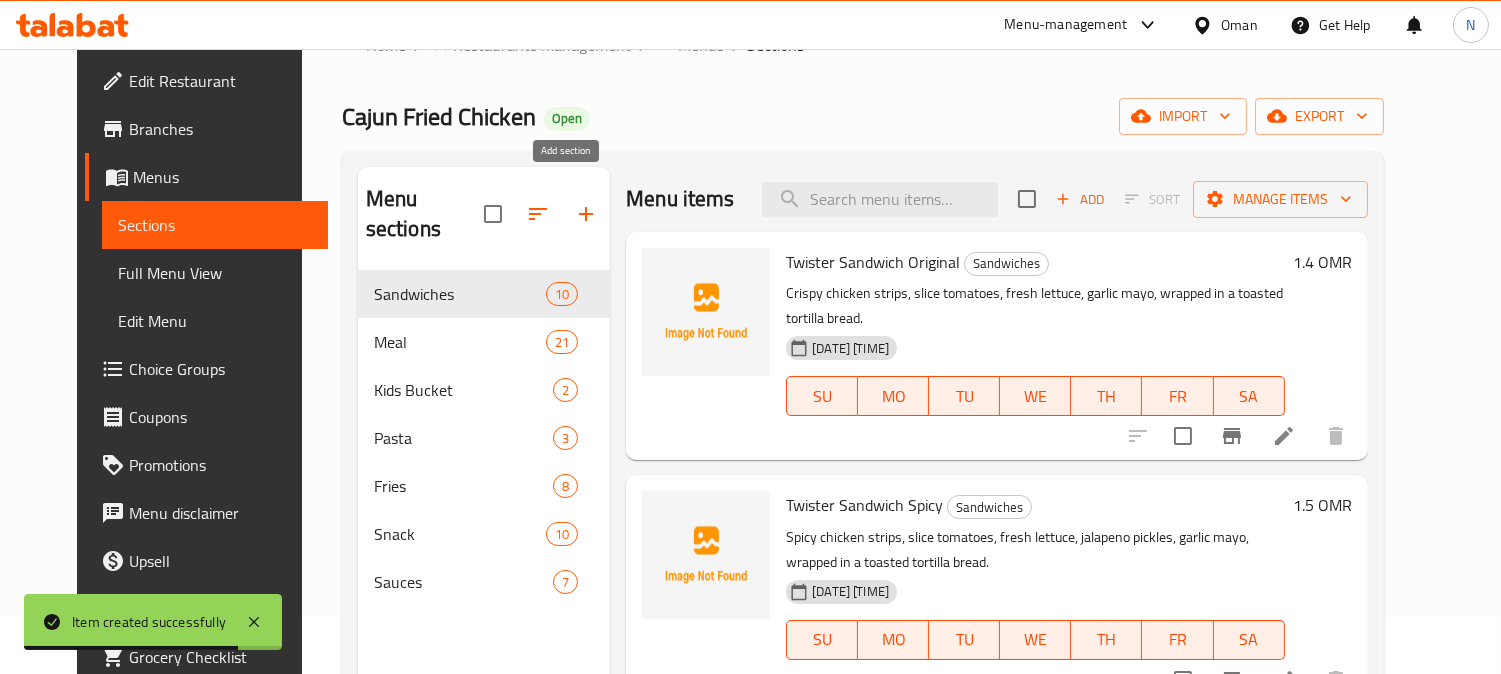 click 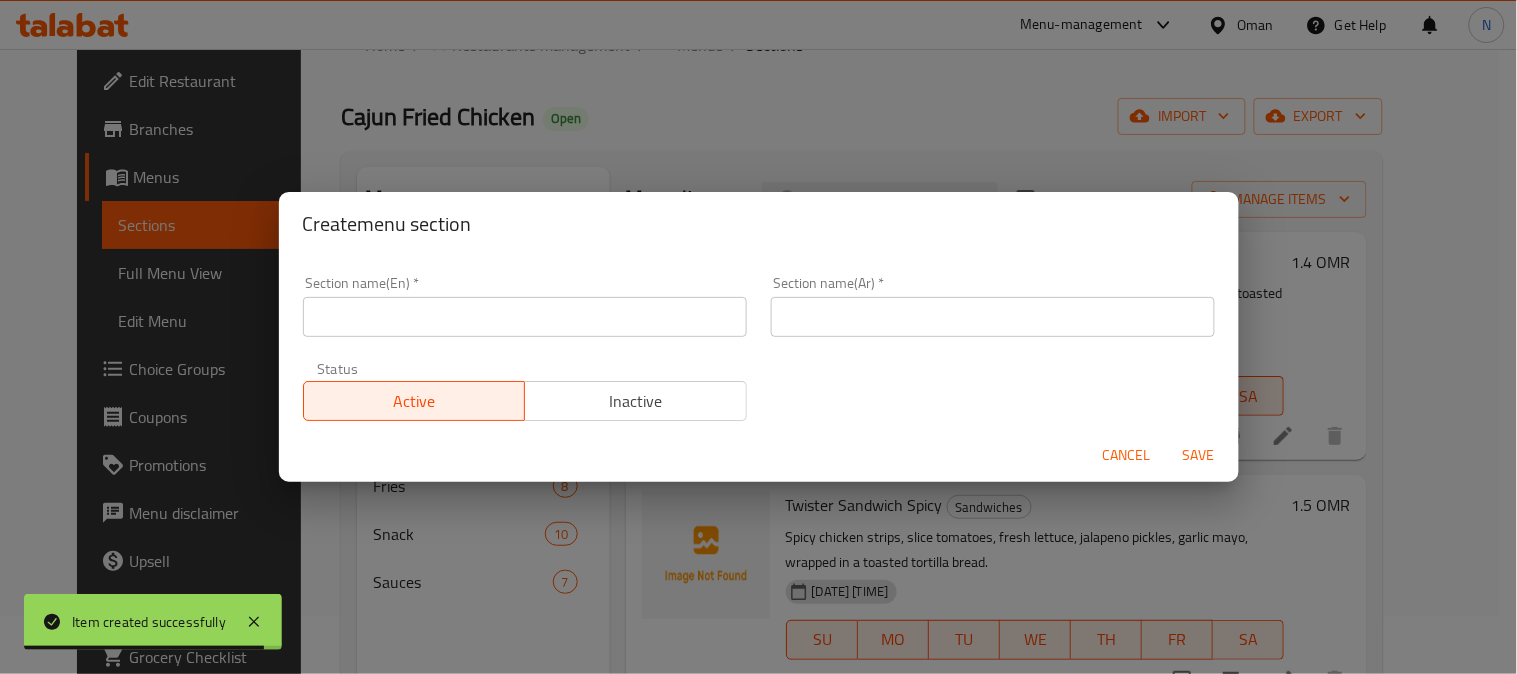 click at bounding box center [525, 317] 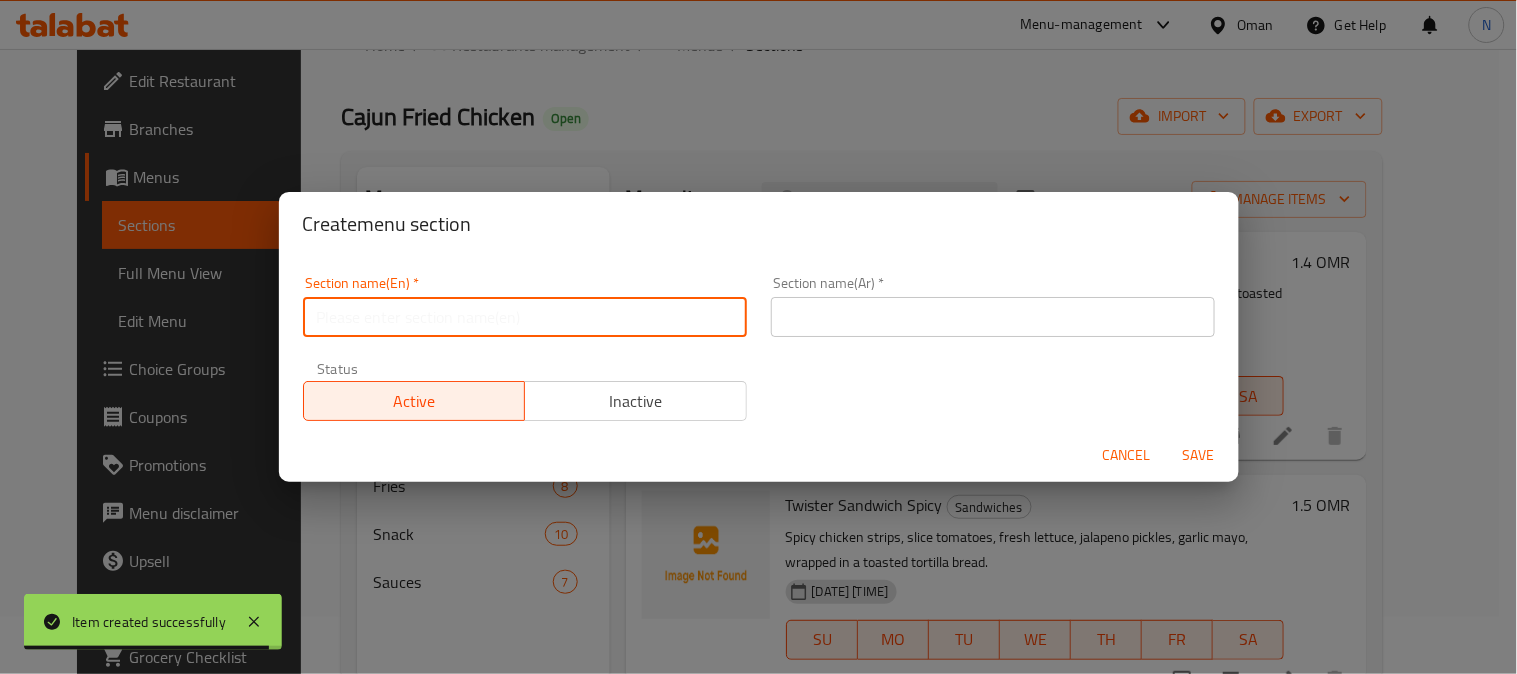 paste on "DRINKS Fresh Juice" 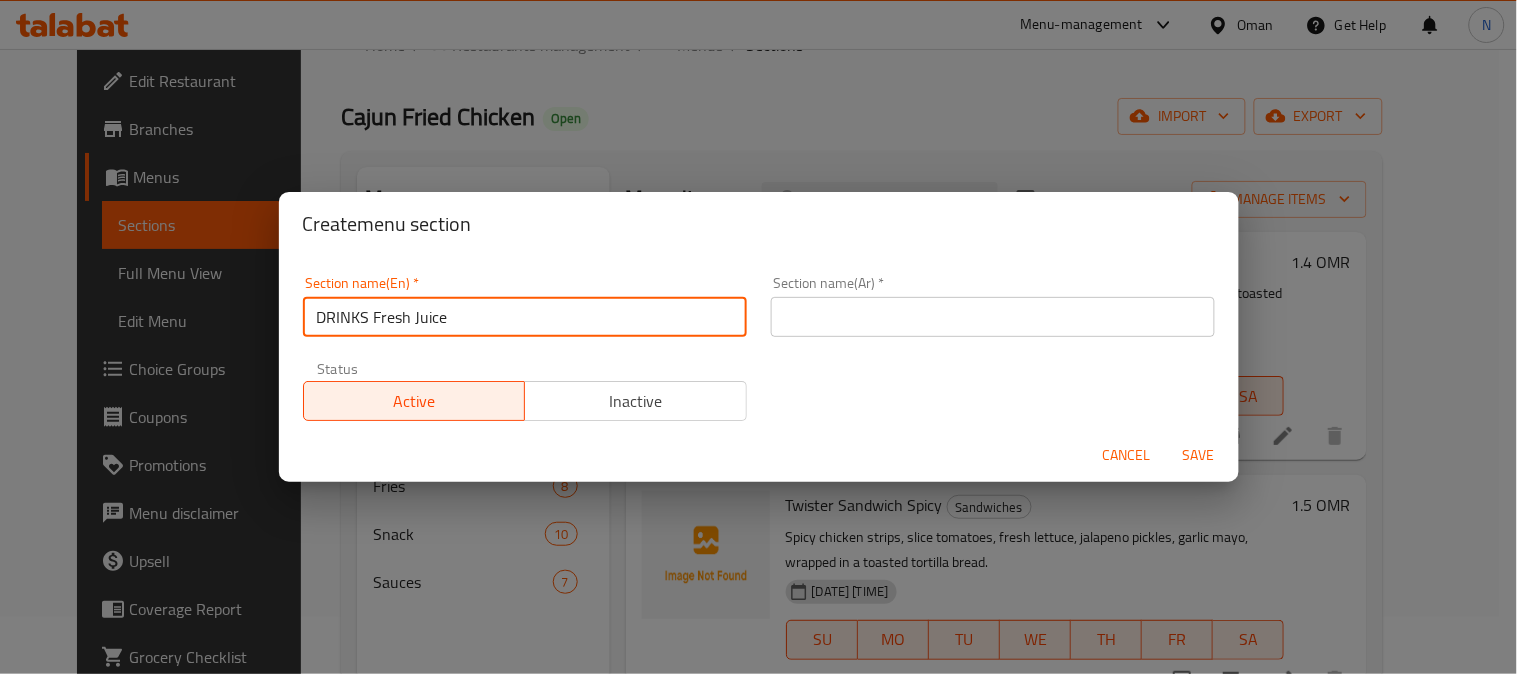 click on "DRINKS Fresh Juice" at bounding box center [525, 317] 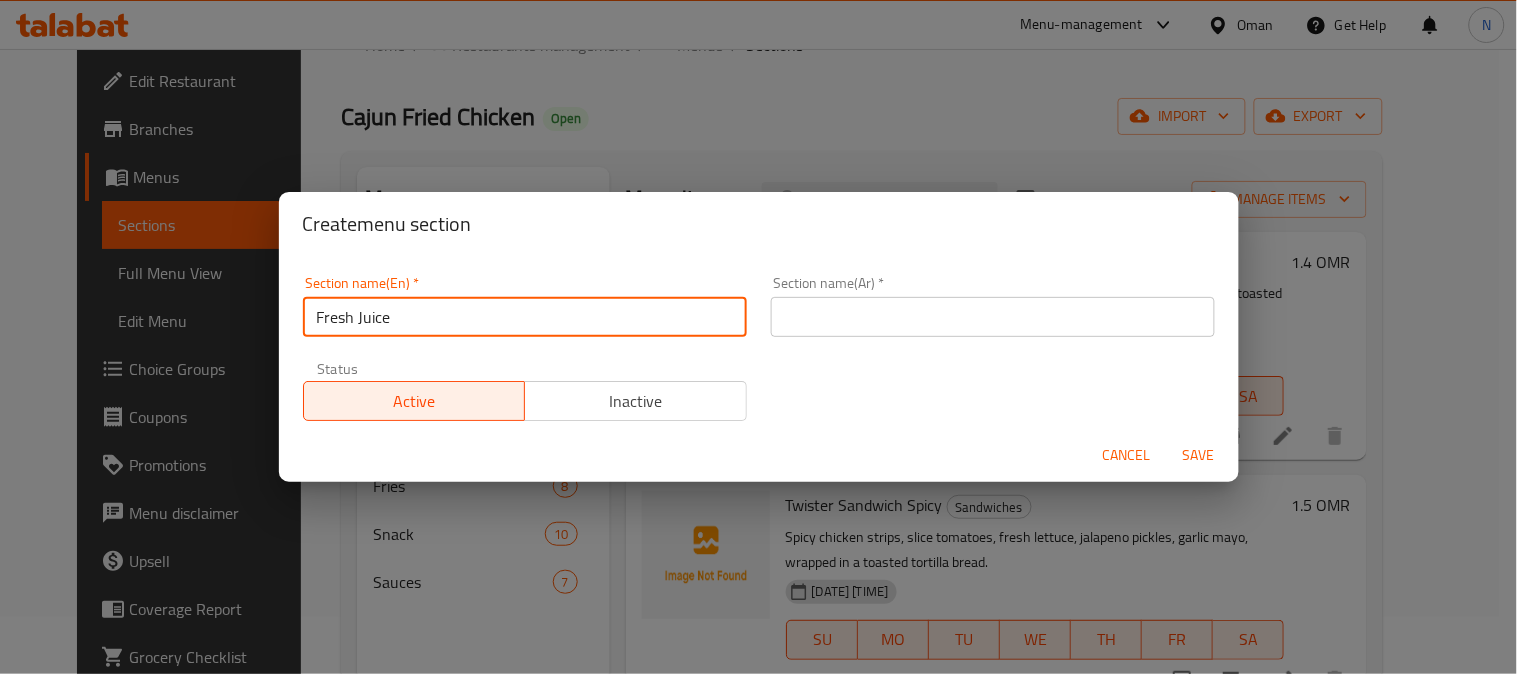click on "Fresh Juice" at bounding box center [525, 317] 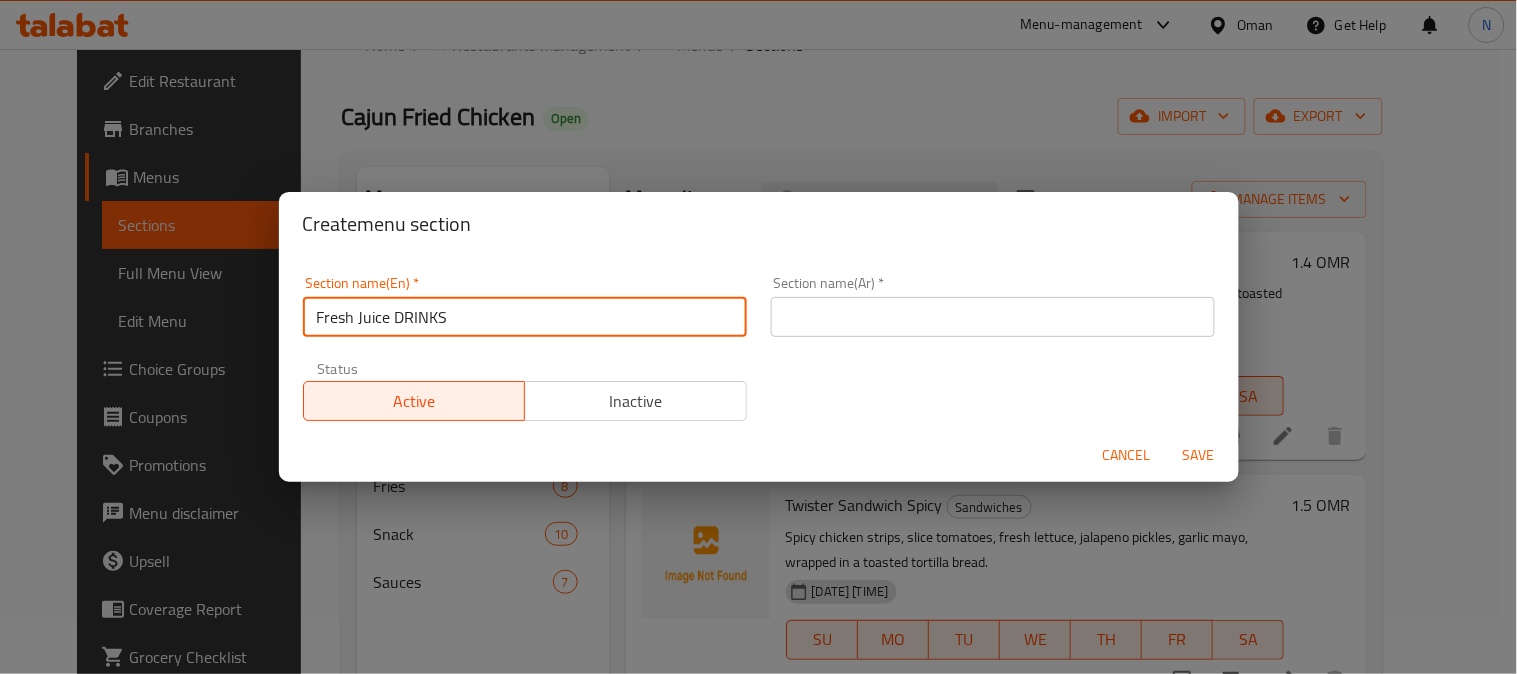 click on "Fresh Juice DRINKS" at bounding box center [525, 317] 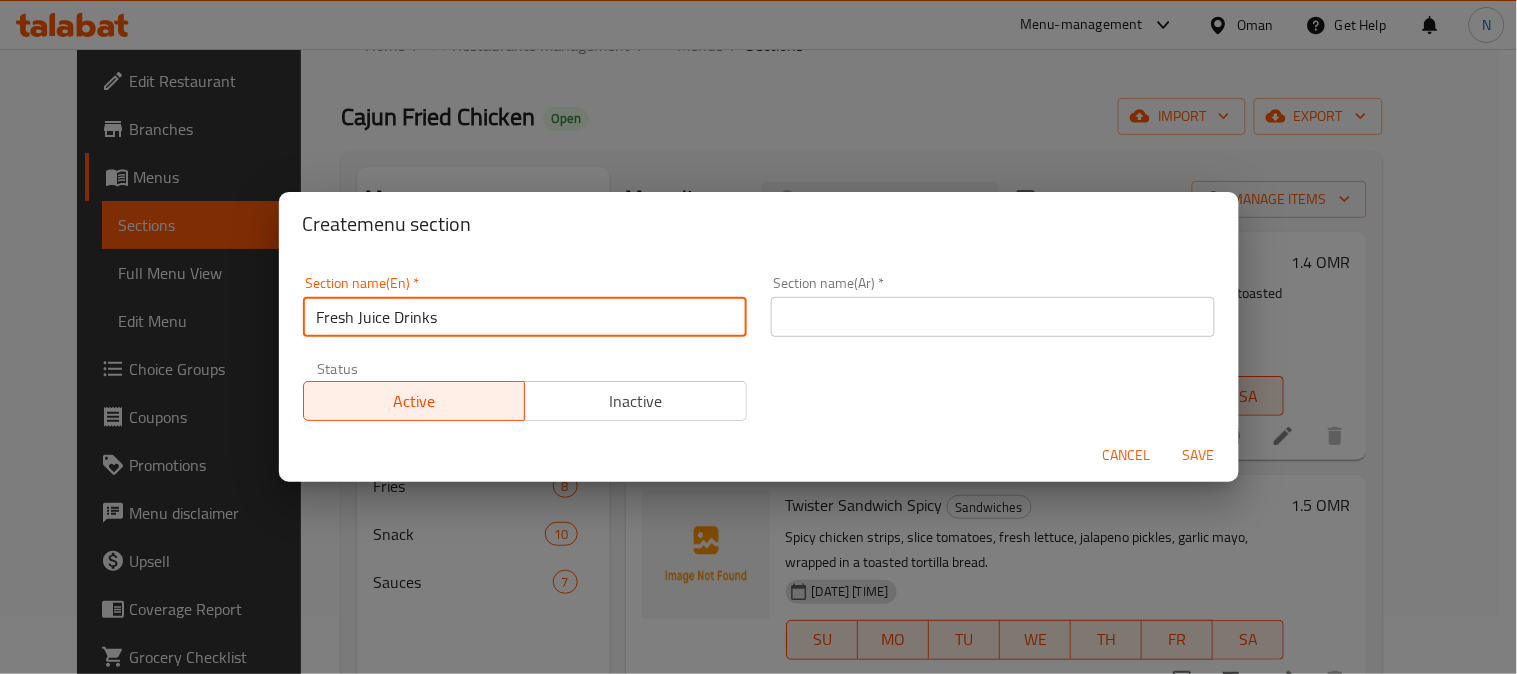 type on "Fresh Juice Drinks" 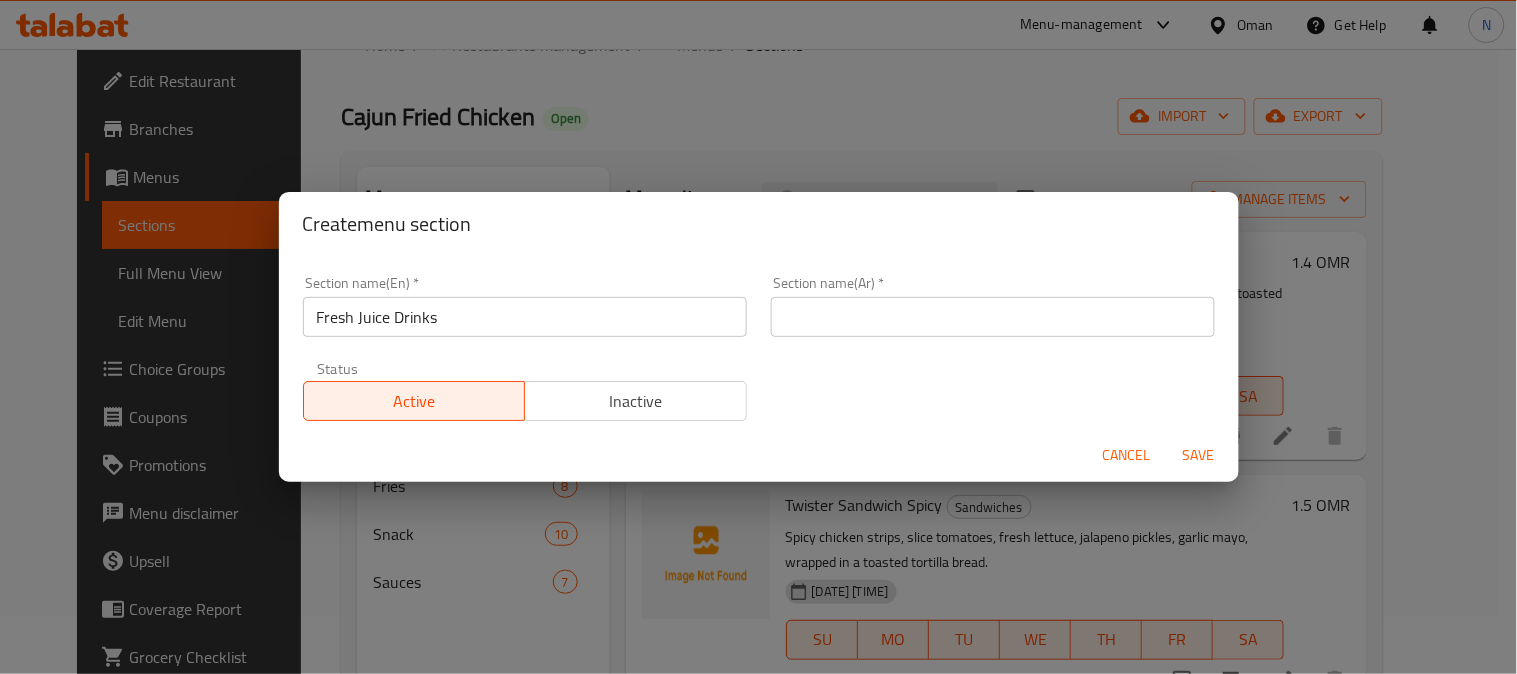 click at bounding box center [993, 317] 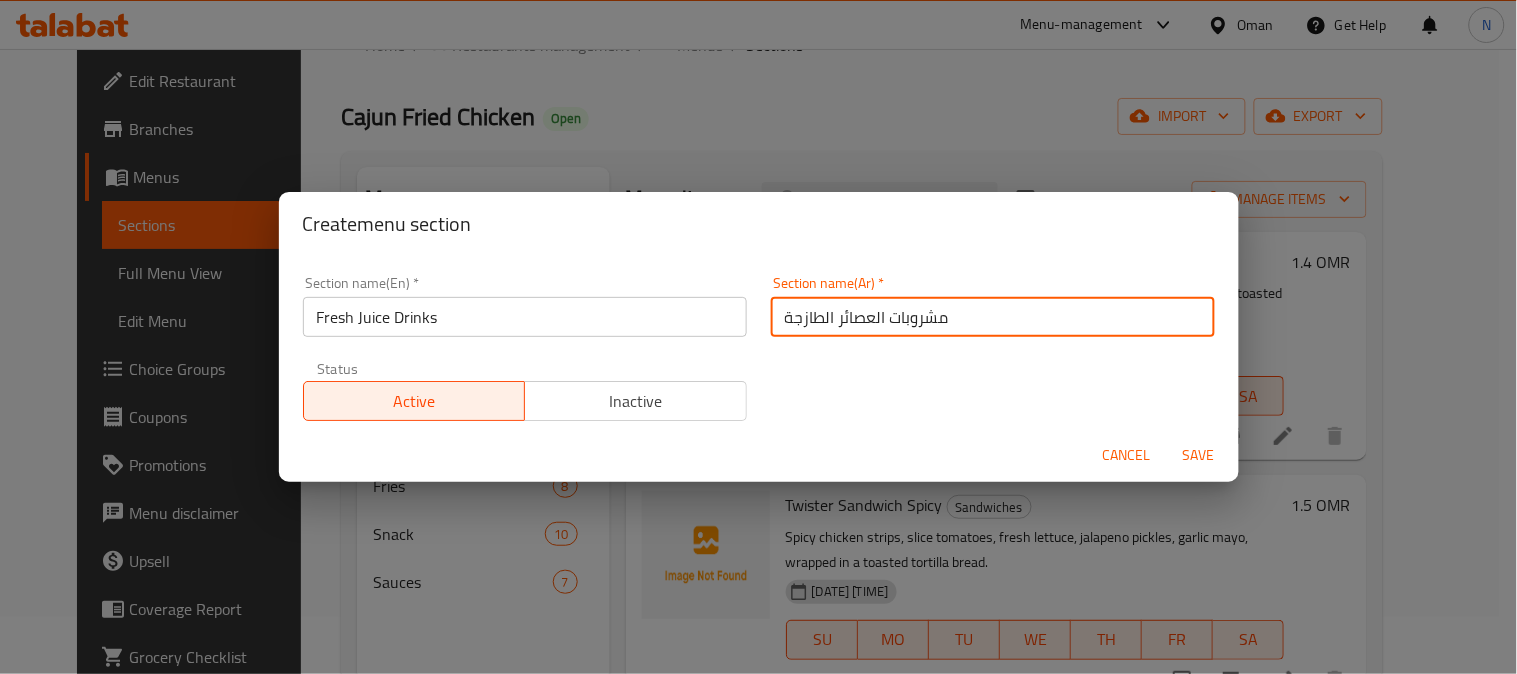 type on "مشروبات العصائر الطازجة" 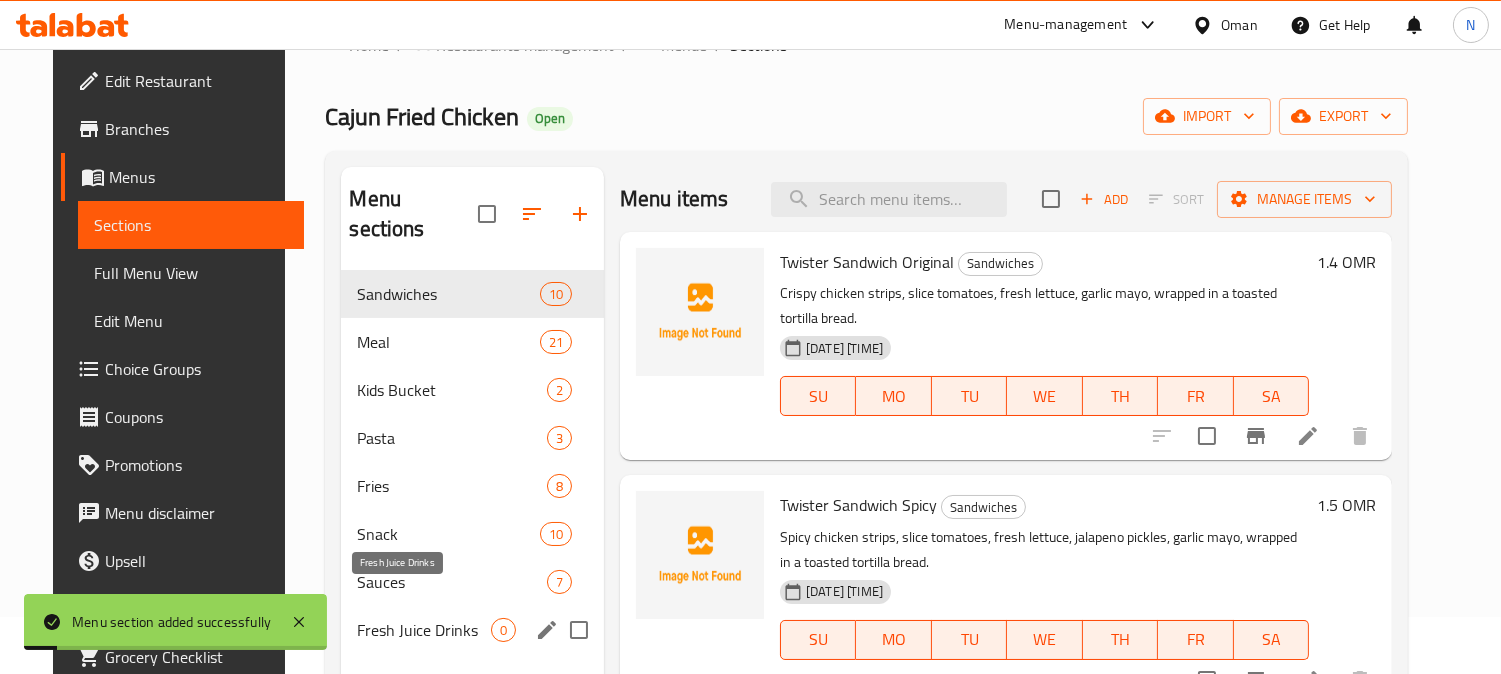 click on "Fresh Juice Drinks" at bounding box center [424, 630] 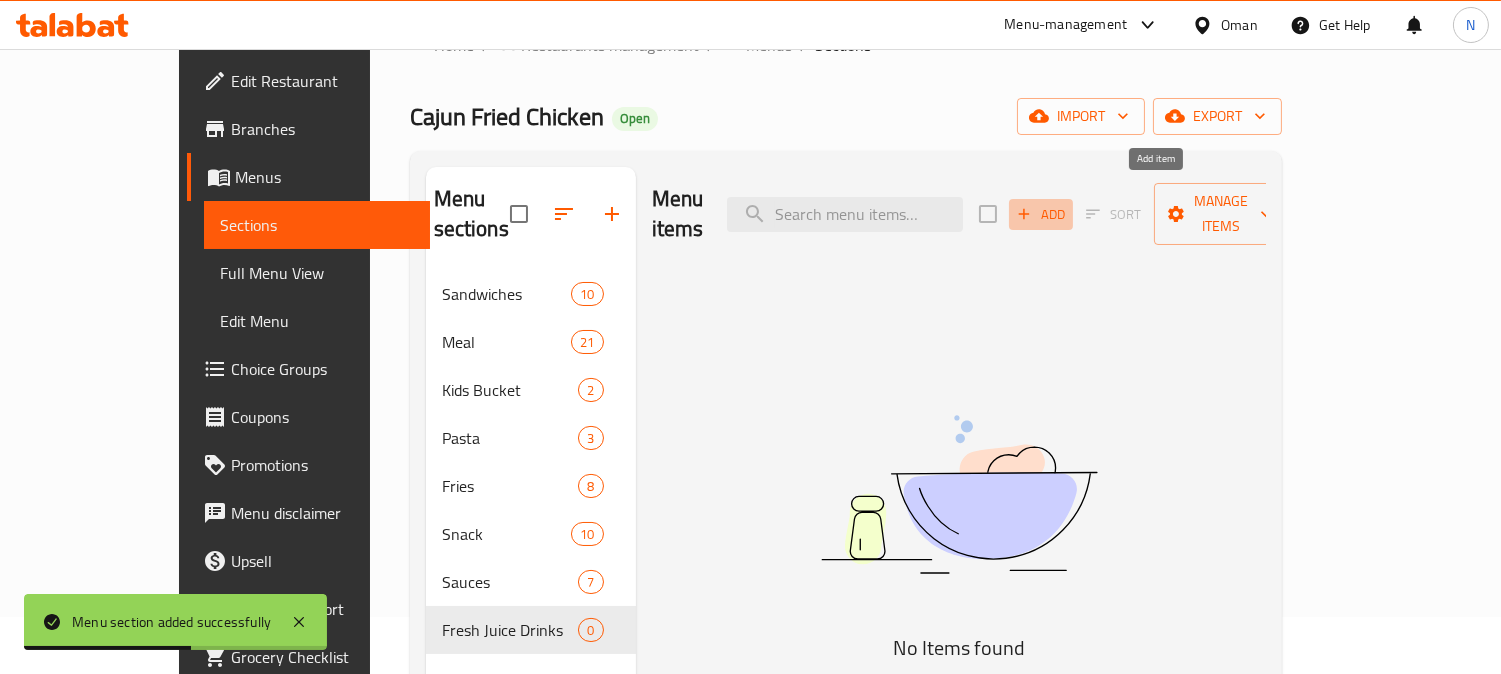 click on "Add" at bounding box center [1041, 214] 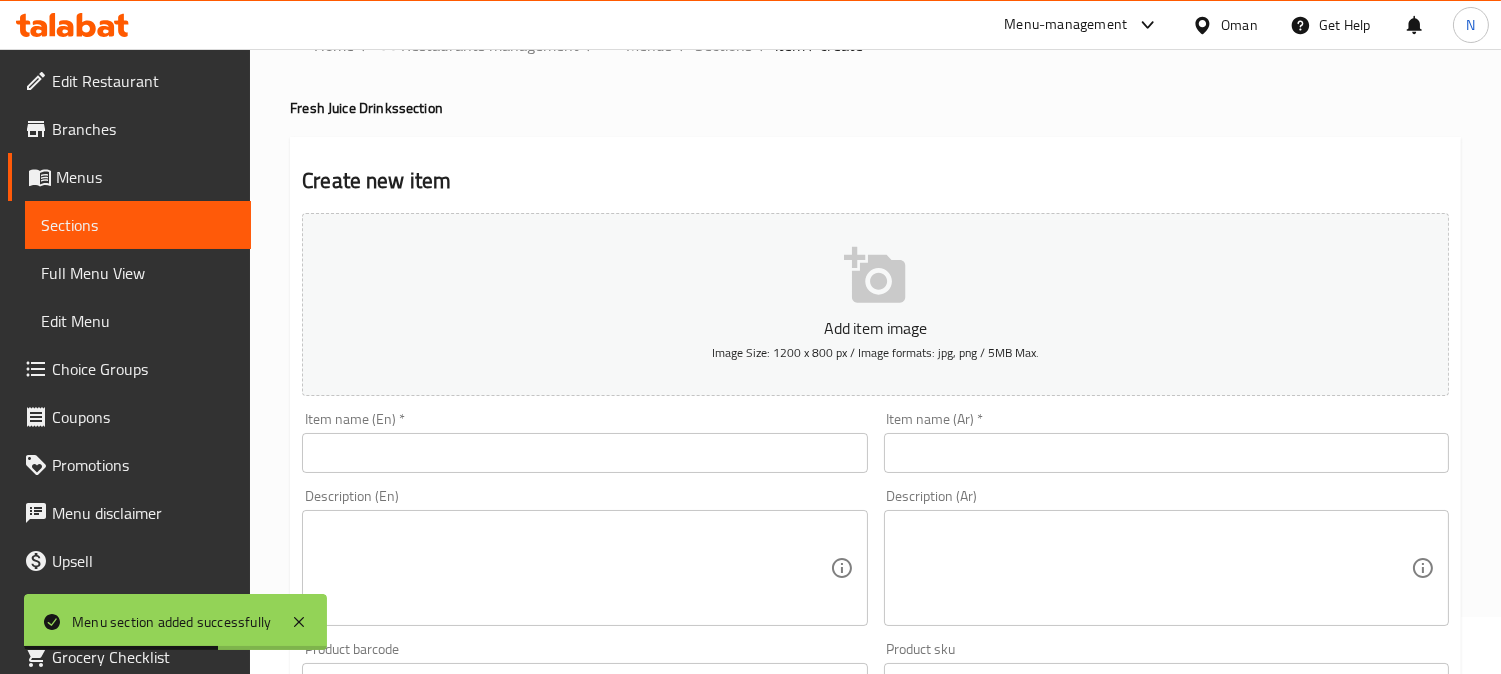 click at bounding box center [584, 453] 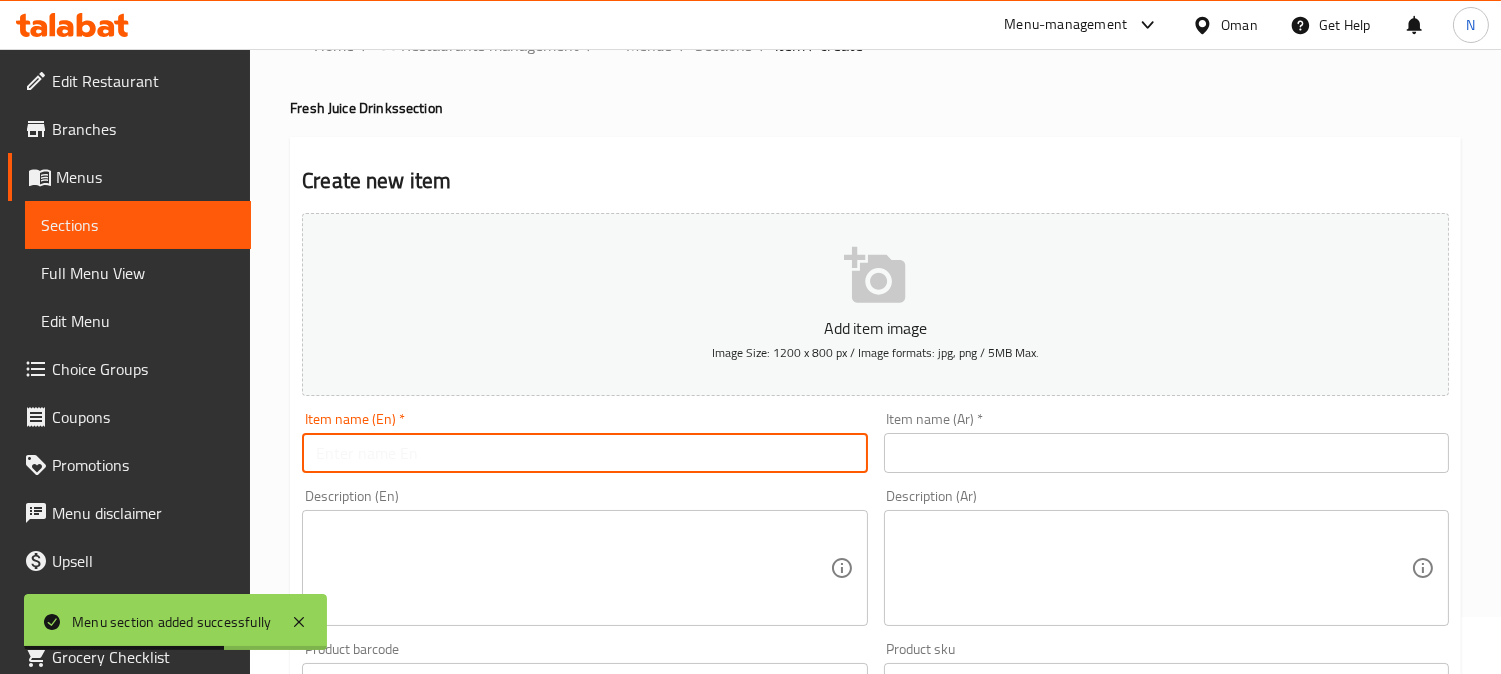 paste on "Orange Fresh Juice" 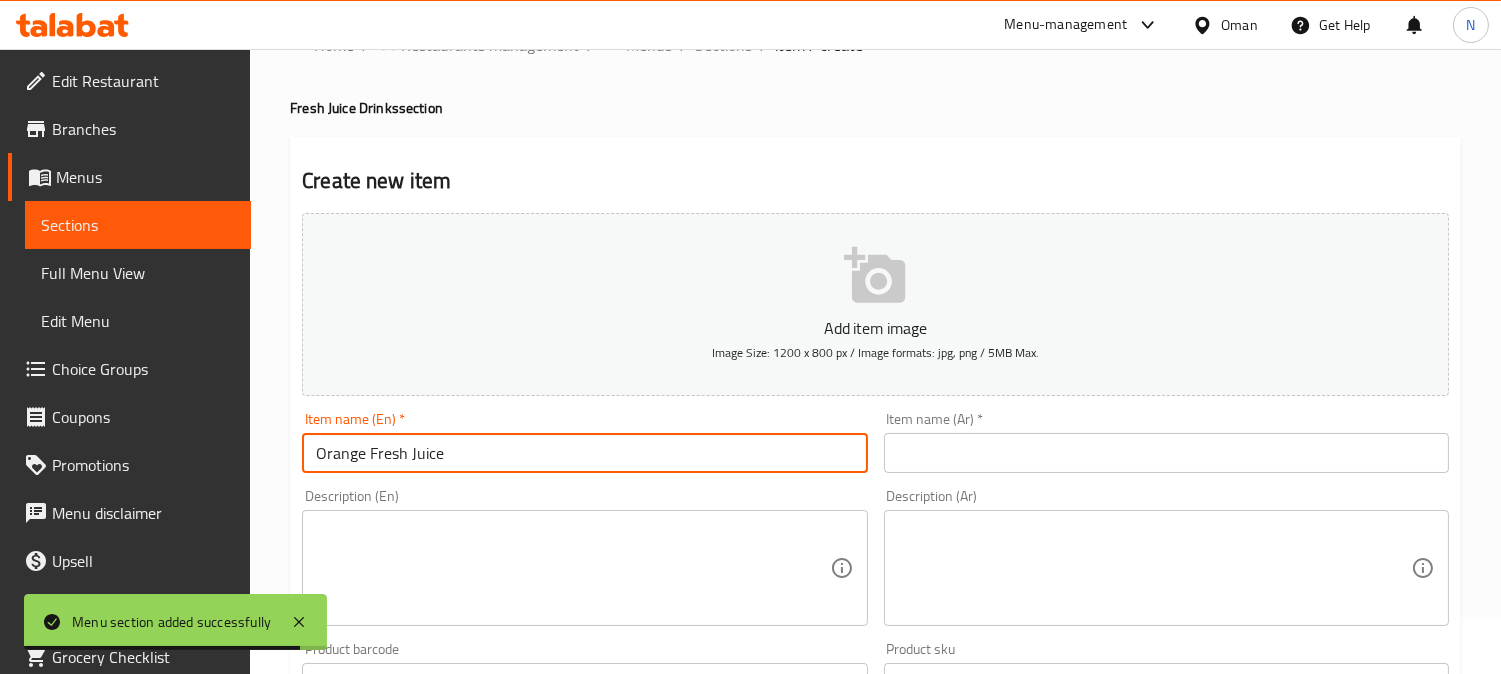 type on "Orange Fresh Juice" 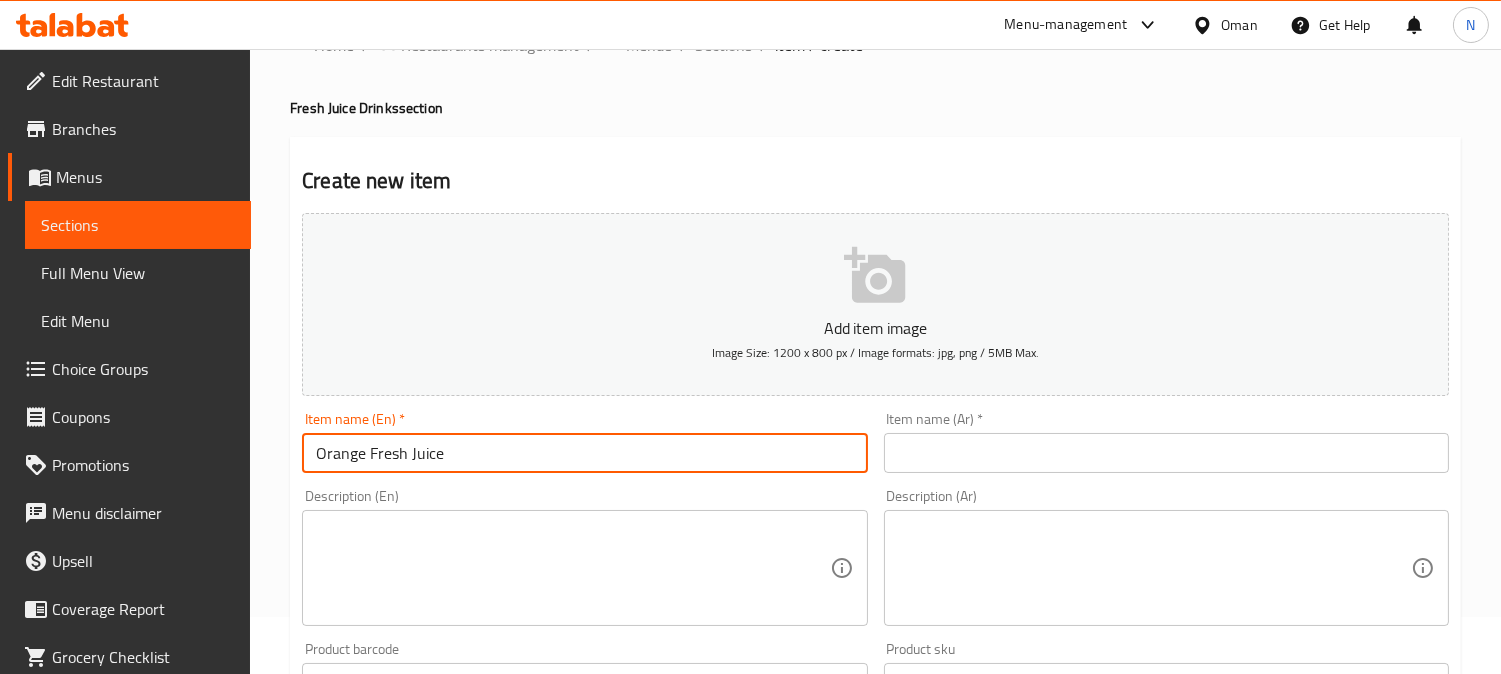 click at bounding box center (1166, 453) 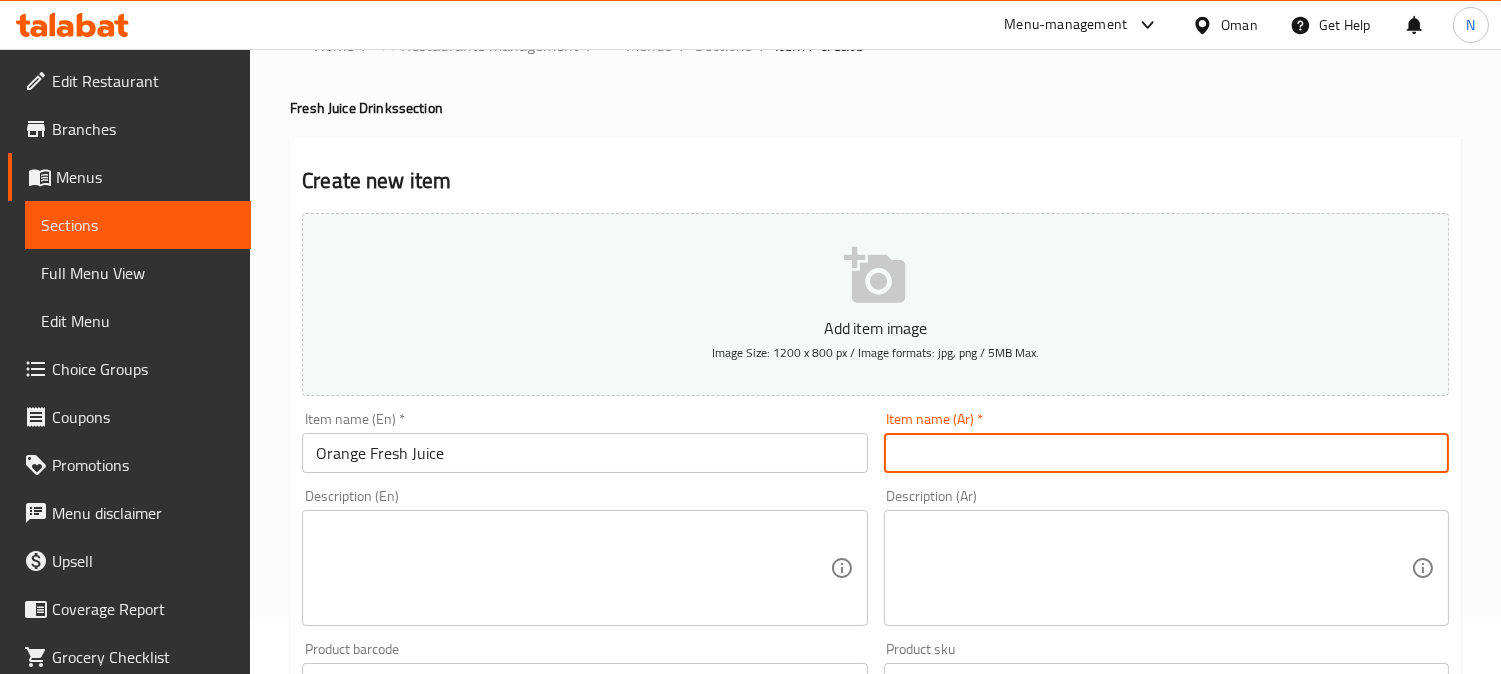 paste on "عصير البرتقال الطازج" 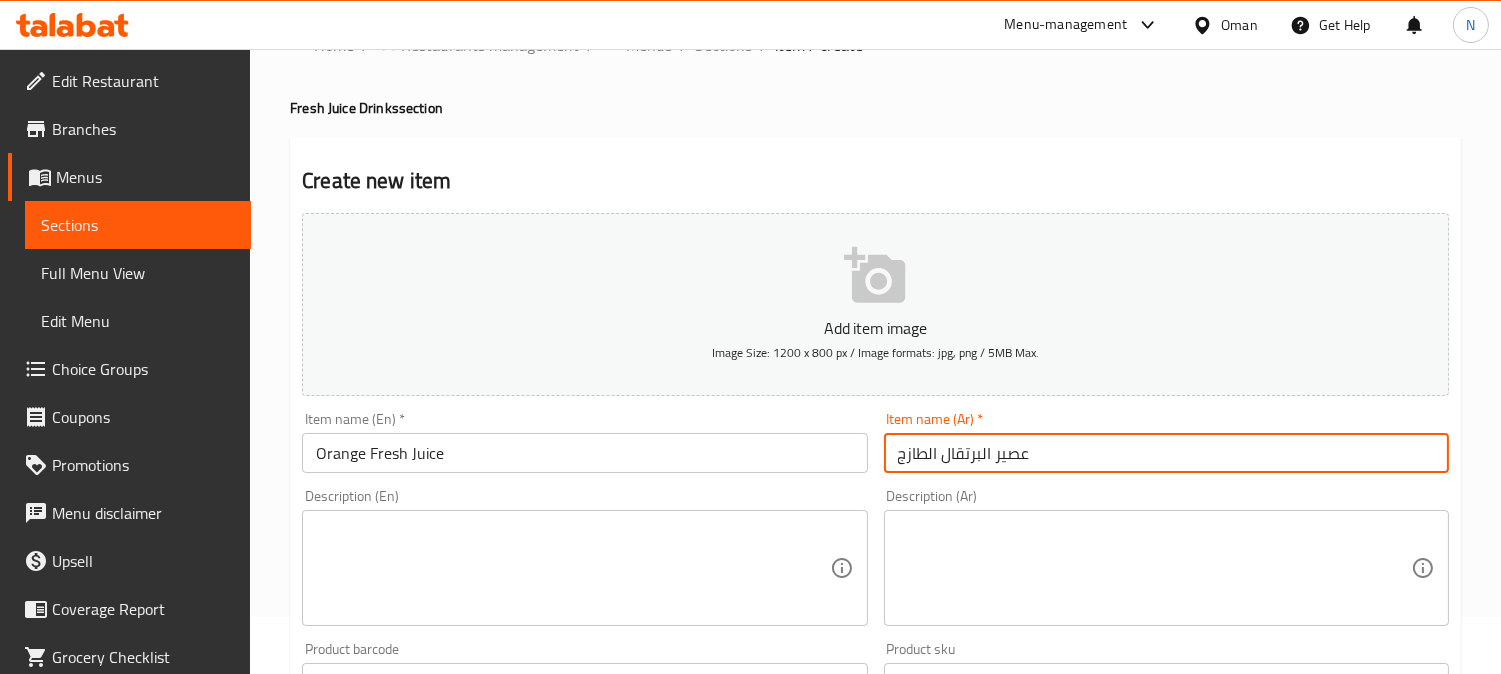 type on "عصير البرتقال الطازج" 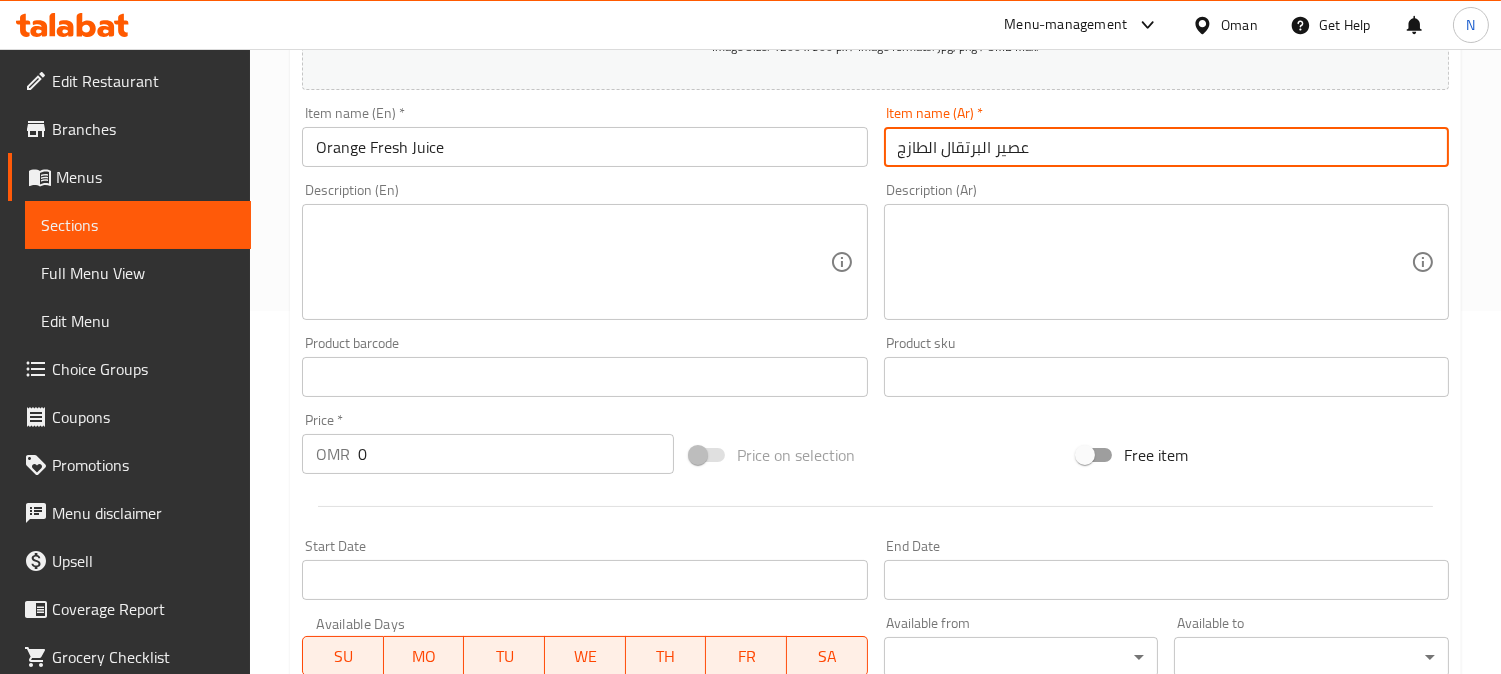 scroll, scrollTop: 391, scrollLeft: 0, axis: vertical 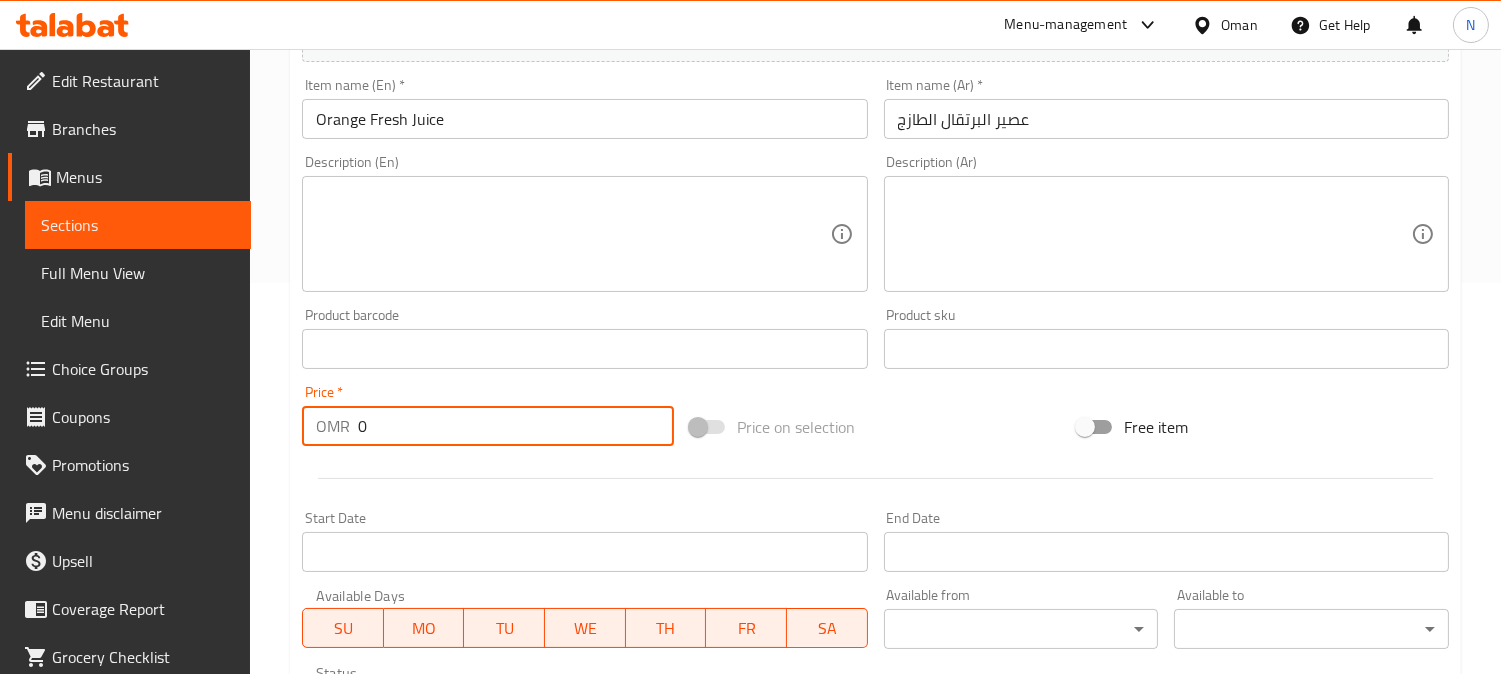 drag, startPoint x: 370, startPoint y: 437, endPoint x: 332, endPoint y: 455, distance: 42.047592 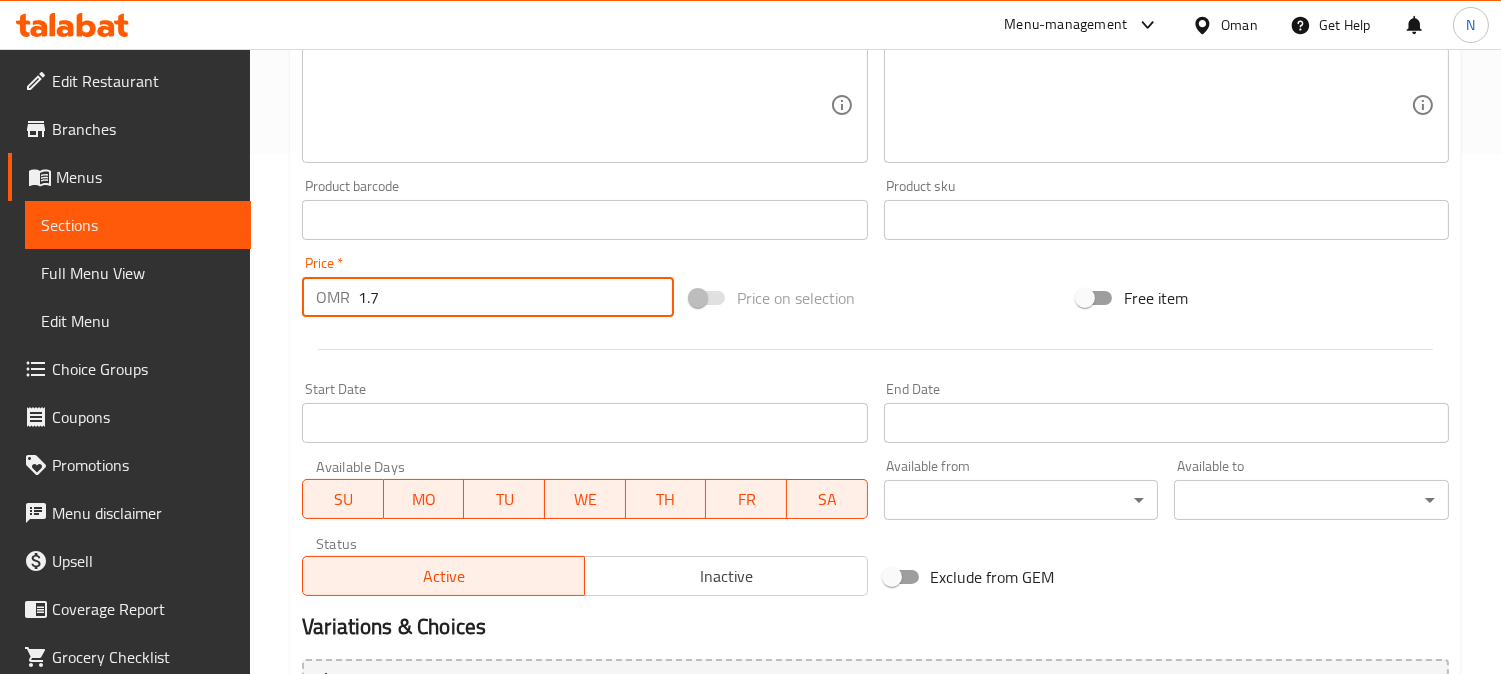 scroll, scrollTop: 735, scrollLeft: 0, axis: vertical 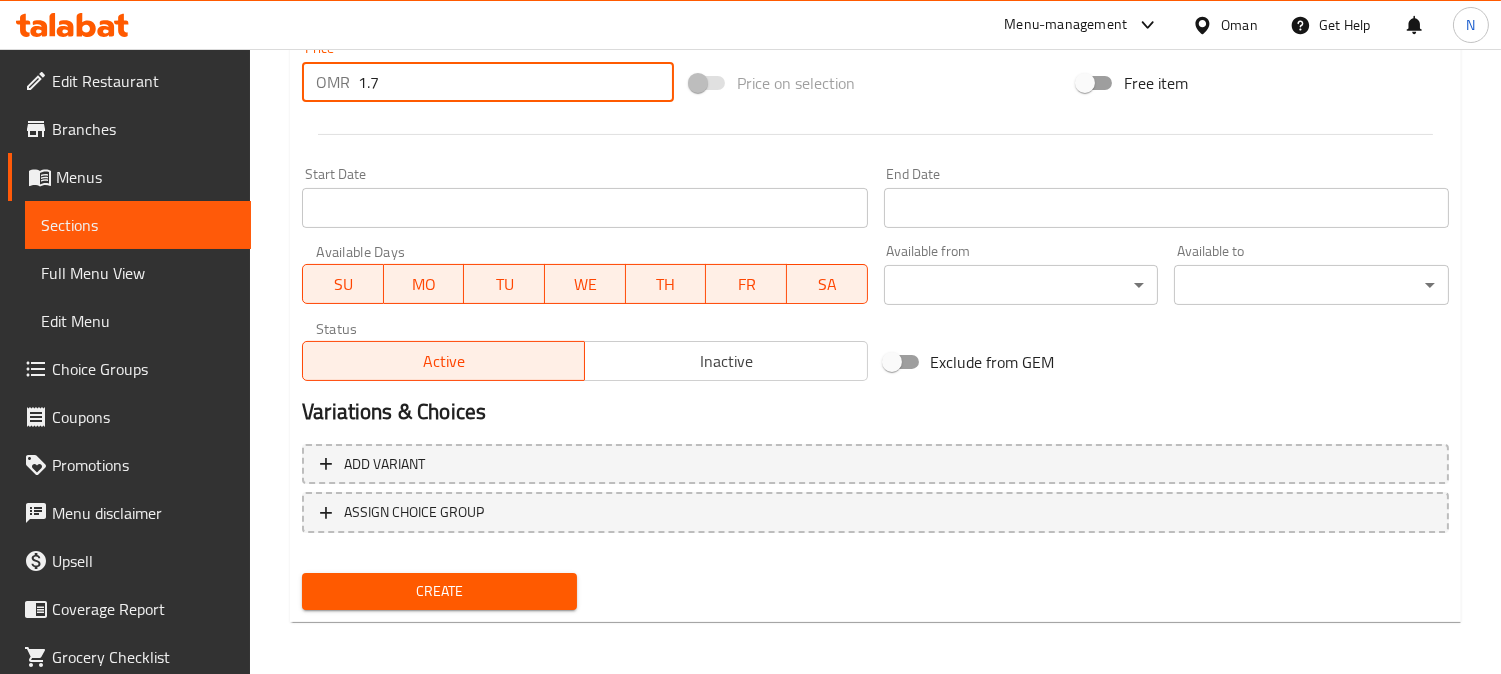 type on "1.7" 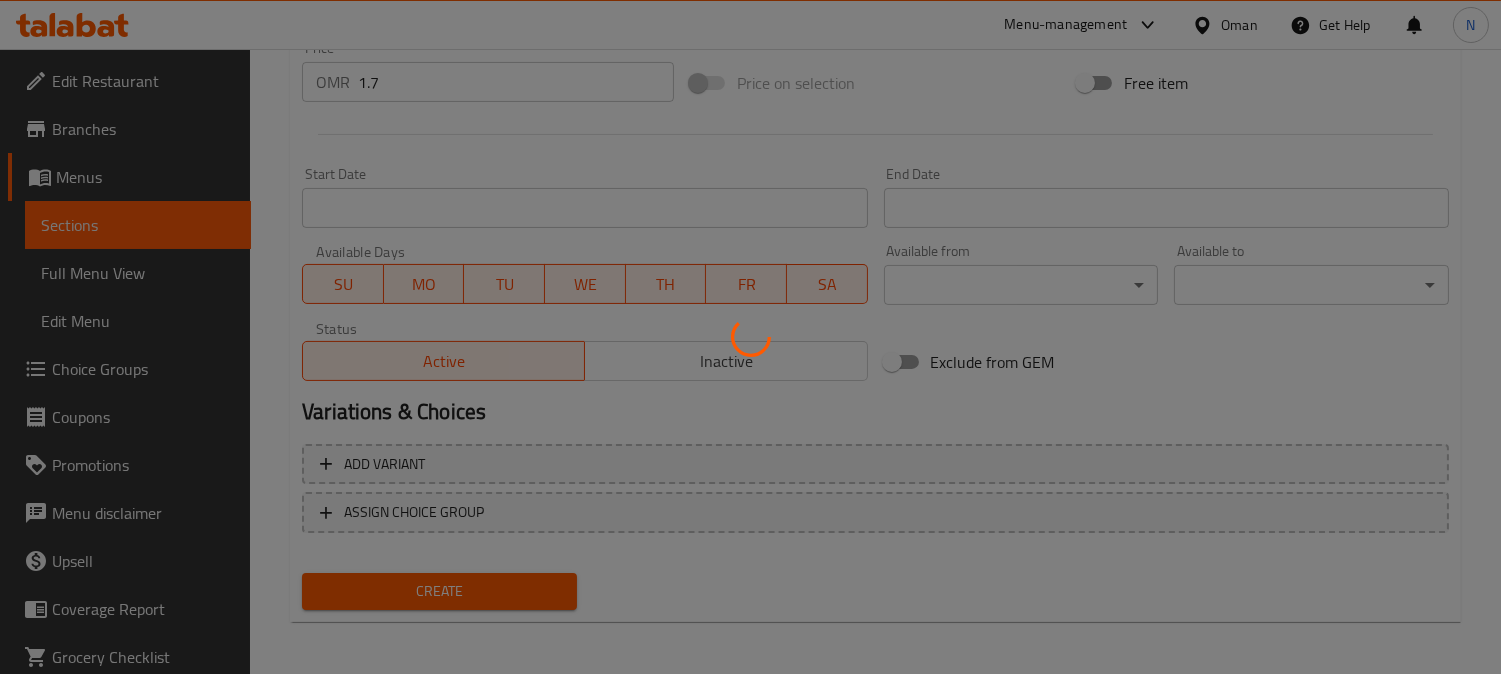 type 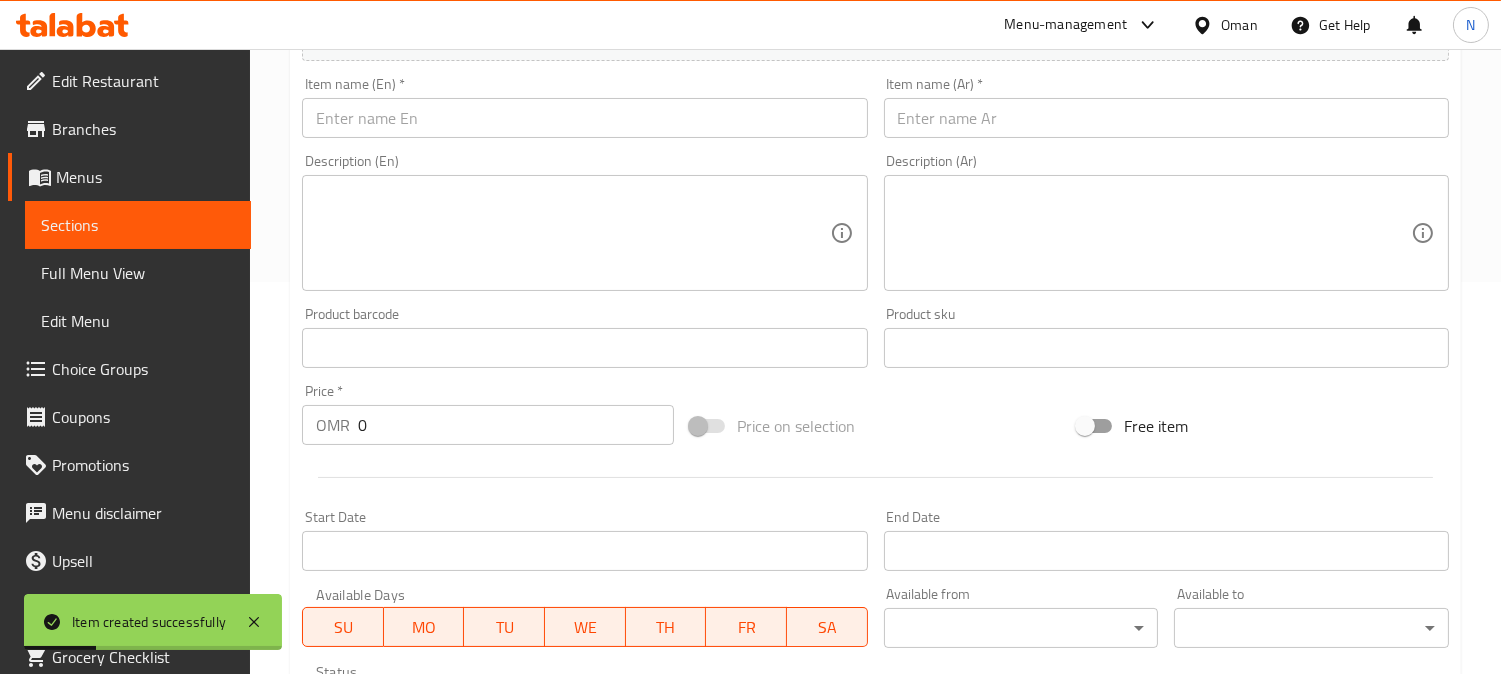 scroll, scrollTop: 291, scrollLeft: 0, axis: vertical 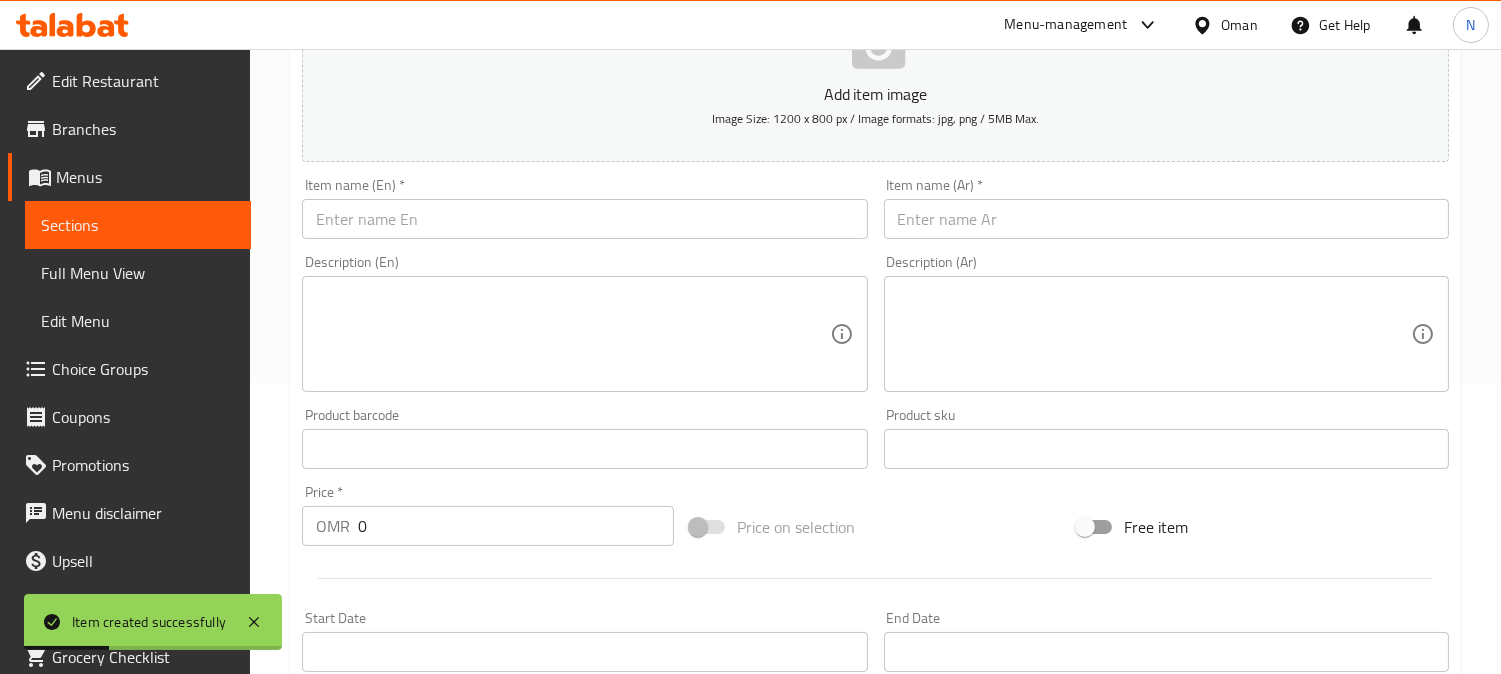 click at bounding box center (584, 219) 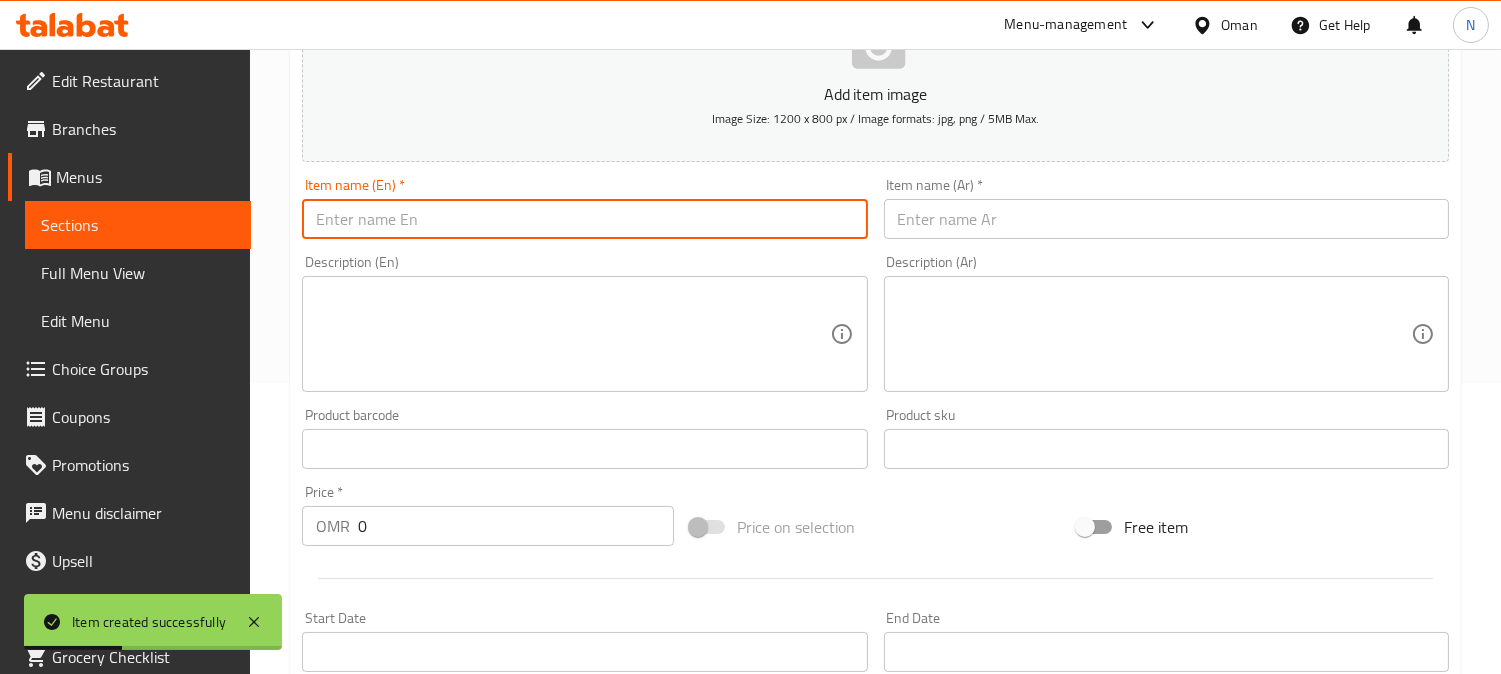 paste on "Lemon Mint Fresh Juice" 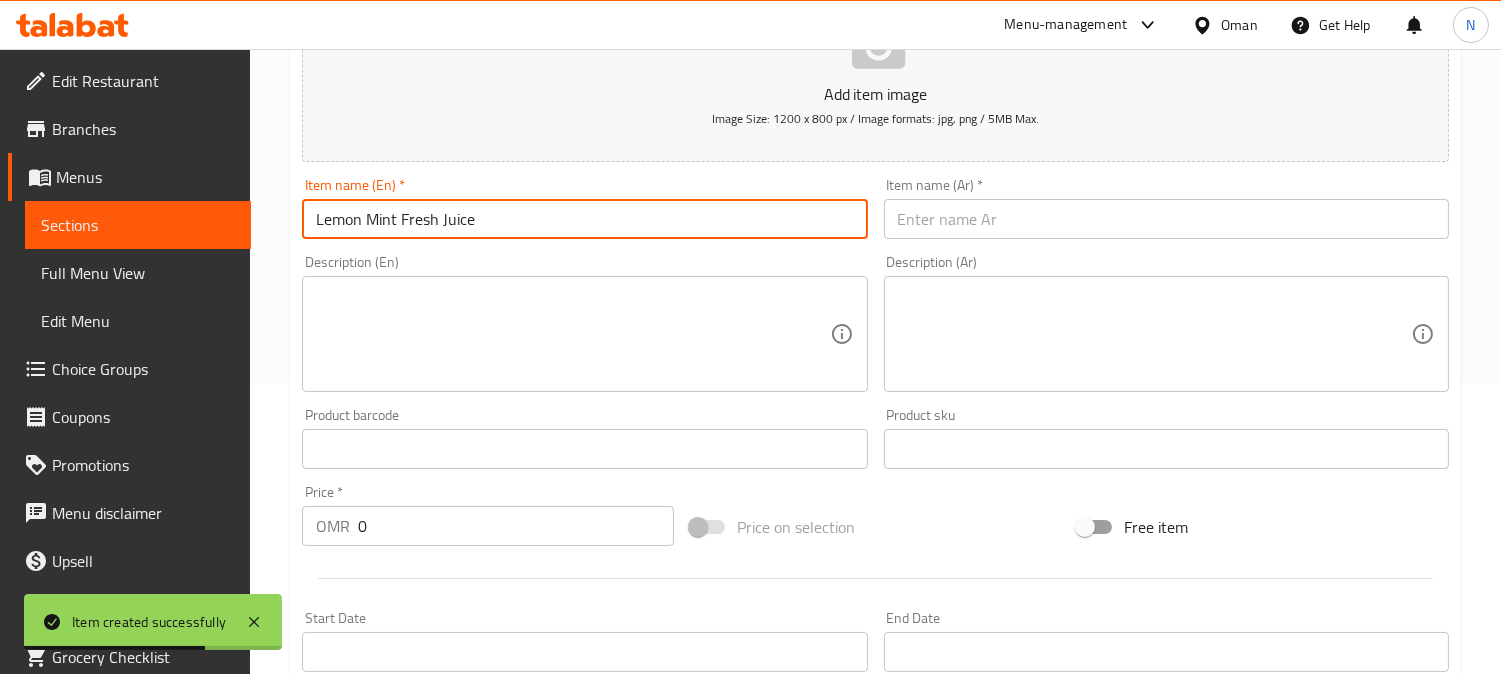 type on "Lemon Mint Fresh Juice" 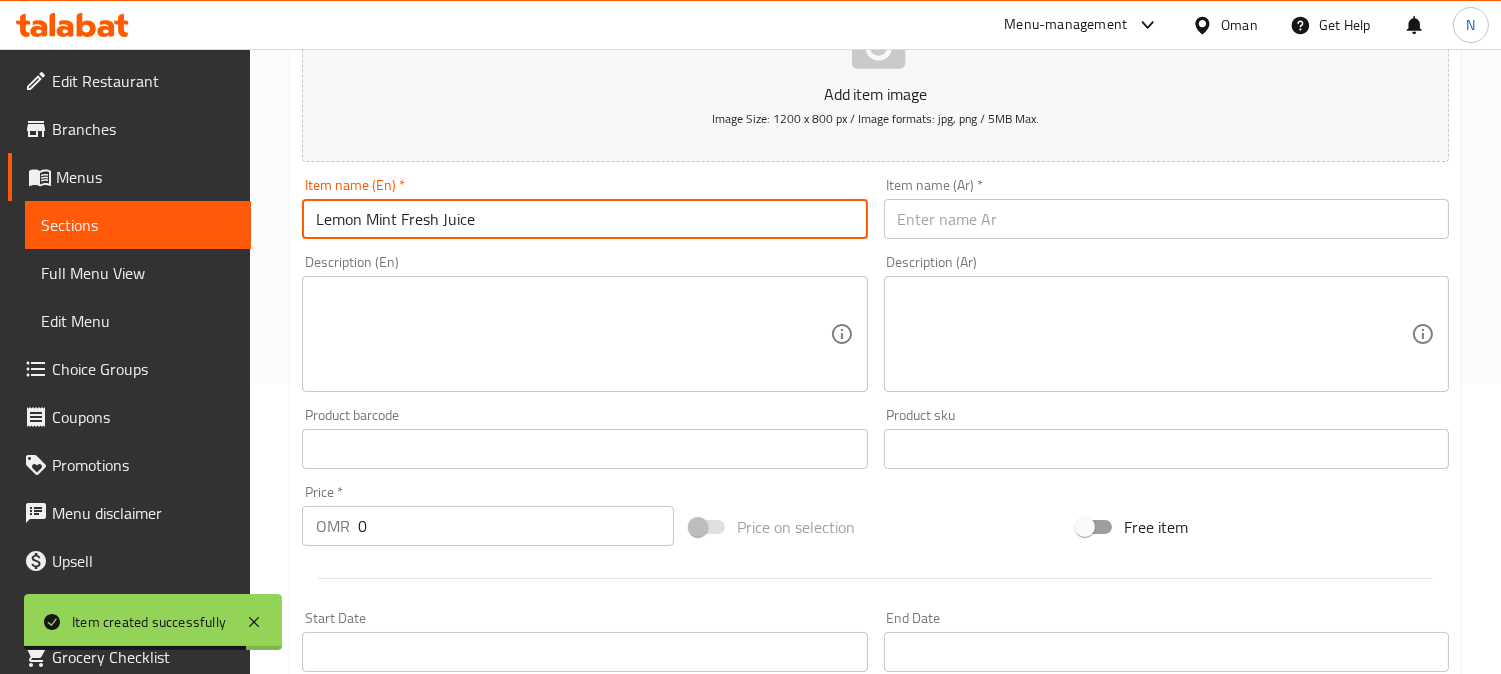 click at bounding box center (1166, 219) 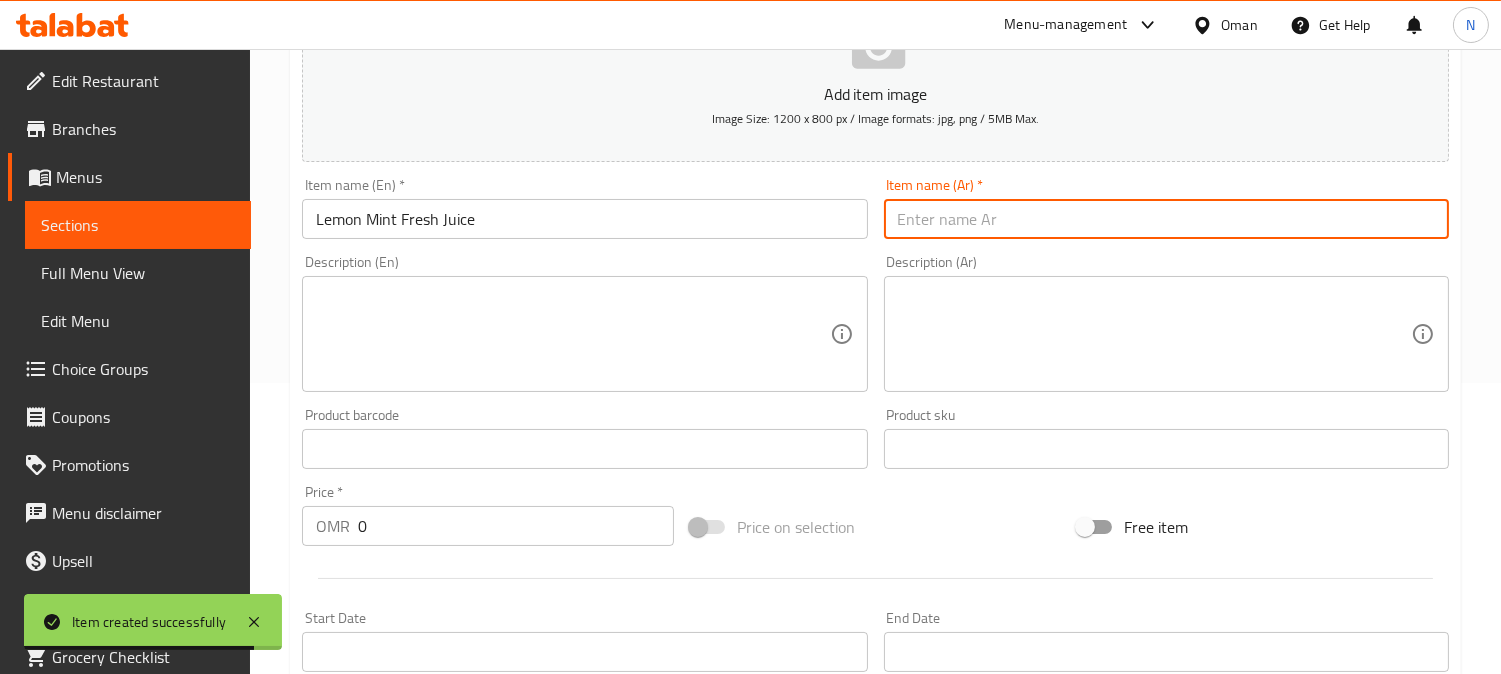 paste on "عصير ليمون ونعناع طازج" 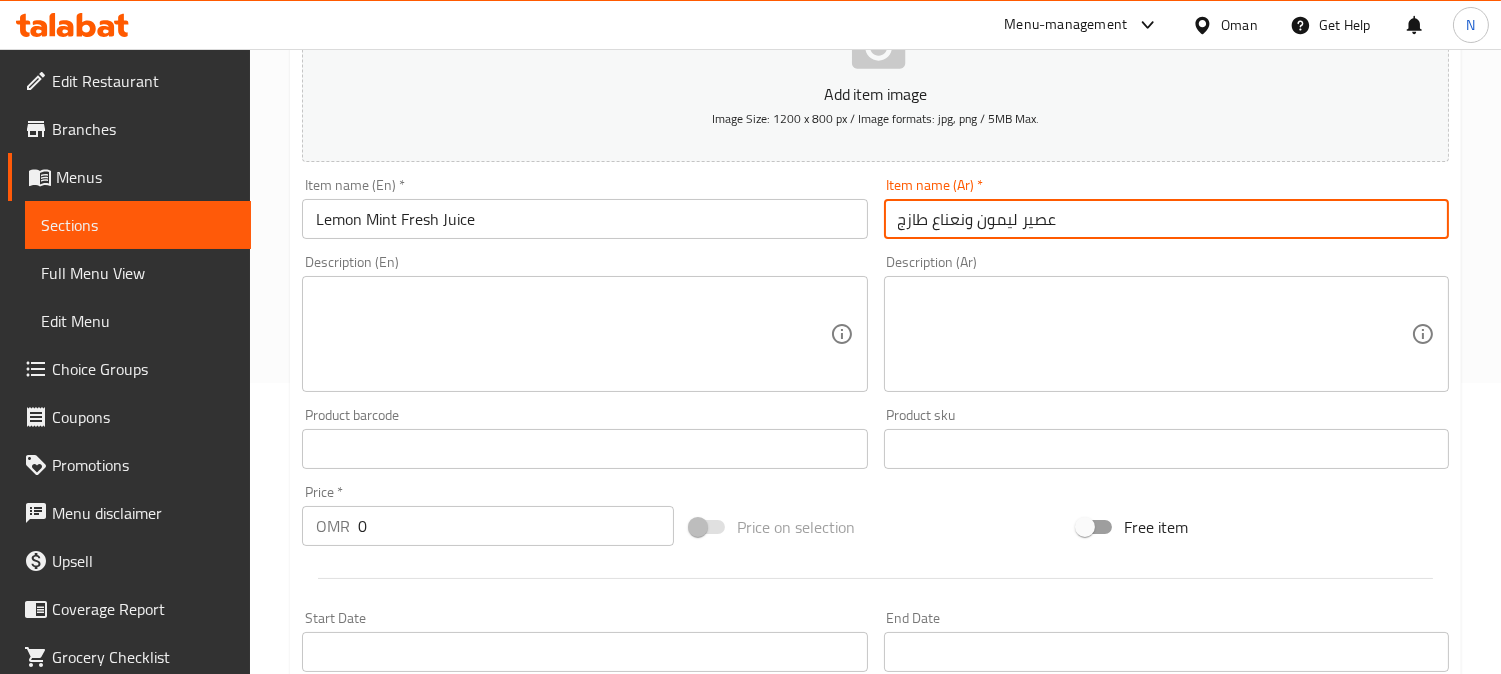 type on "عصير ليمون ونعناع طازج" 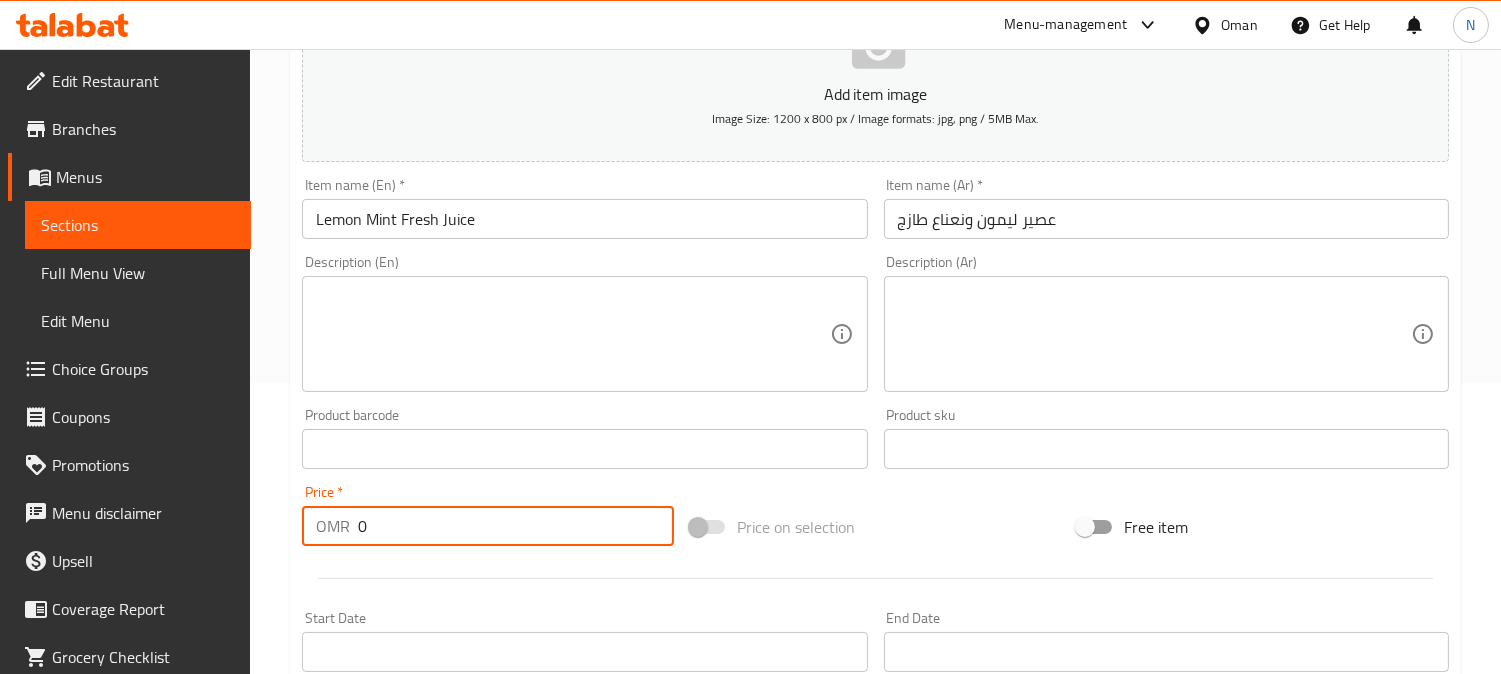 drag, startPoint x: 384, startPoint y: 514, endPoint x: 323, endPoint y: 538, distance: 65.551506 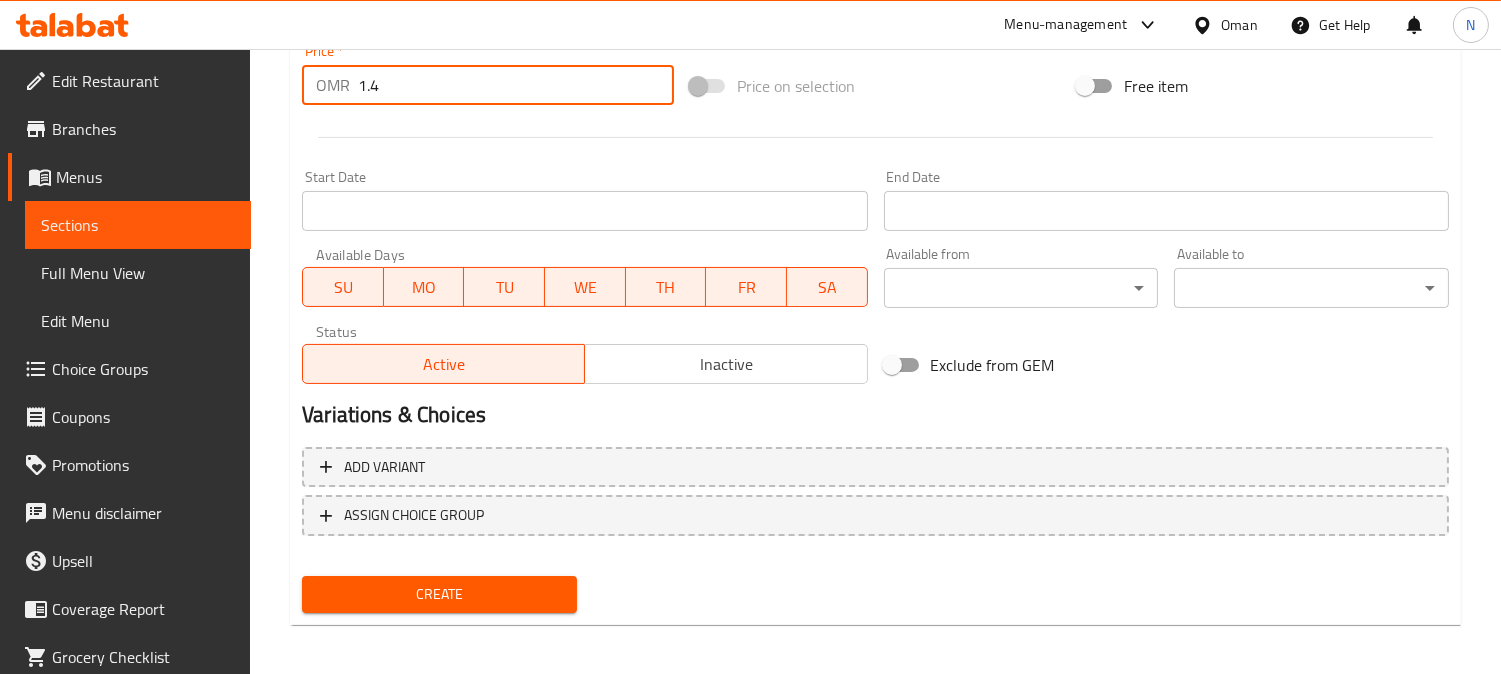 scroll, scrollTop: 735, scrollLeft: 0, axis: vertical 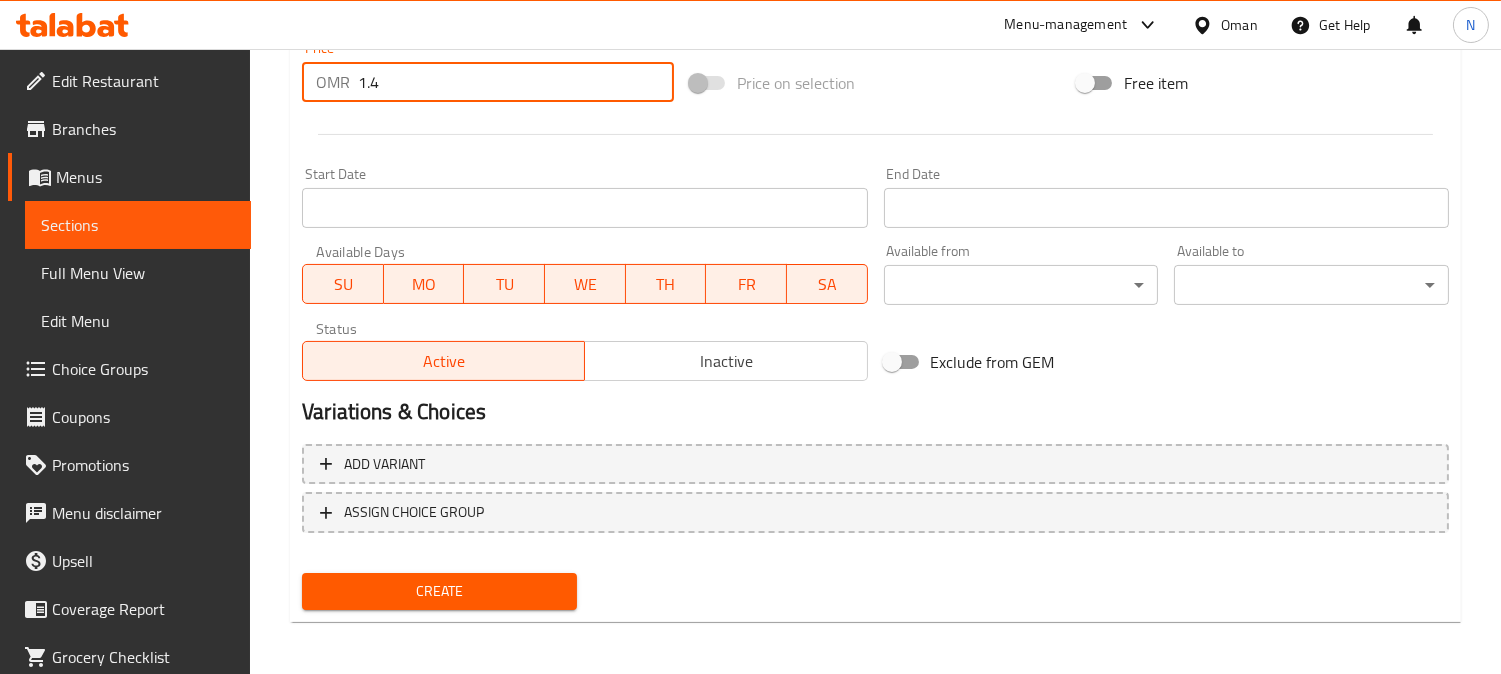 type on "1.4" 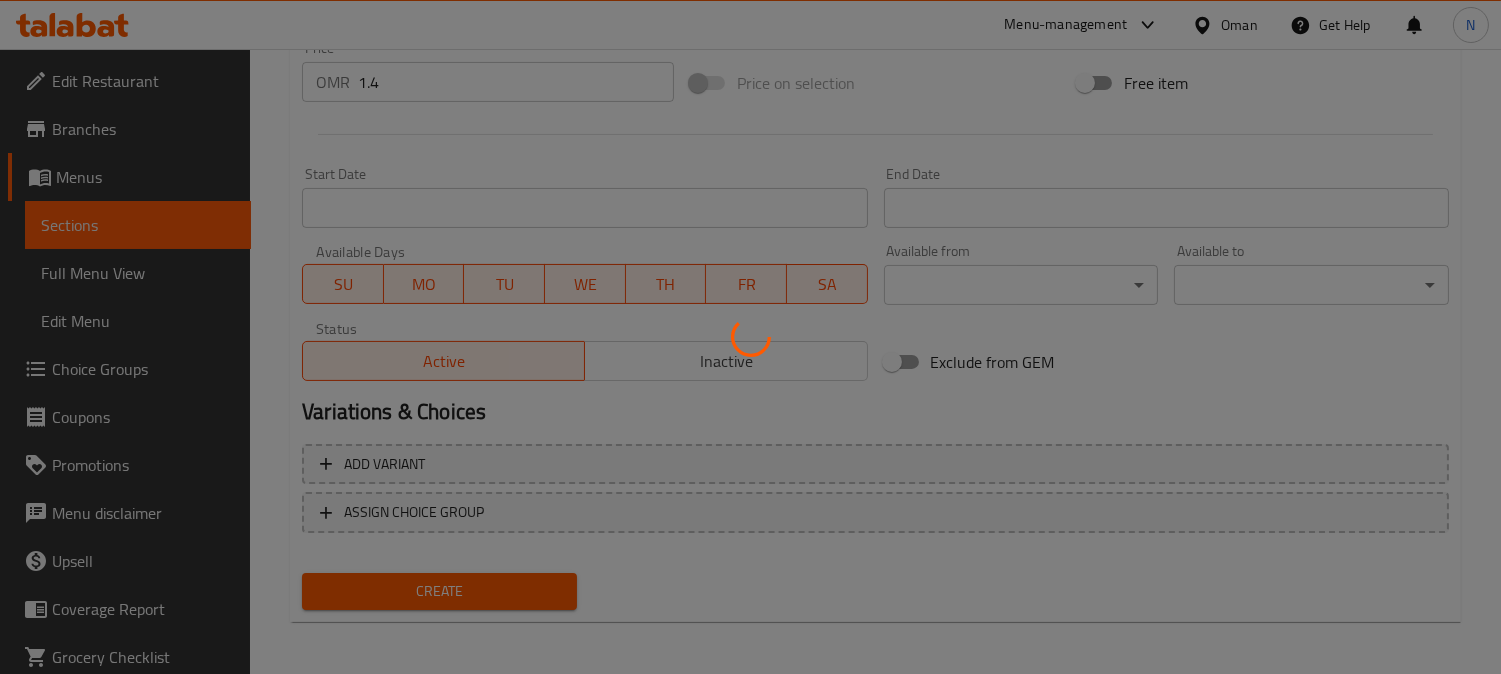 type 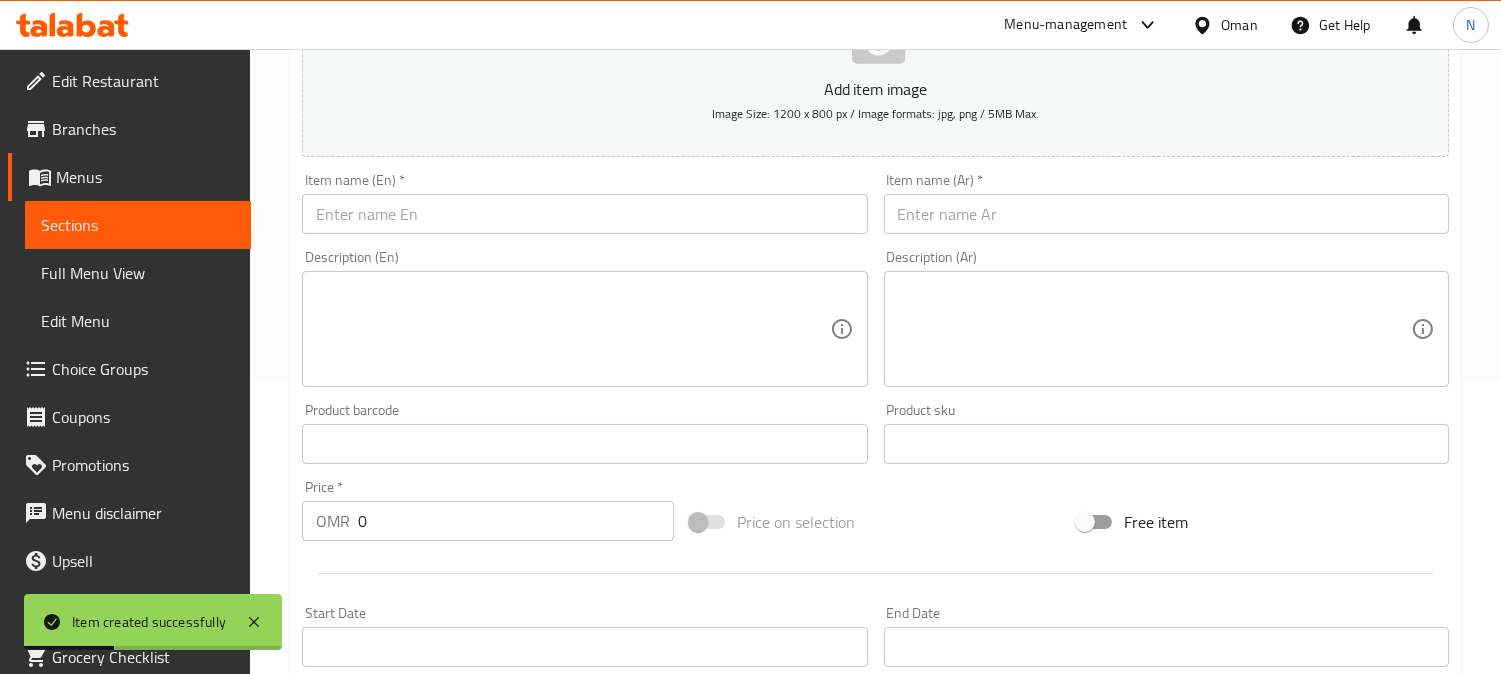 scroll, scrollTop: 291, scrollLeft: 0, axis: vertical 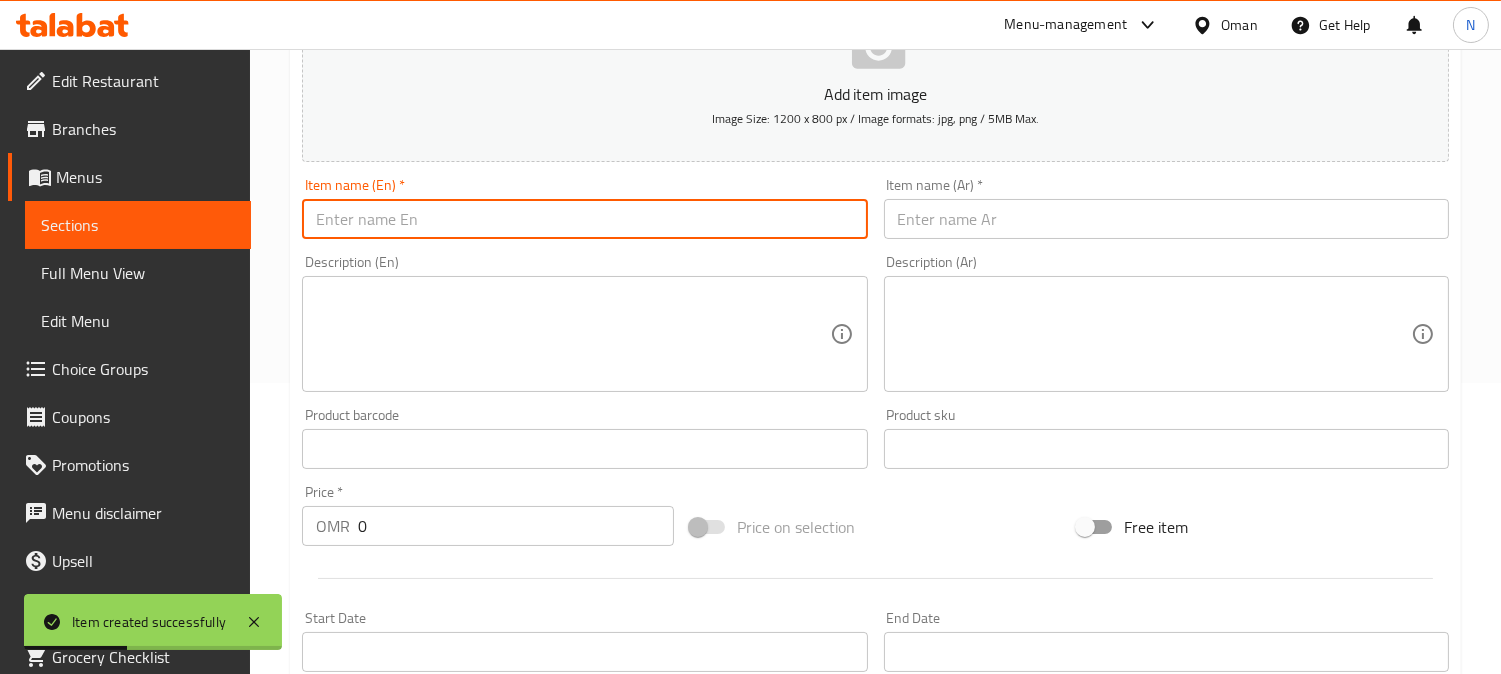 click at bounding box center (584, 219) 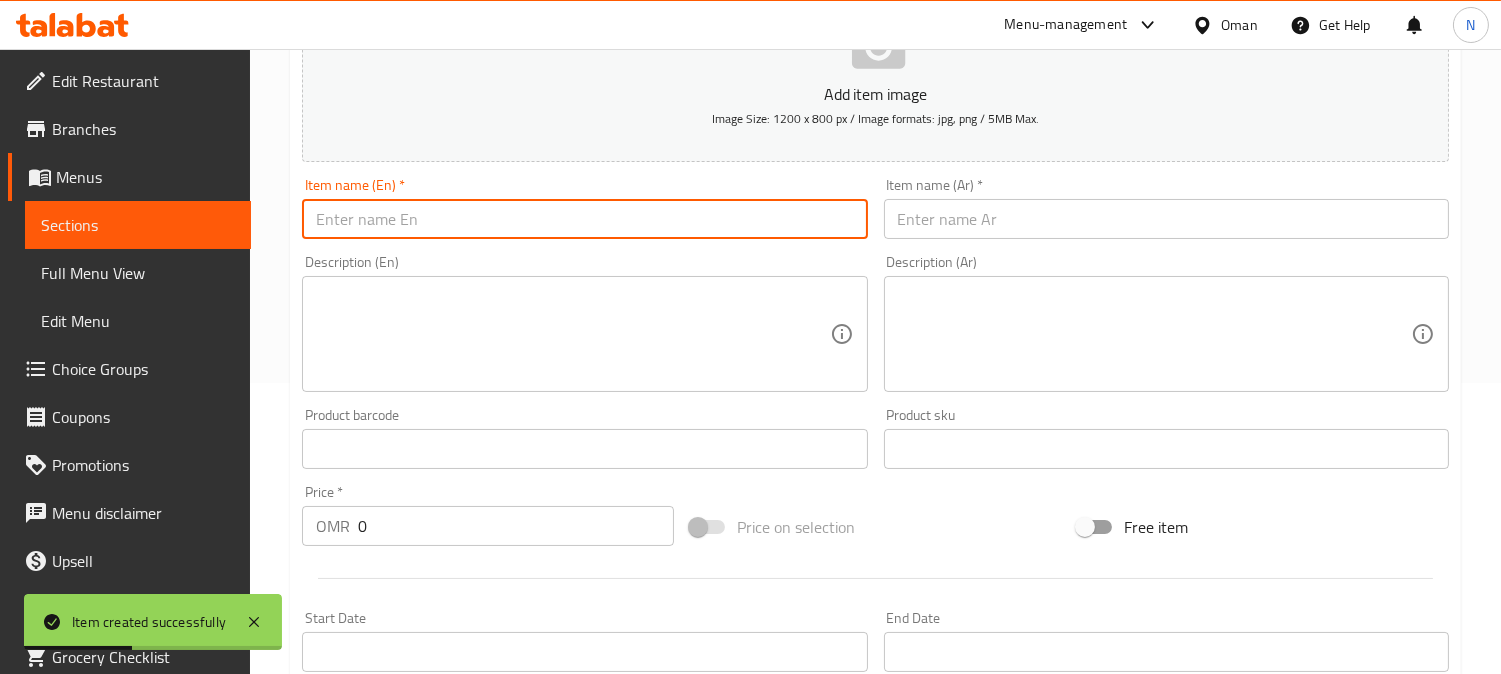 paste on "Mango Fresh Juice" 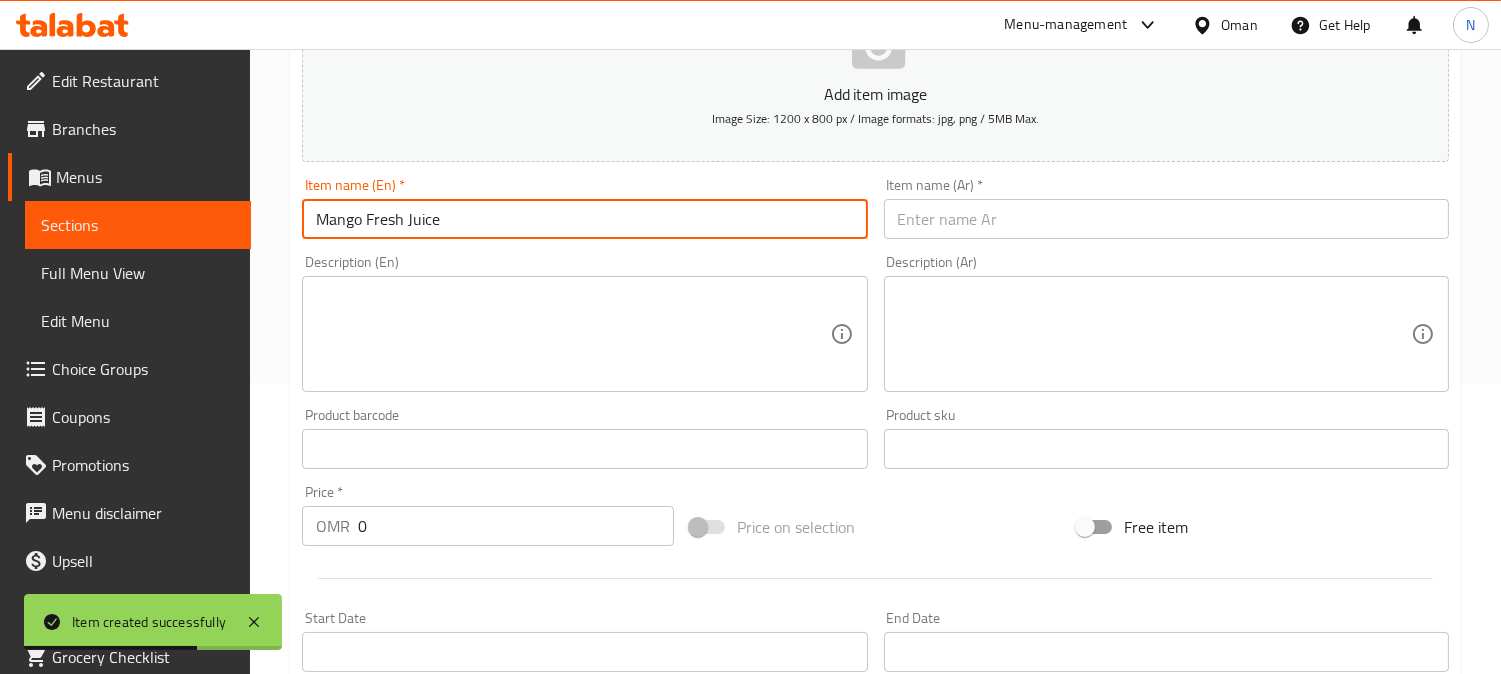 type on "Mango Fresh Juice" 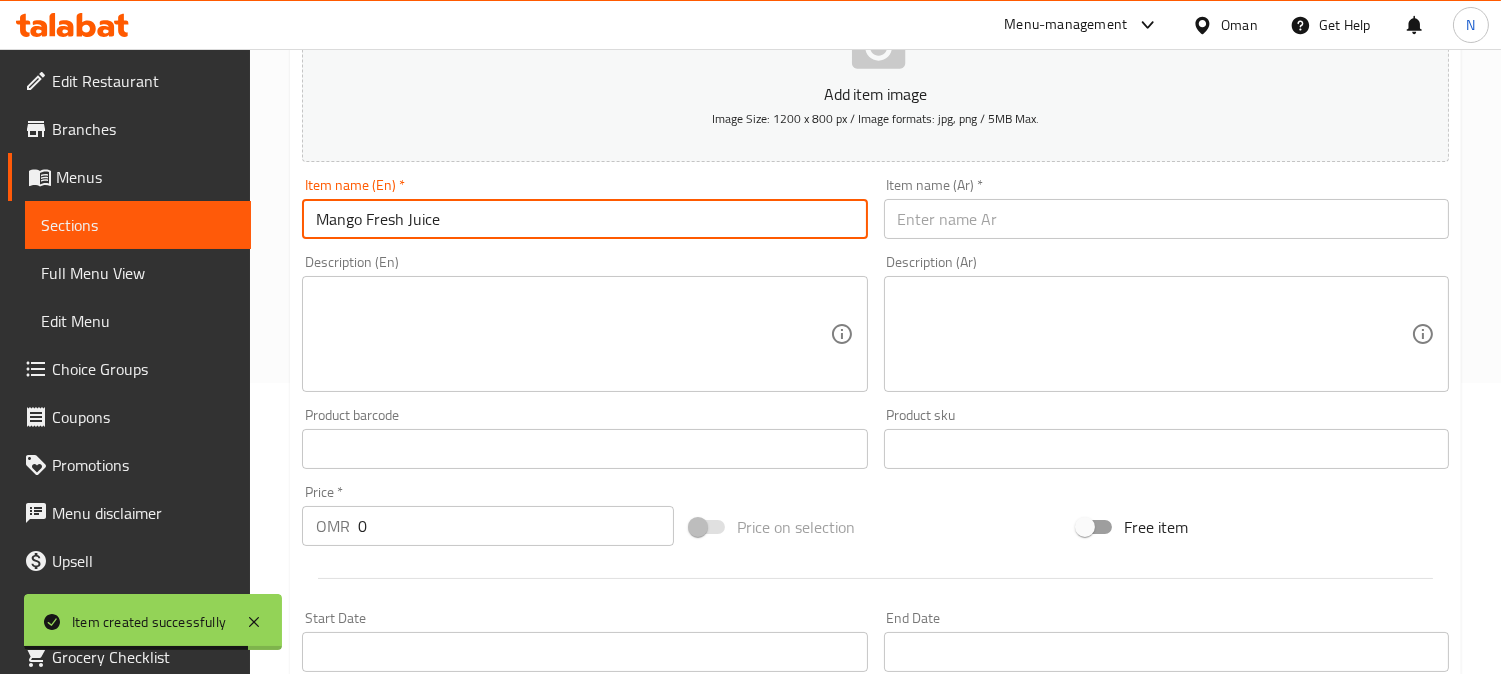 click at bounding box center (1166, 219) 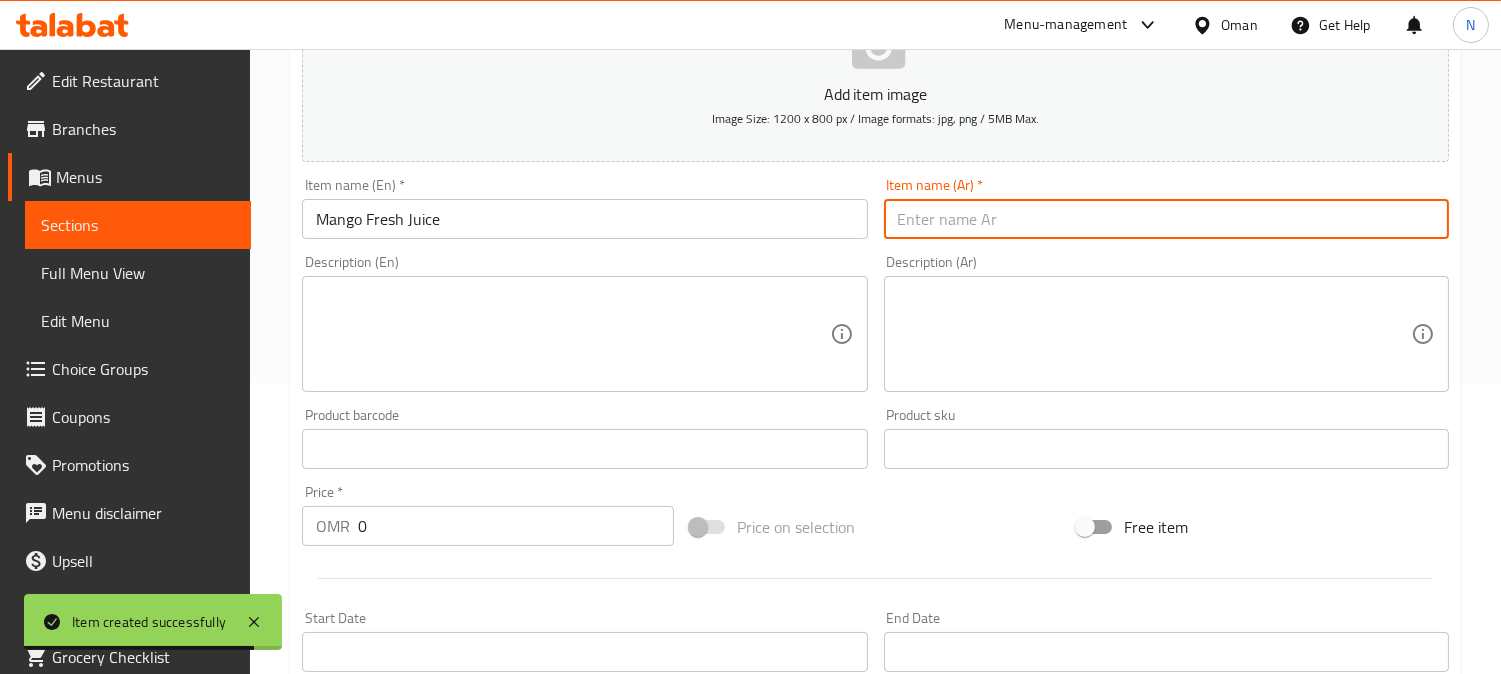 paste on "عصير مانجو طازج" 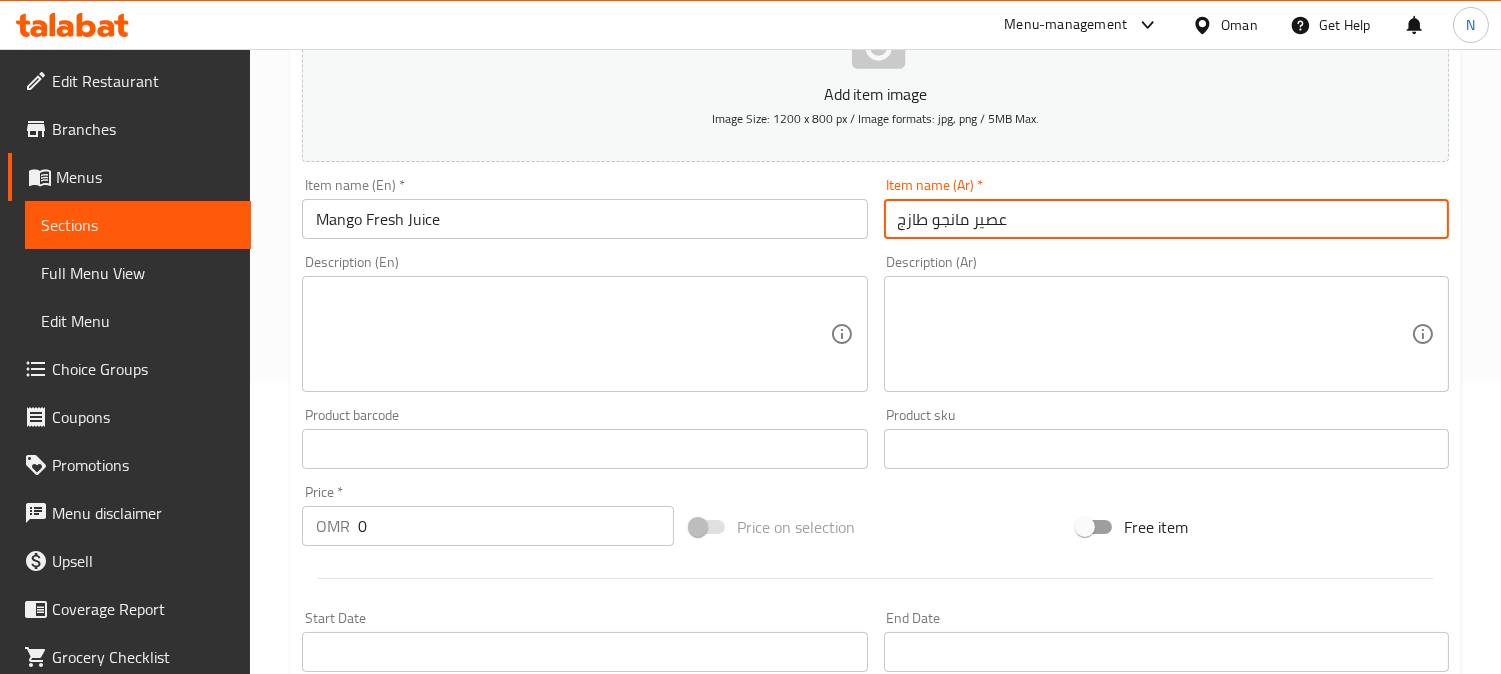 type on "عصير مانجو طازج" 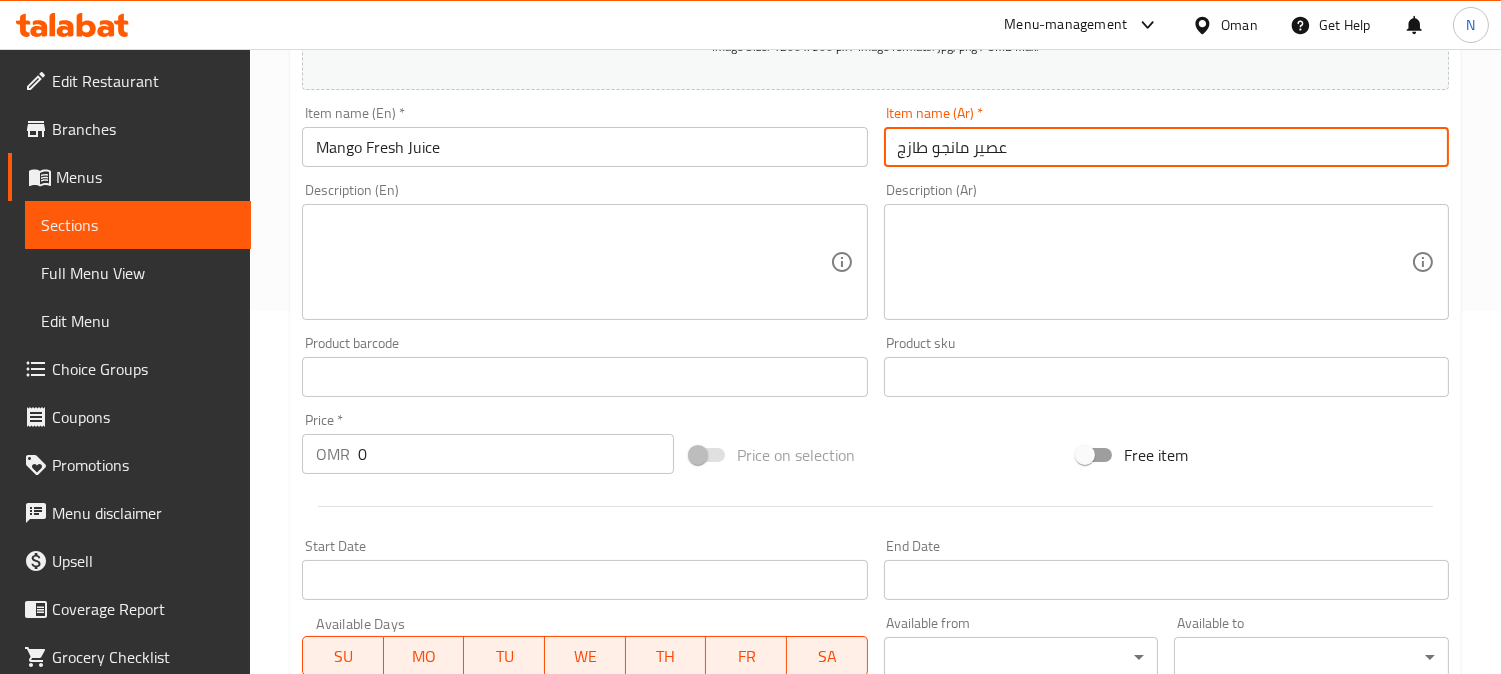 scroll, scrollTop: 402, scrollLeft: 0, axis: vertical 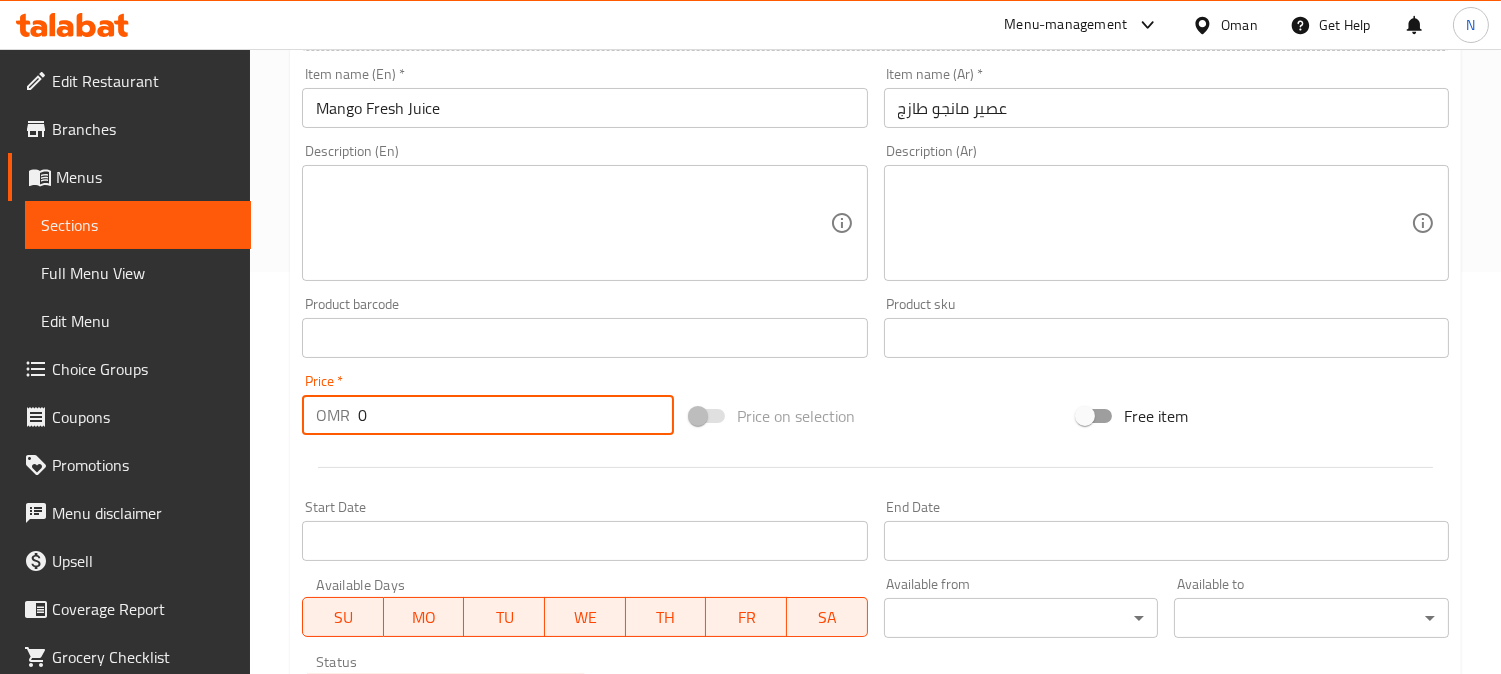 drag, startPoint x: 383, startPoint y: 408, endPoint x: 320, endPoint y: 448, distance: 74.62573 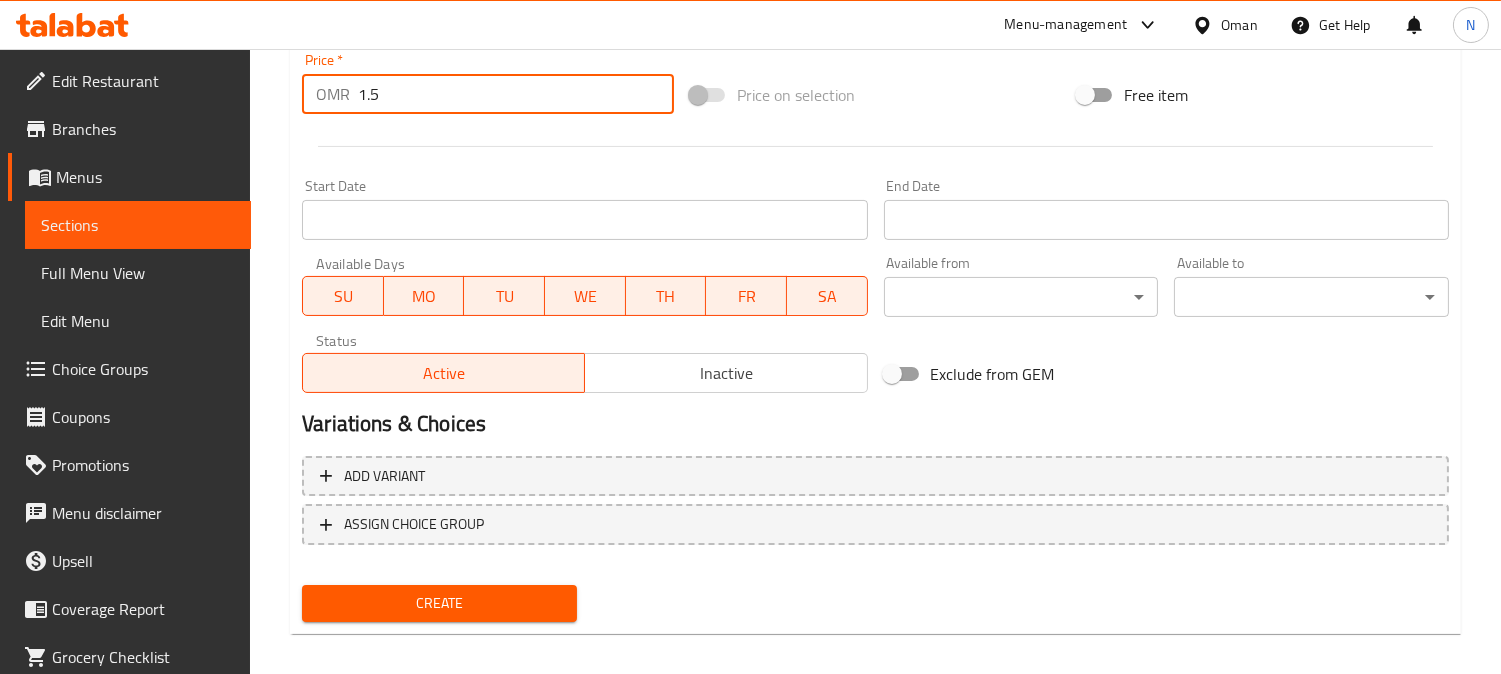 scroll, scrollTop: 735, scrollLeft: 0, axis: vertical 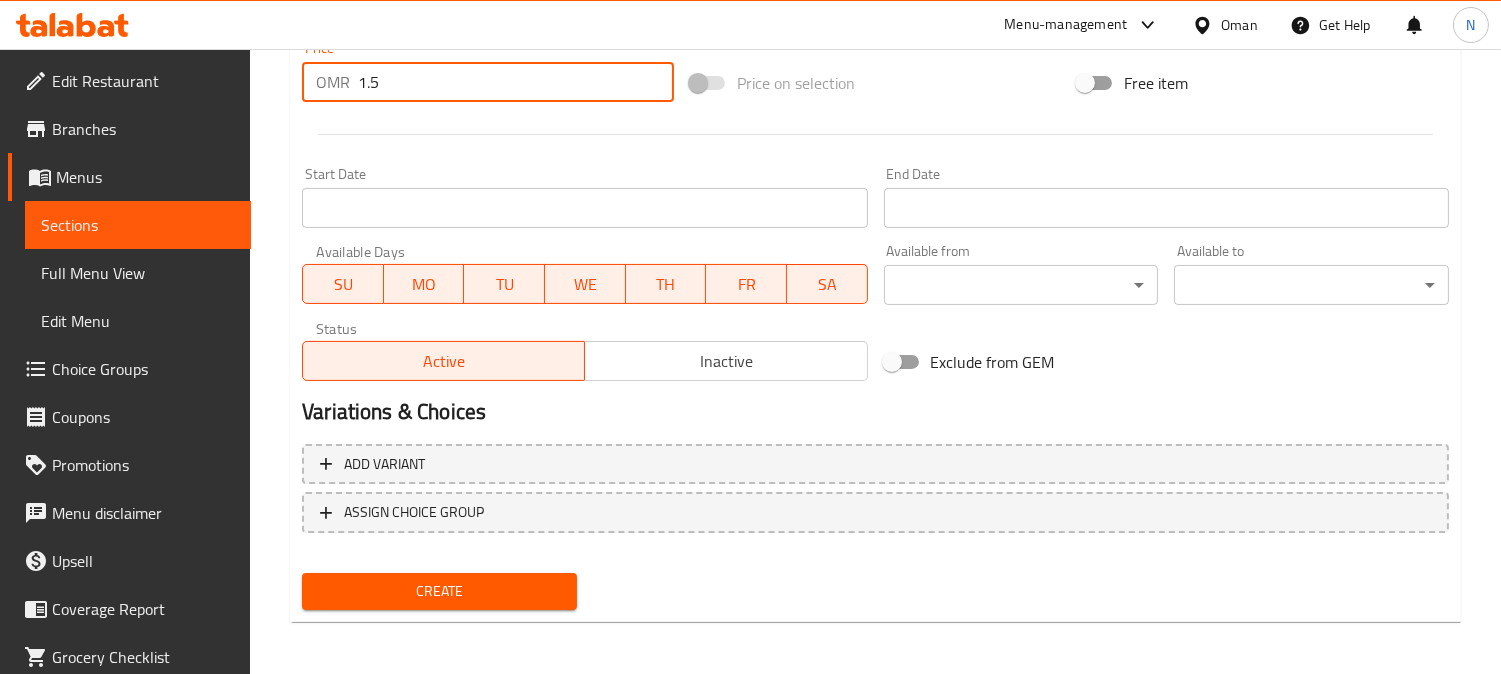 type on "1.5" 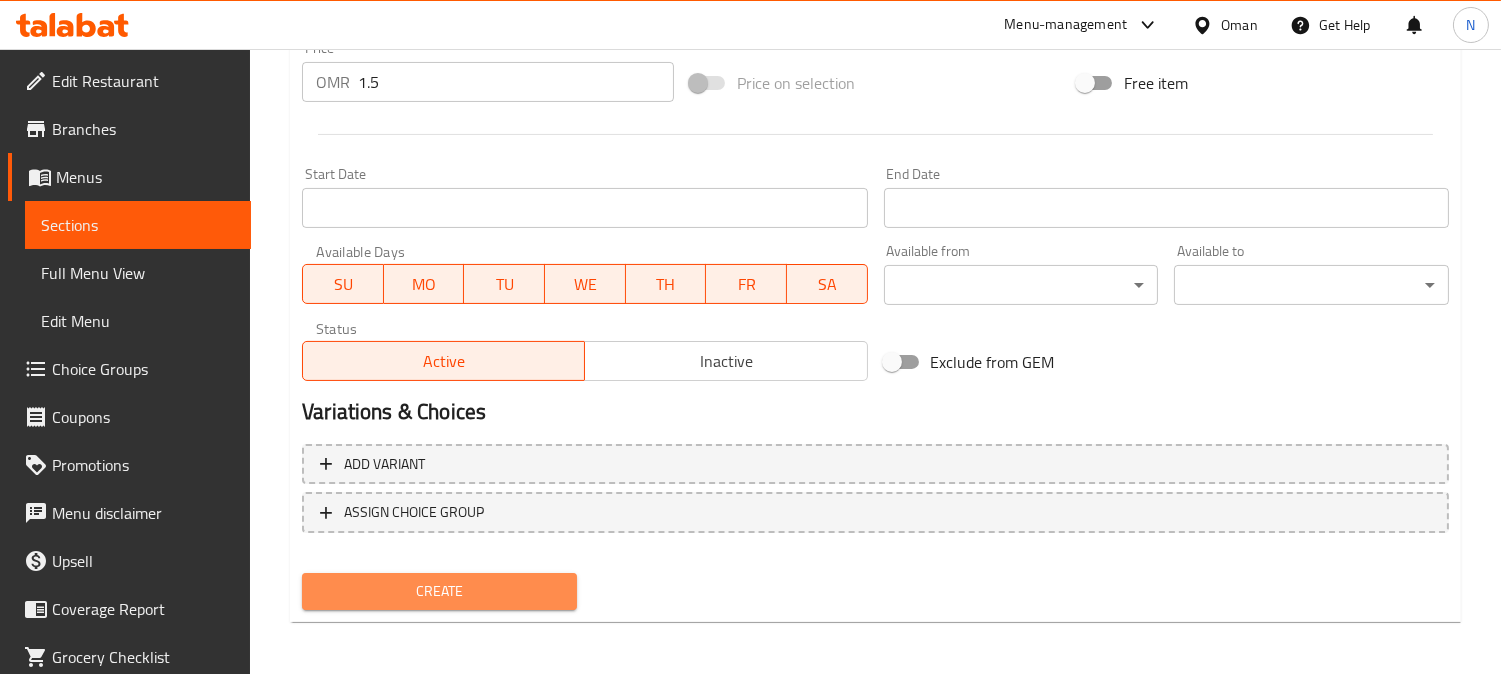 click on "Create" at bounding box center (439, 591) 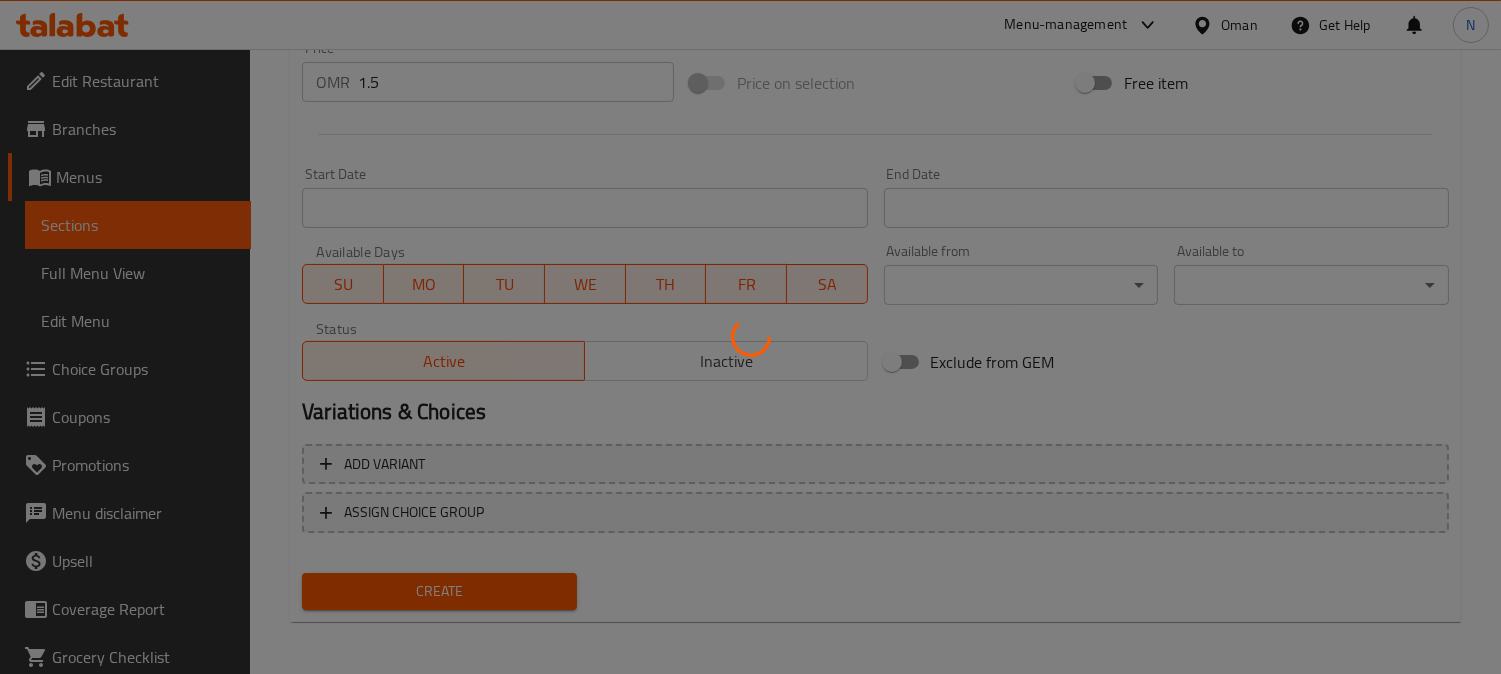type 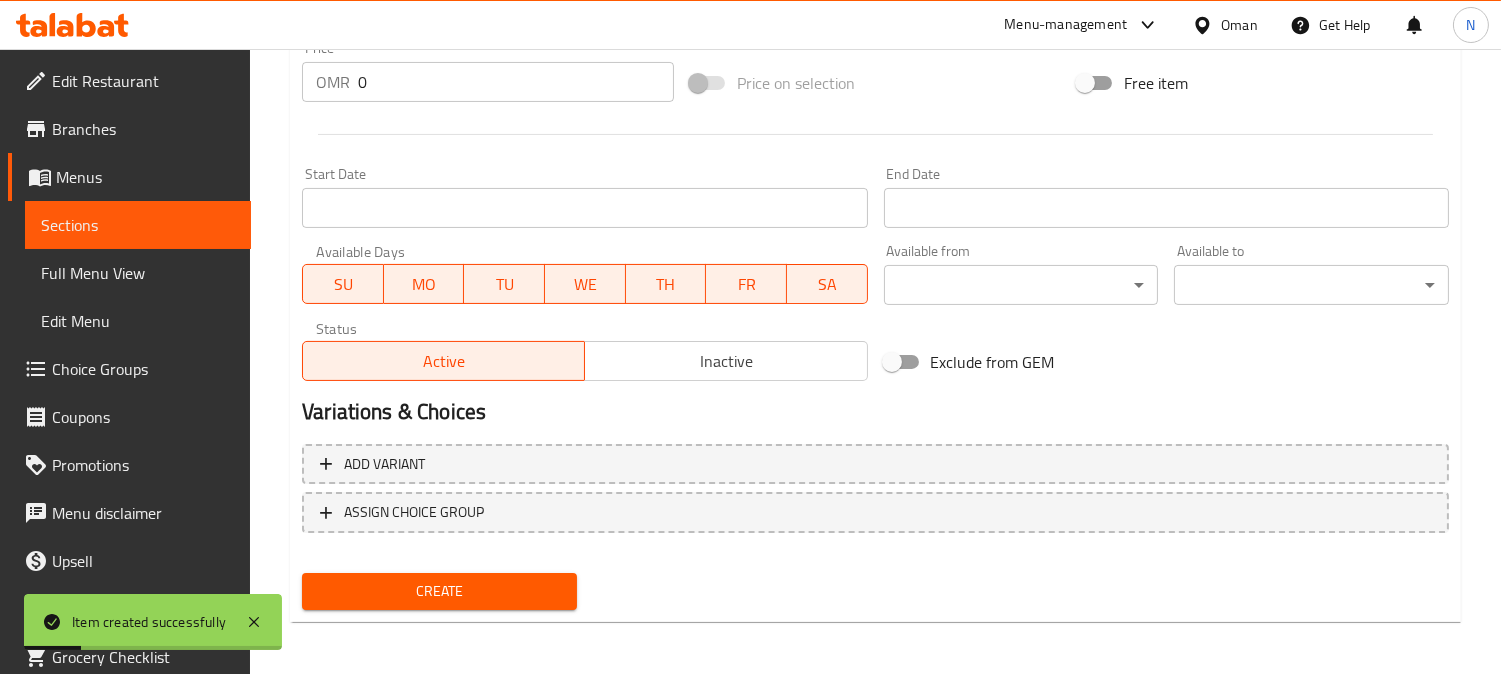 click on "Sections" at bounding box center [138, 225] 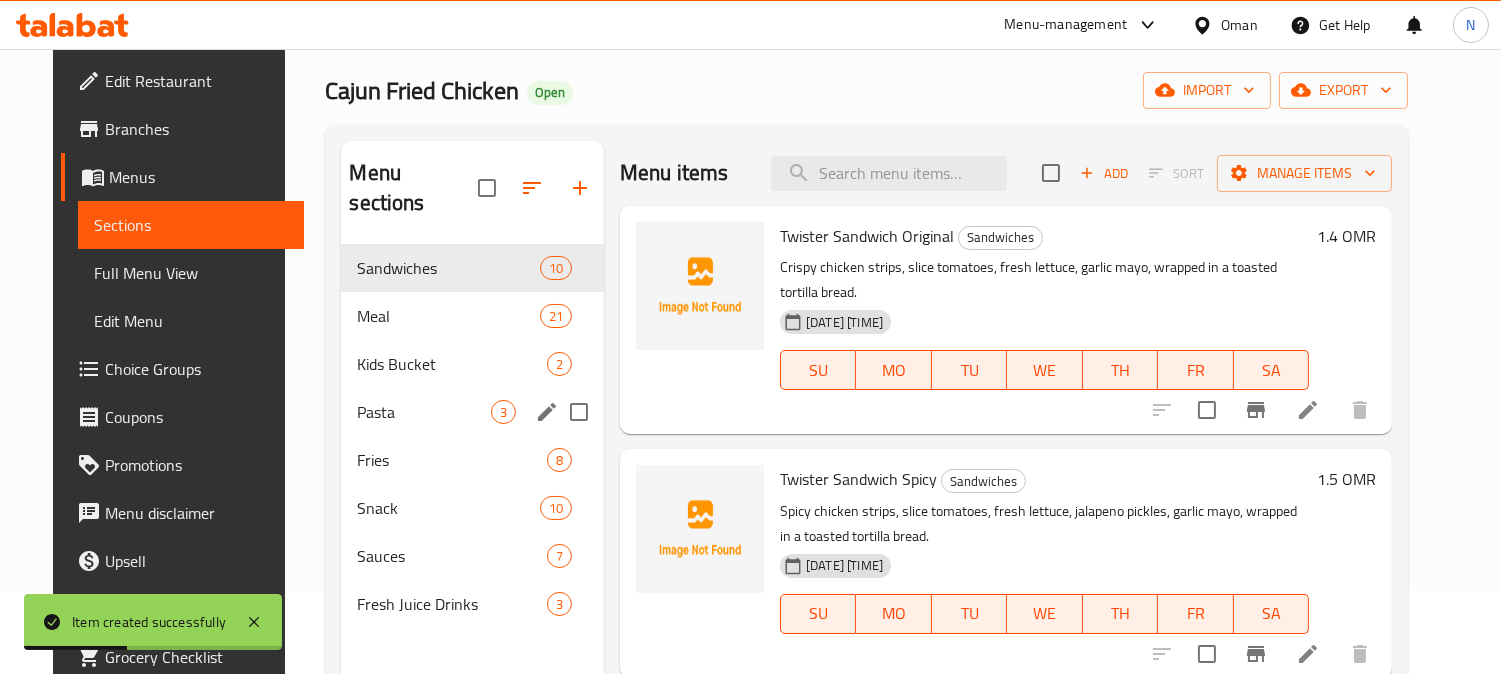 scroll, scrollTop: 0, scrollLeft: 0, axis: both 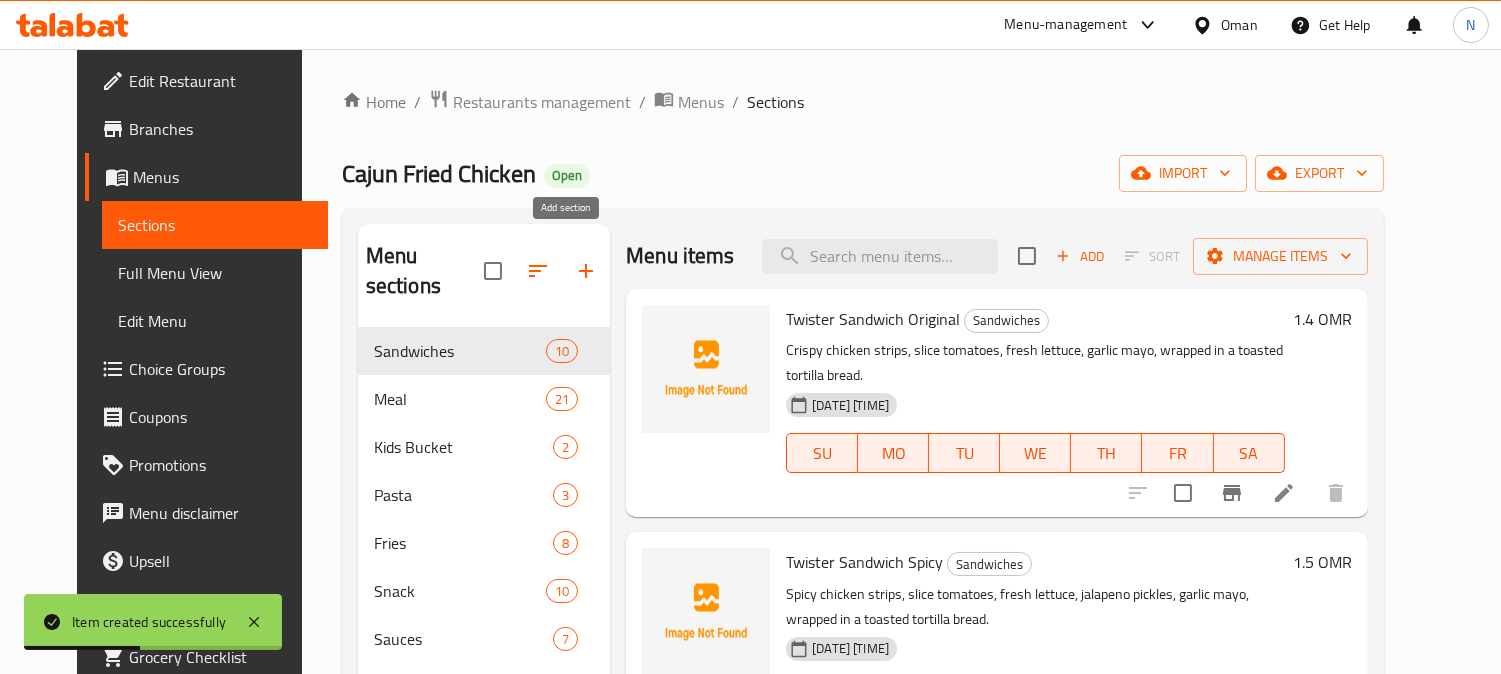 click 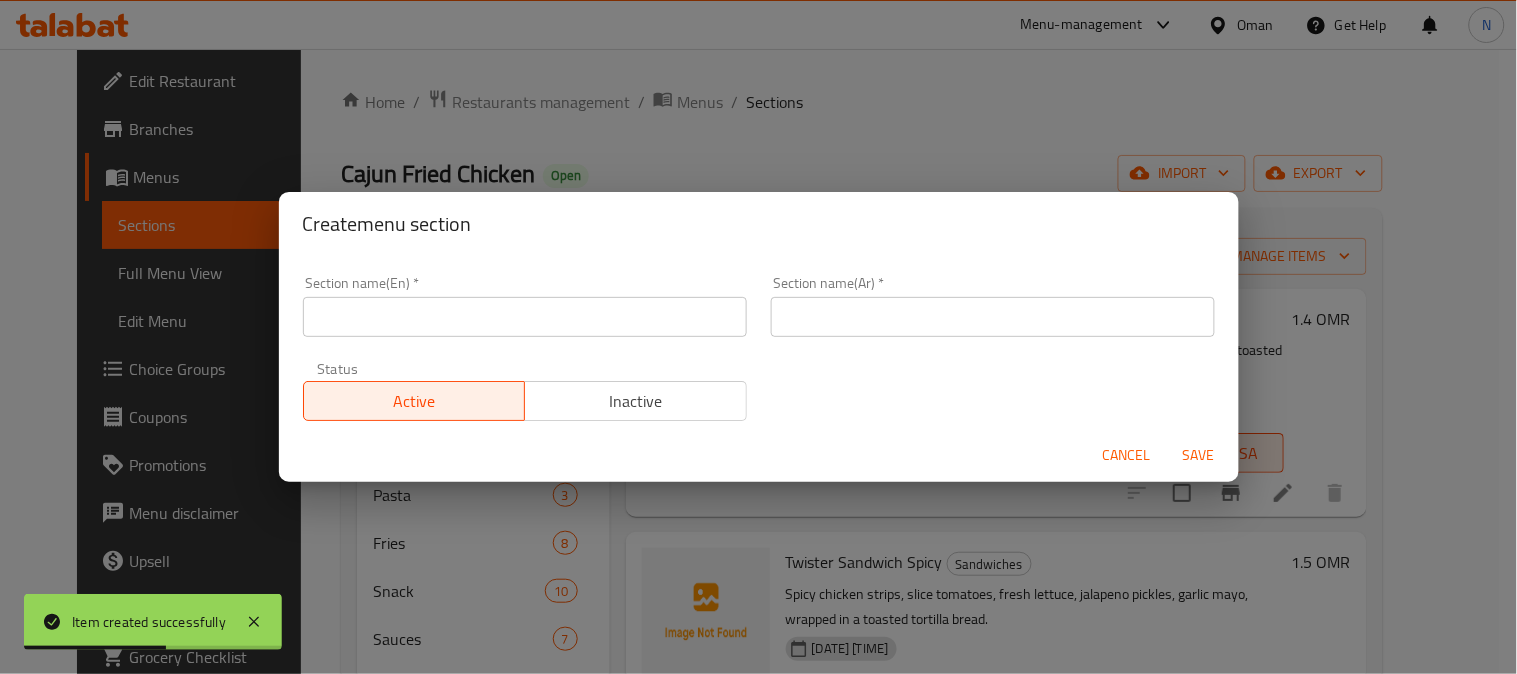 click at bounding box center [525, 317] 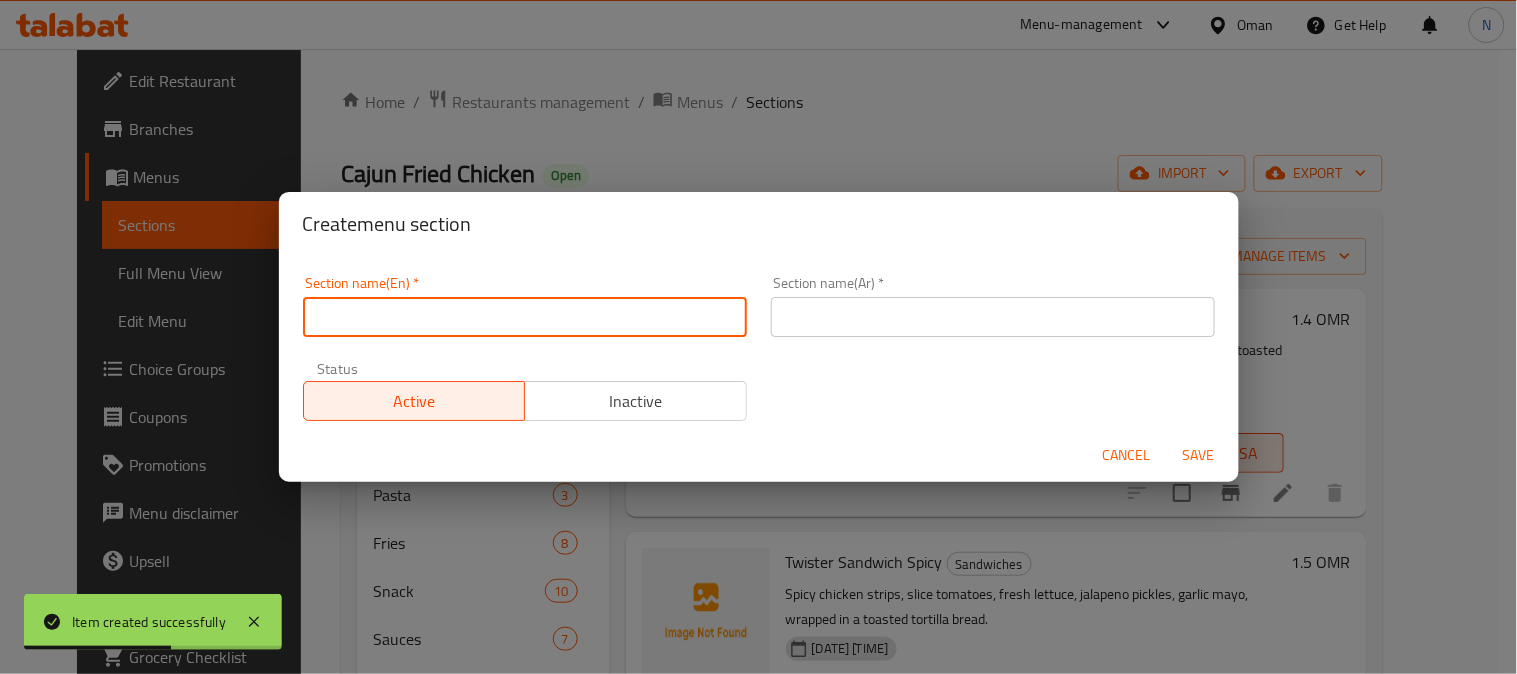paste on "Cold Drinks" 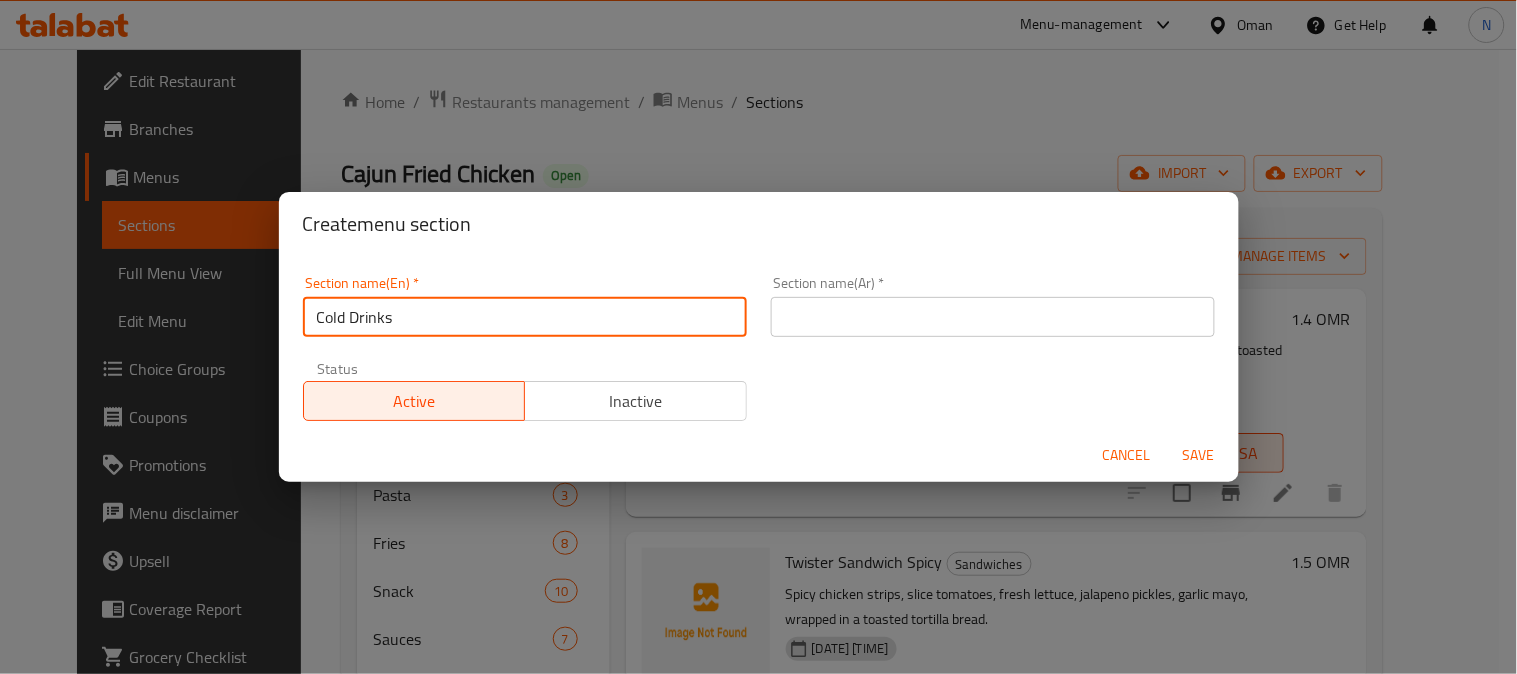 type on "Cold Drinks" 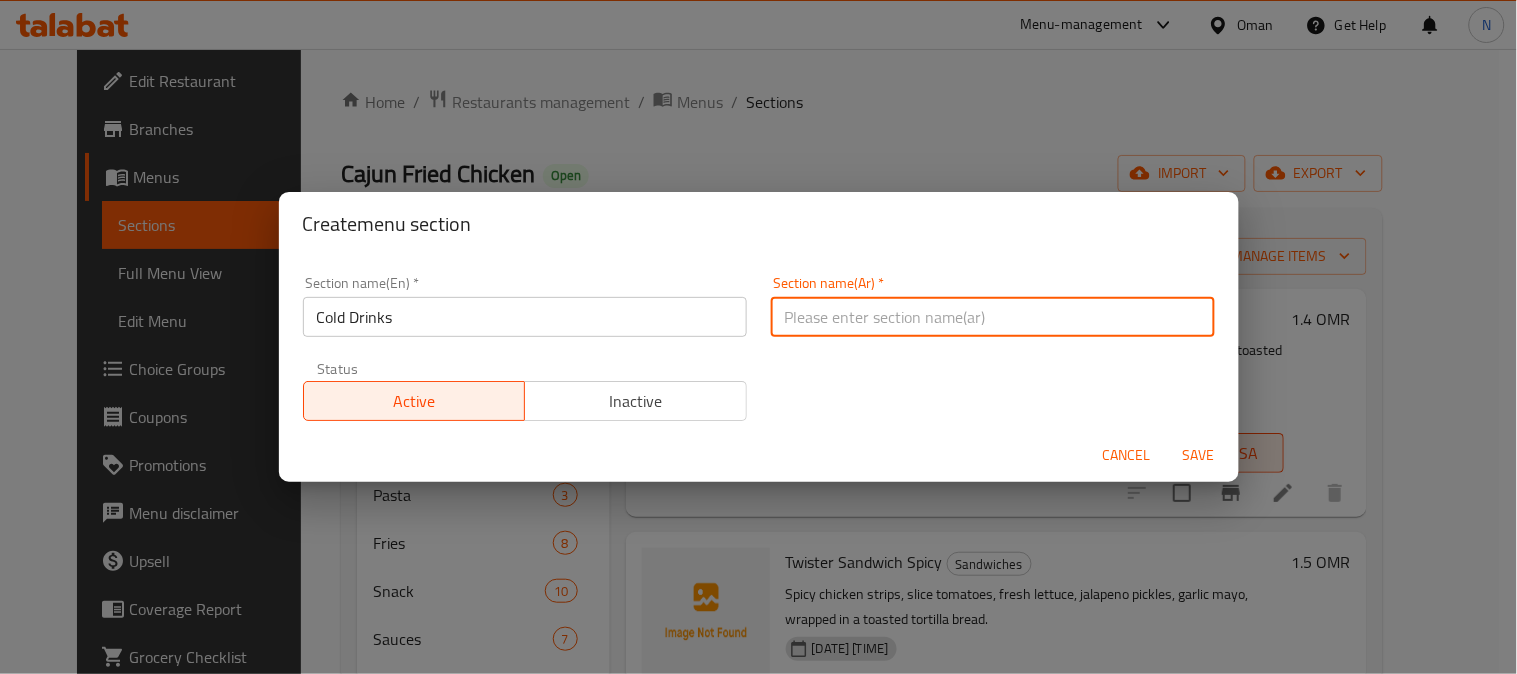 click at bounding box center (993, 317) 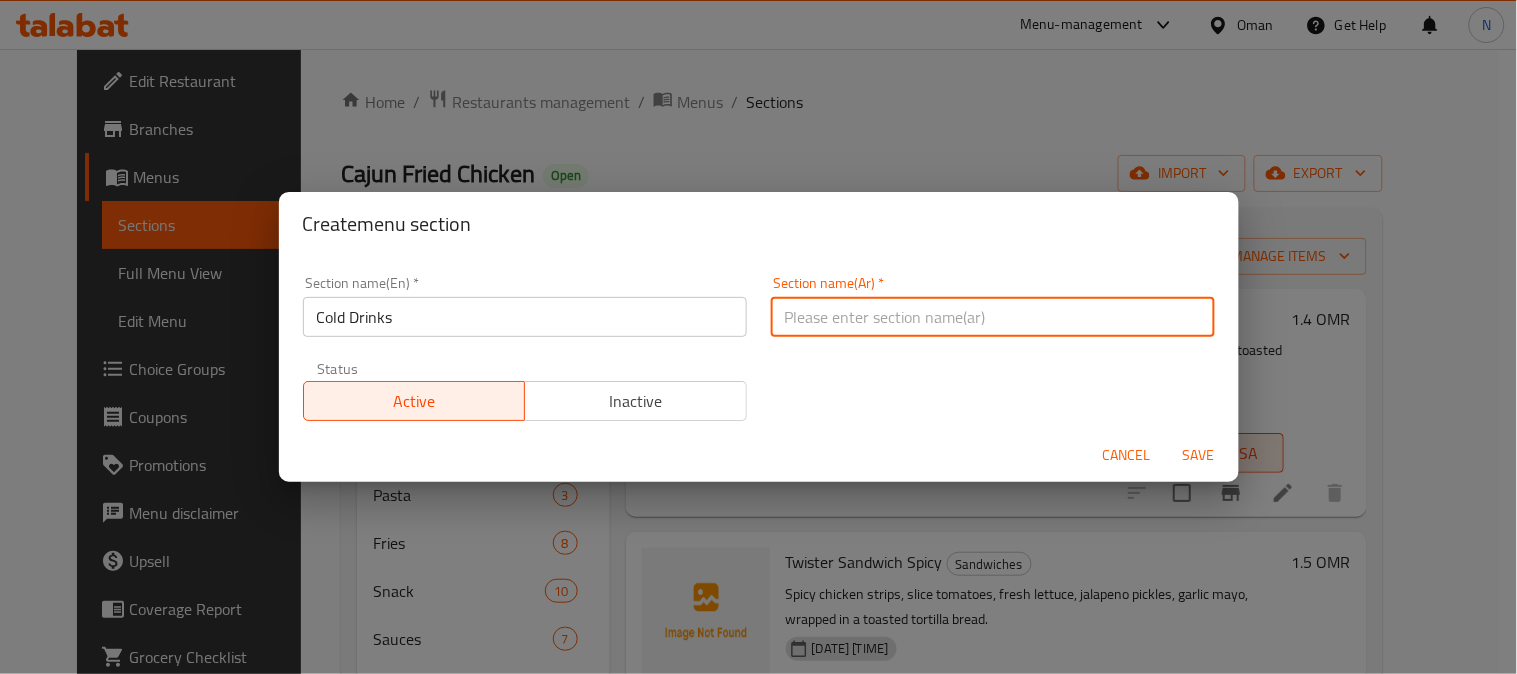 paste on "المشروبات الباردة" 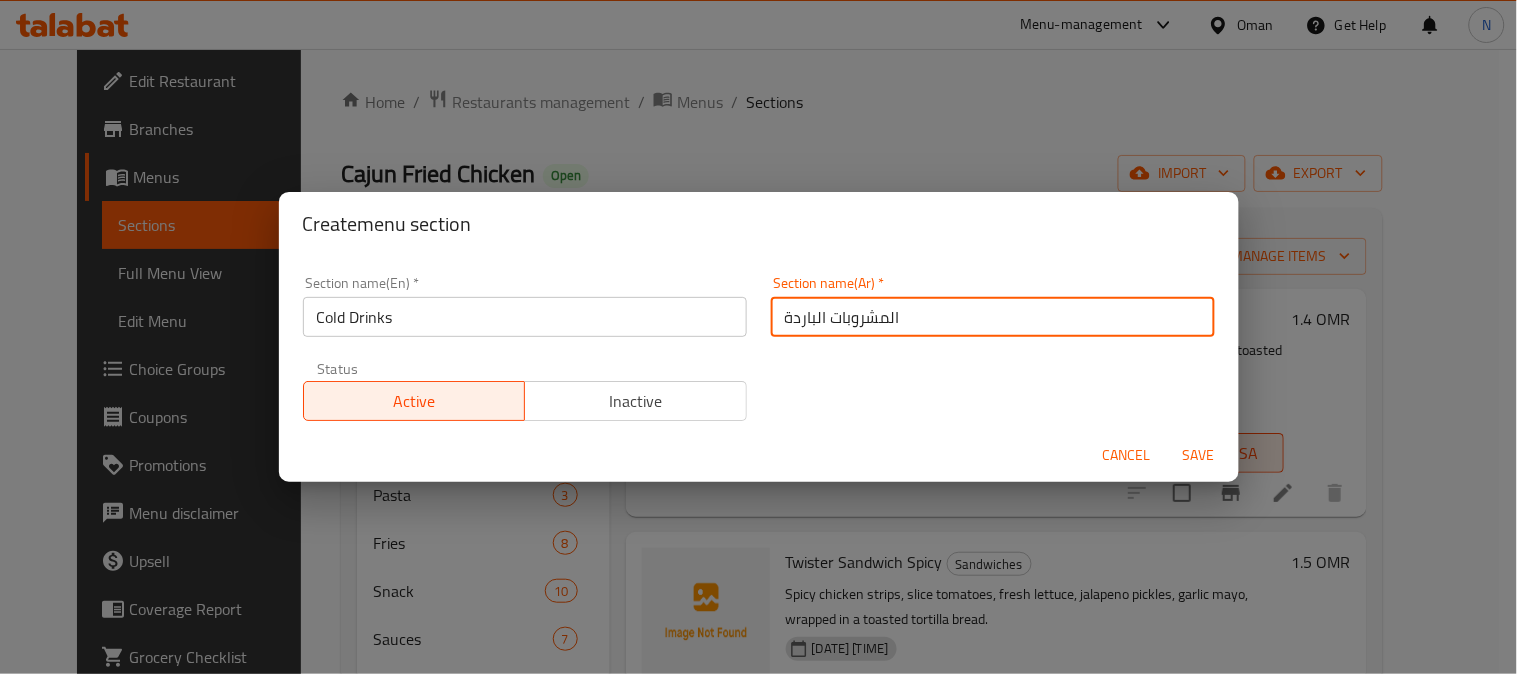 type on "المشروبات الباردة" 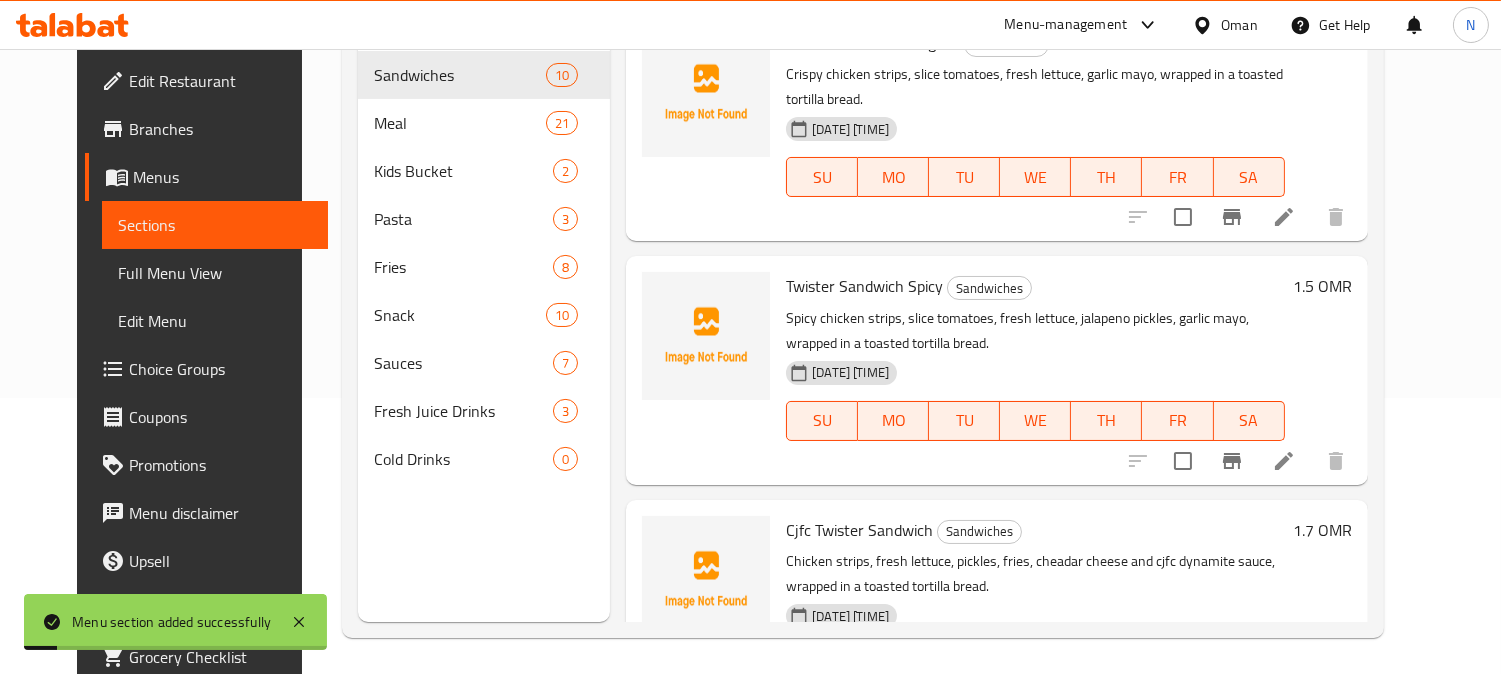 scroll, scrollTop: 280, scrollLeft: 0, axis: vertical 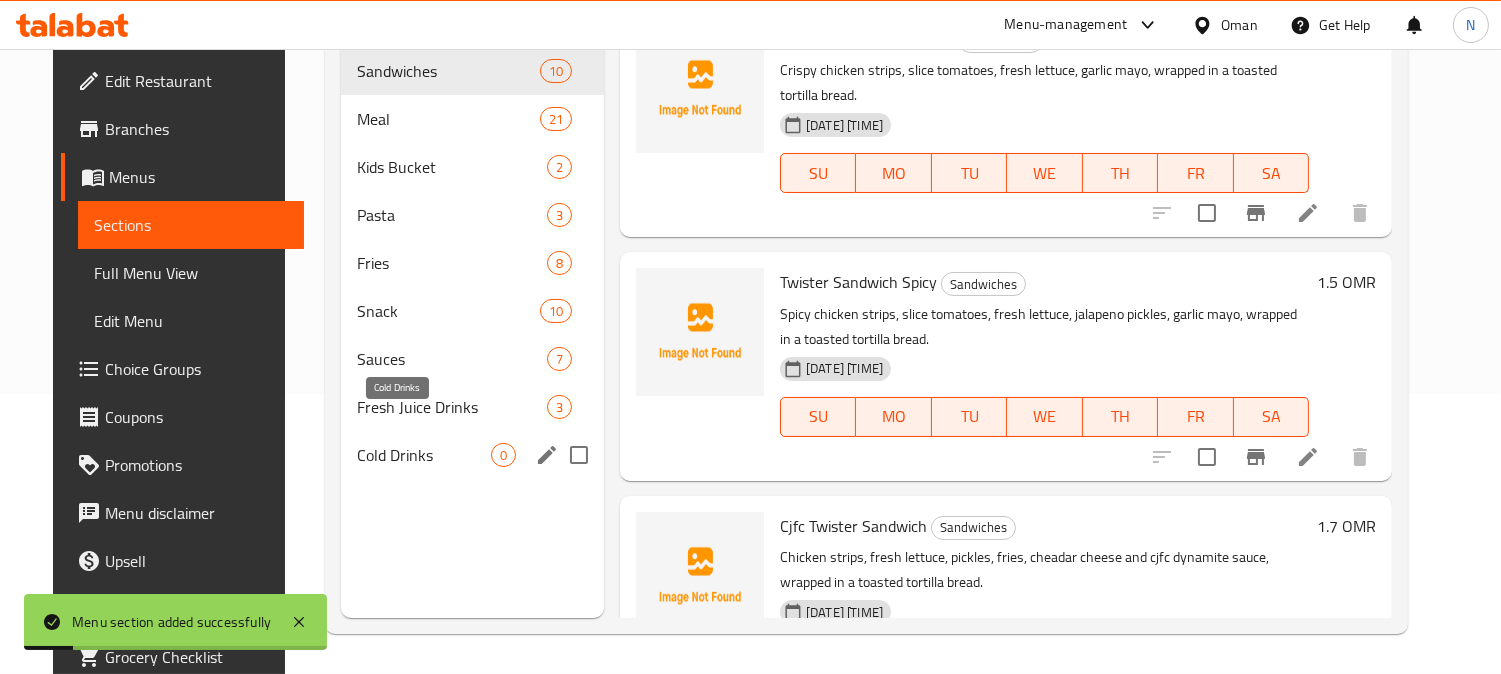 click on "Cold Drinks" at bounding box center (424, 455) 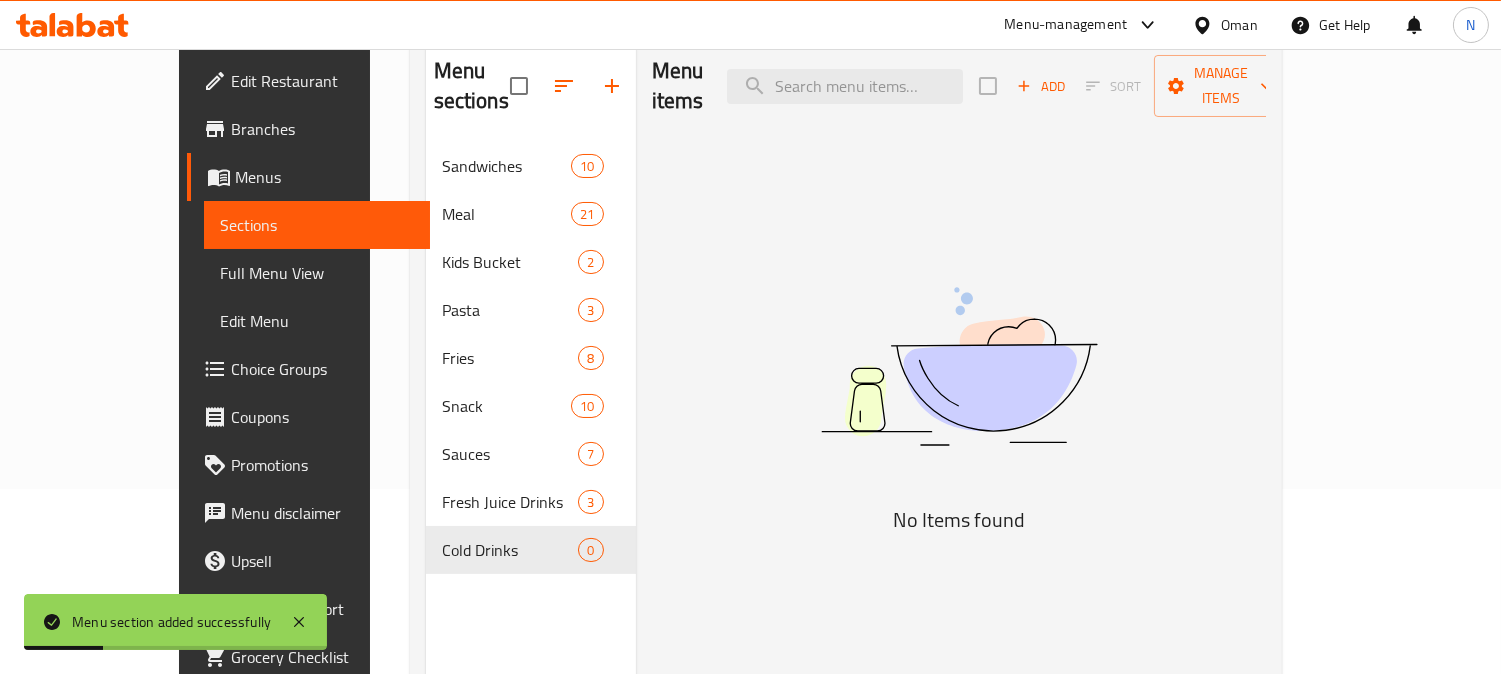 scroll, scrollTop: 57, scrollLeft: 0, axis: vertical 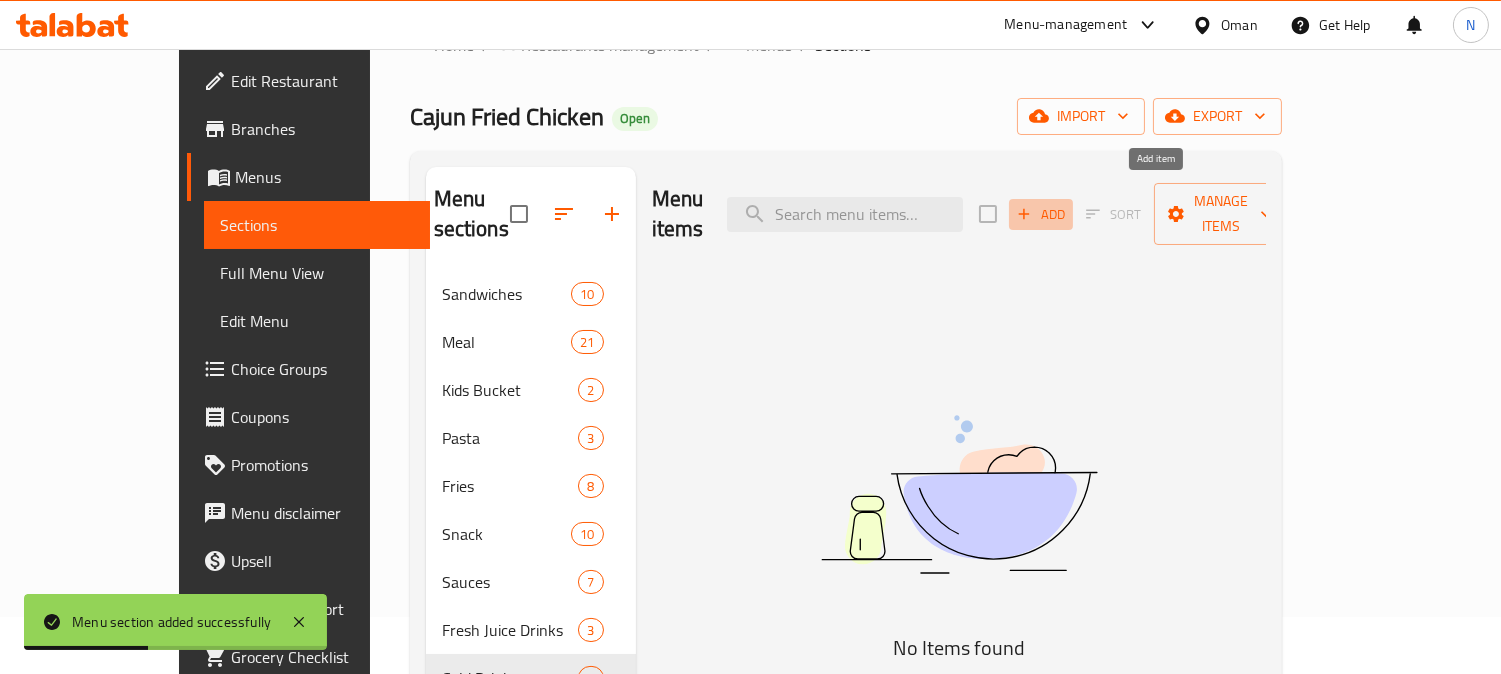 click on "Add" at bounding box center (1041, 214) 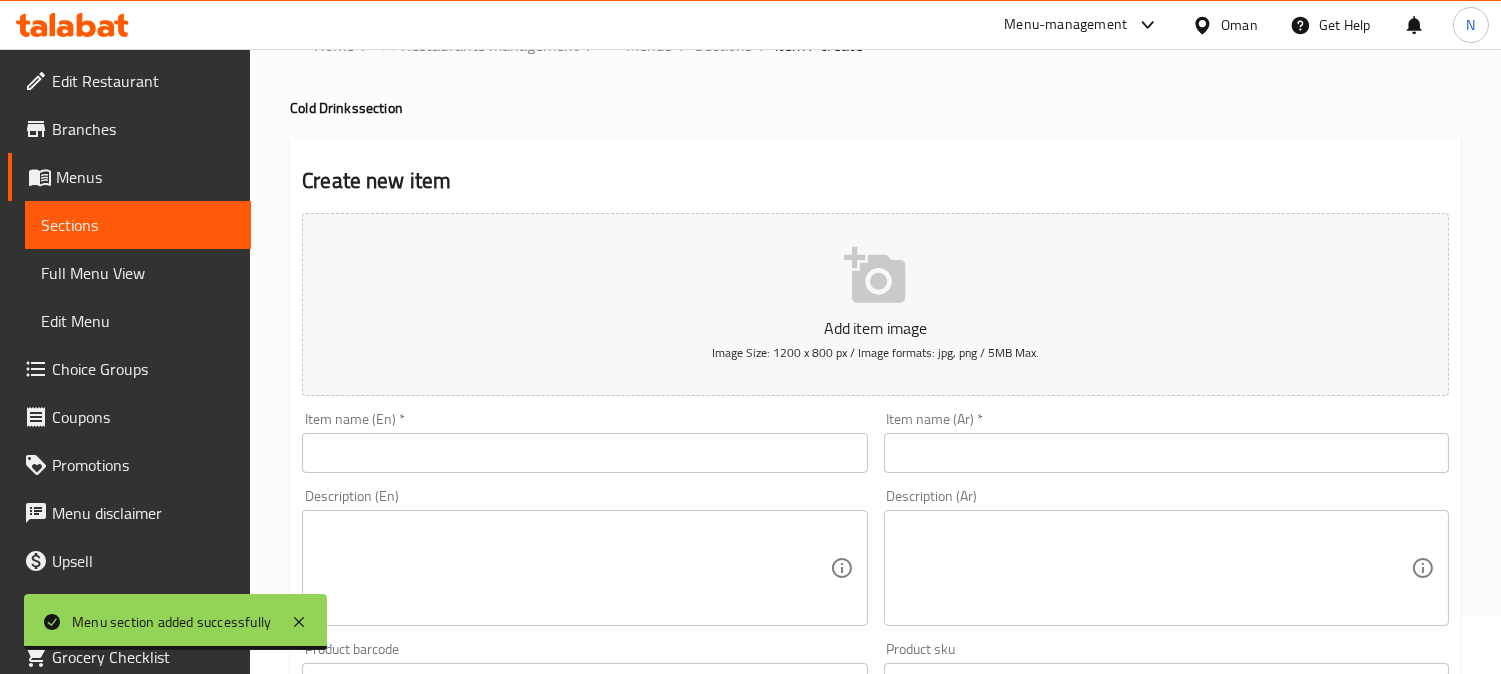 click at bounding box center [584, 453] 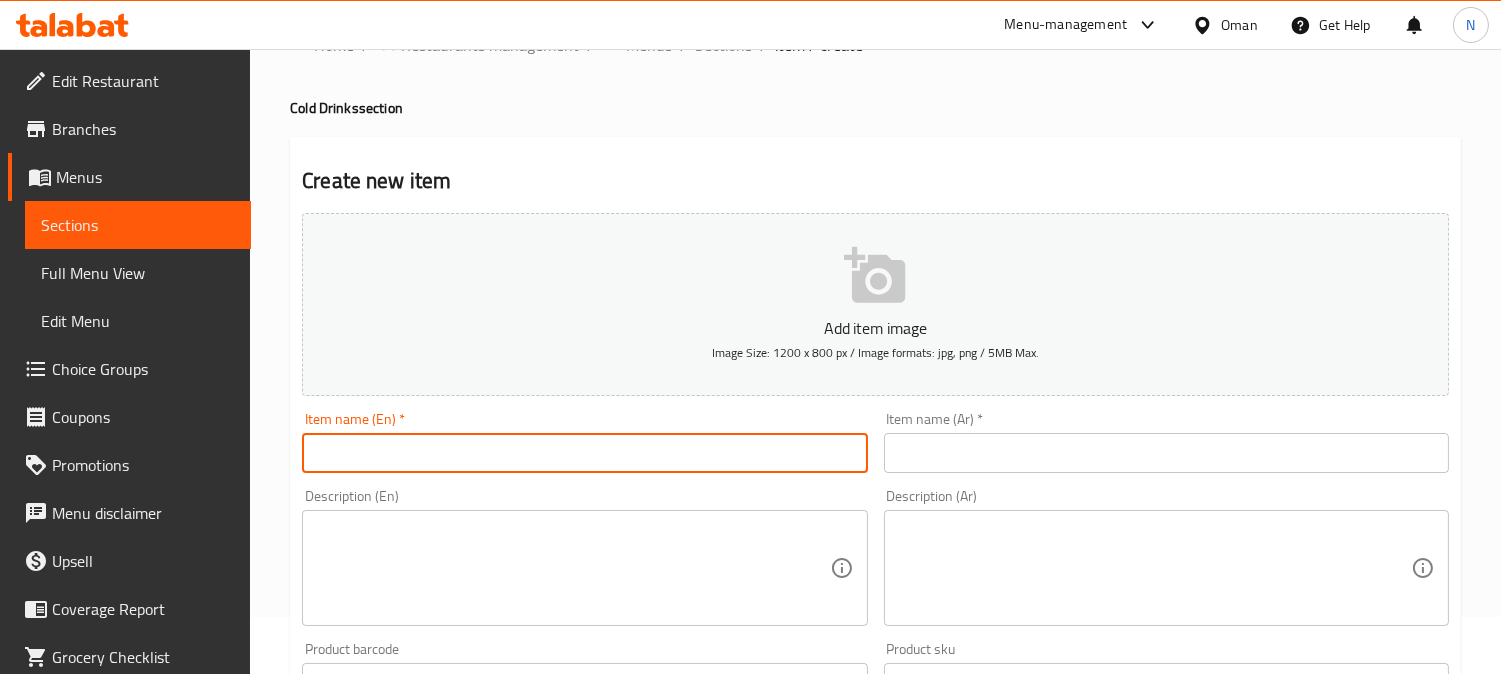 paste on "Blue Mojito" 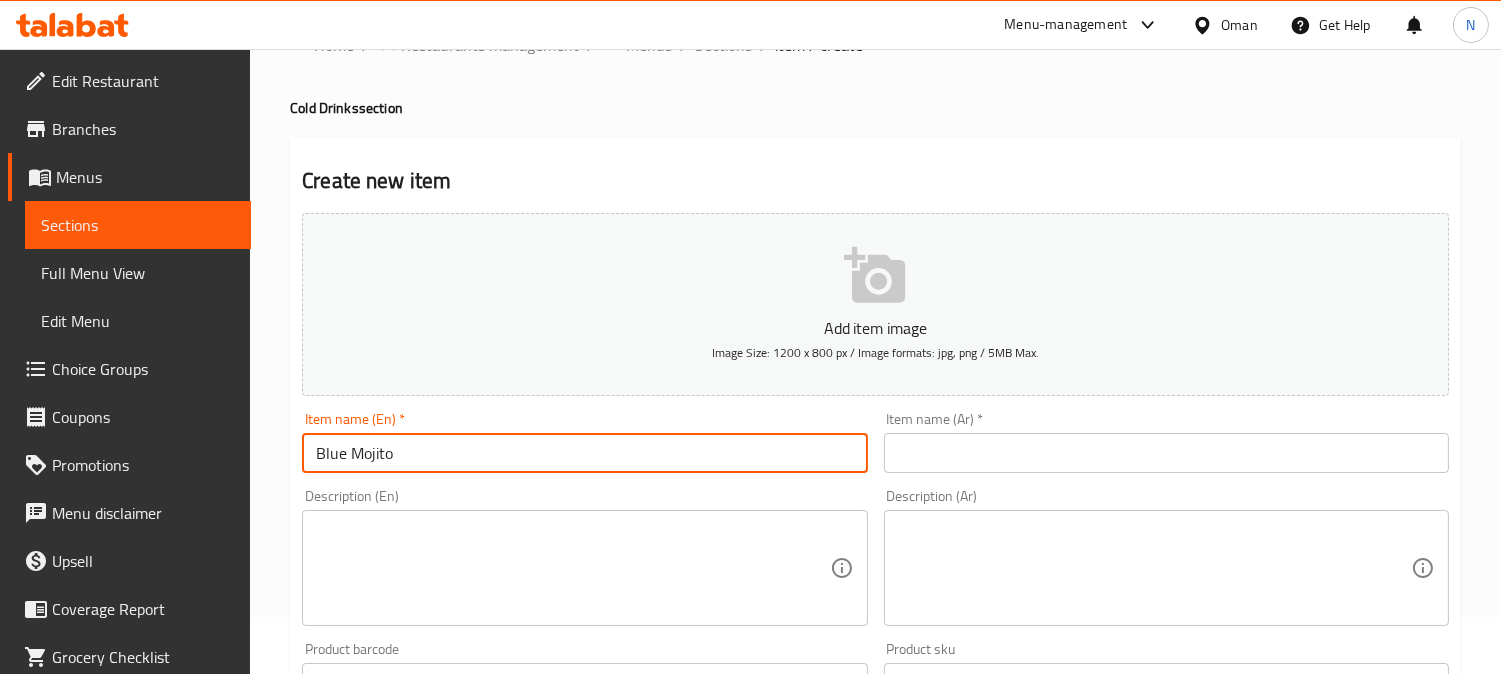 type on "Blue Mojito" 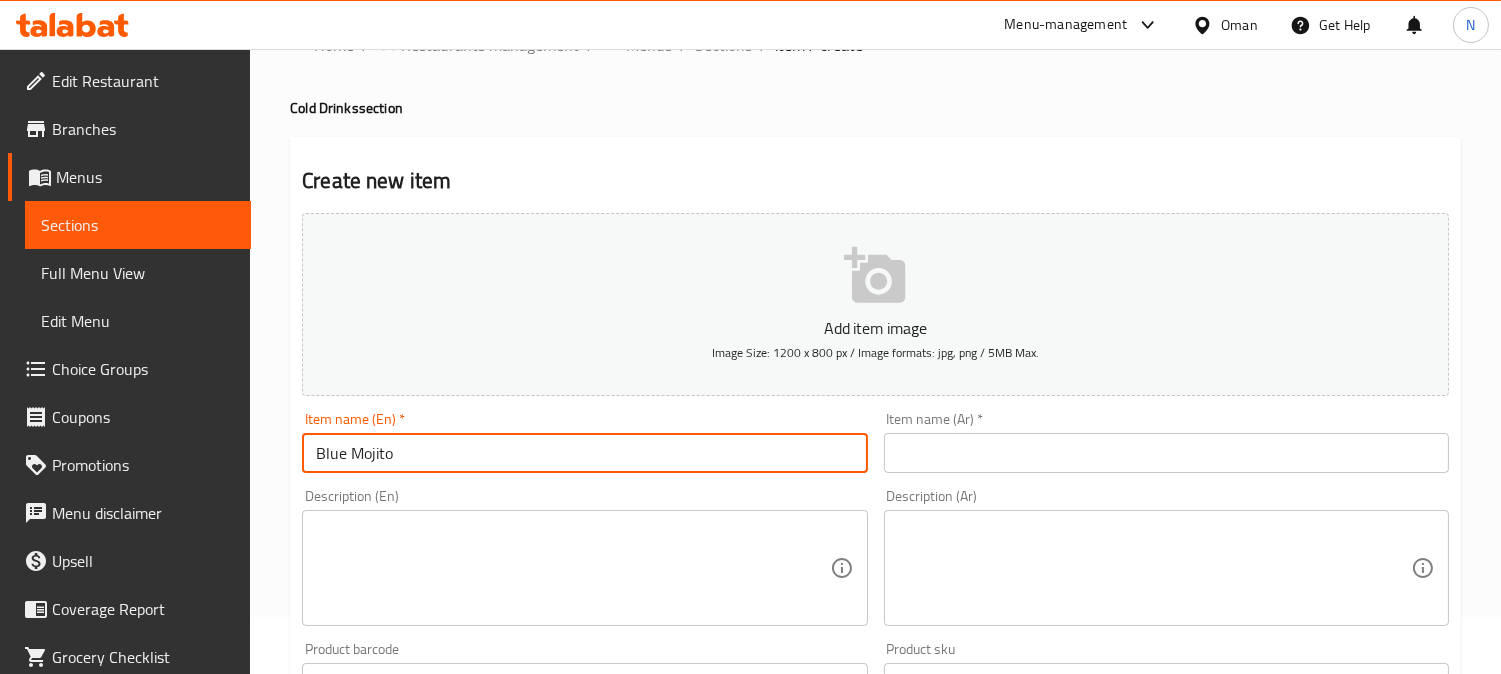 click at bounding box center [1166, 453] 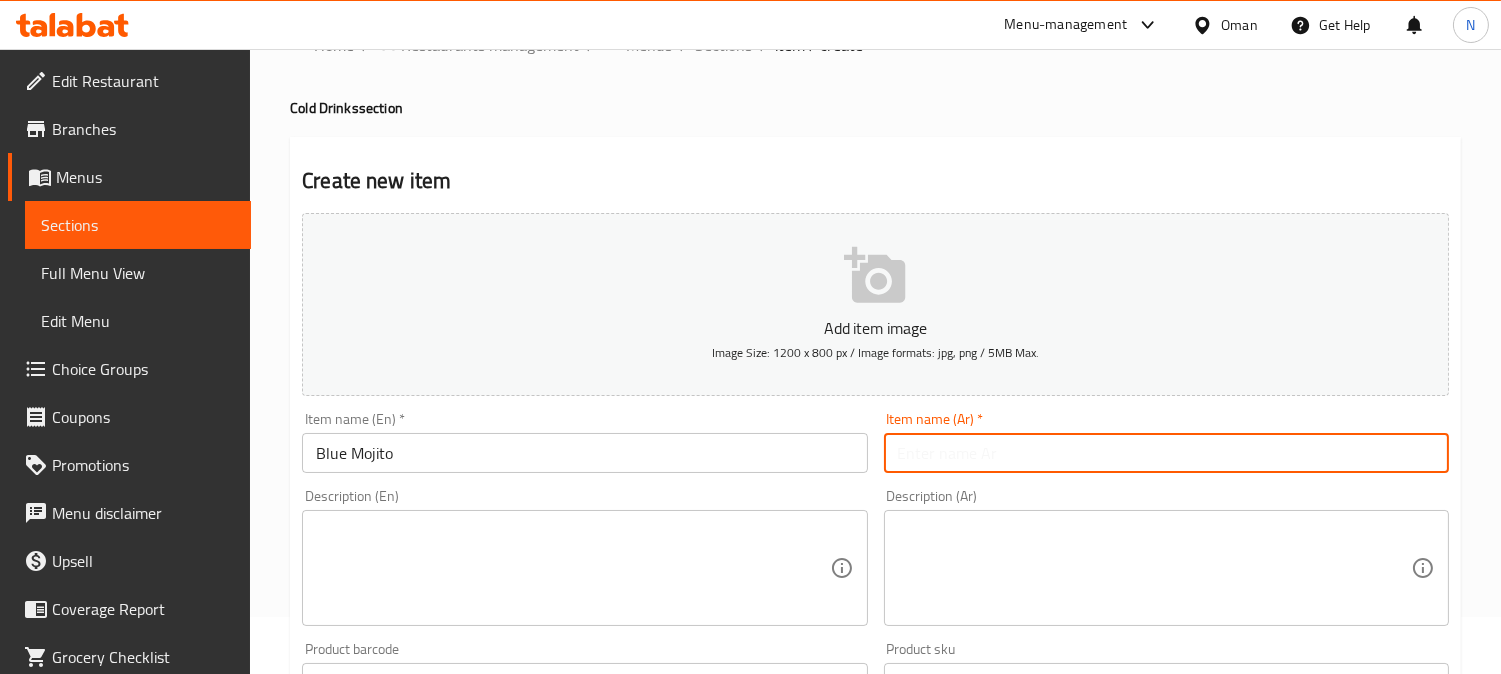 paste on "موخيتو أزرق" 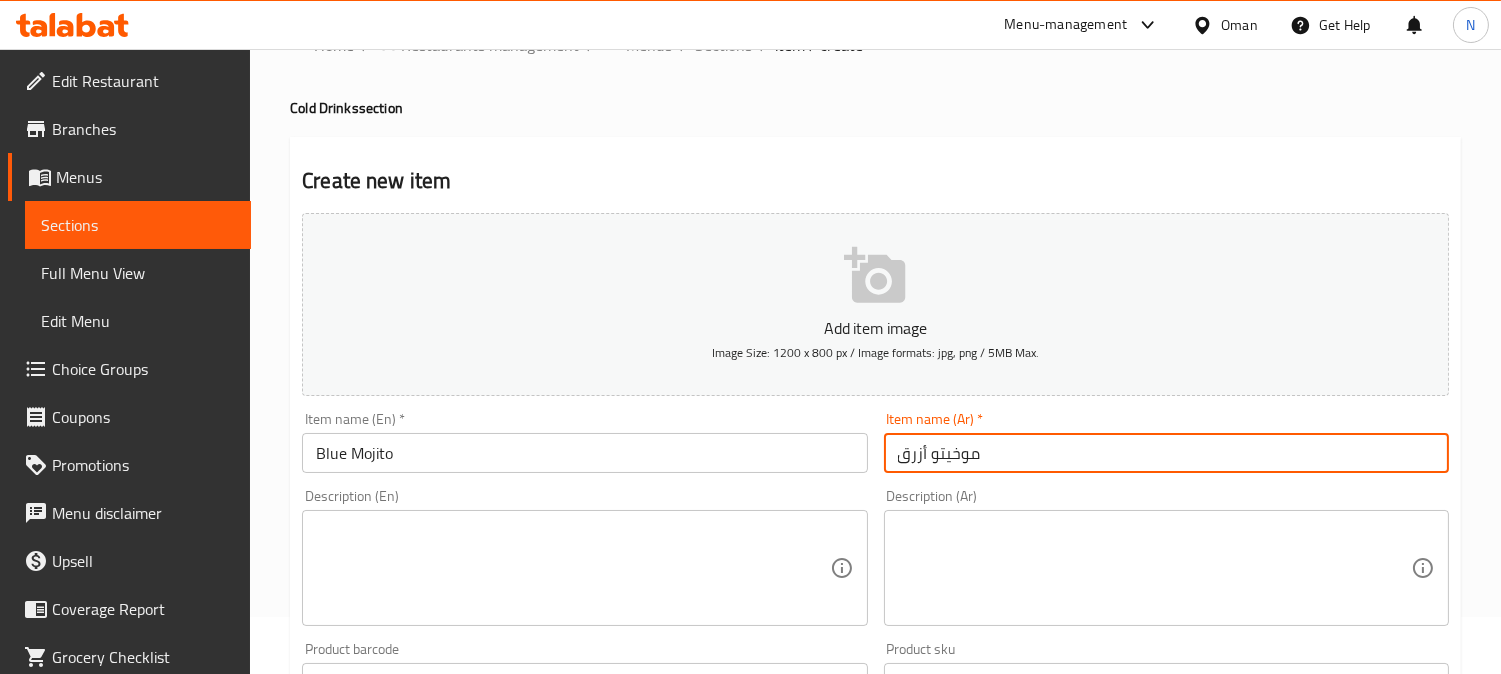 drag, startPoint x: 961, startPoint y: 460, endPoint x: 951, endPoint y: 464, distance: 10.770329 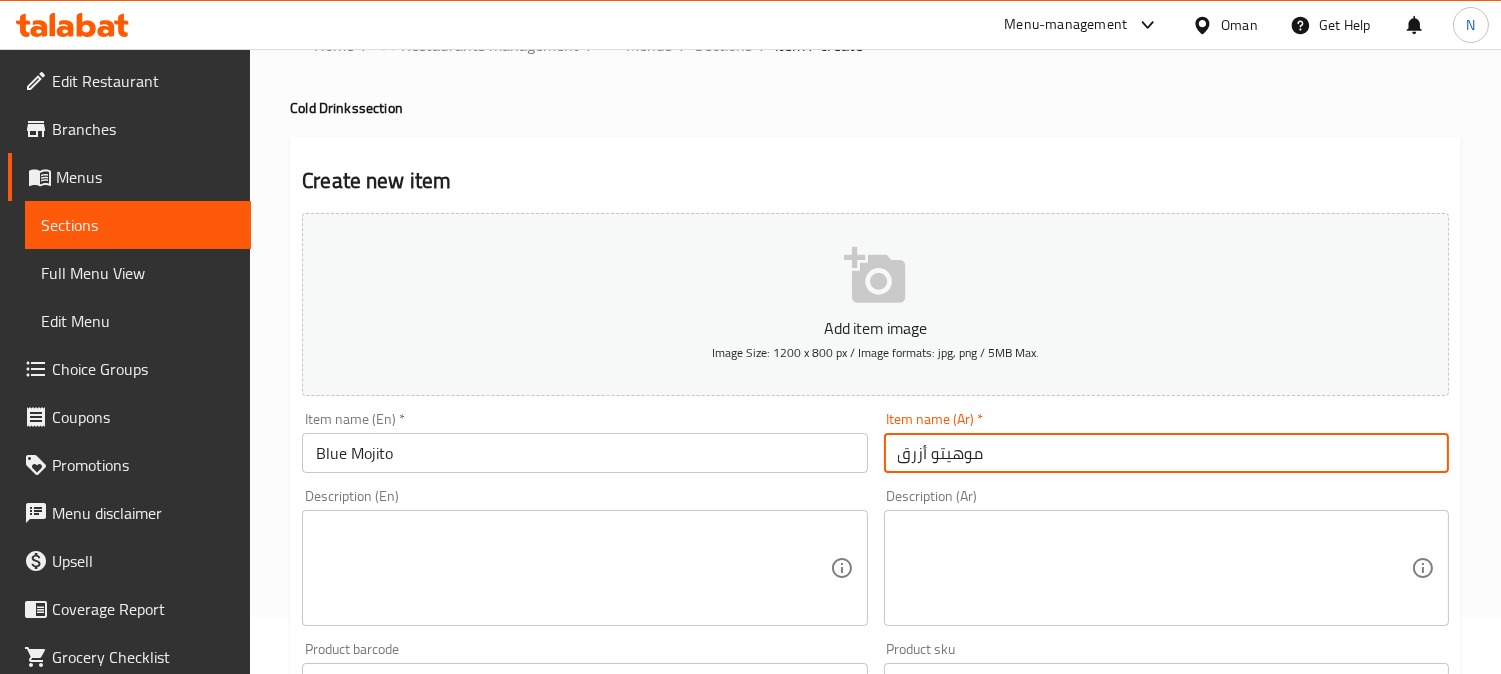type on "موهيتو أزرق" 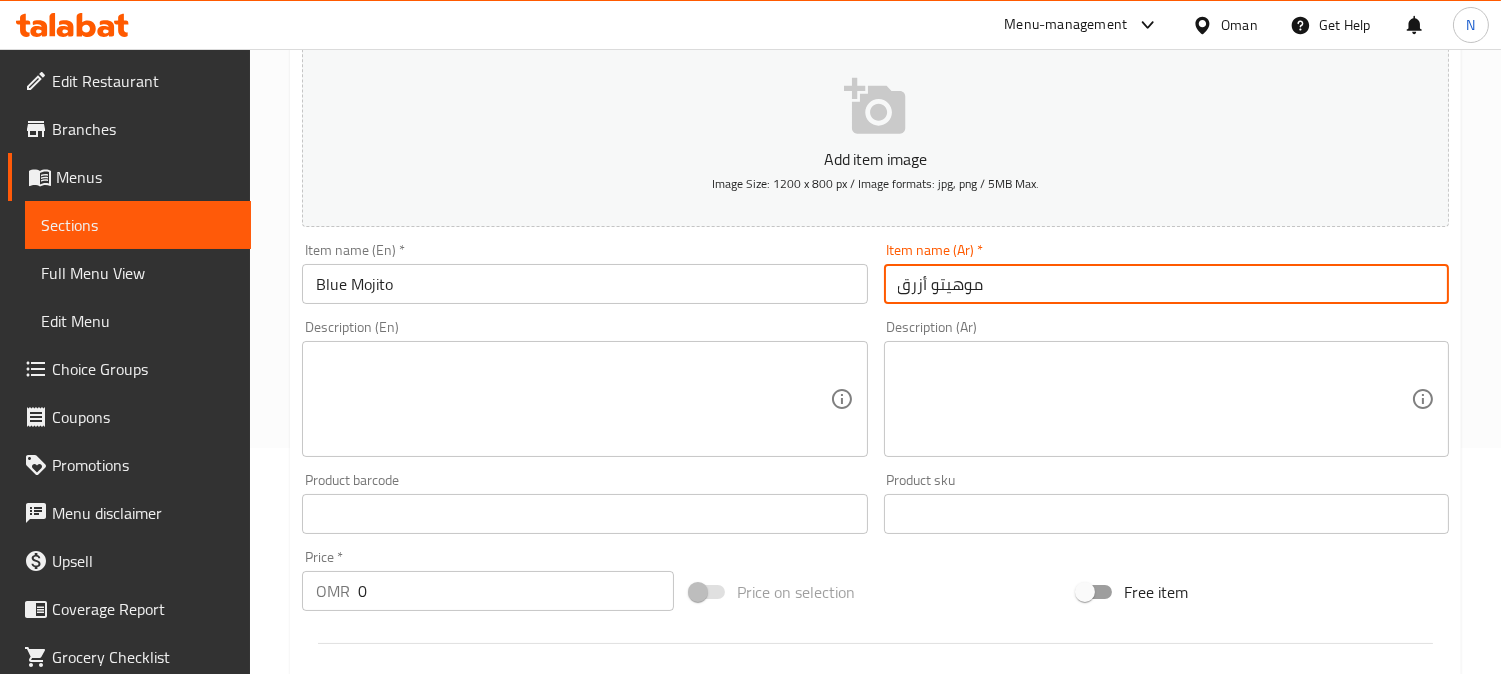 scroll, scrollTop: 391, scrollLeft: 0, axis: vertical 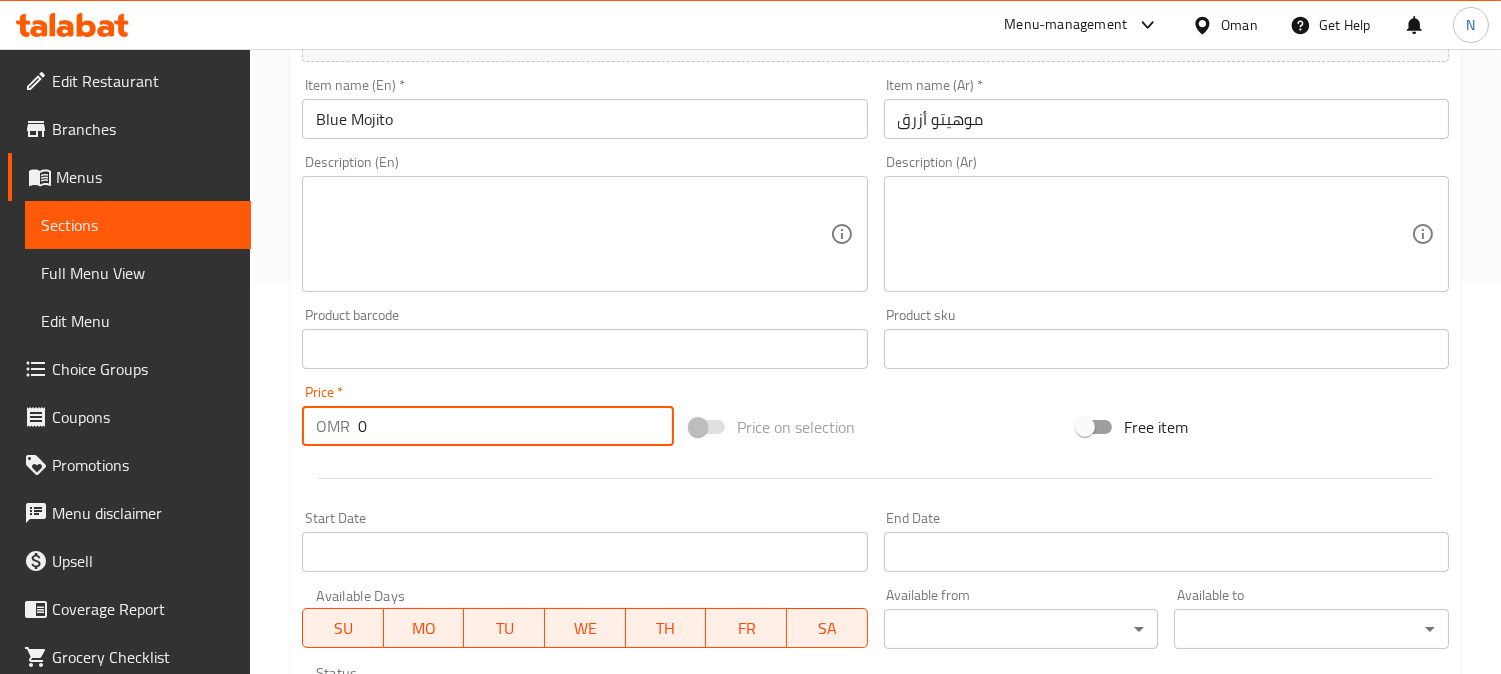 drag, startPoint x: 378, startPoint y: 421, endPoint x: 327, endPoint y: 434, distance: 52.63079 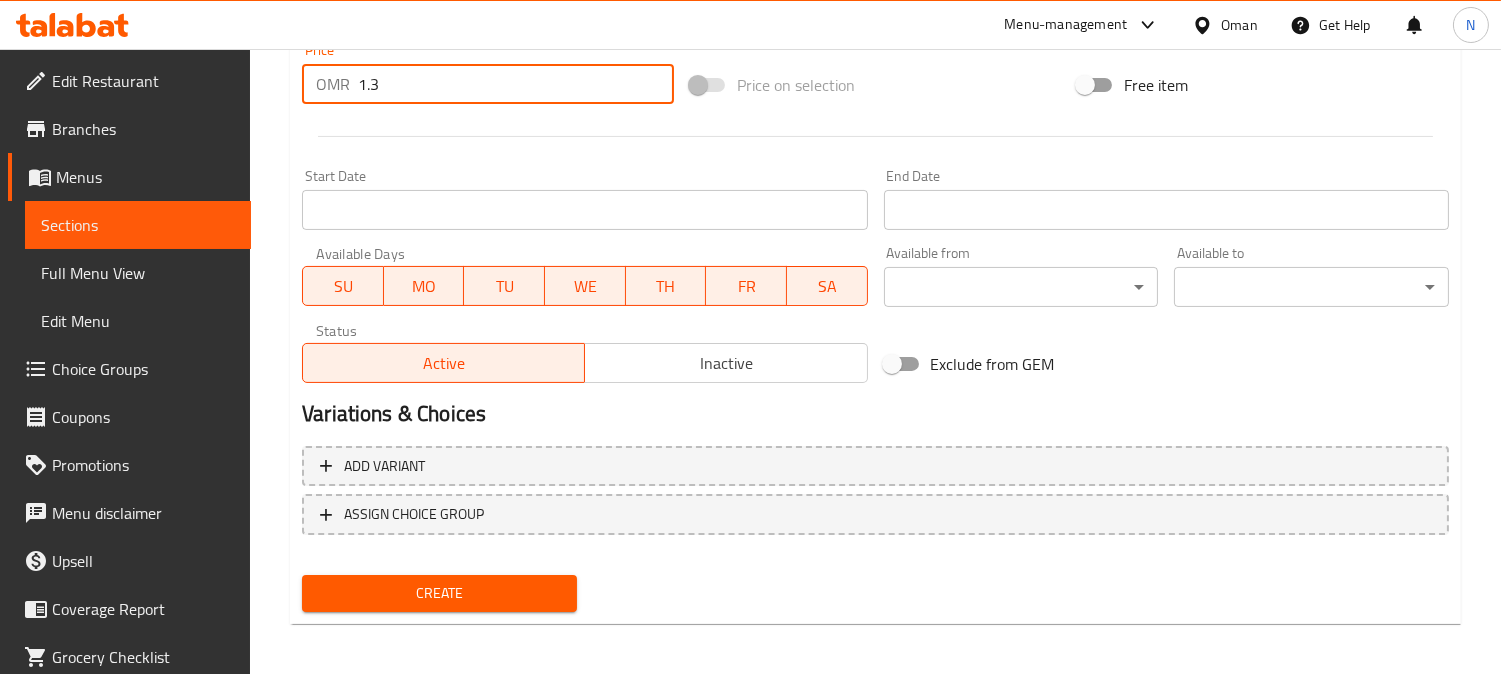 scroll, scrollTop: 735, scrollLeft: 0, axis: vertical 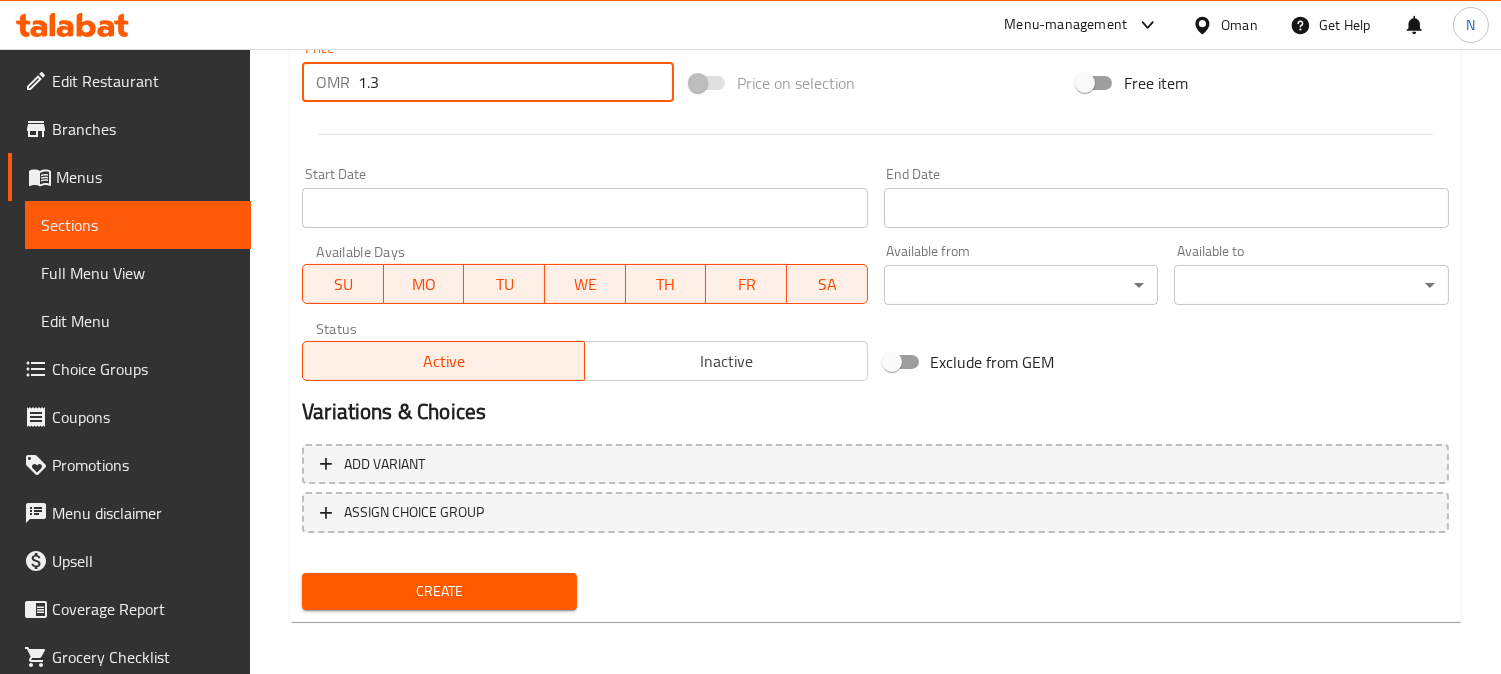 type on "1.3" 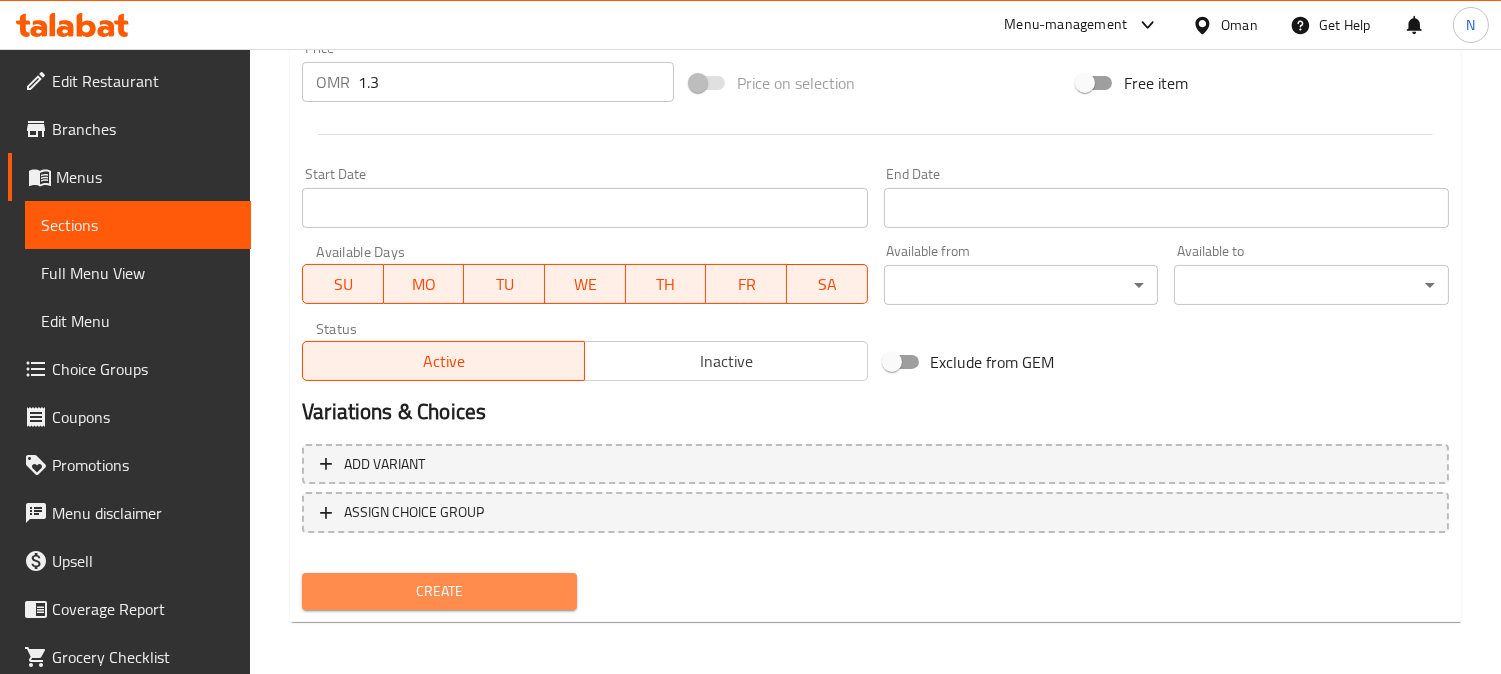 click on "Create" at bounding box center (439, 591) 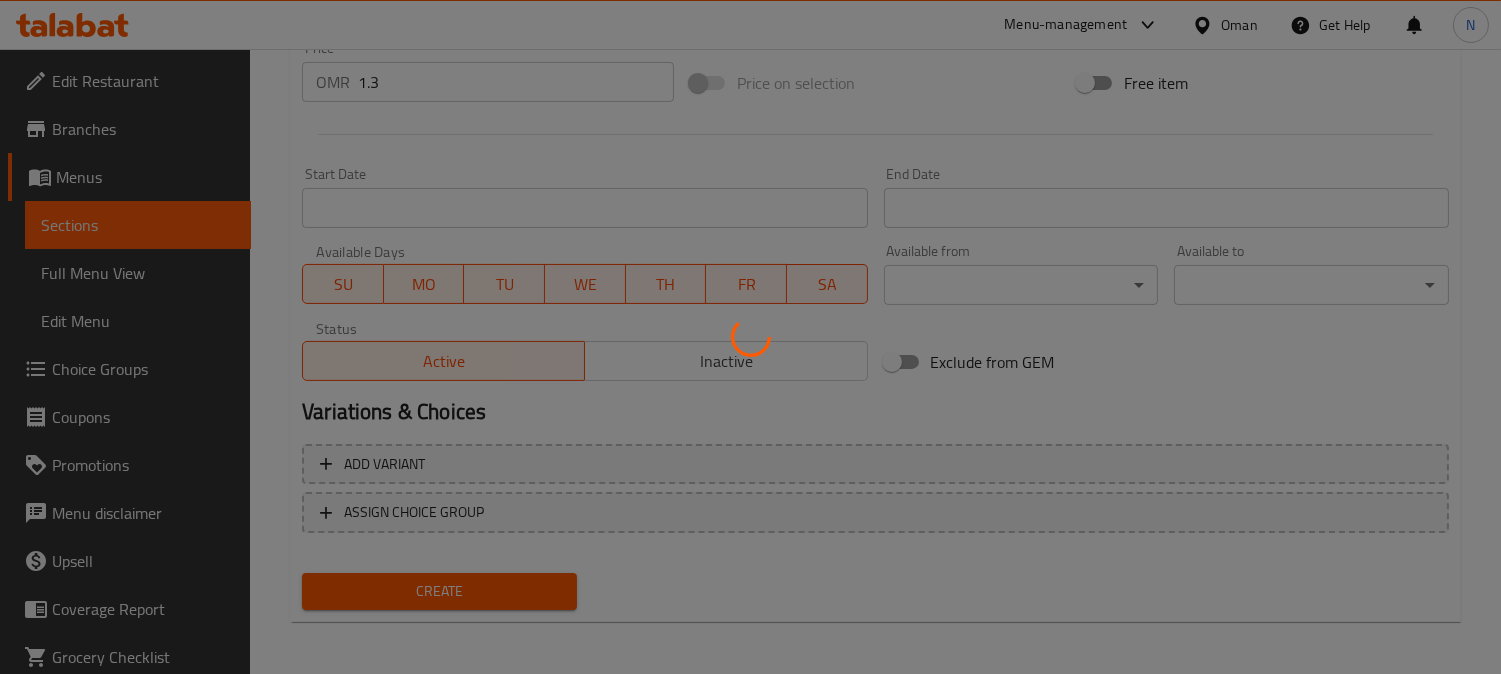 type 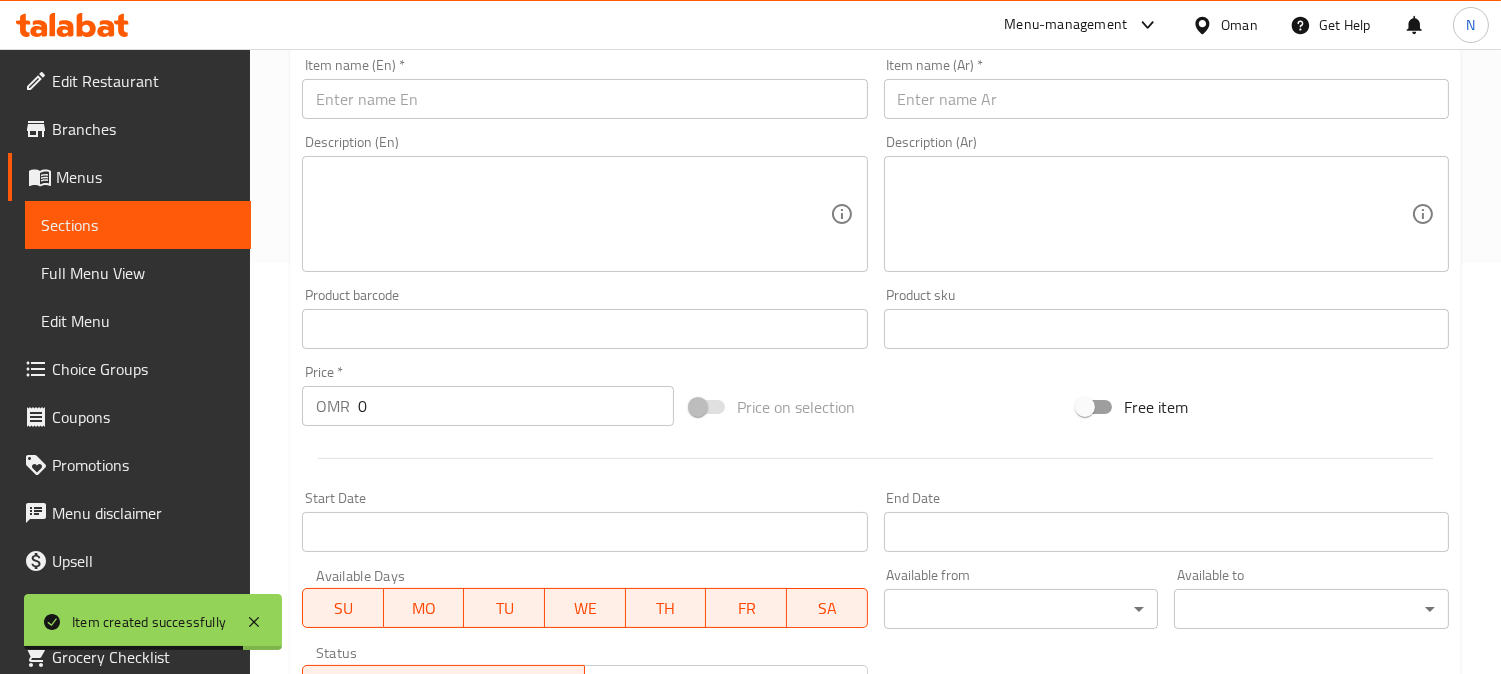scroll, scrollTop: 402, scrollLeft: 0, axis: vertical 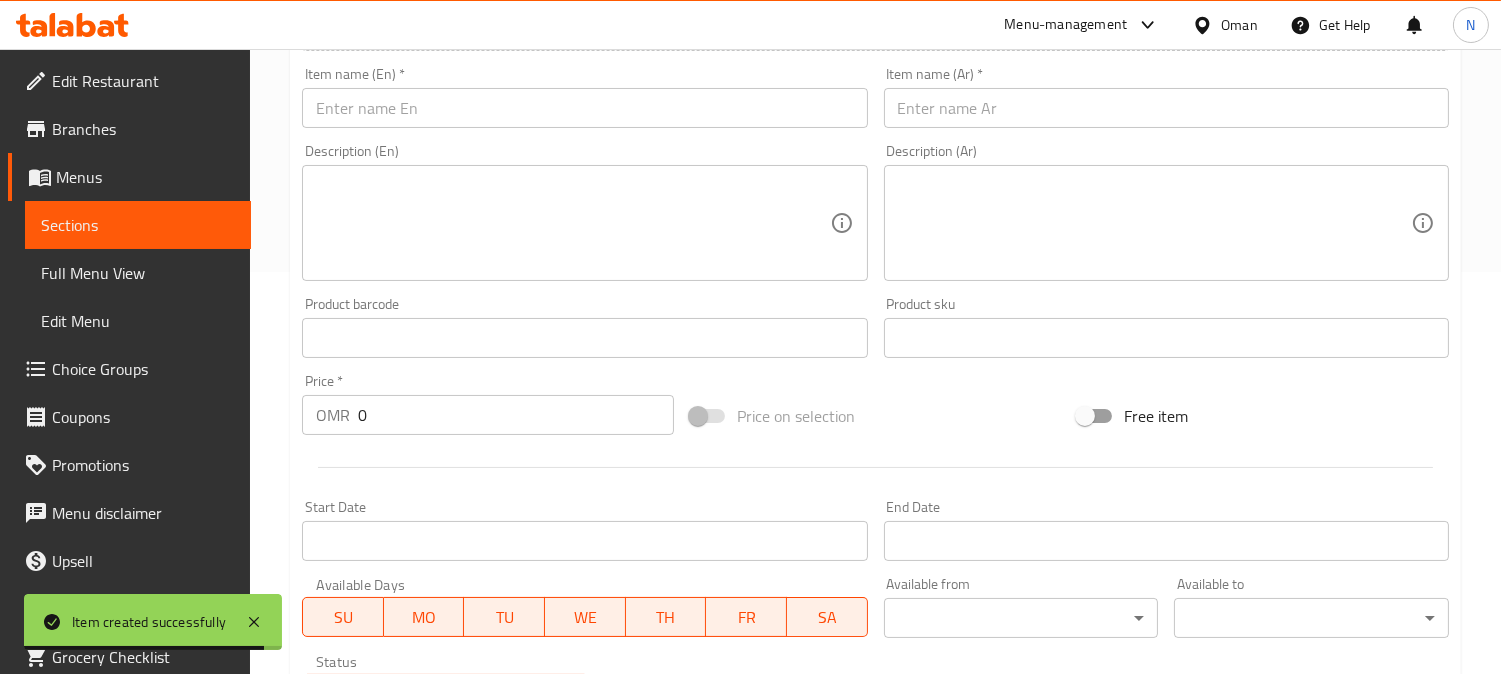 click at bounding box center (584, 108) 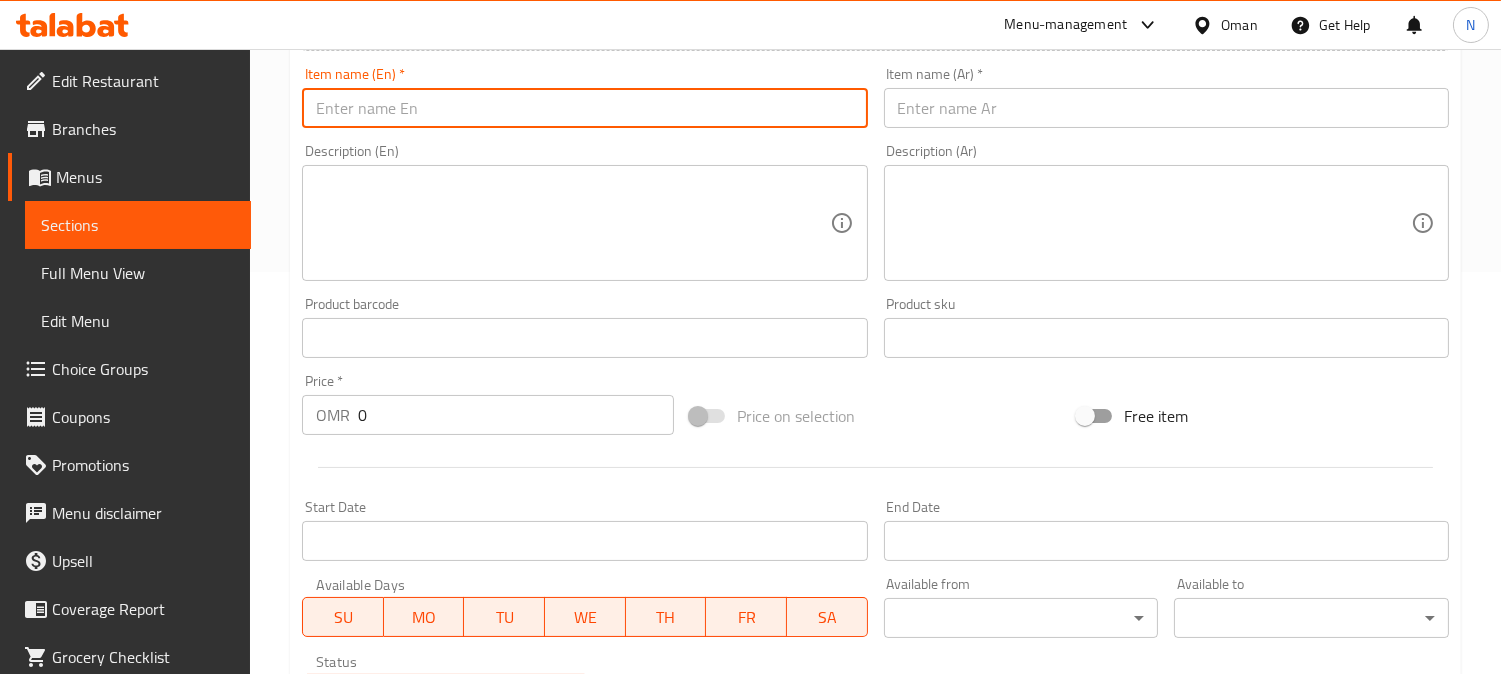 paste on "Passion Fruit Mojito" 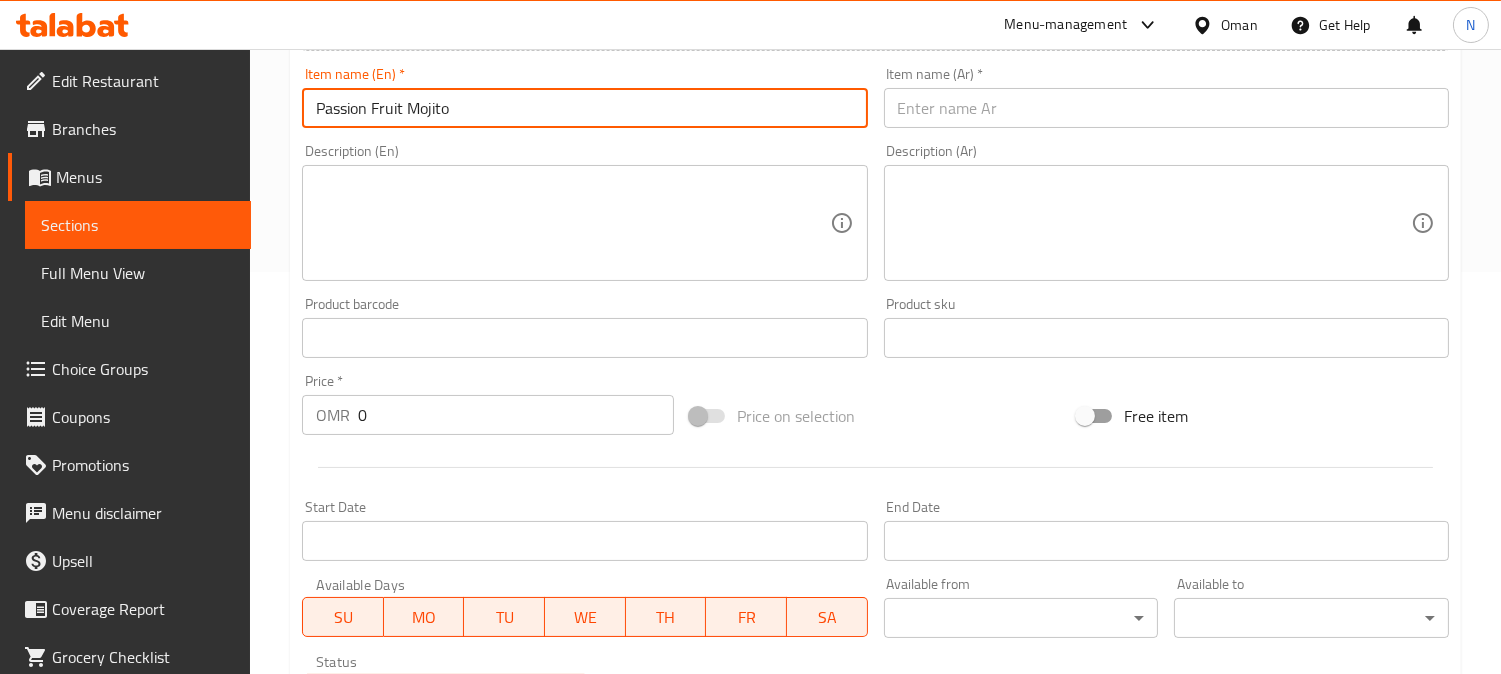 click on "Passion Fruit Mojito" at bounding box center (584, 108) 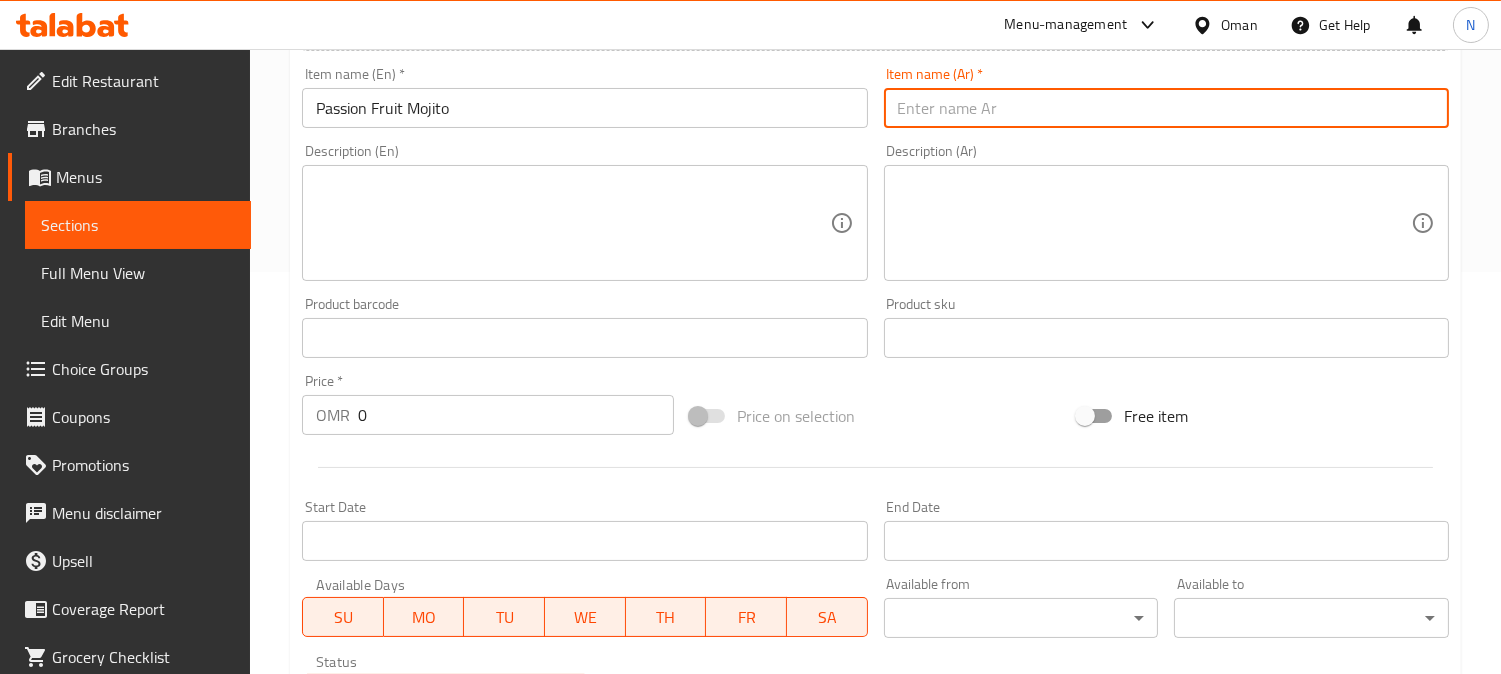 paste on "موهيتو فاكهة العاطفة" 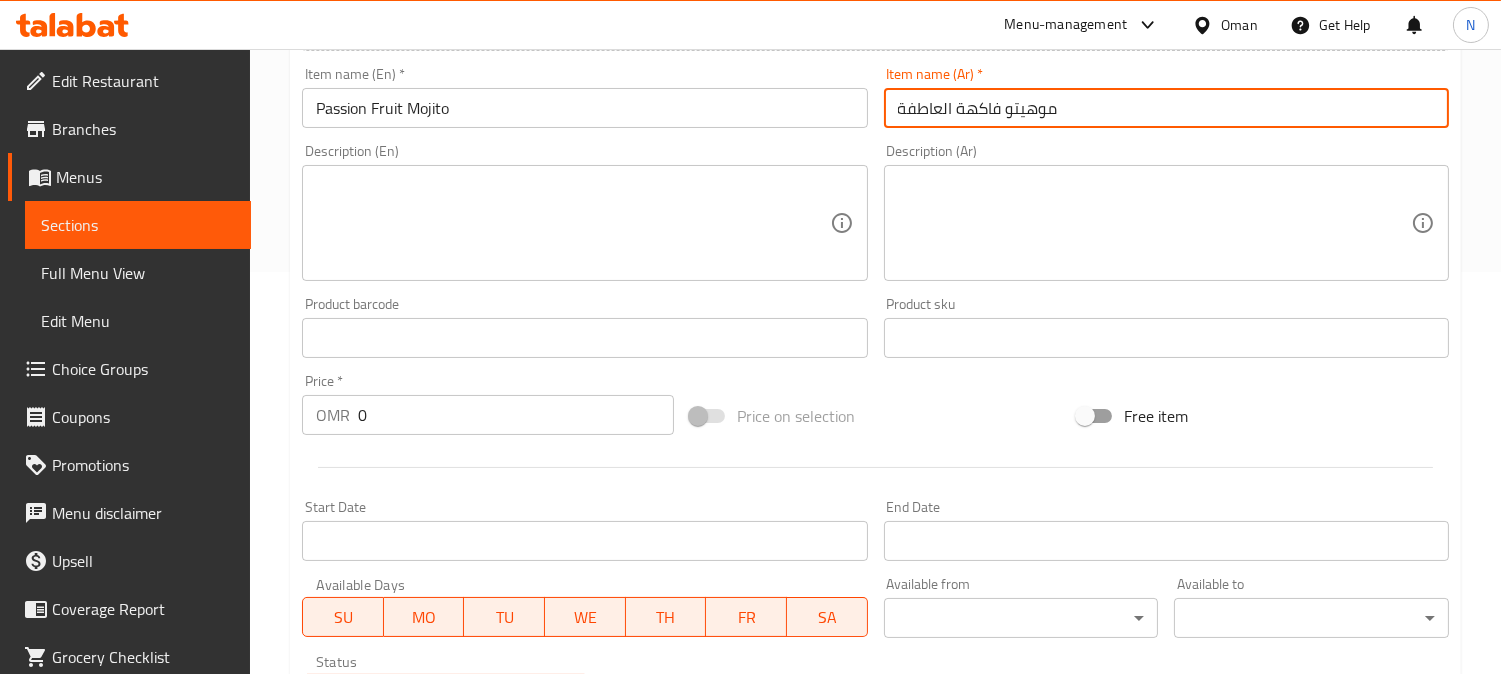 click on "موهيتو فاكهة العاطفة" at bounding box center [1166, 108] 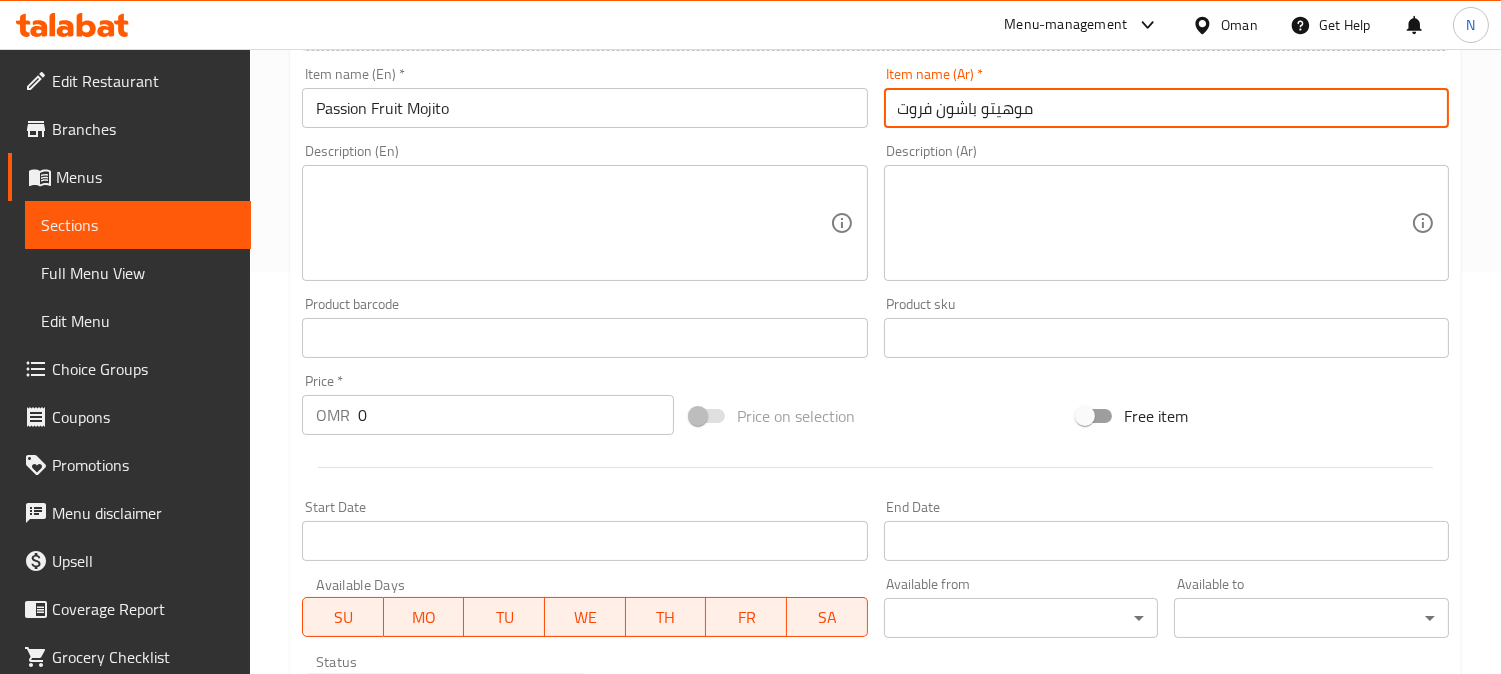 type on "موهيتو باشون فروت" 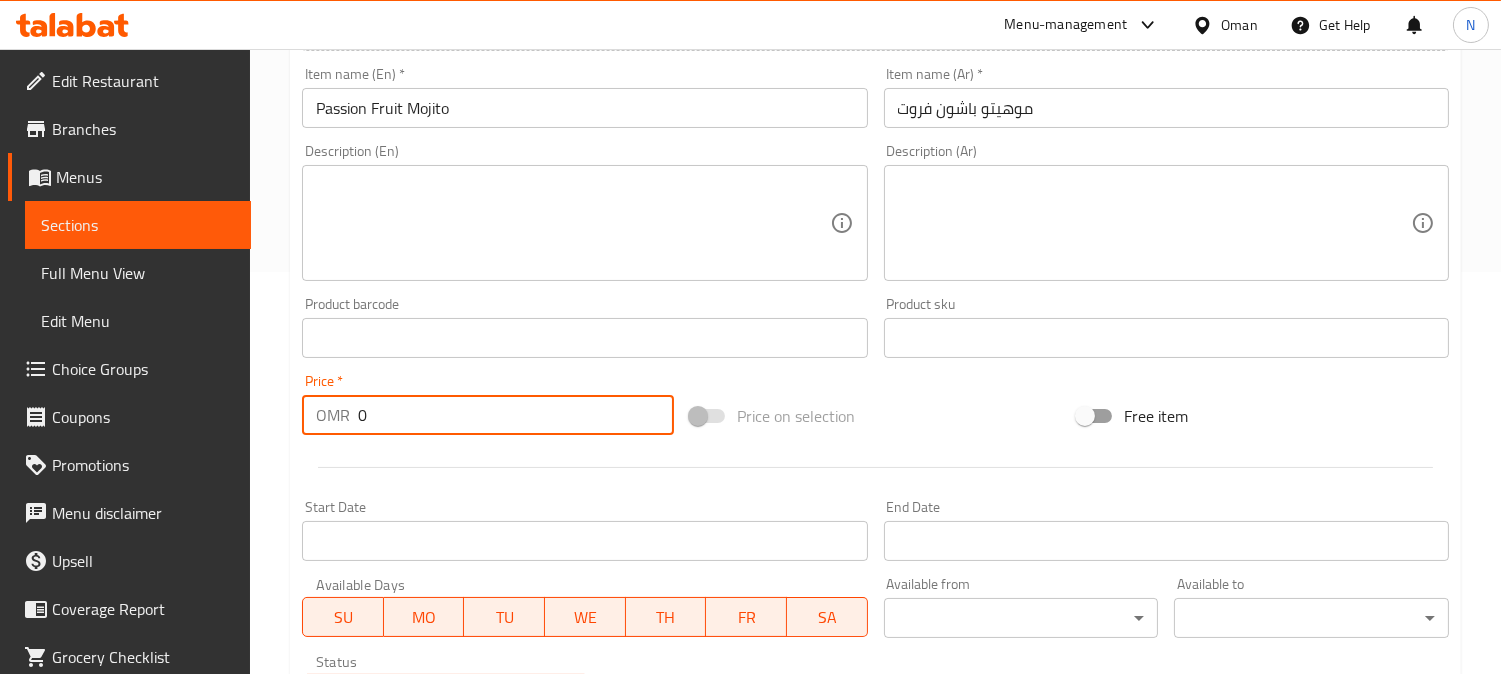 drag, startPoint x: 364, startPoint y: 422, endPoint x: 342, endPoint y: 424, distance: 22.090721 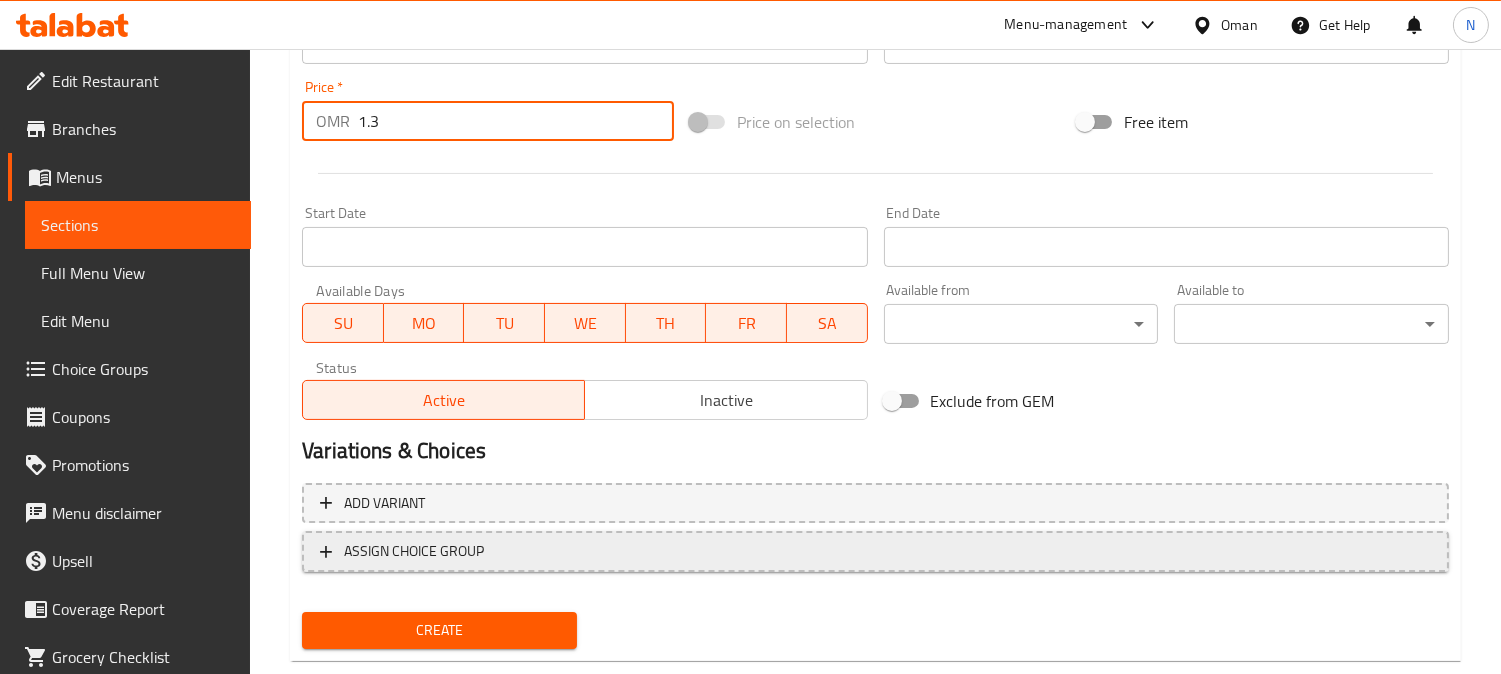 scroll, scrollTop: 735, scrollLeft: 0, axis: vertical 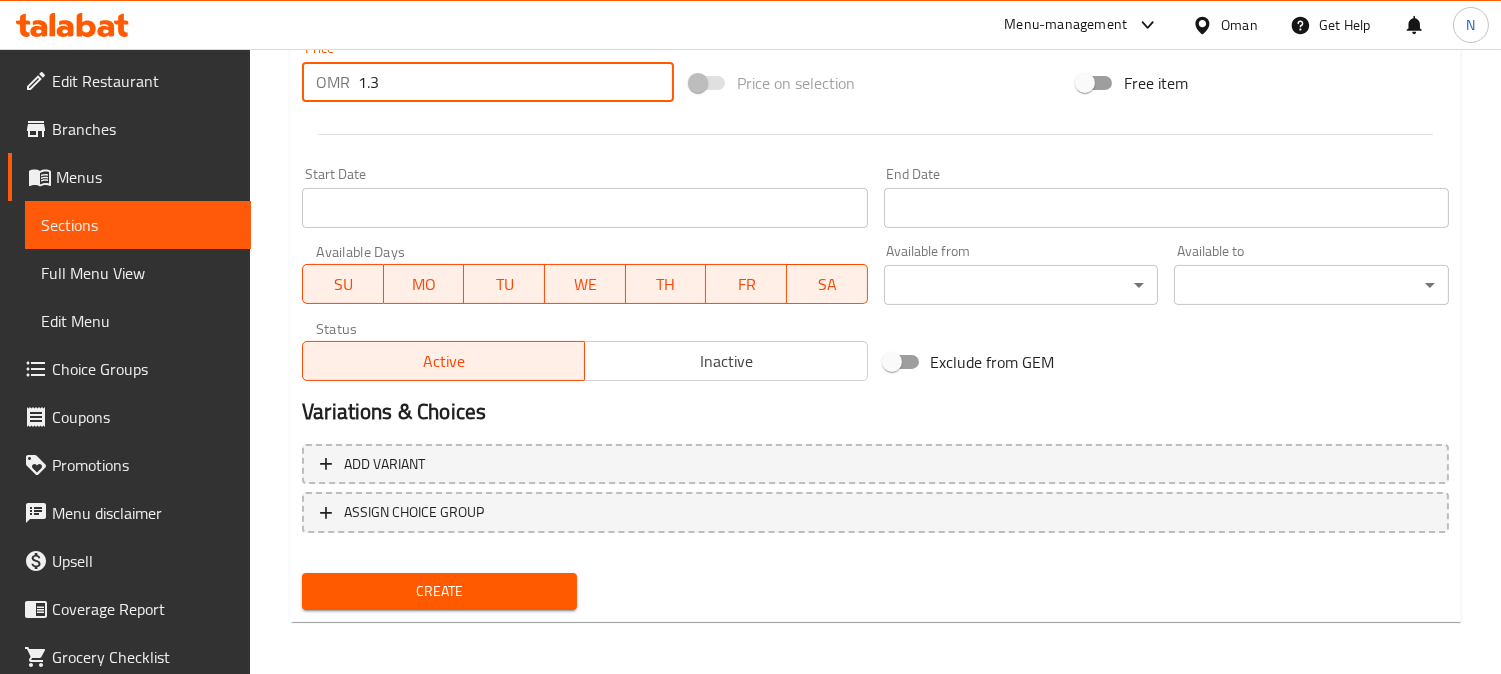 type on "1.3" 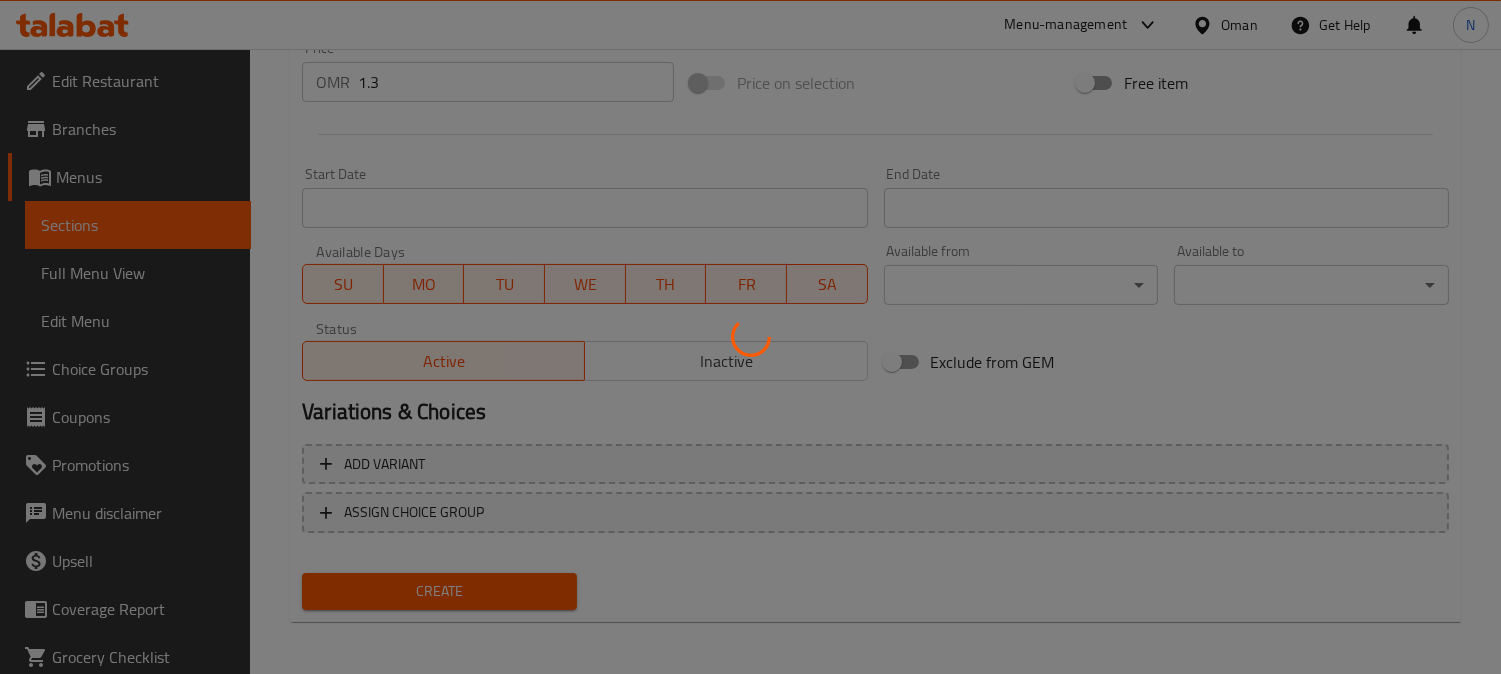 type 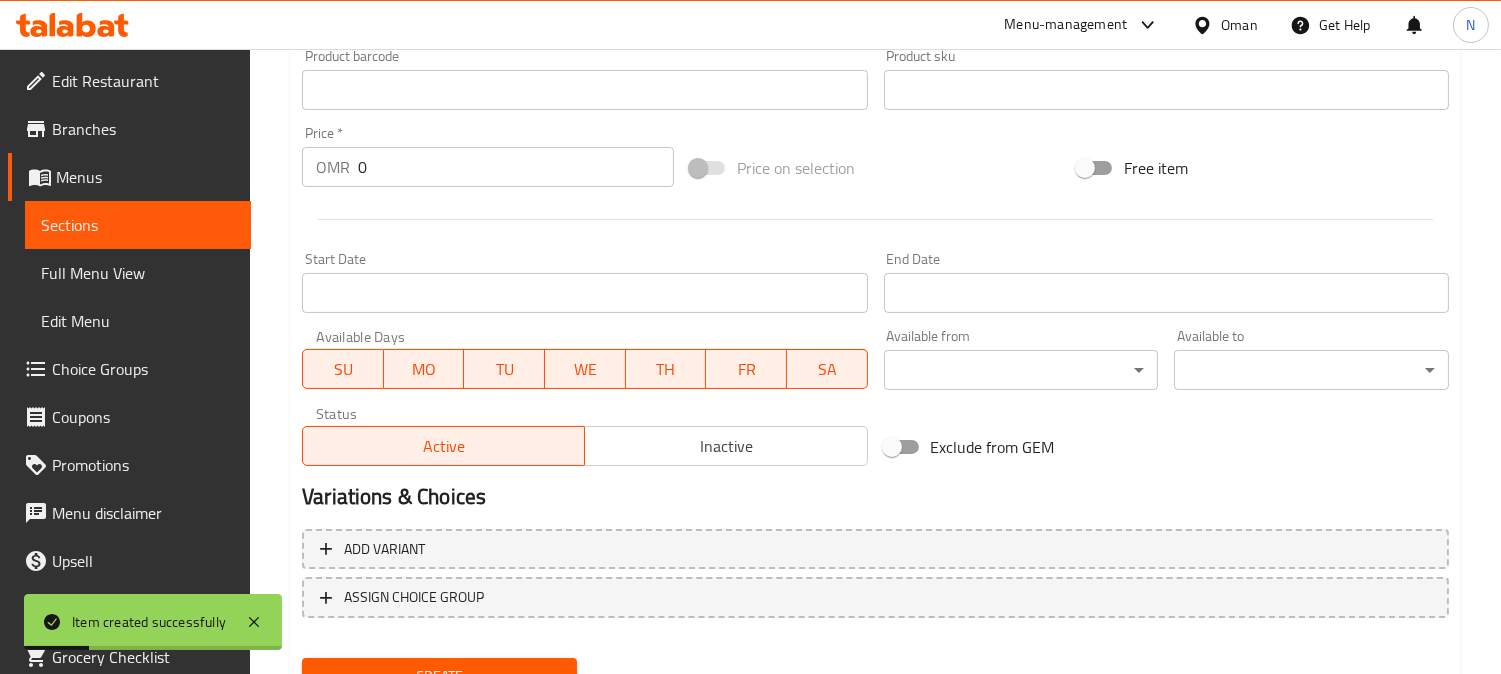 scroll, scrollTop: 402, scrollLeft: 0, axis: vertical 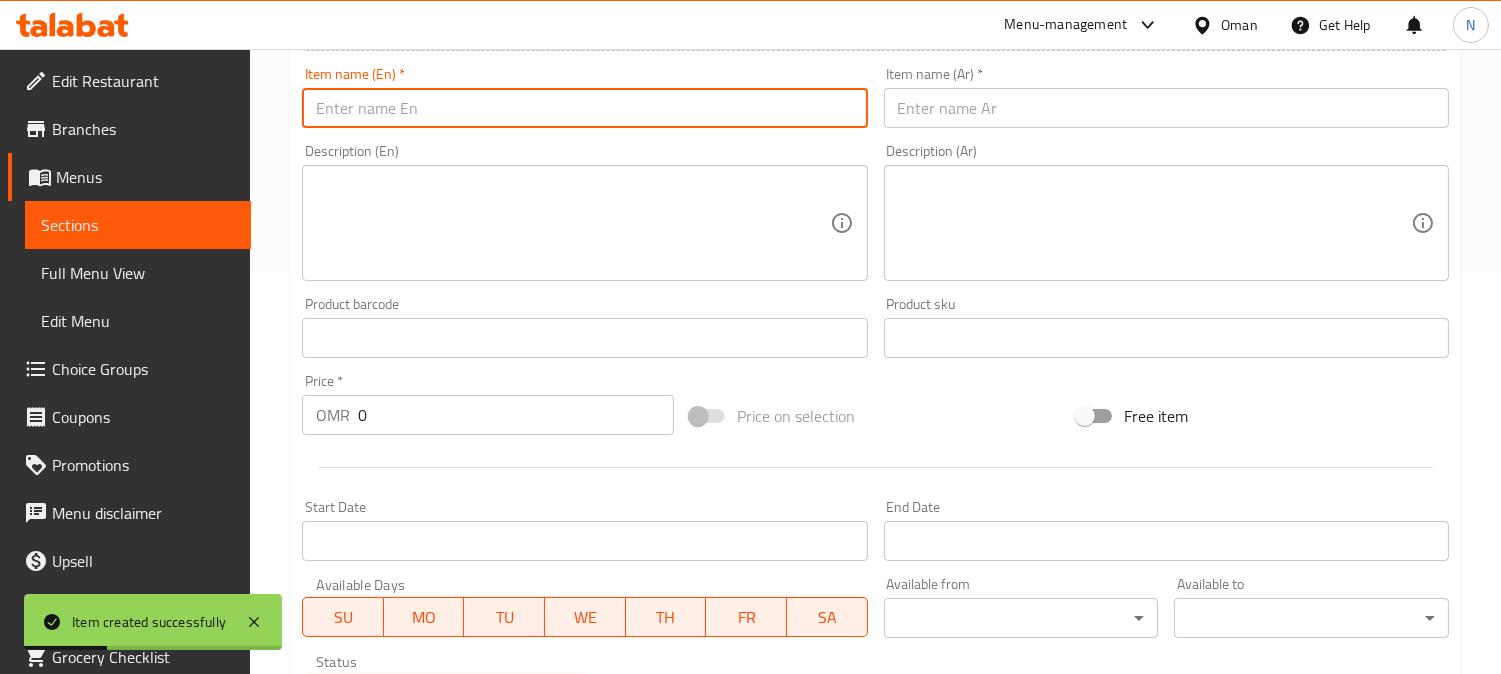 click at bounding box center (584, 108) 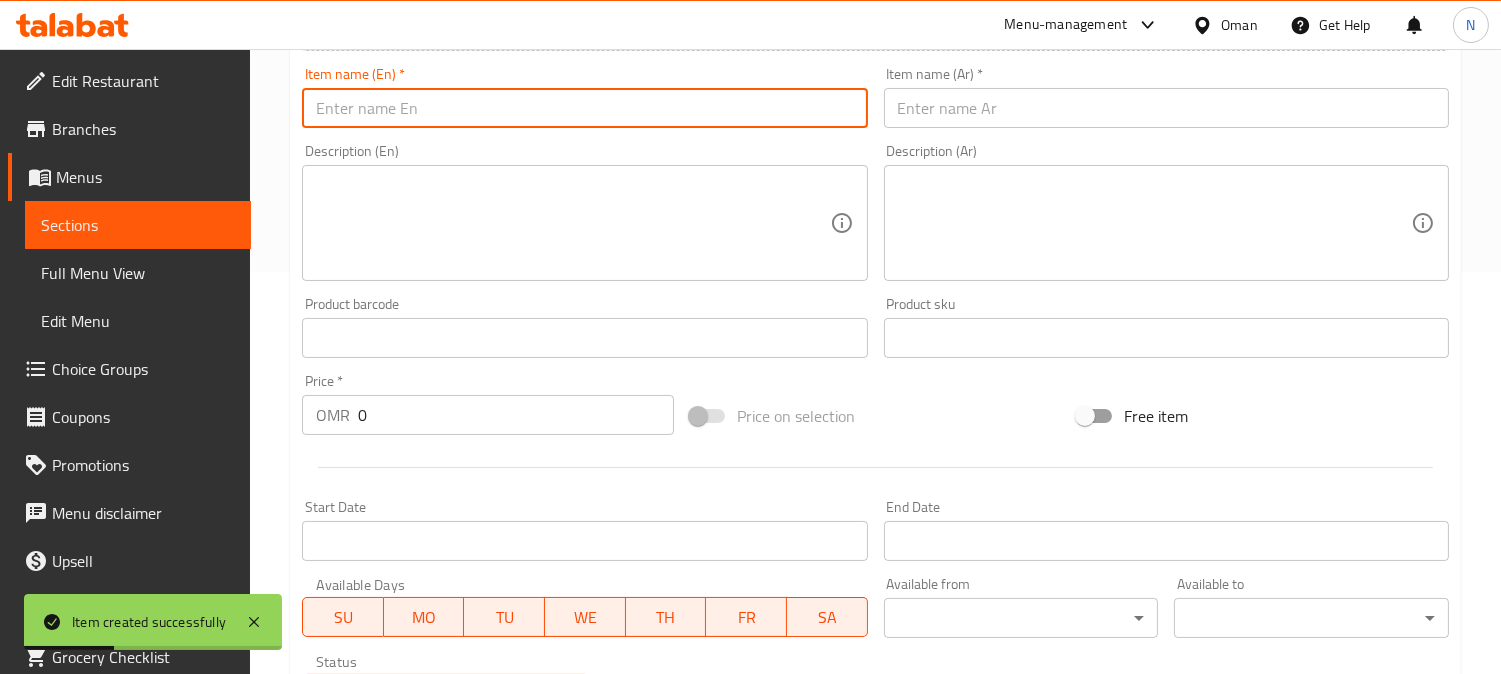 paste on "Strawberry Mojito" 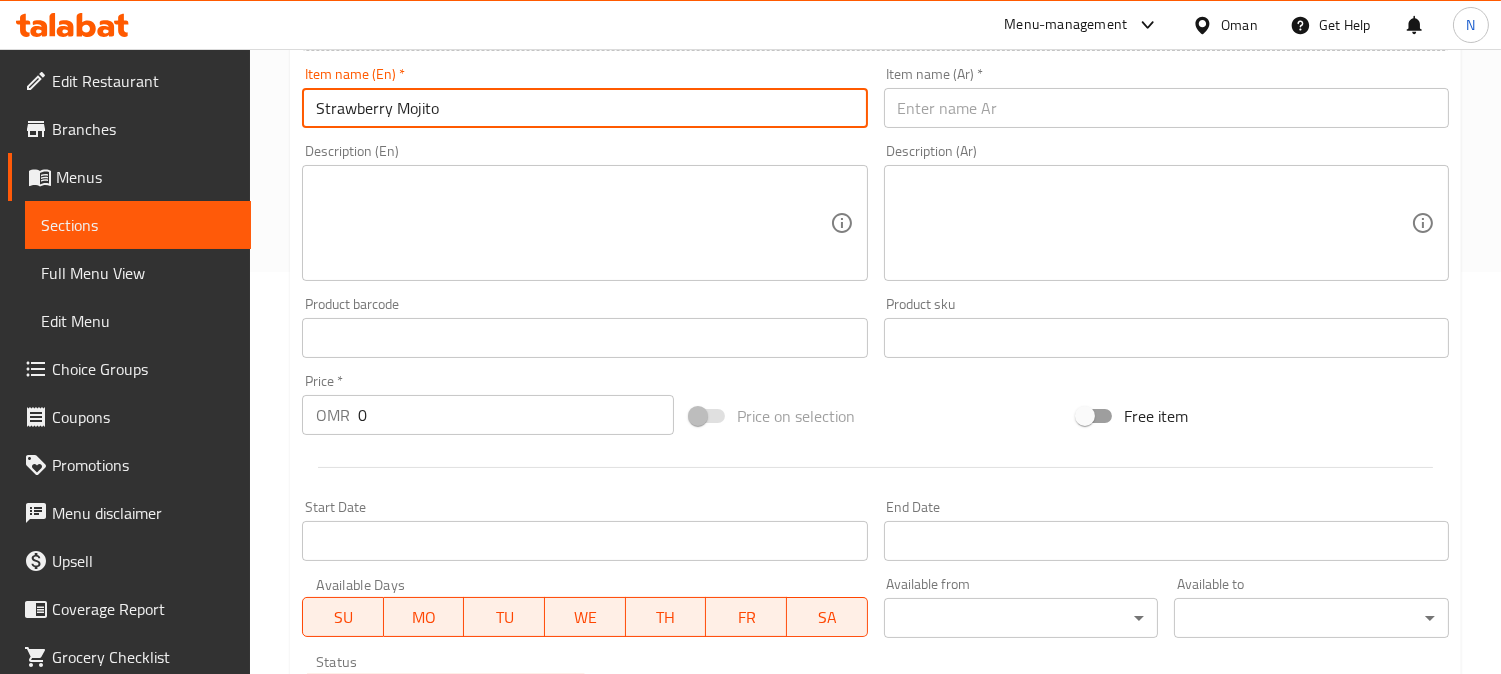 type on "Strawberry Mojito" 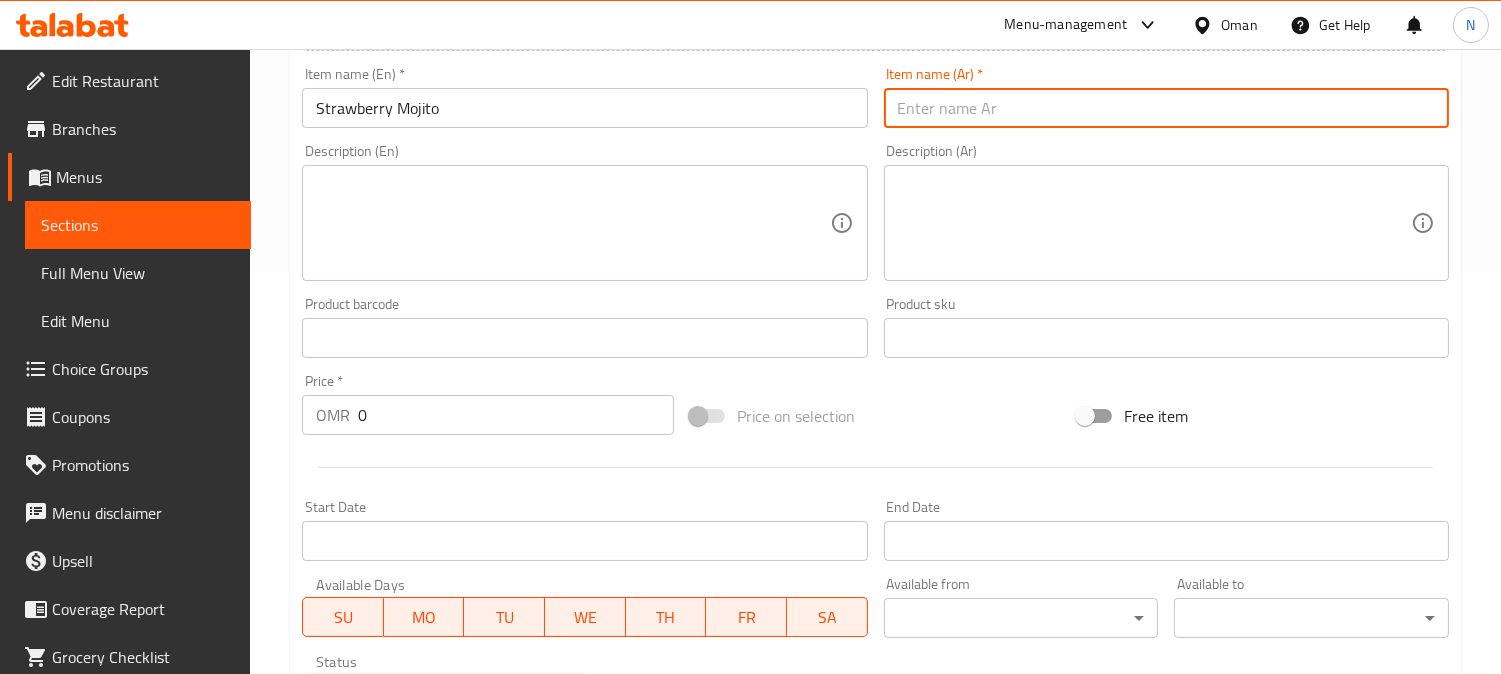 click at bounding box center (1166, 108) 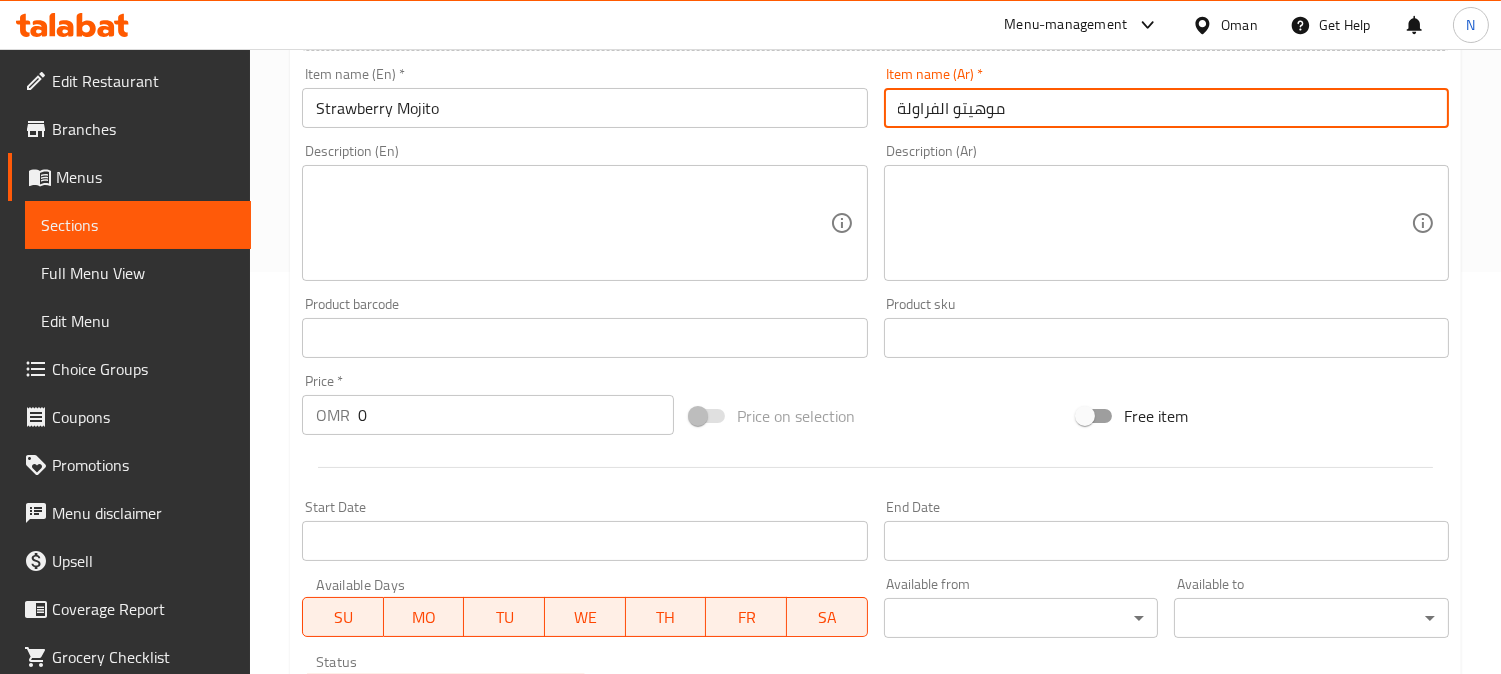 type on "موهيتو الفراولة" 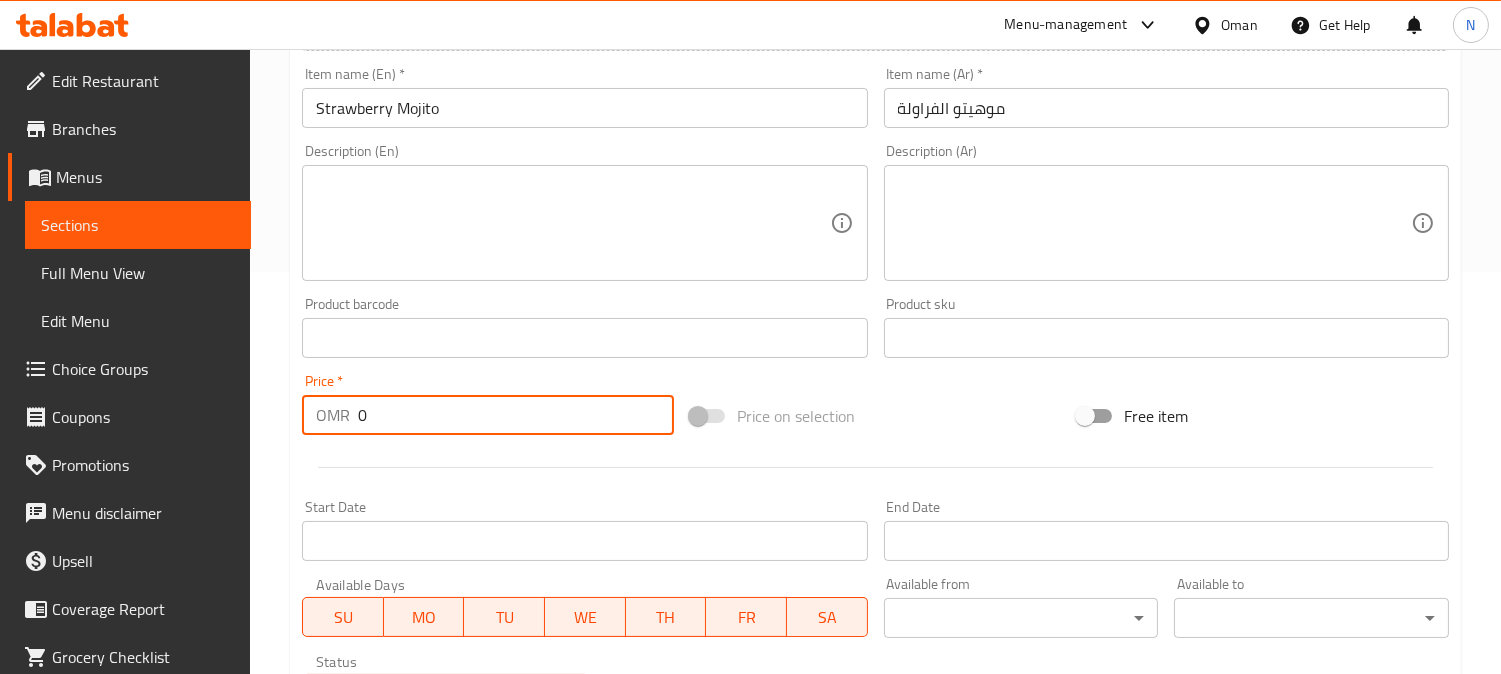 drag, startPoint x: 380, startPoint y: 423, endPoint x: 334, endPoint y: 421, distance: 46.043457 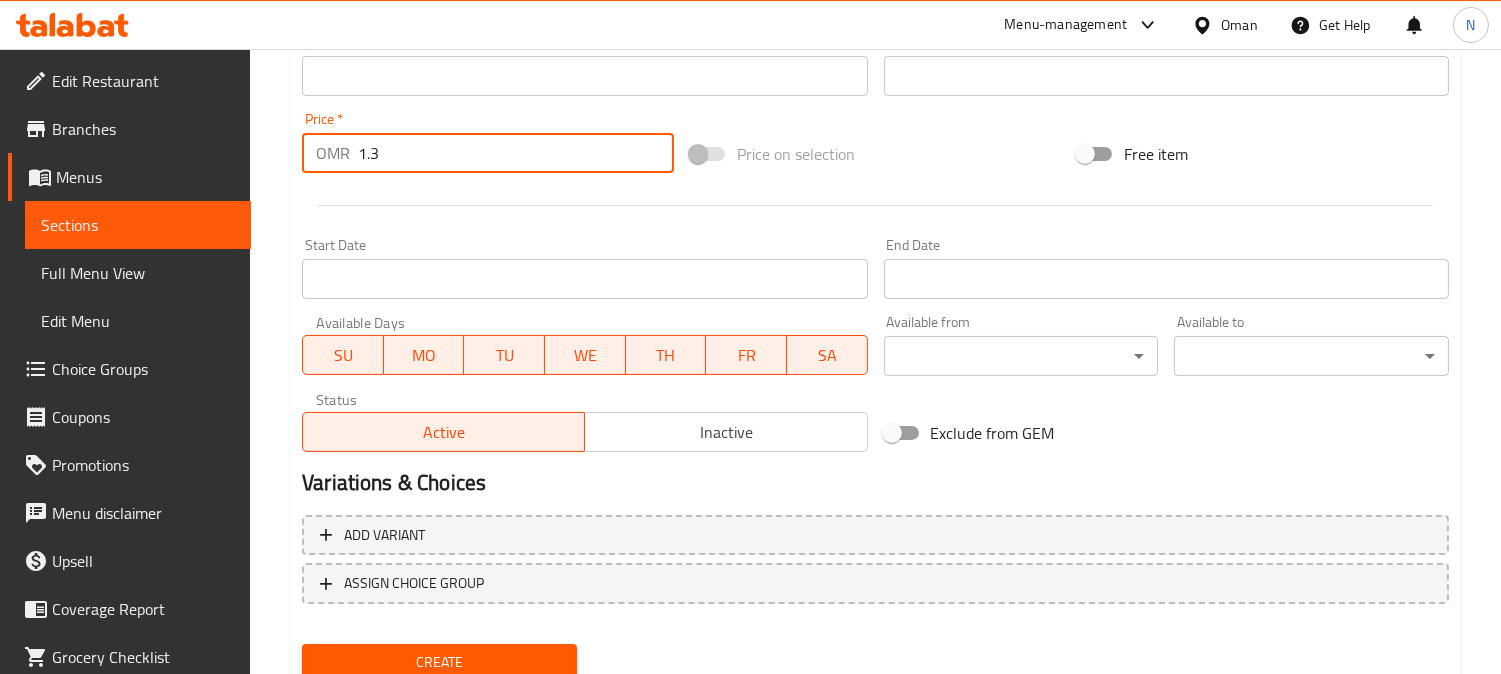 scroll, scrollTop: 735, scrollLeft: 0, axis: vertical 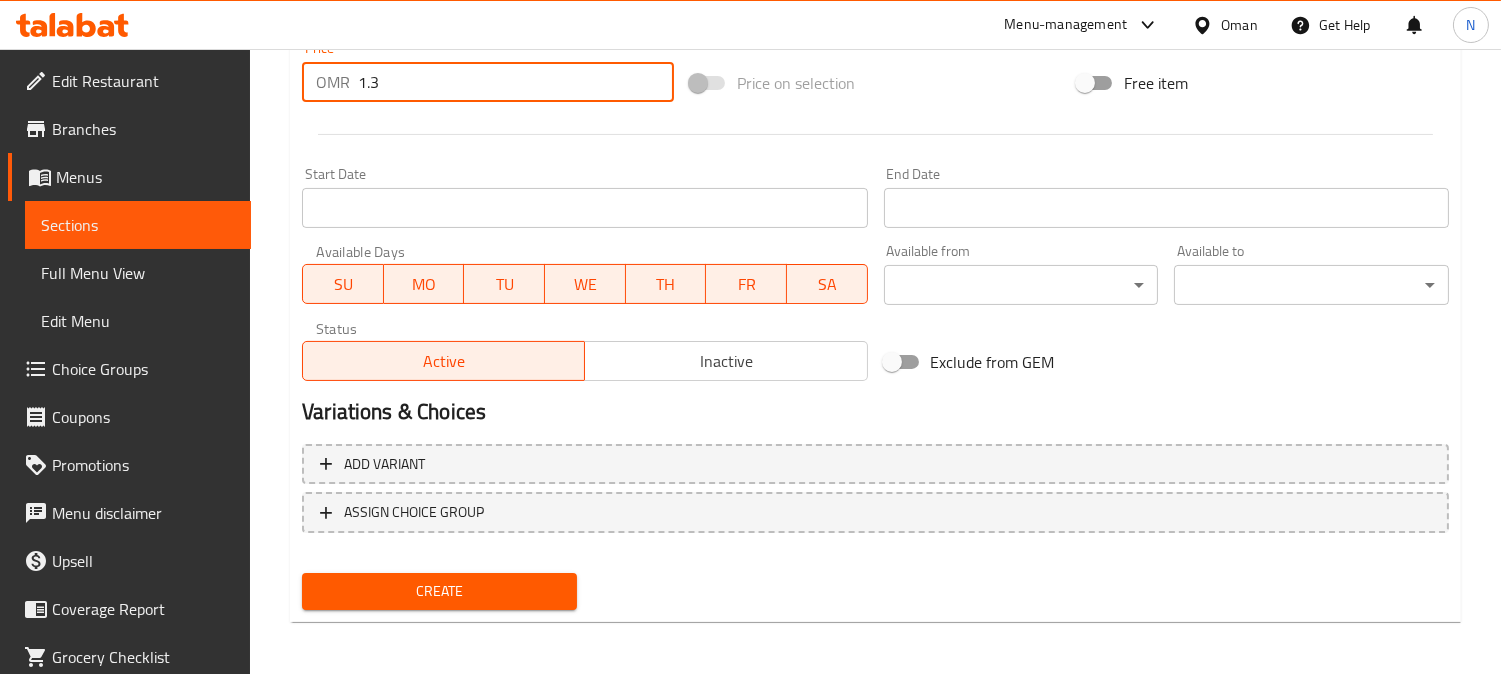 type on "1.3" 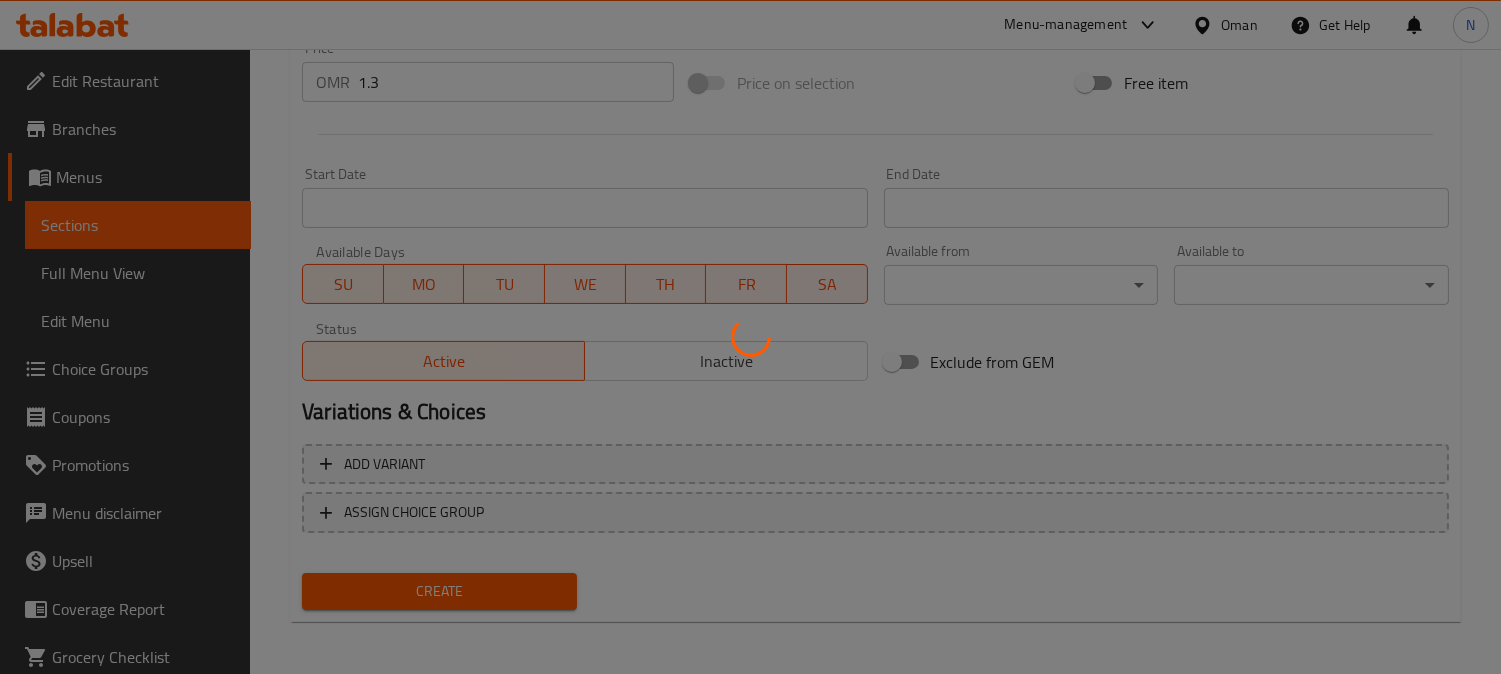type 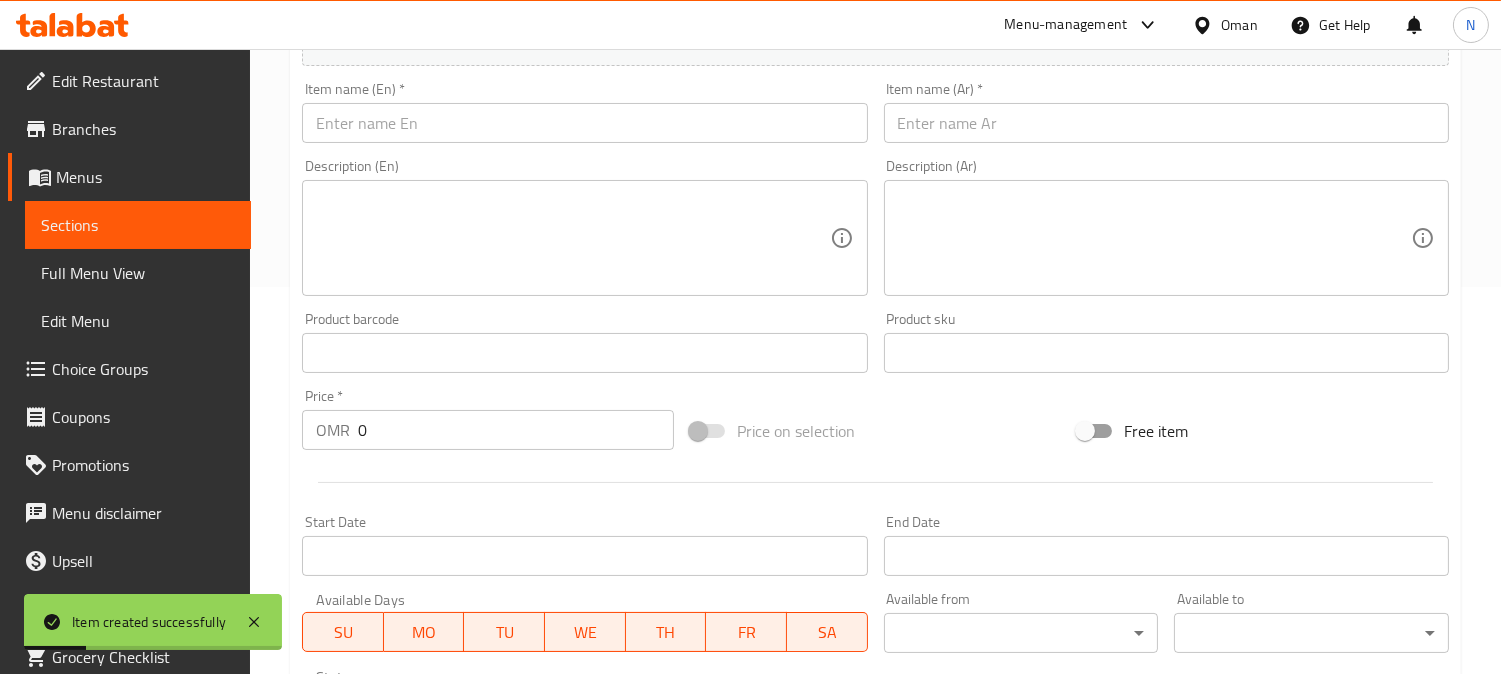 scroll, scrollTop: 291, scrollLeft: 0, axis: vertical 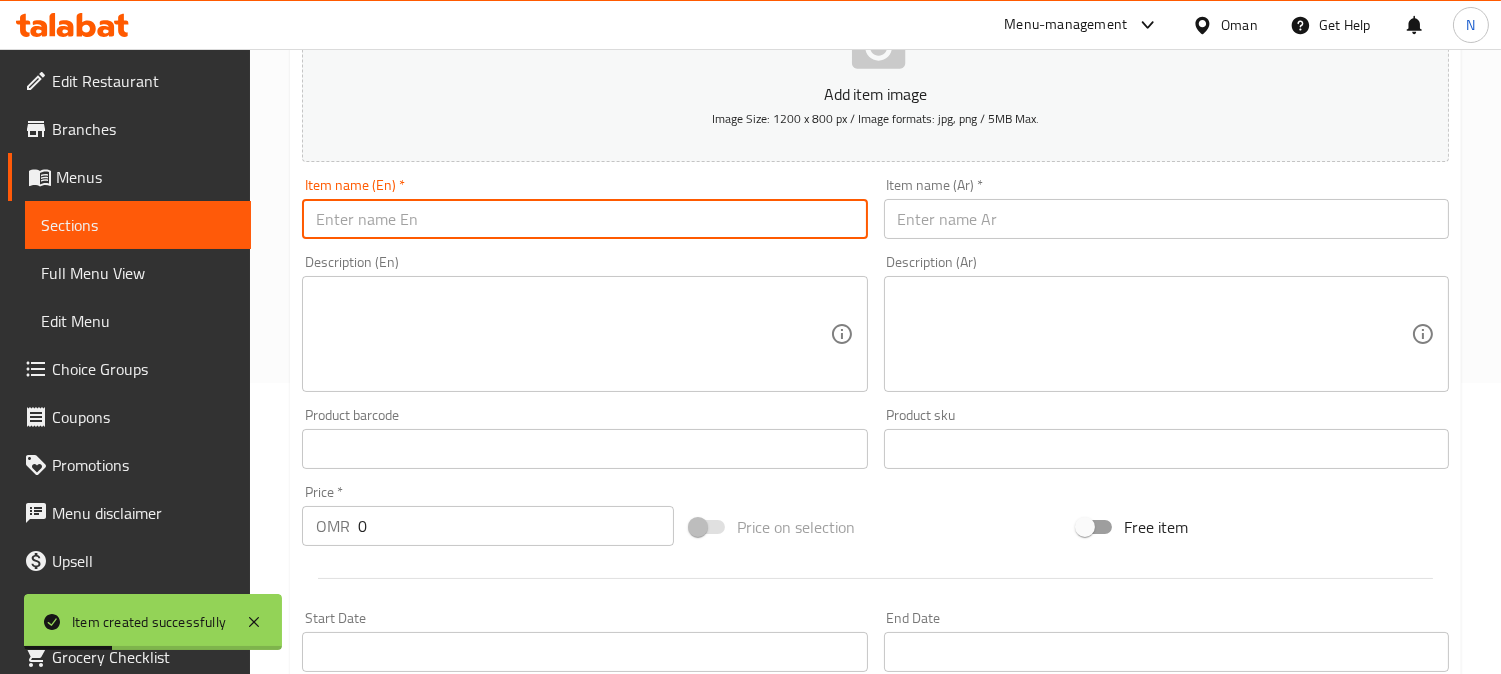 click at bounding box center (584, 219) 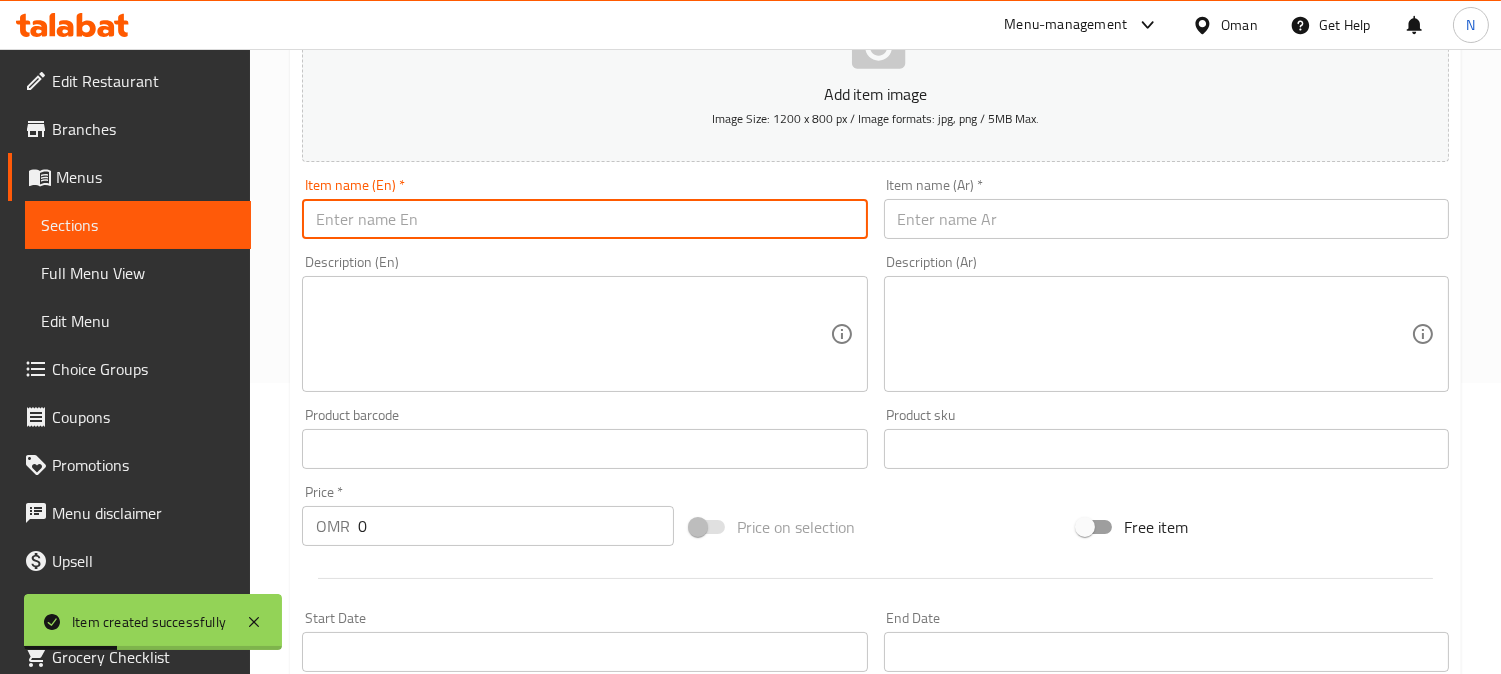 paste on "Lemon Mint Majito" 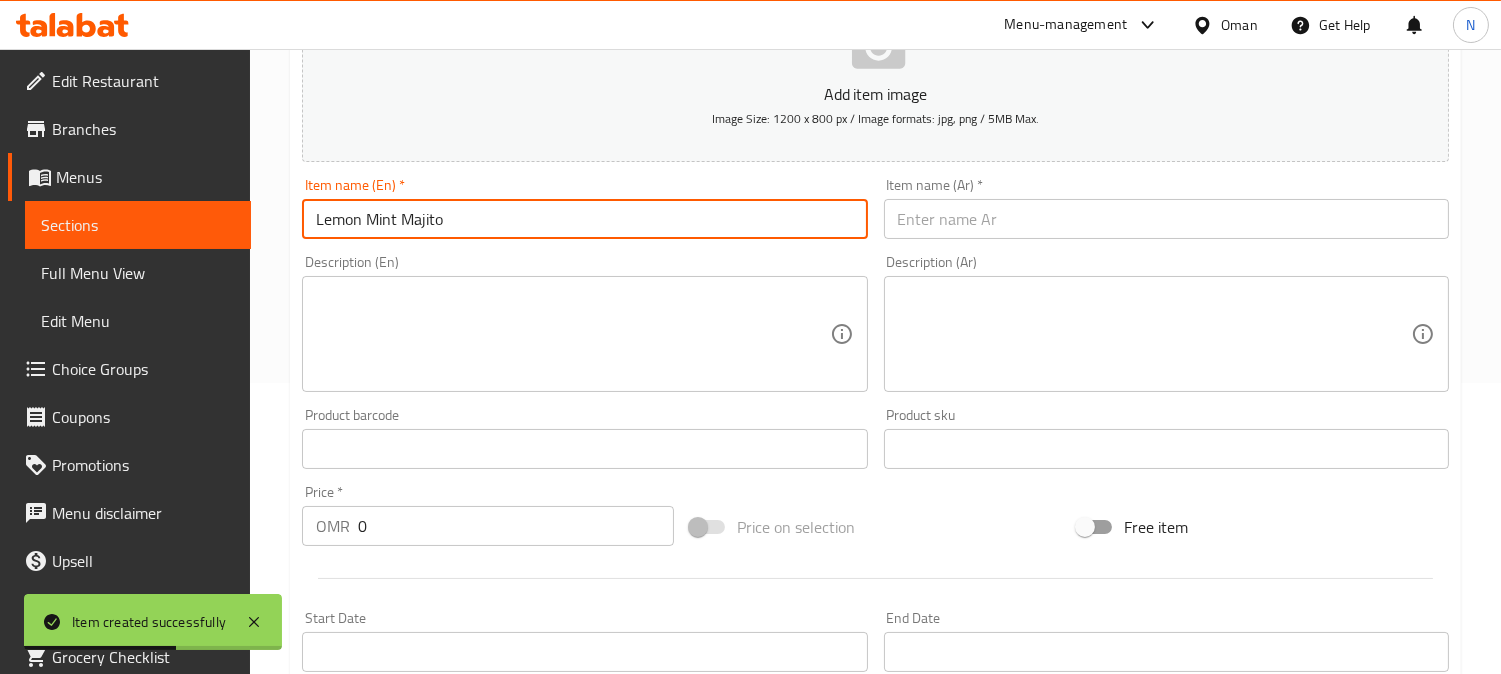 click on "Lemon Mint Majito" at bounding box center (584, 219) 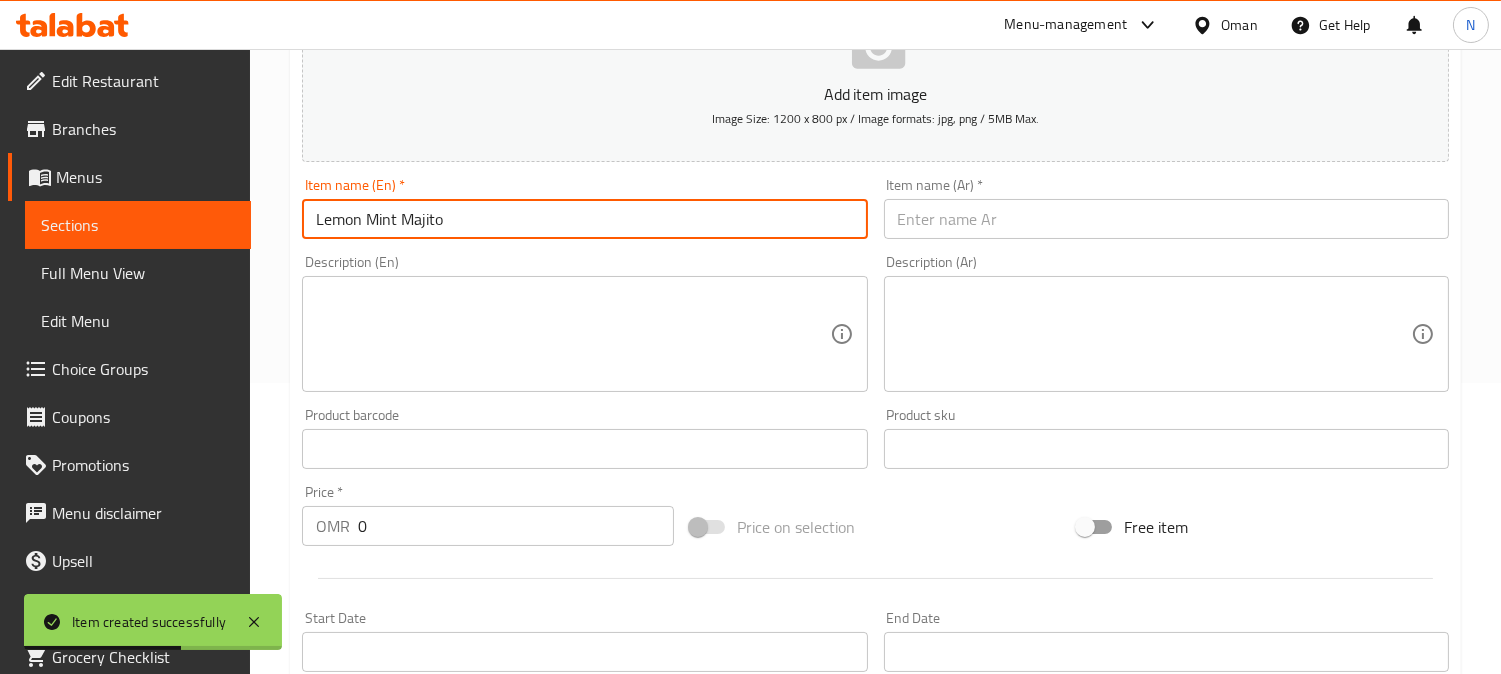 click on "Lemon Mint Majito" at bounding box center (584, 219) 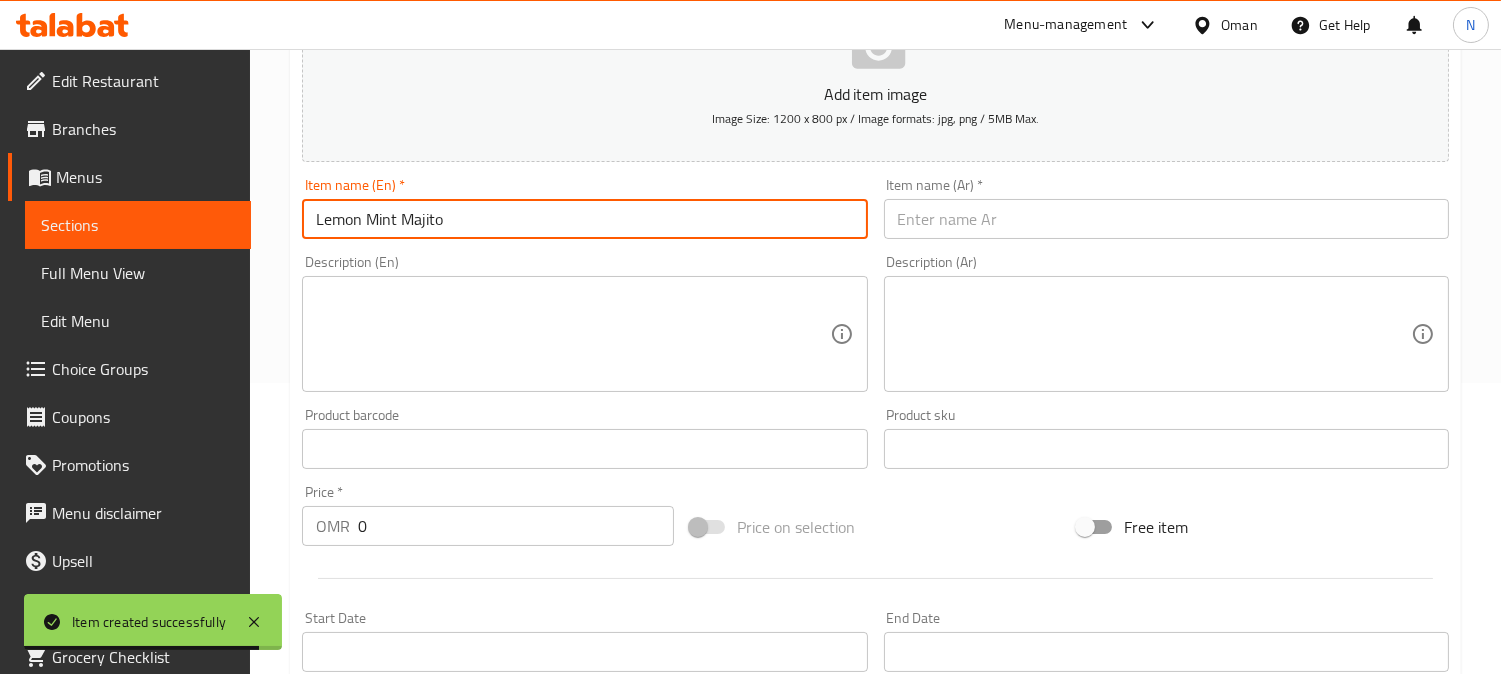 type on "Lemon Mint Majito" 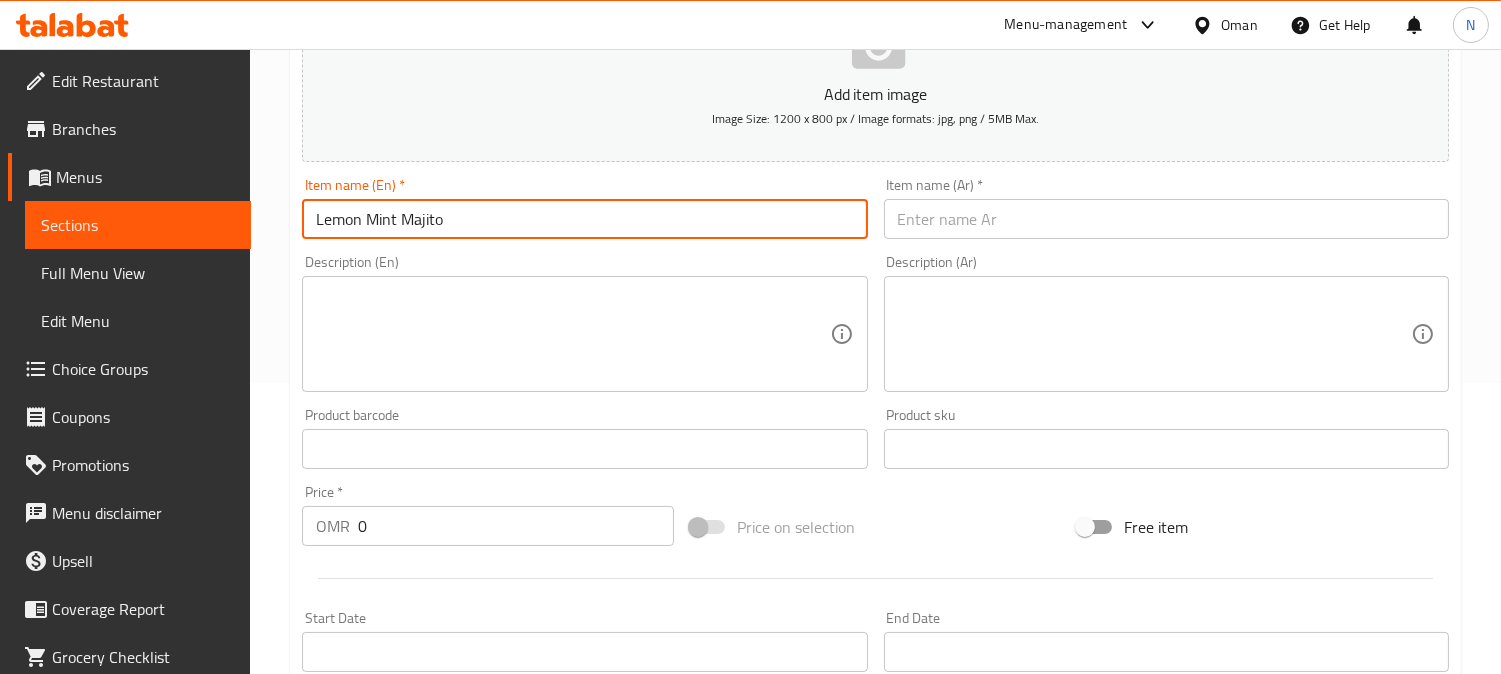 click at bounding box center [1166, 219] 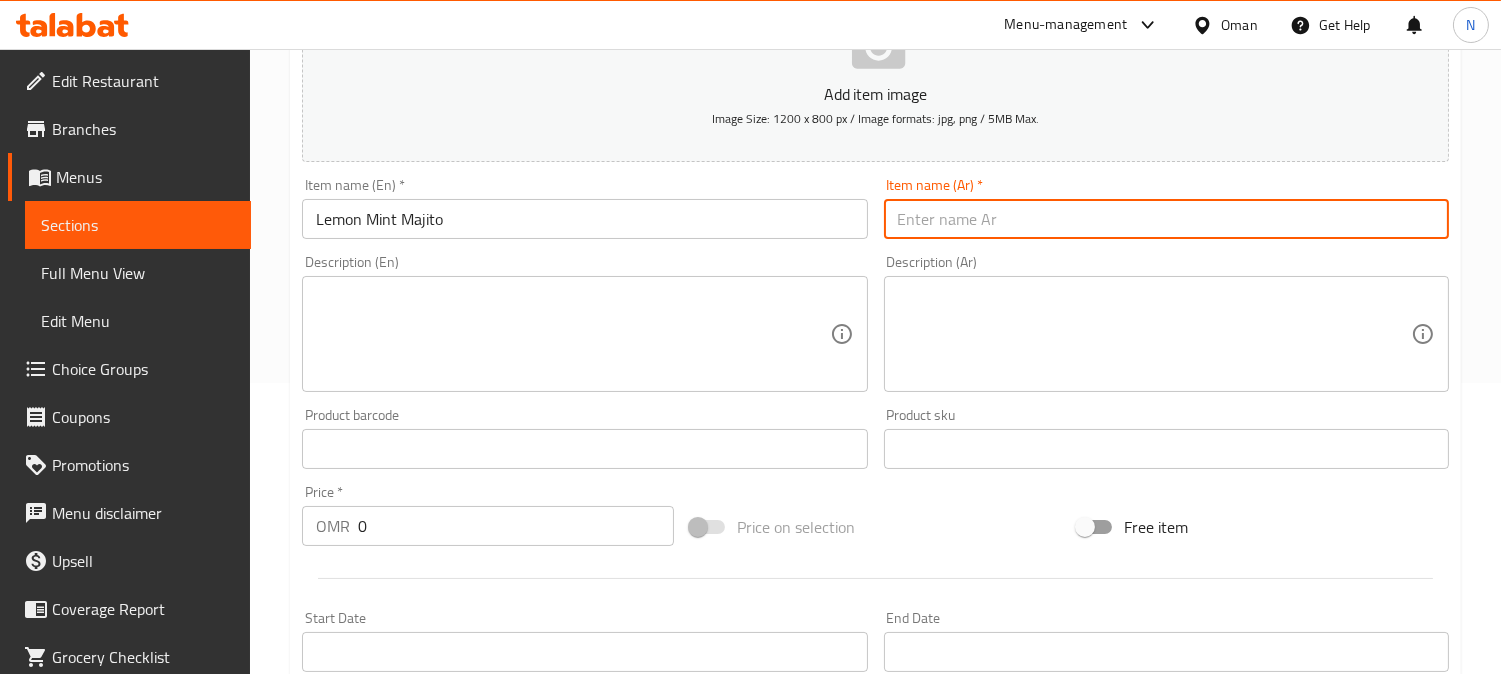 paste on "موهيتو الليمون والنعناع" 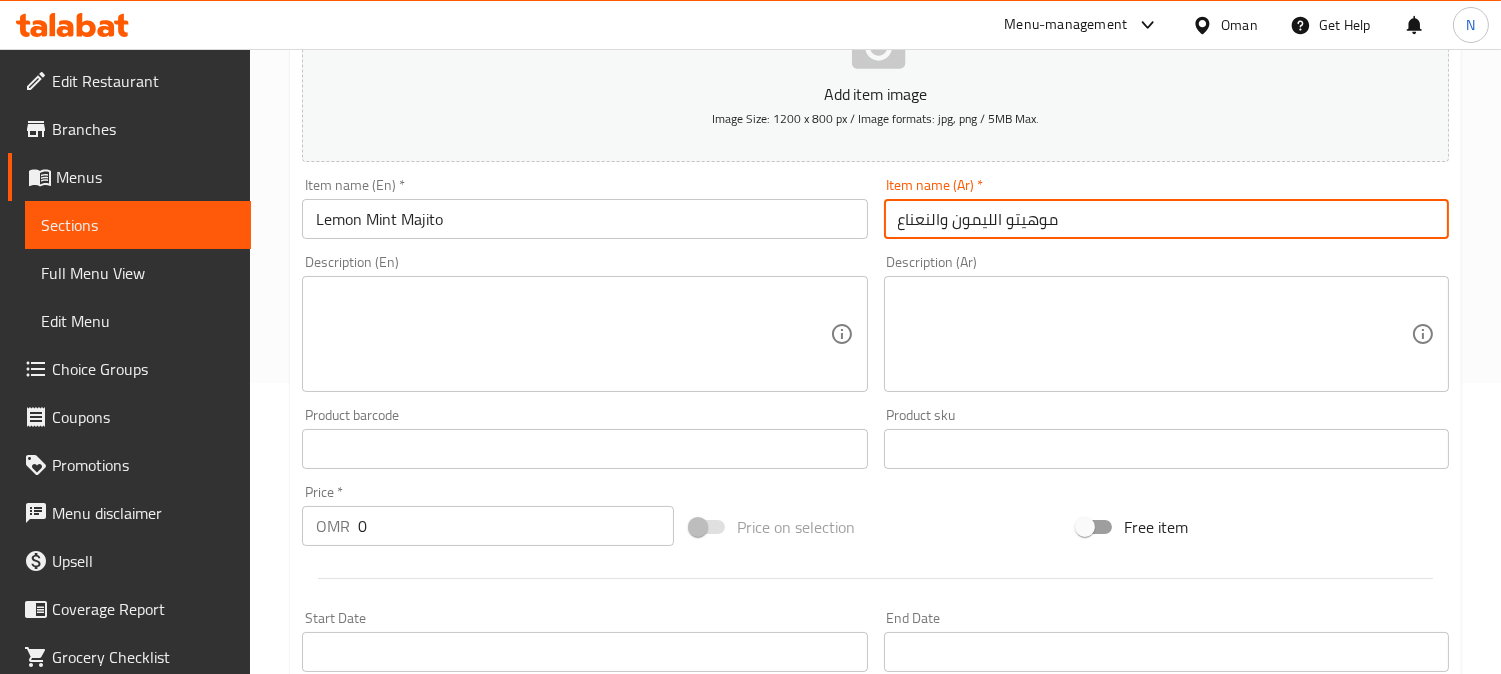 type on "موهيتو الليمون والنعناع" 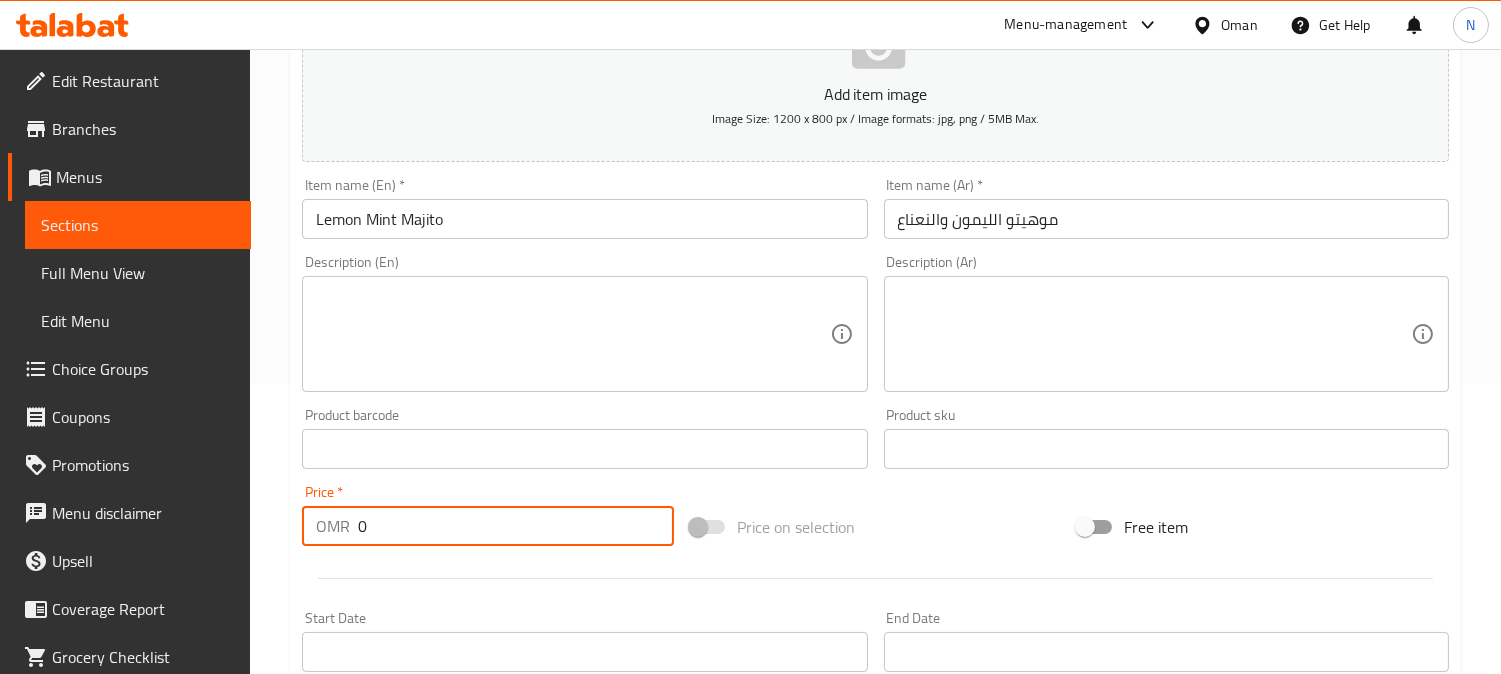 drag, startPoint x: 382, startPoint y: 544, endPoint x: 337, endPoint y: 552, distance: 45.705578 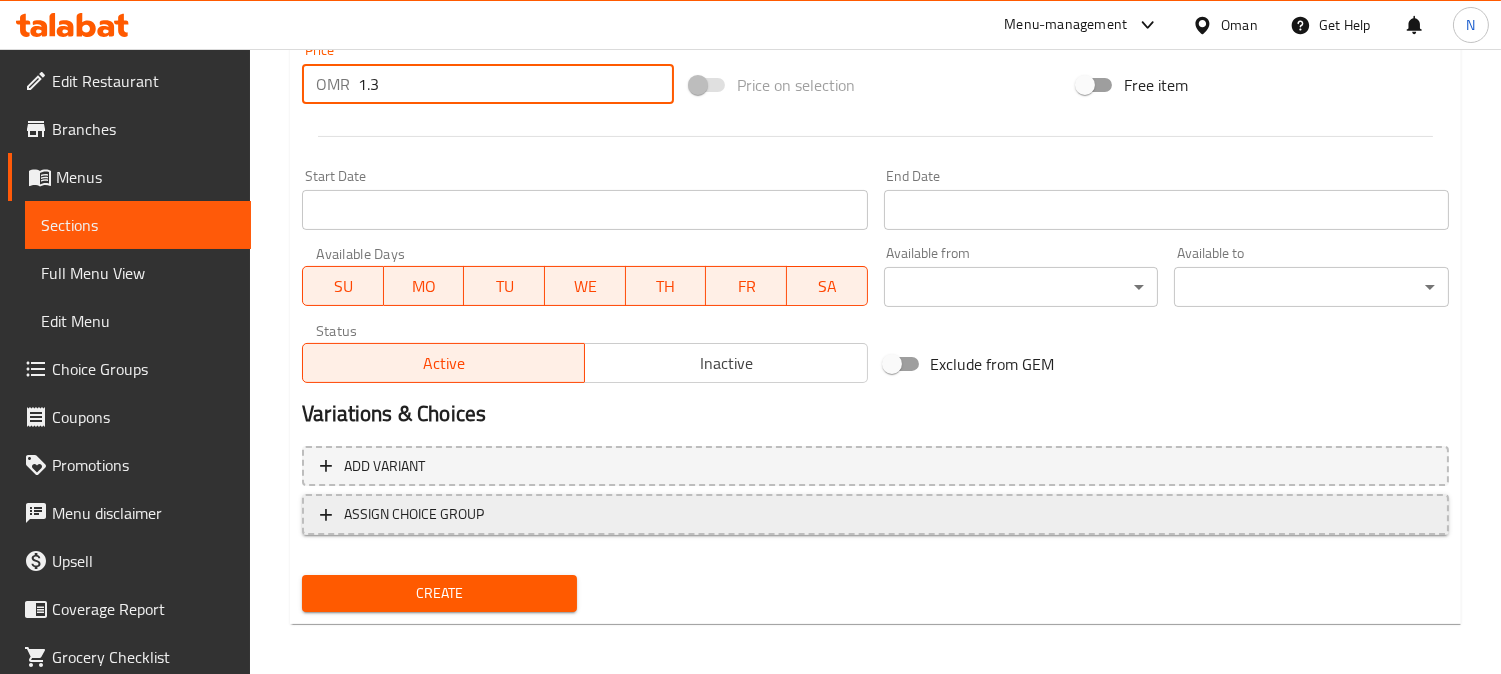 scroll, scrollTop: 735, scrollLeft: 0, axis: vertical 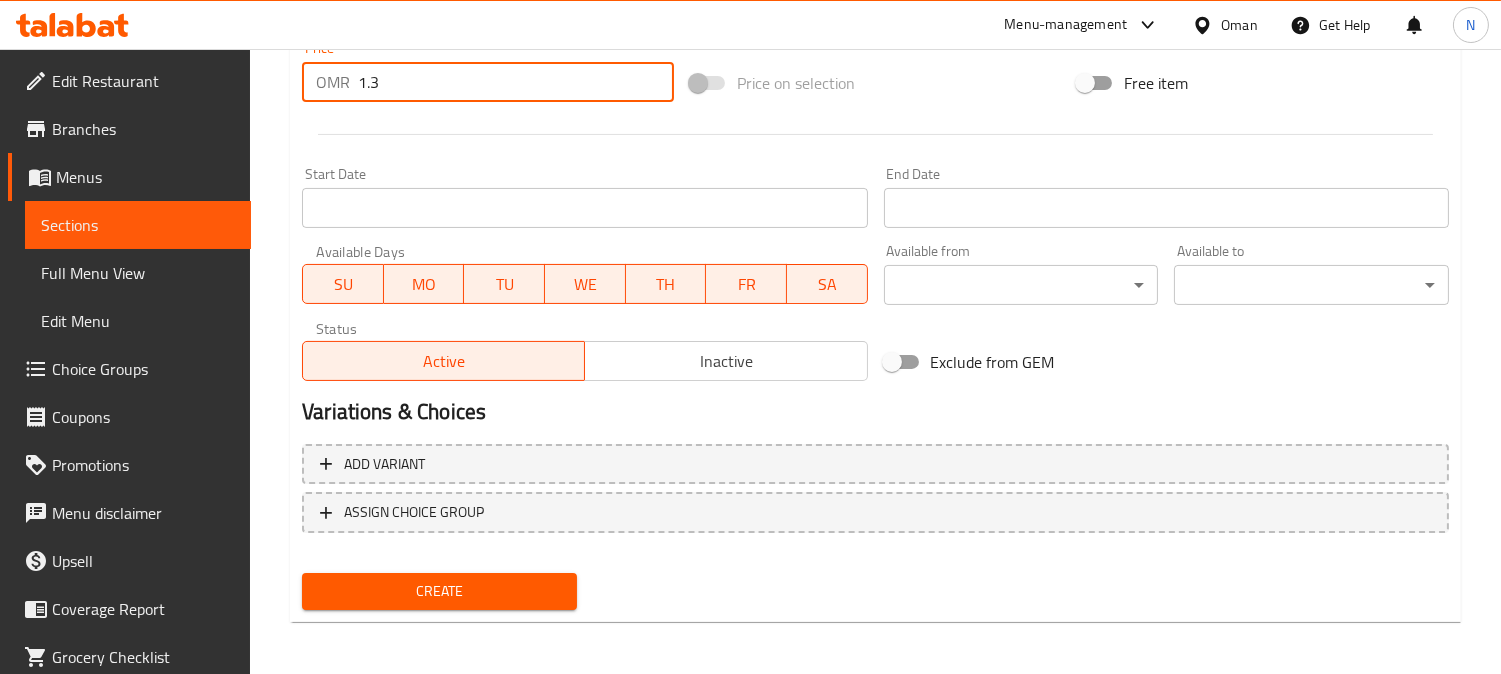 type on "1.3" 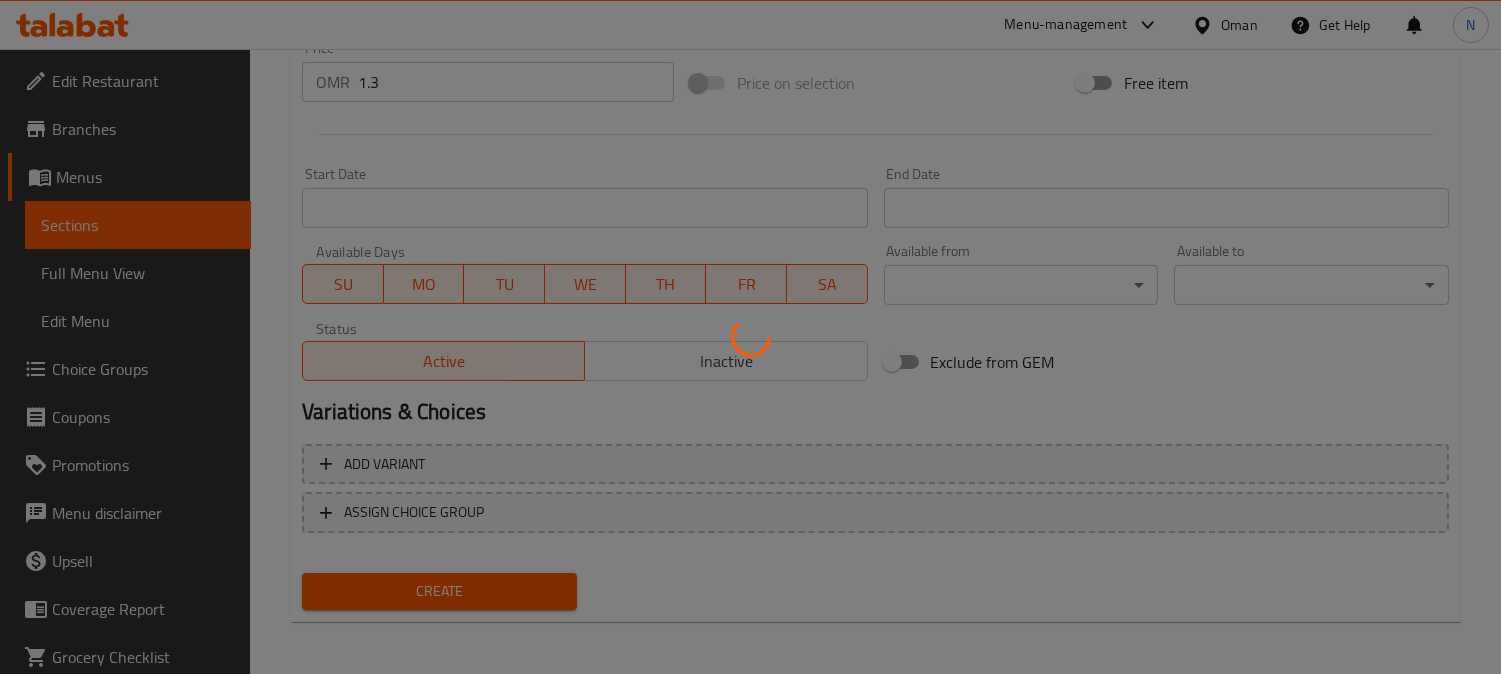 type 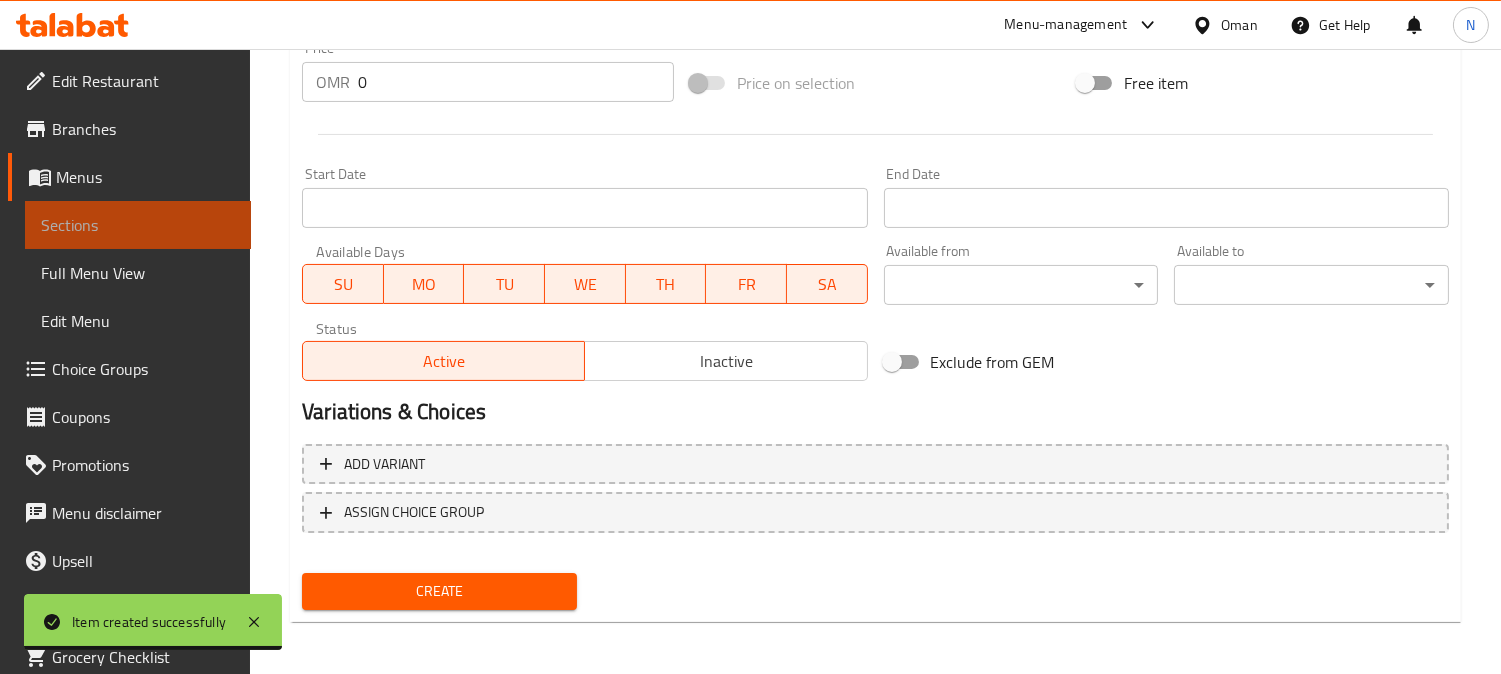 click on "Sections" at bounding box center [138, 225] 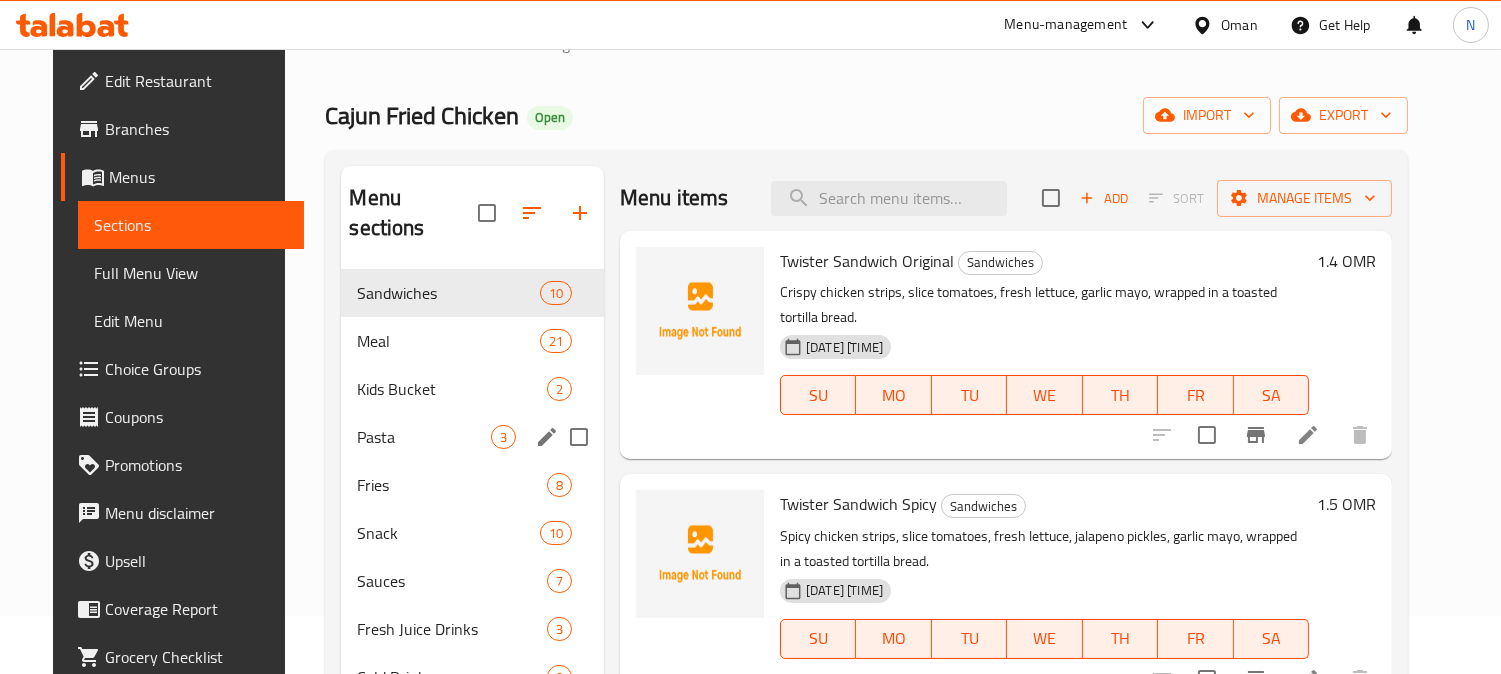 scroll, scrollTop: 57, scrollLeft: 0, axis: vertical 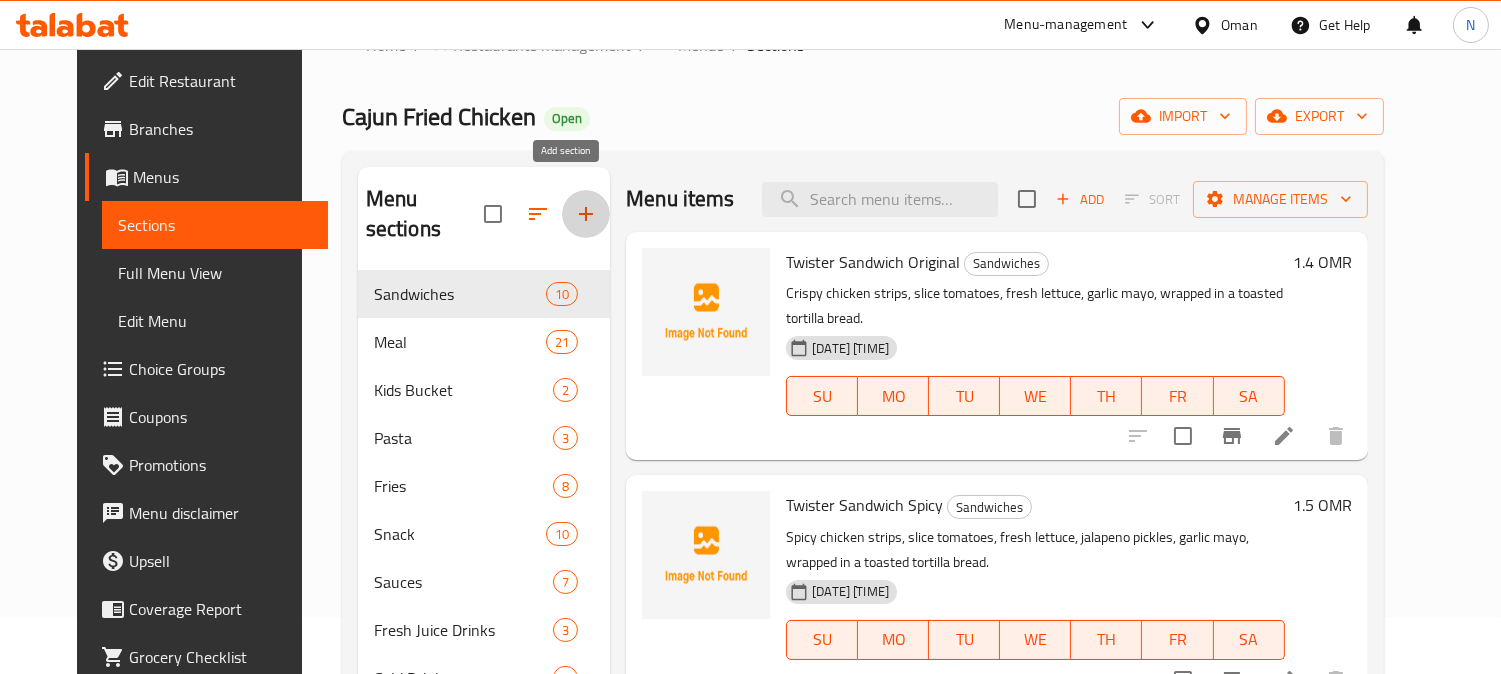 click at bounding box center [586, 214] 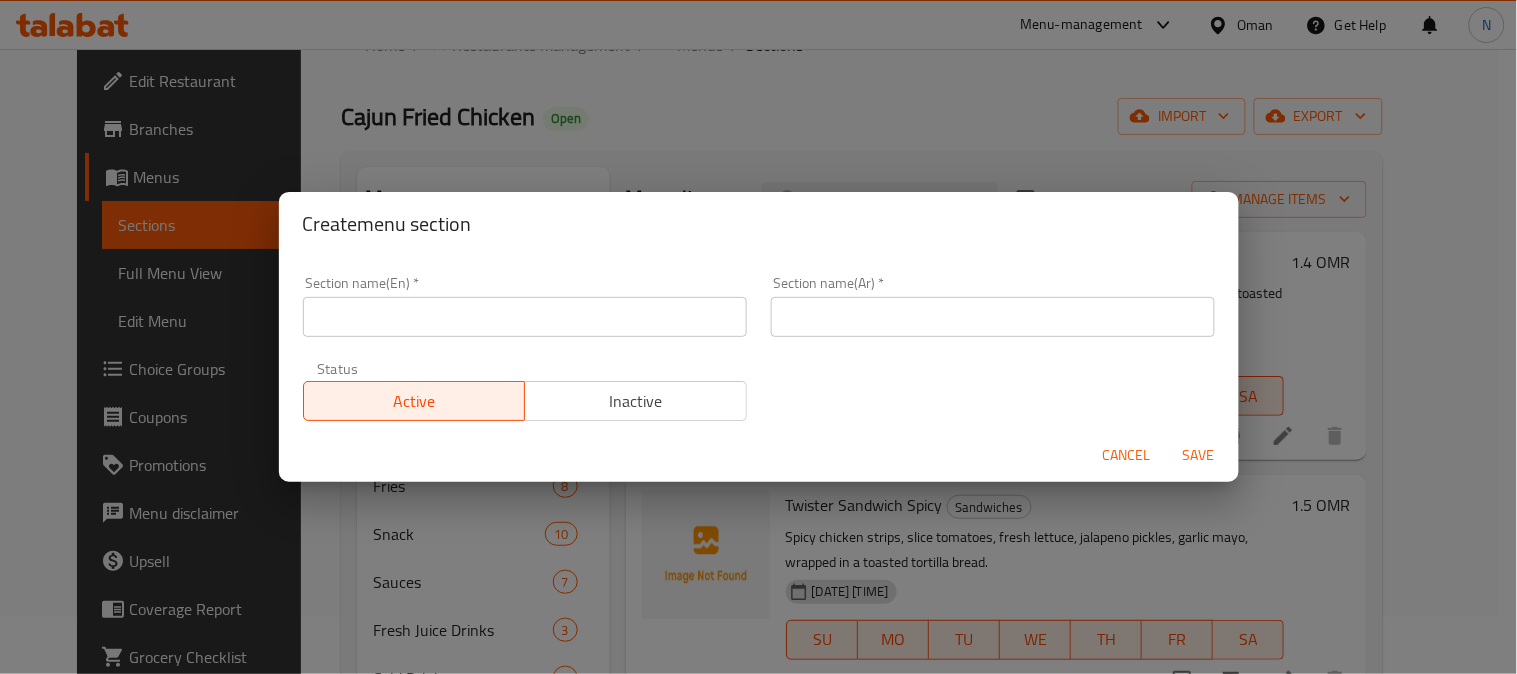 drag, startPoint x: 547, startPoint y: 295, endPoint x: 492, endPoint y: 312, distance: 57.567352 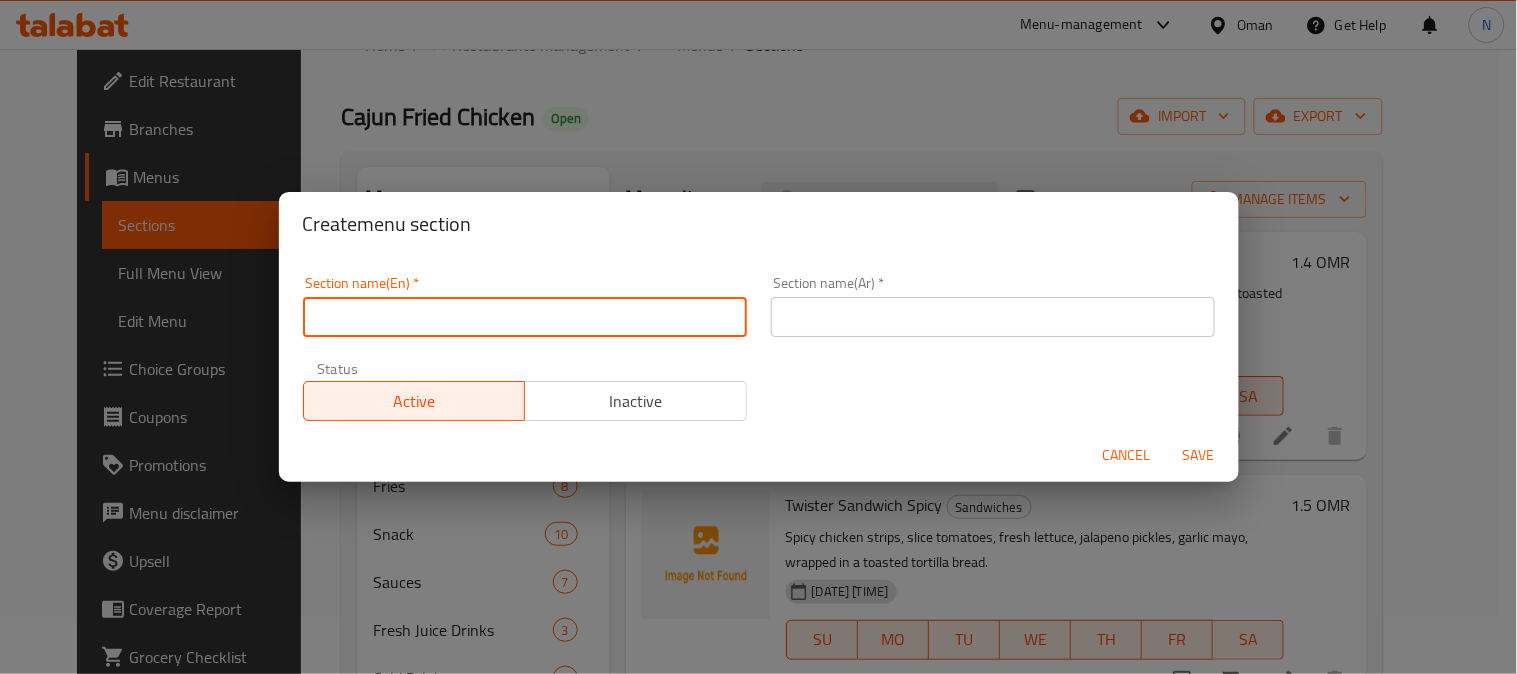 paste on "Soft Drins" 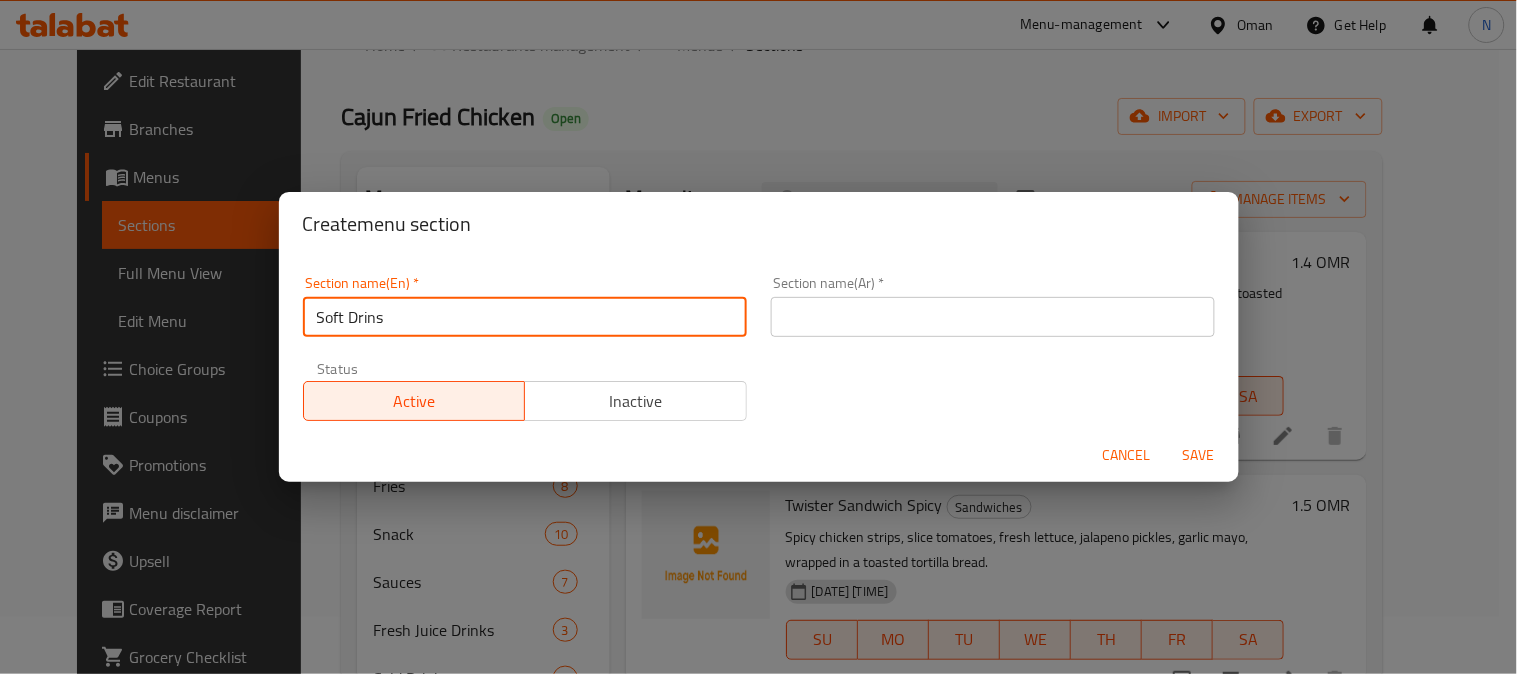click on "Soft Drins" at bounding box center [525, 317] 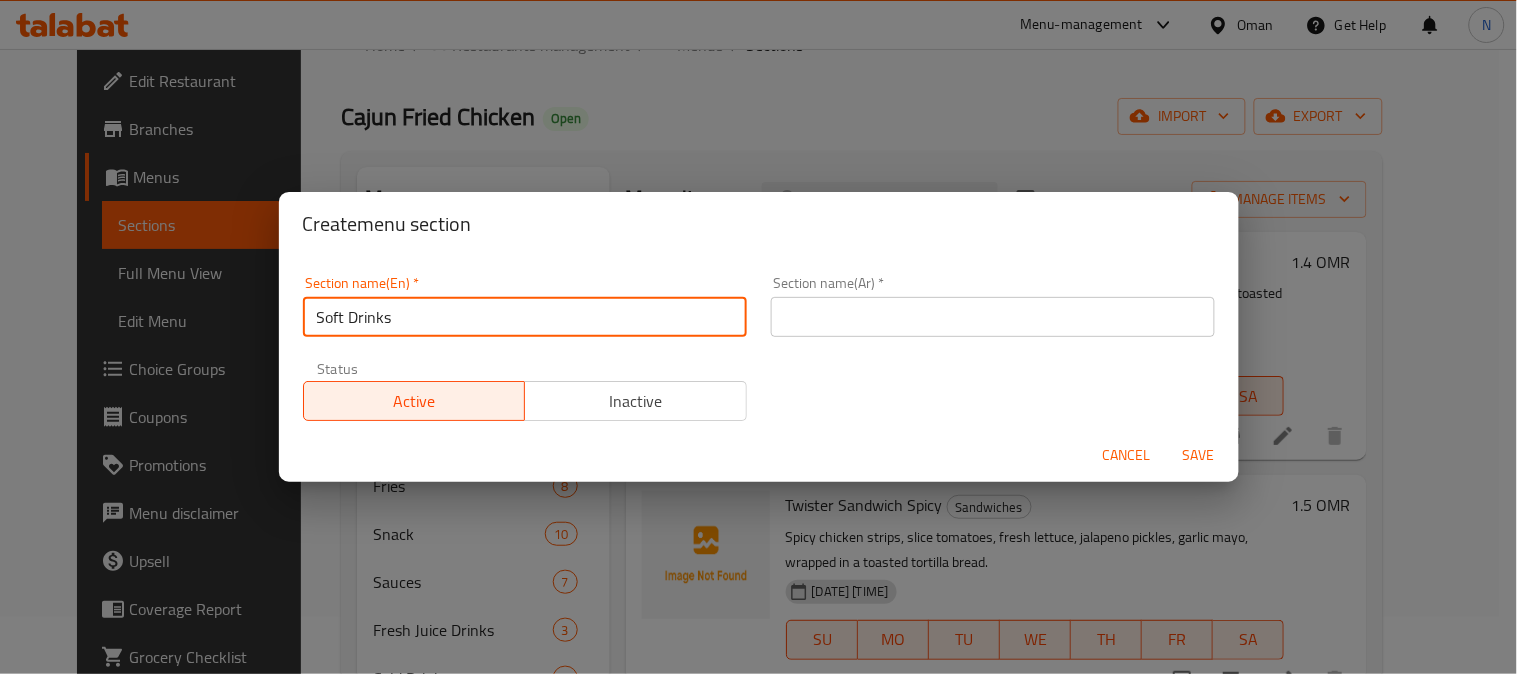 click on "Soft Drinks" at bounding box center [525, 317] 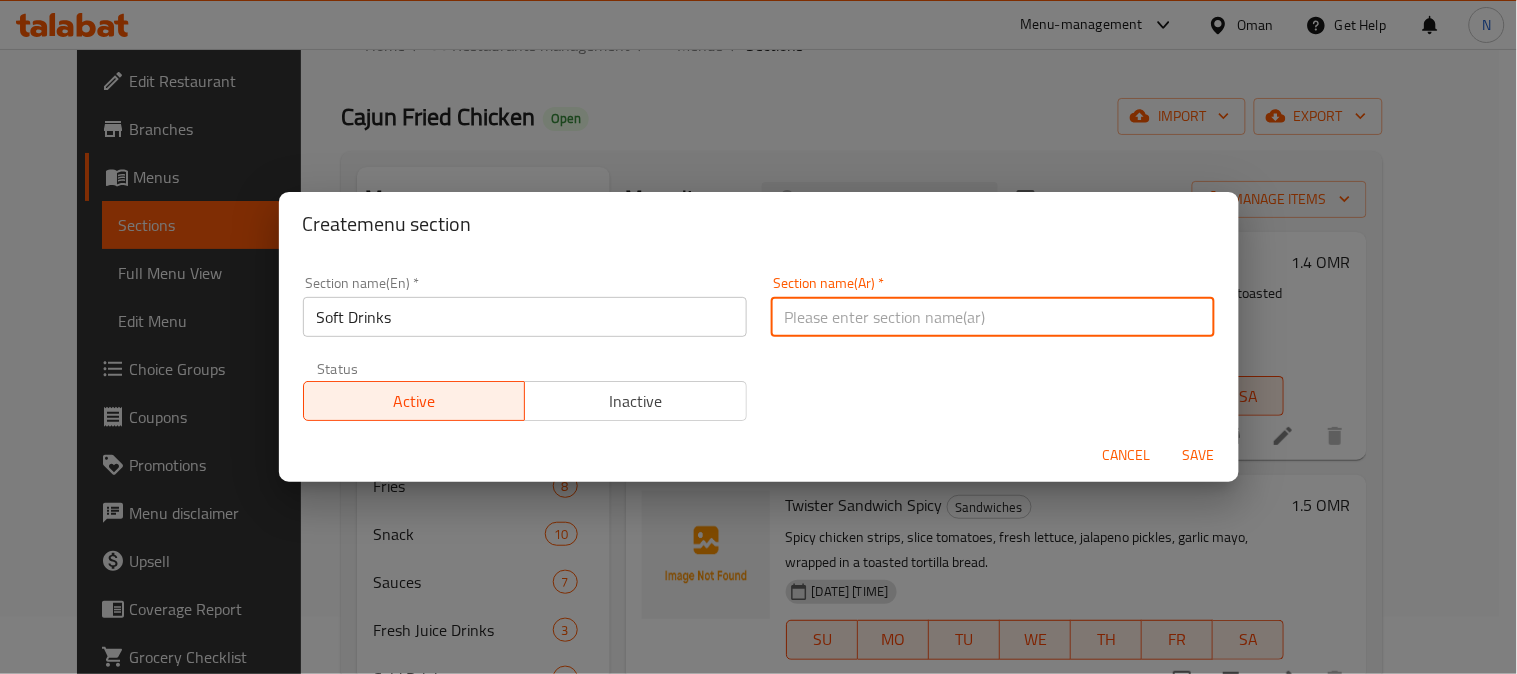 click at bounding box center (993, 317) 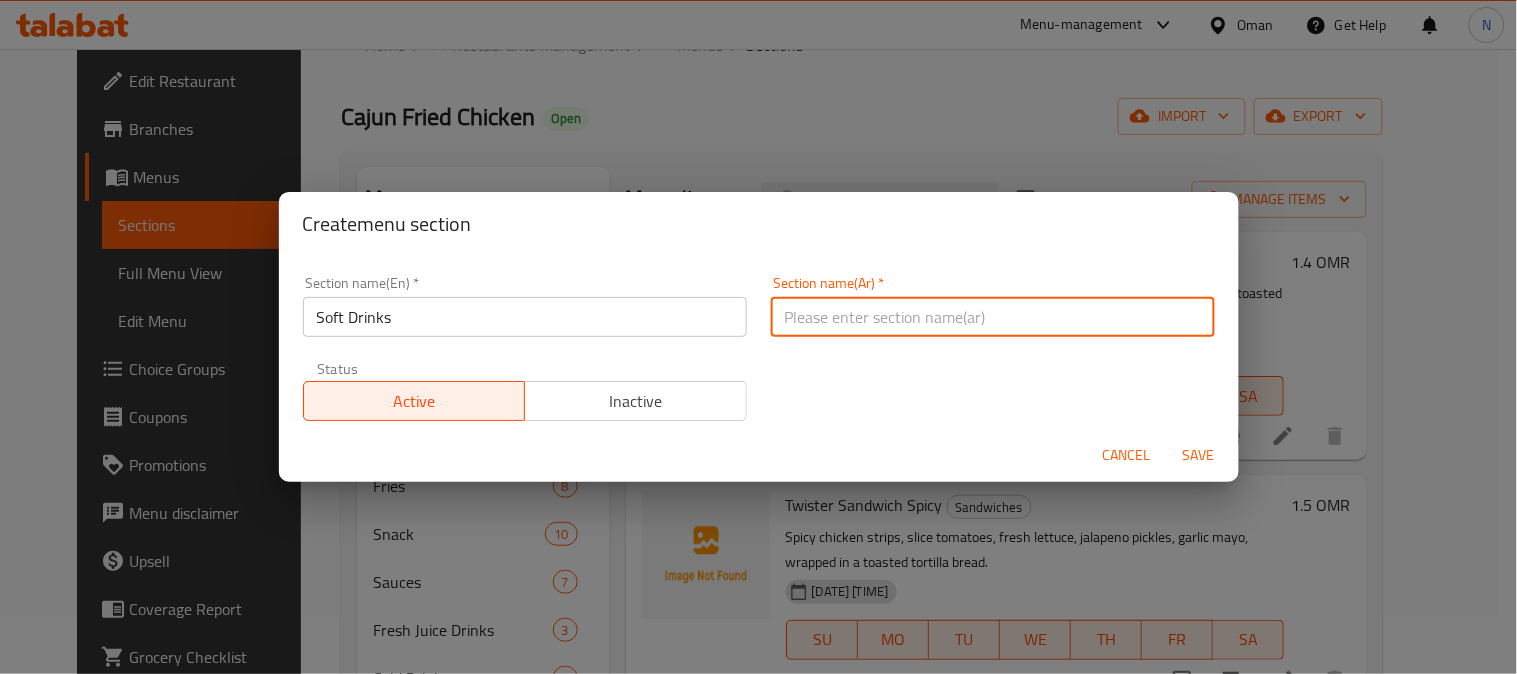 paste on "المشروبات الغازية" 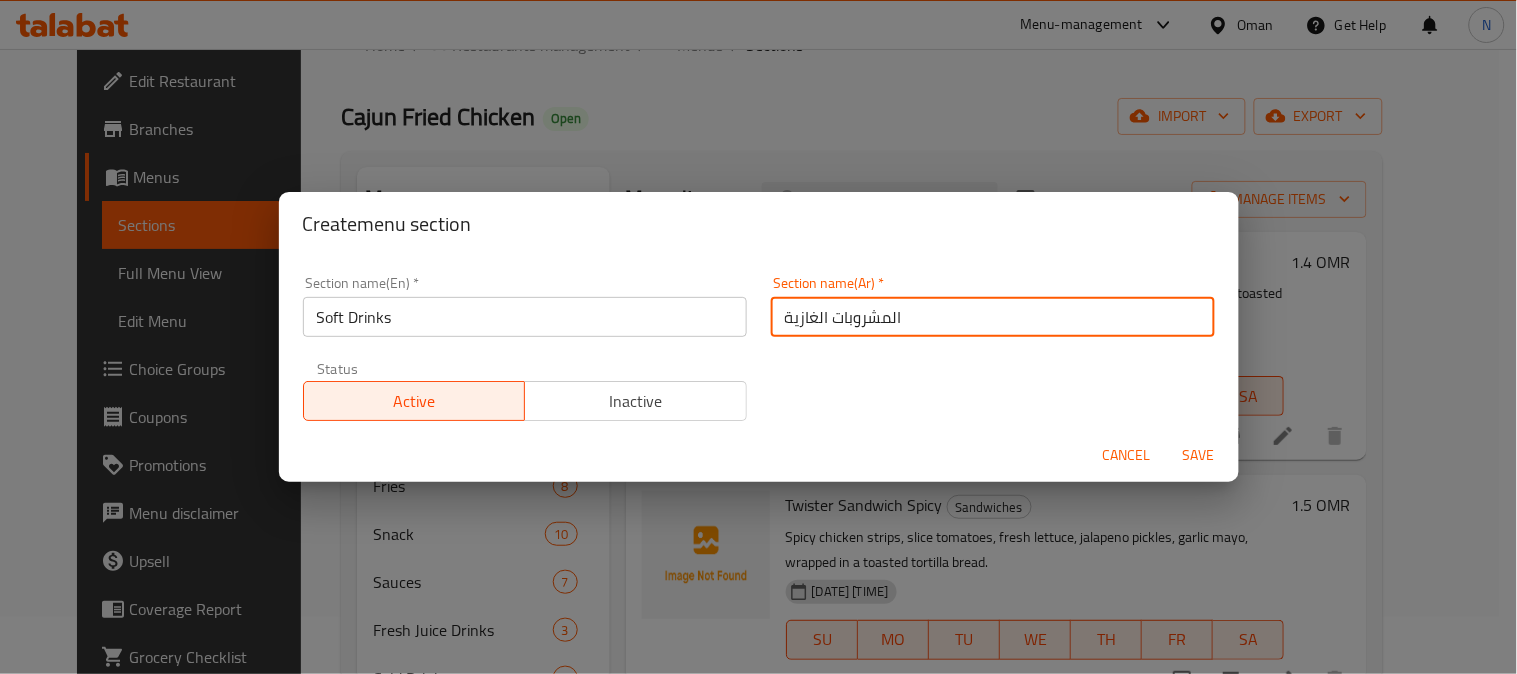 type on "المشروبات الغازية" 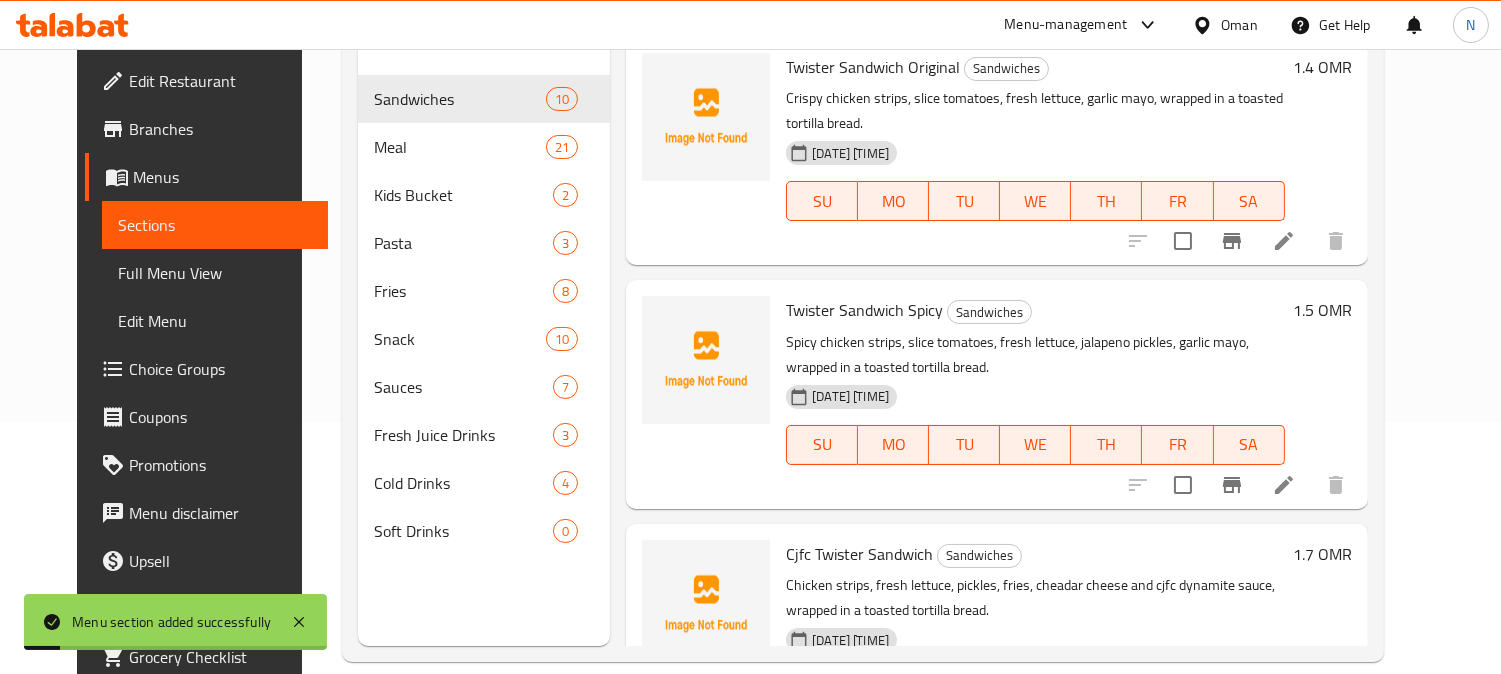 scroll, scrollTop: 280, scrollLeft: 0, axis: vertical 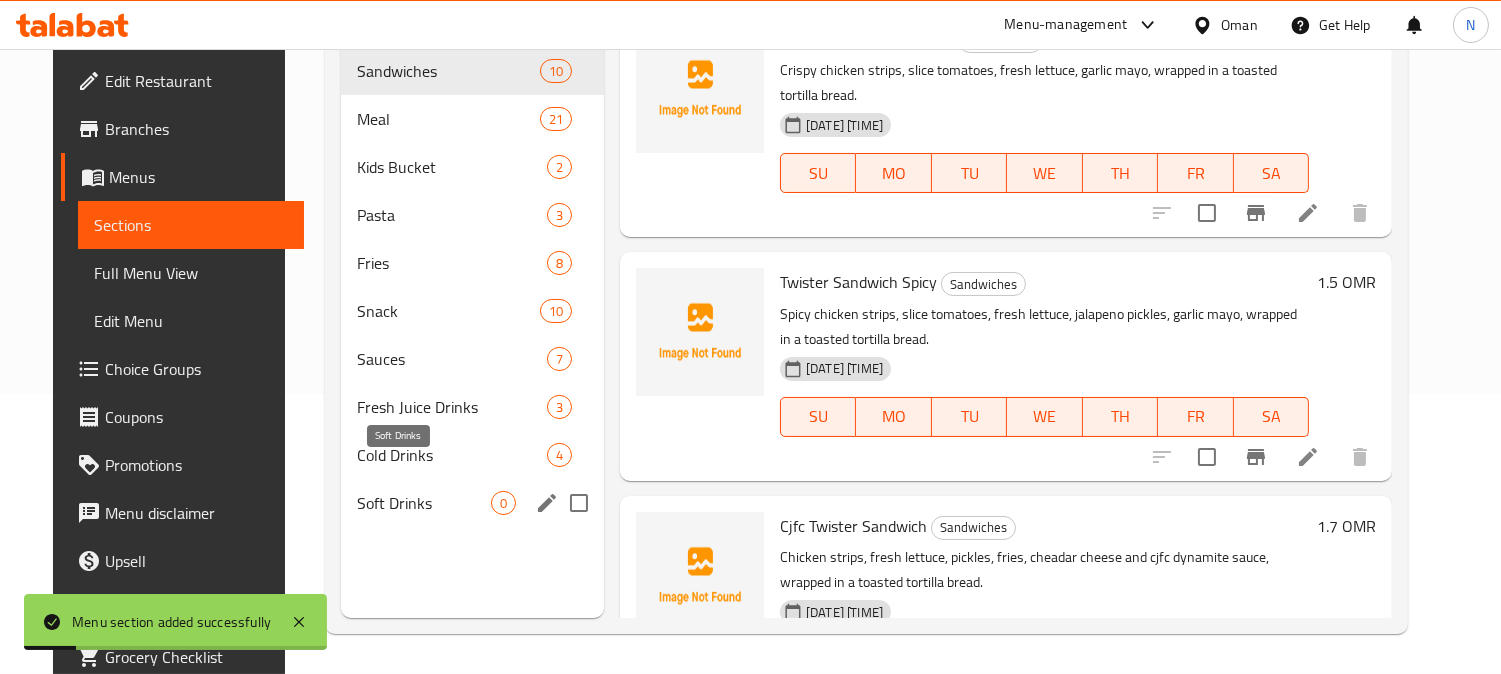 click on "Soft Drinks" at bounding box center (424, 503) 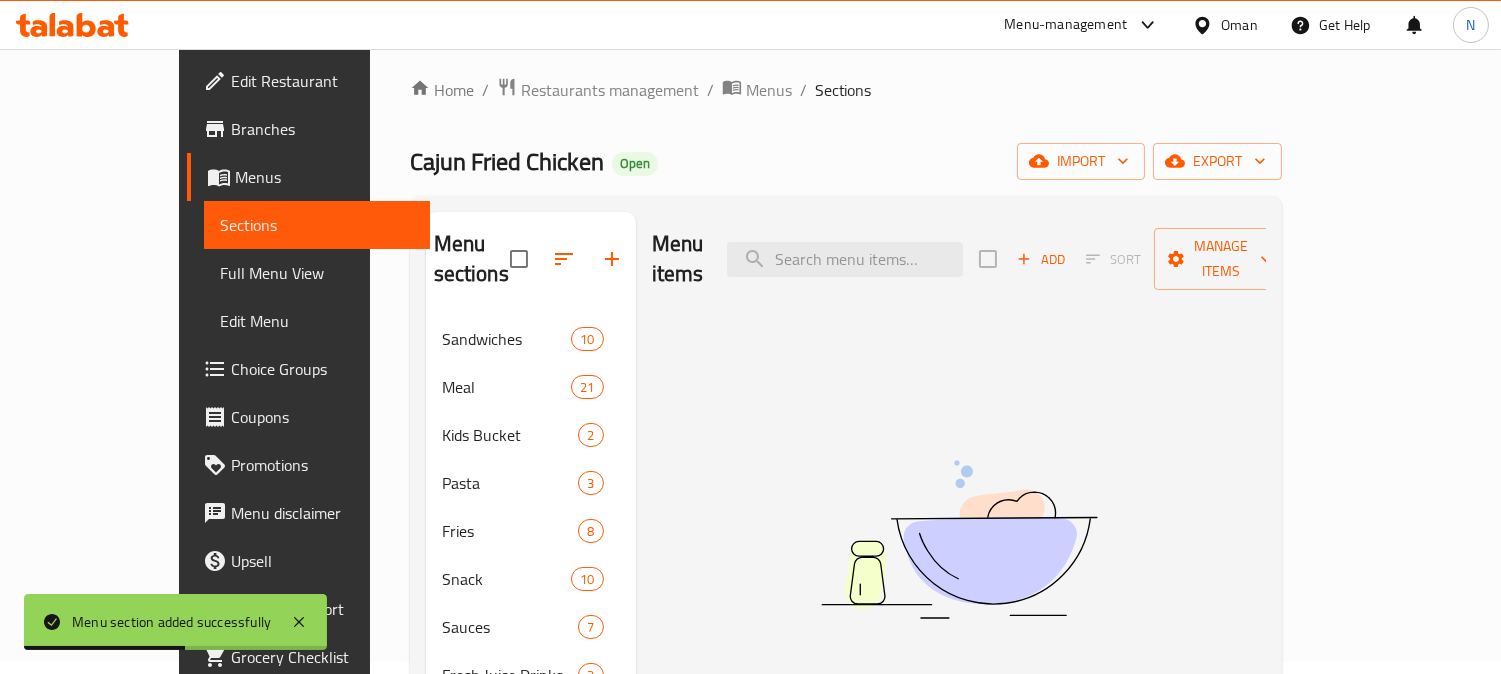 scroll, scrollTop: 0, scrollLeft: 0, axis: both 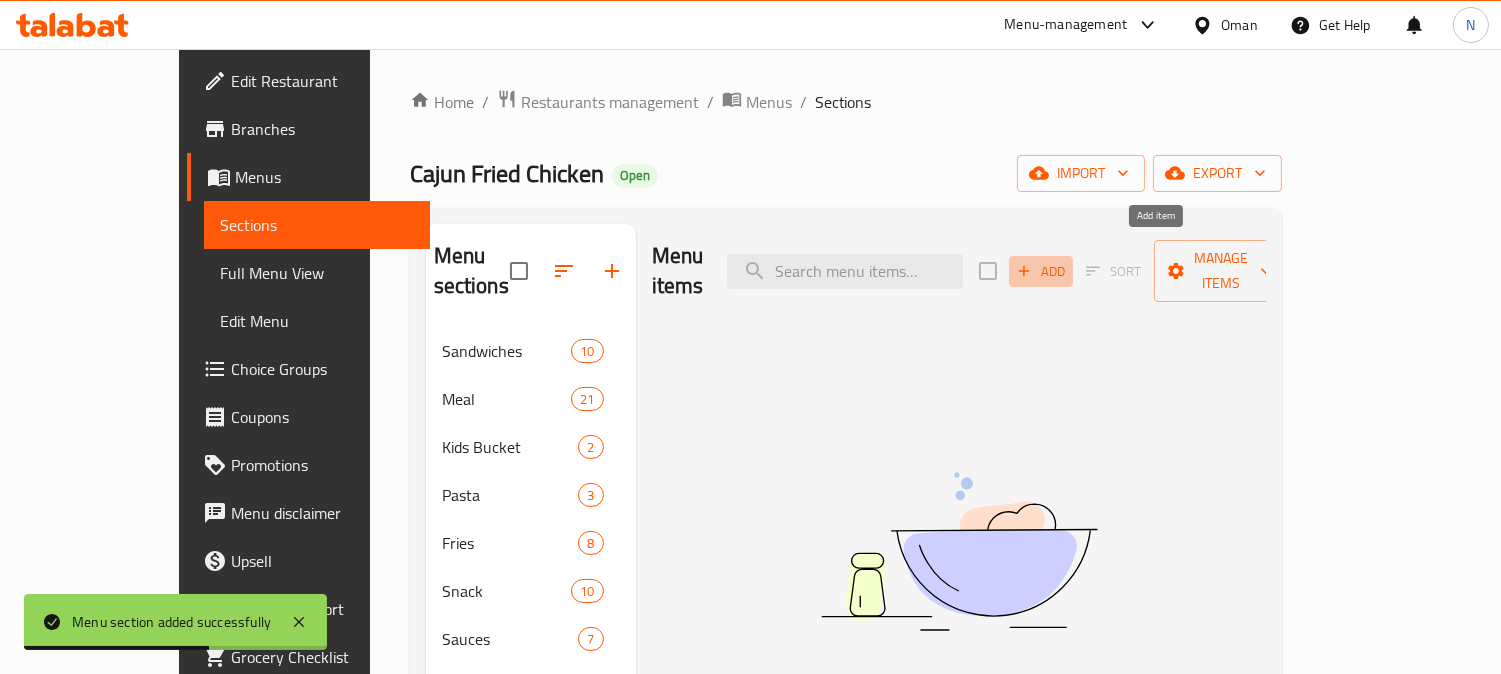 click on "Add" at bounding box center (1041, 271) 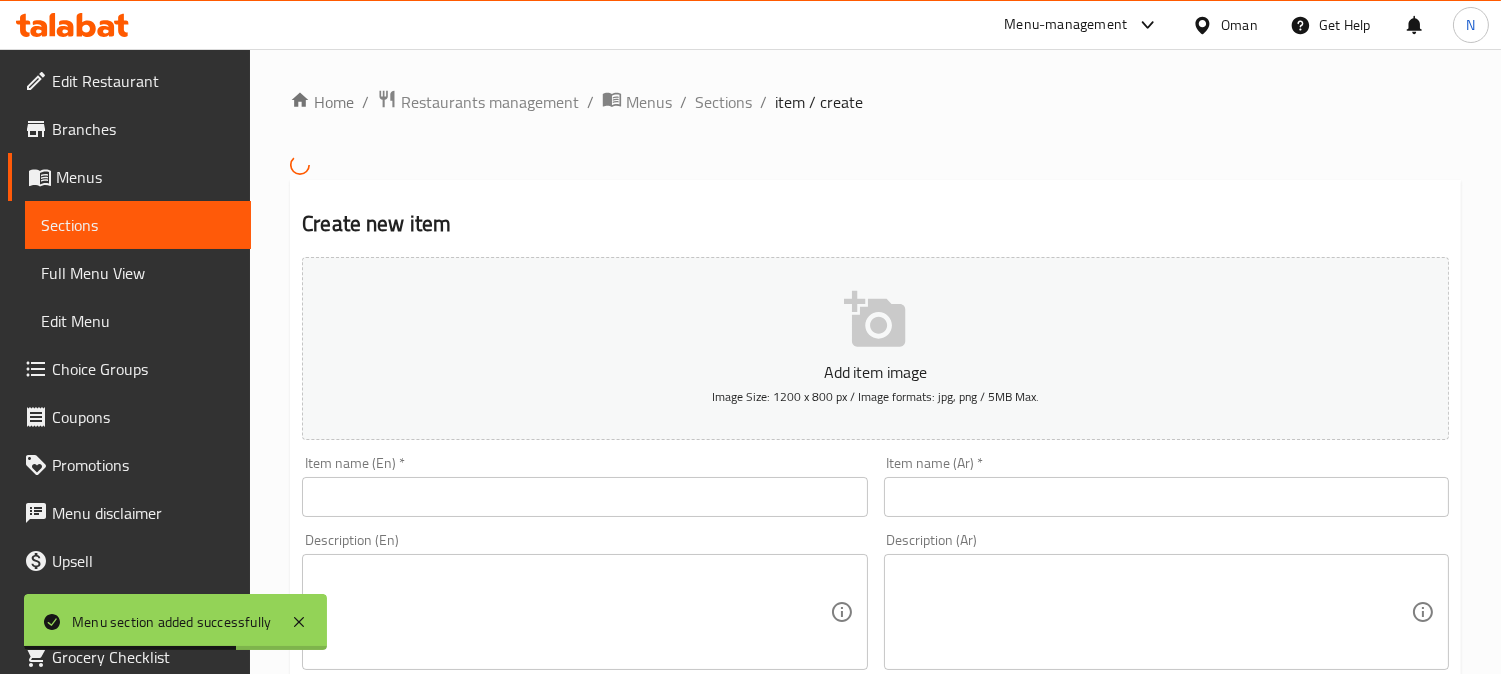 click at bounding box center [584, 497] 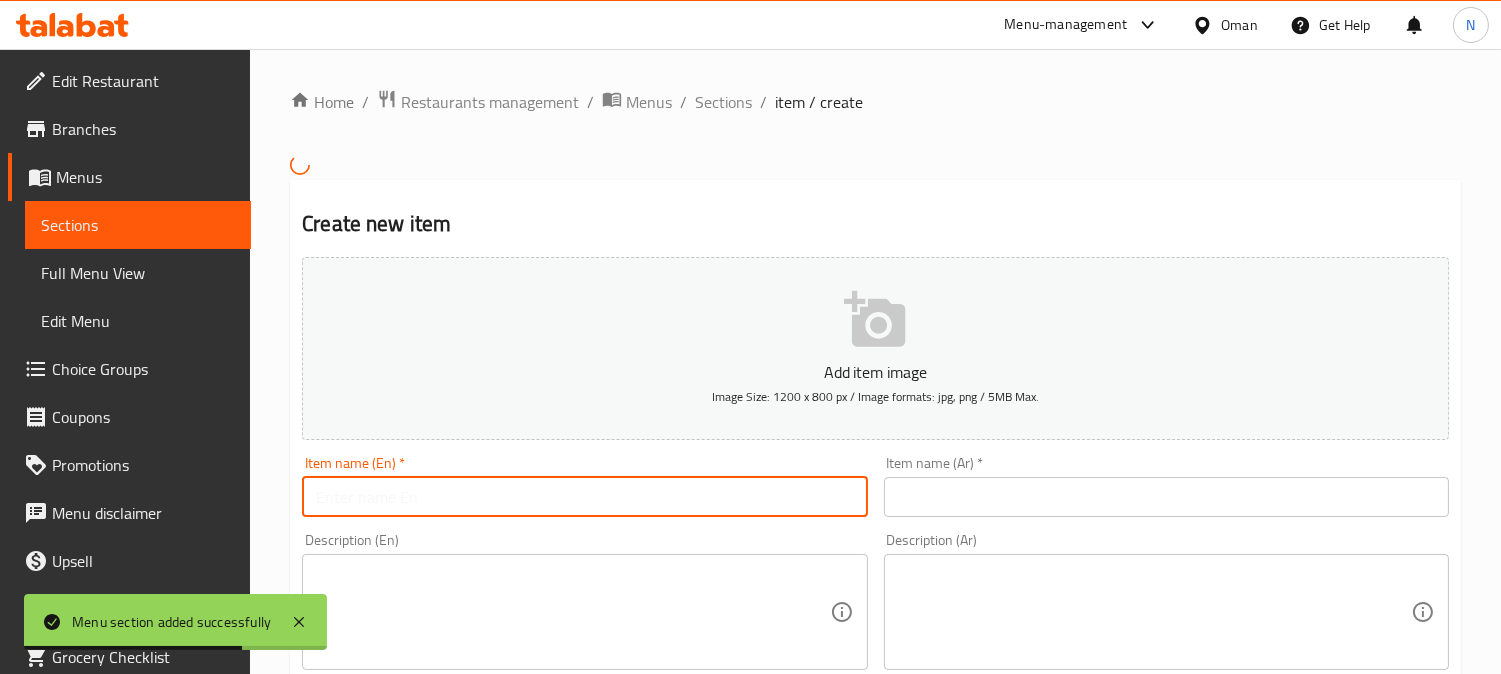 paste on "Kinza Cola" 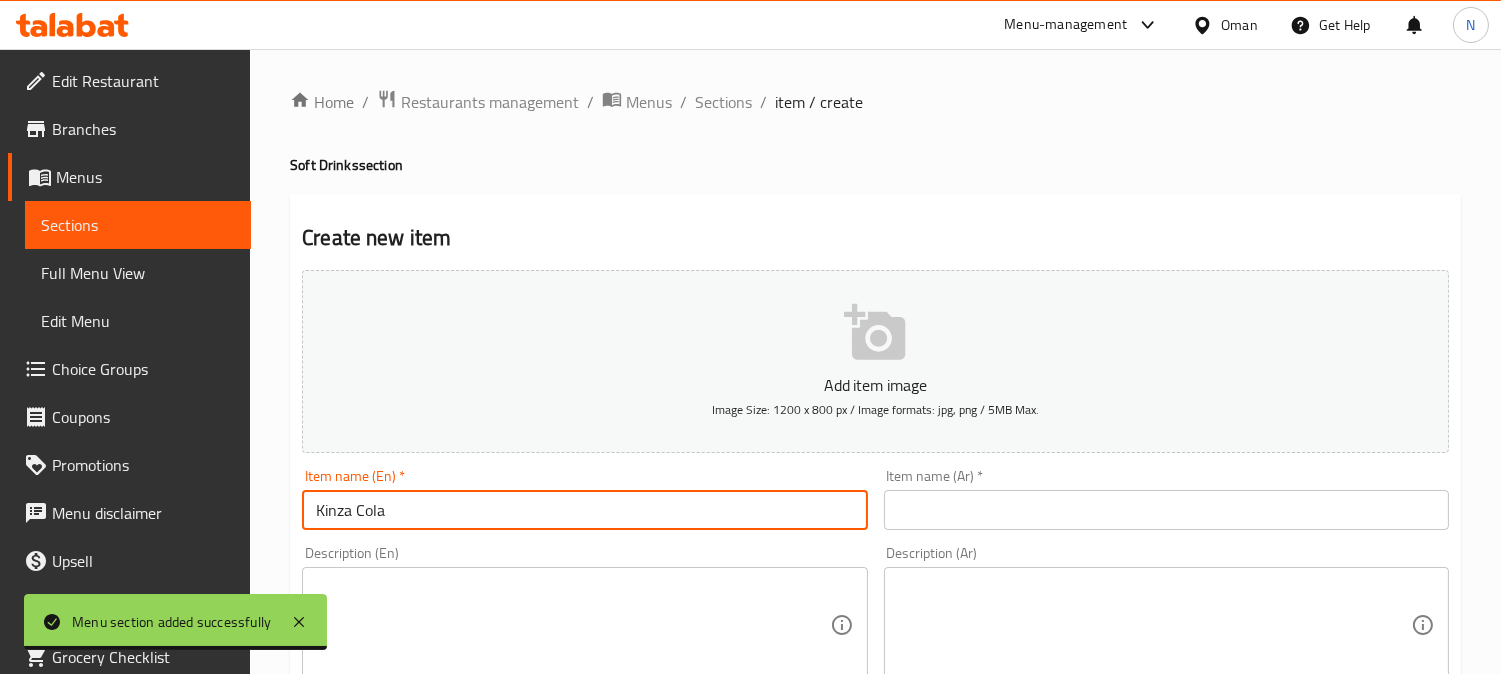 type on "Kinza Cola" 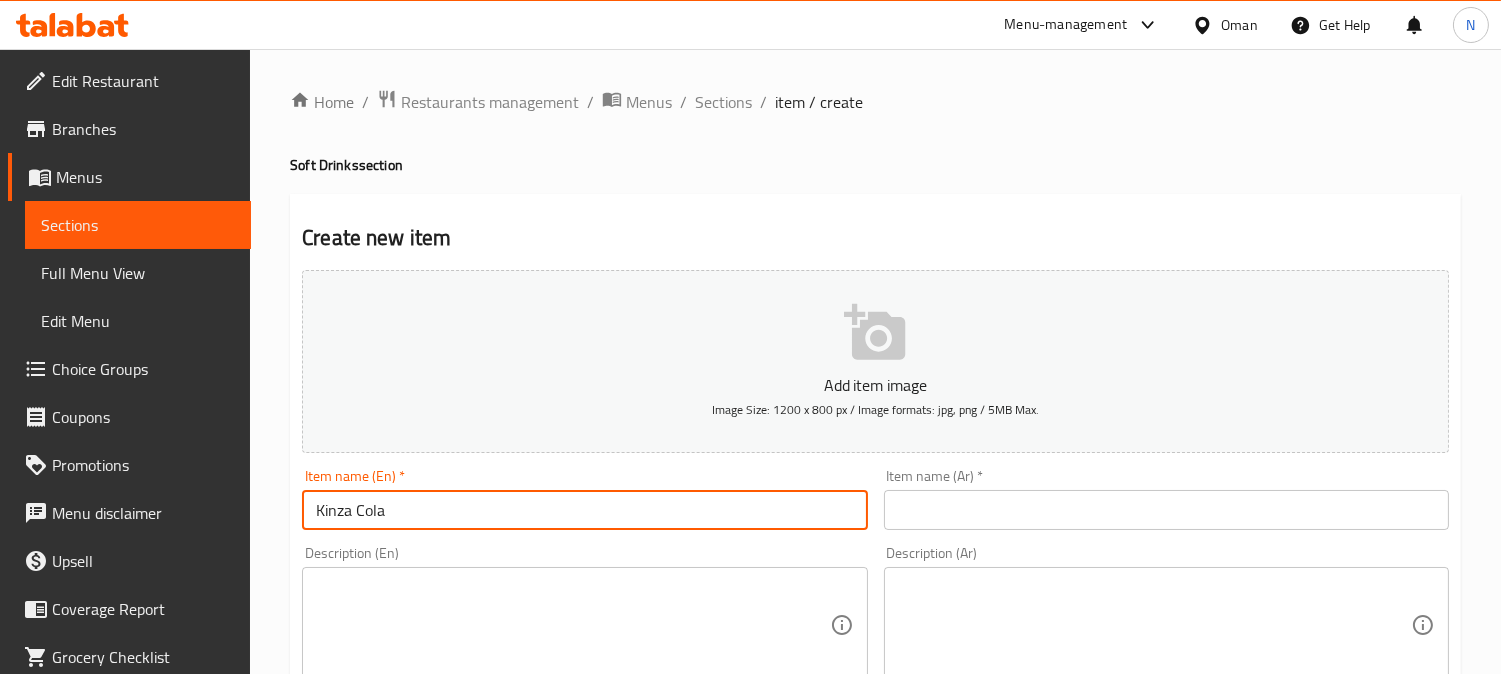 click at bounding box center (1166, 510) 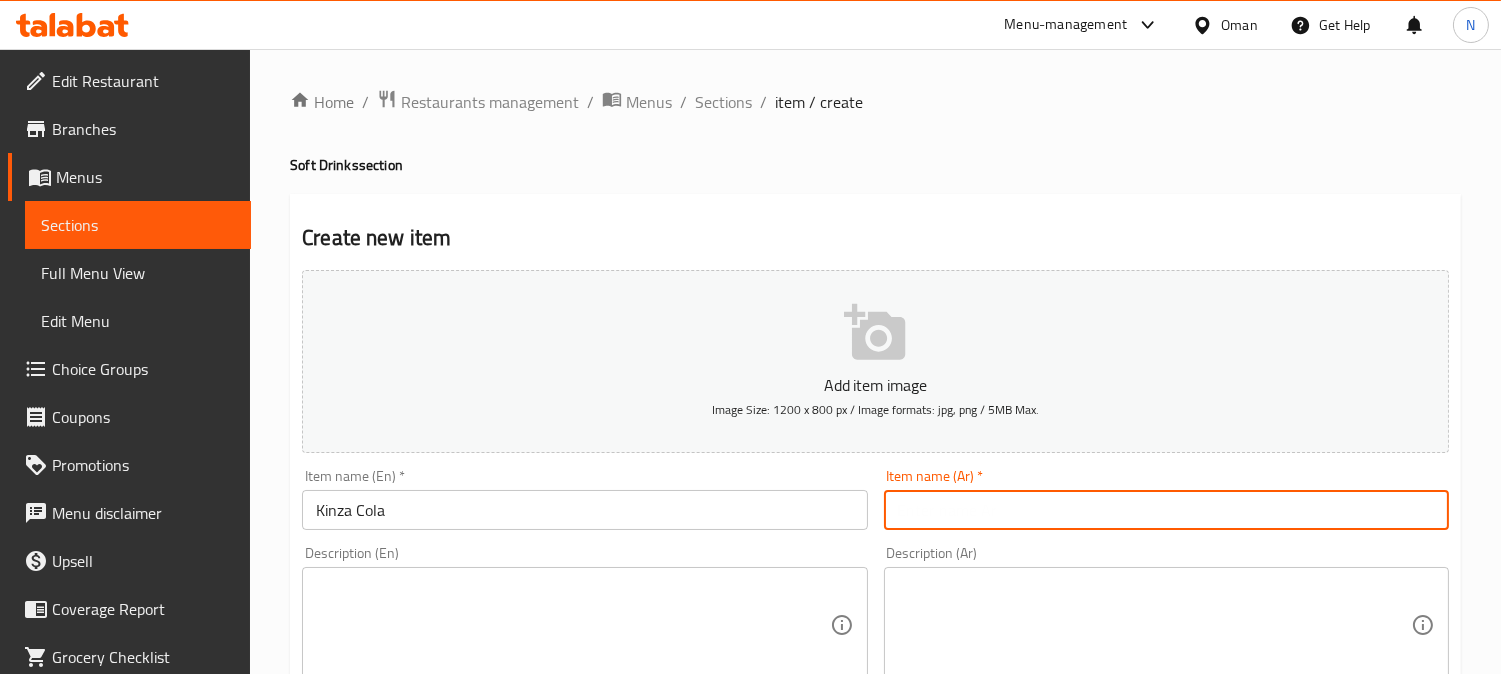 paste on "كينزا كولا" 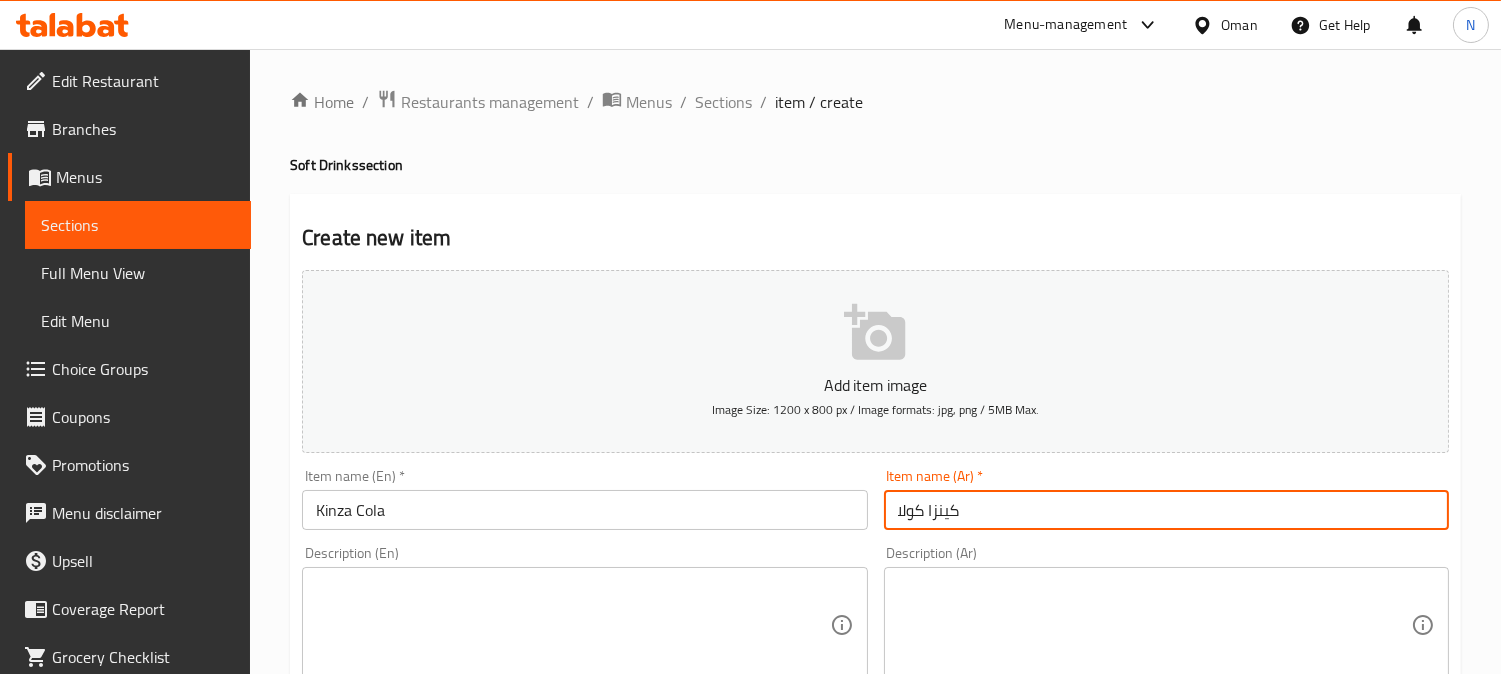 type on "كينزا كولا" 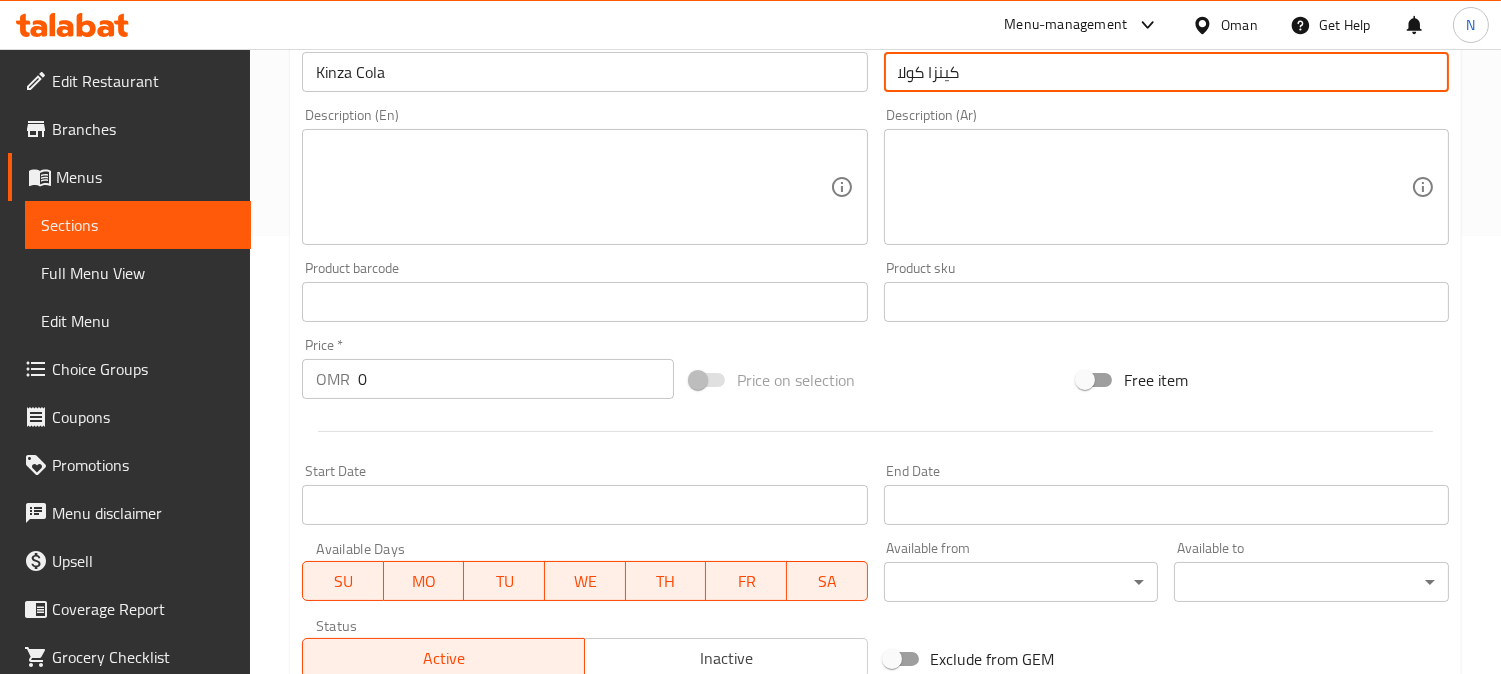 scroll, scrollTop: 444, scrollLeft: 0, axis: vertical 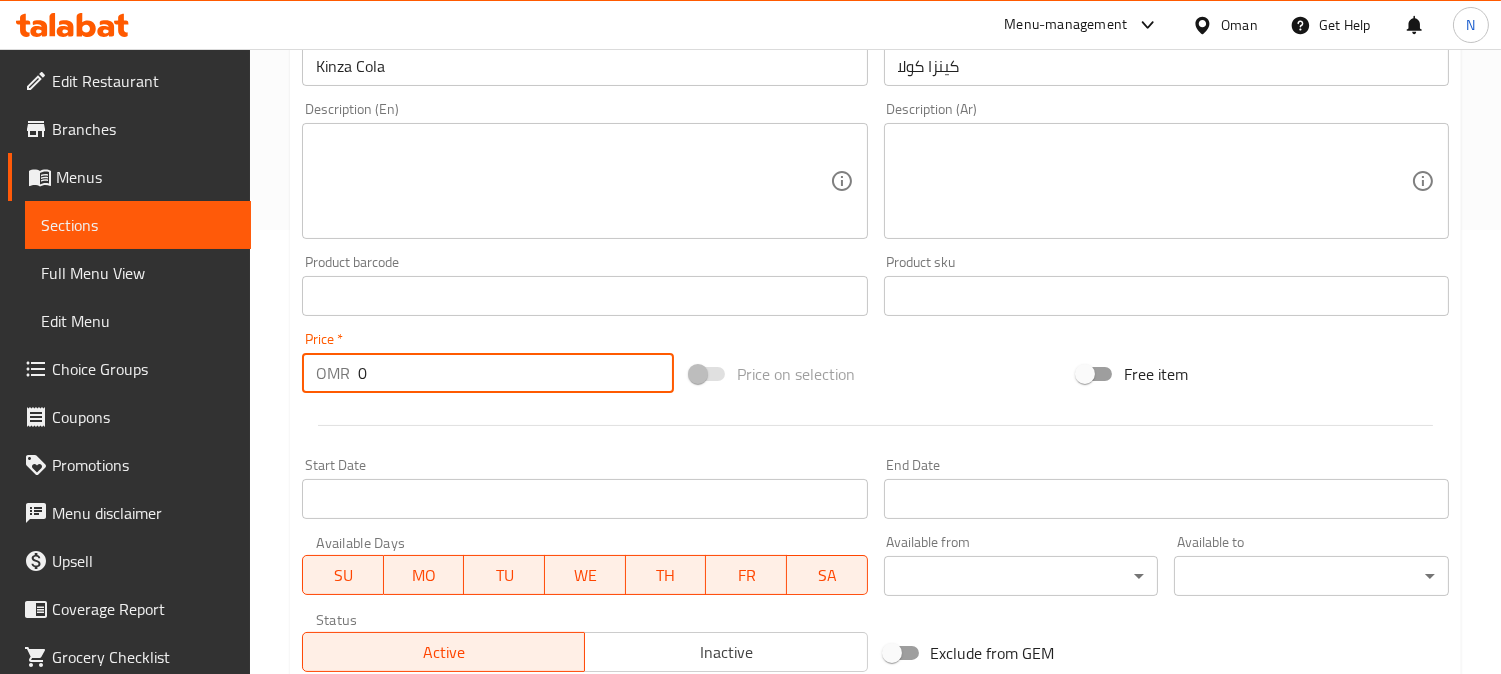 drag, startPoint x: 390, startPoint y: 367, endPoint x: 275, endPoint y: 477, distance: 159.1383 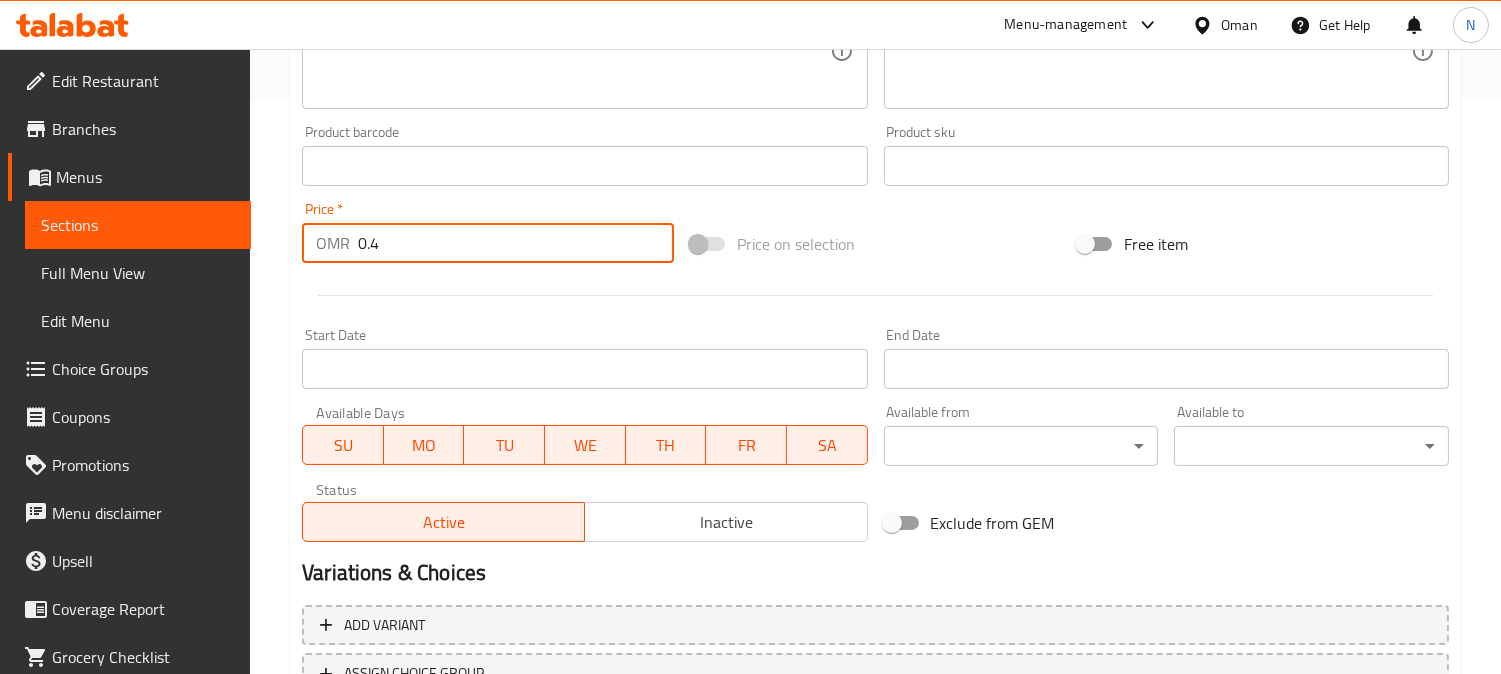 scroll, scrollTop: 735, scrollLeft: 0, axis: vertical 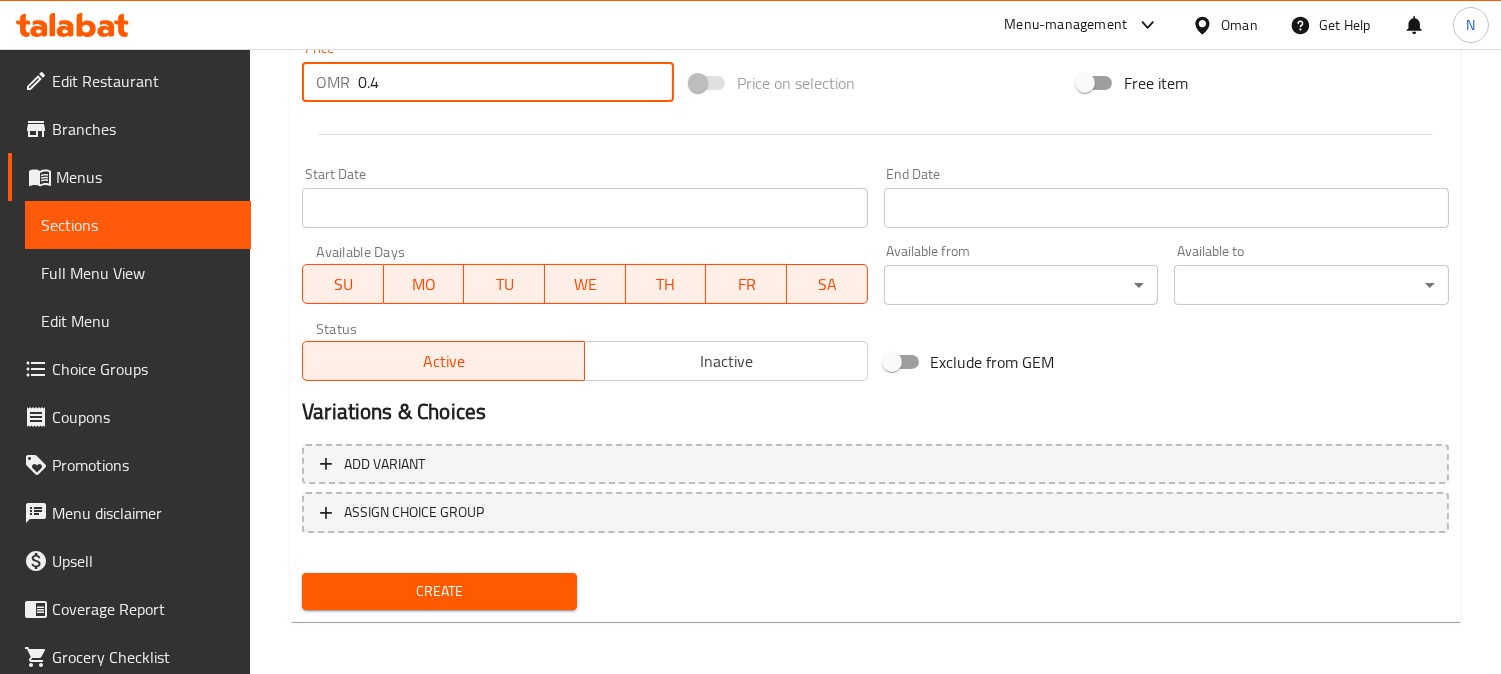 type on "0.4" 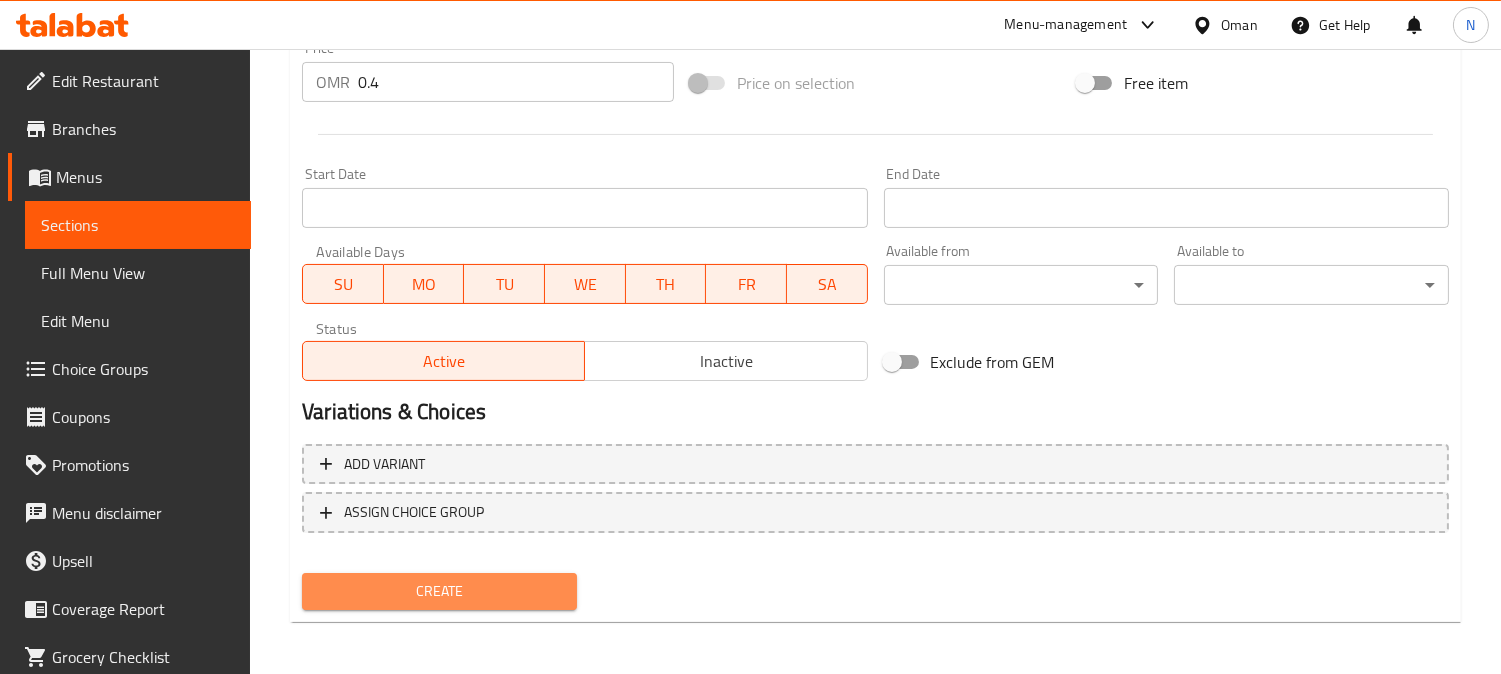 click on "Create" at bounding box center (439, 591) 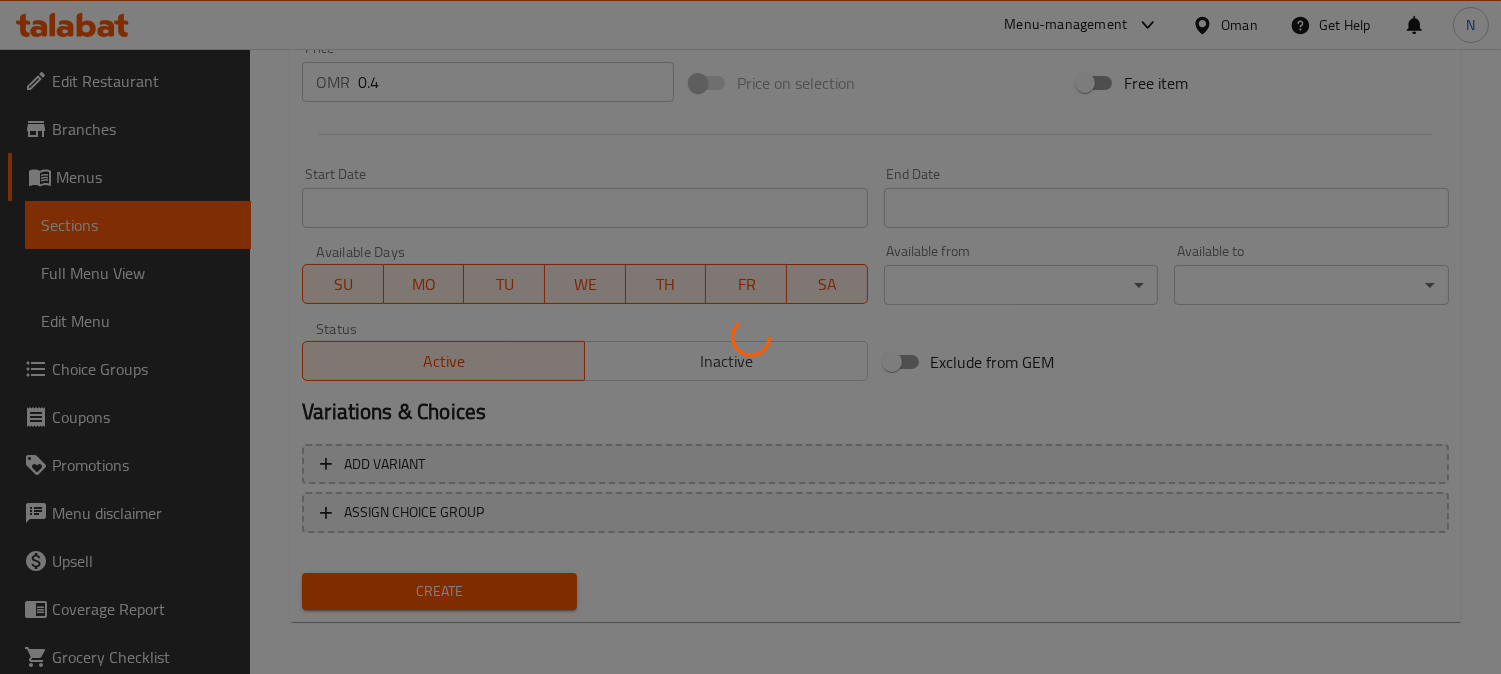 type 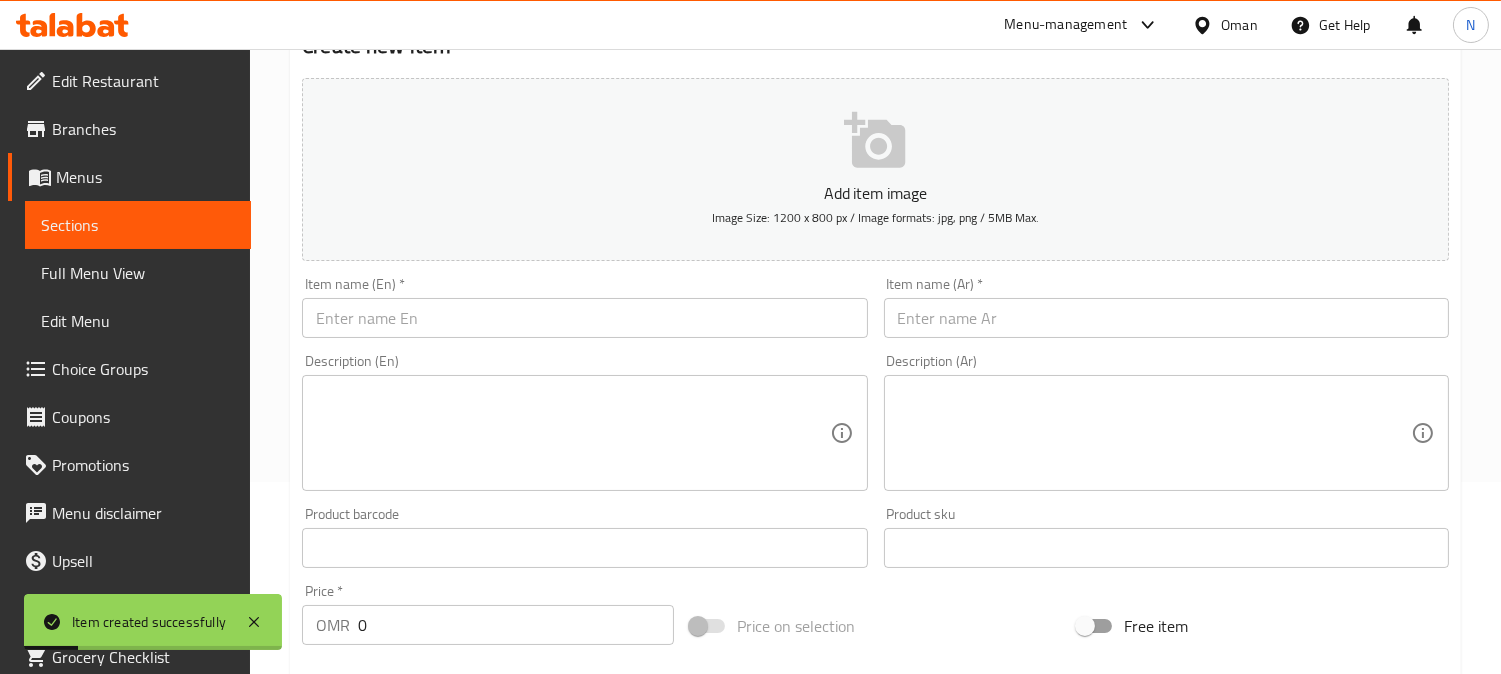 scroll, scrollTop: 180, scrollLeft: 0, axis: vertical 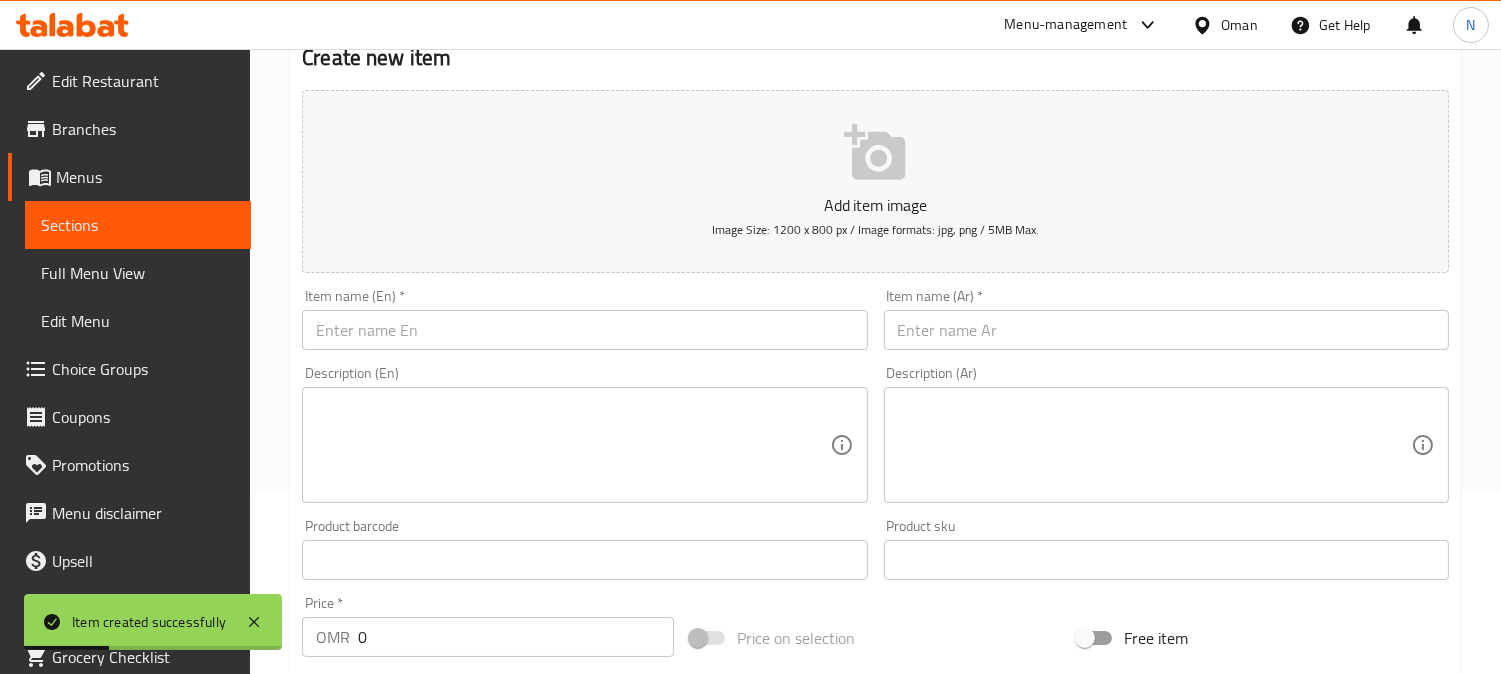 click at bounding box center [584, 330] 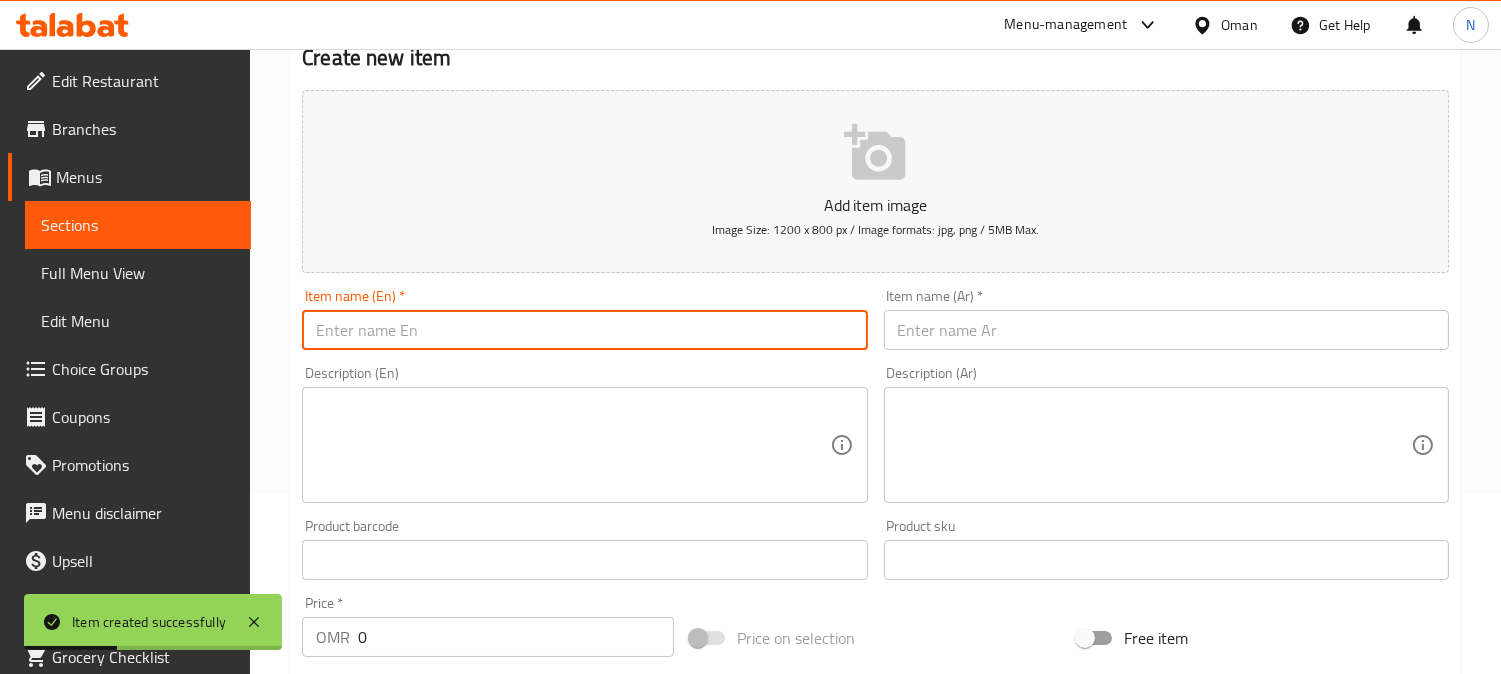 paste on "Kinza Lemon" 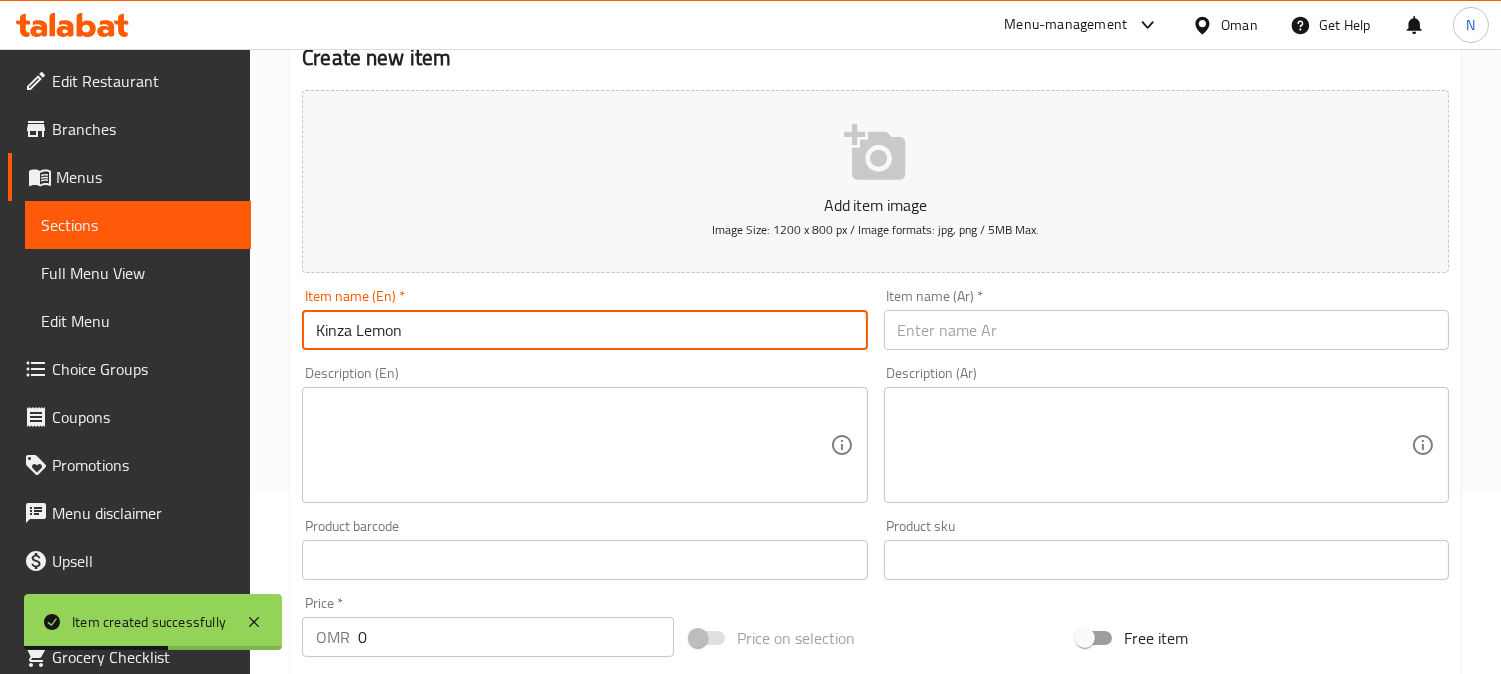 type on "Kinza Lemon" 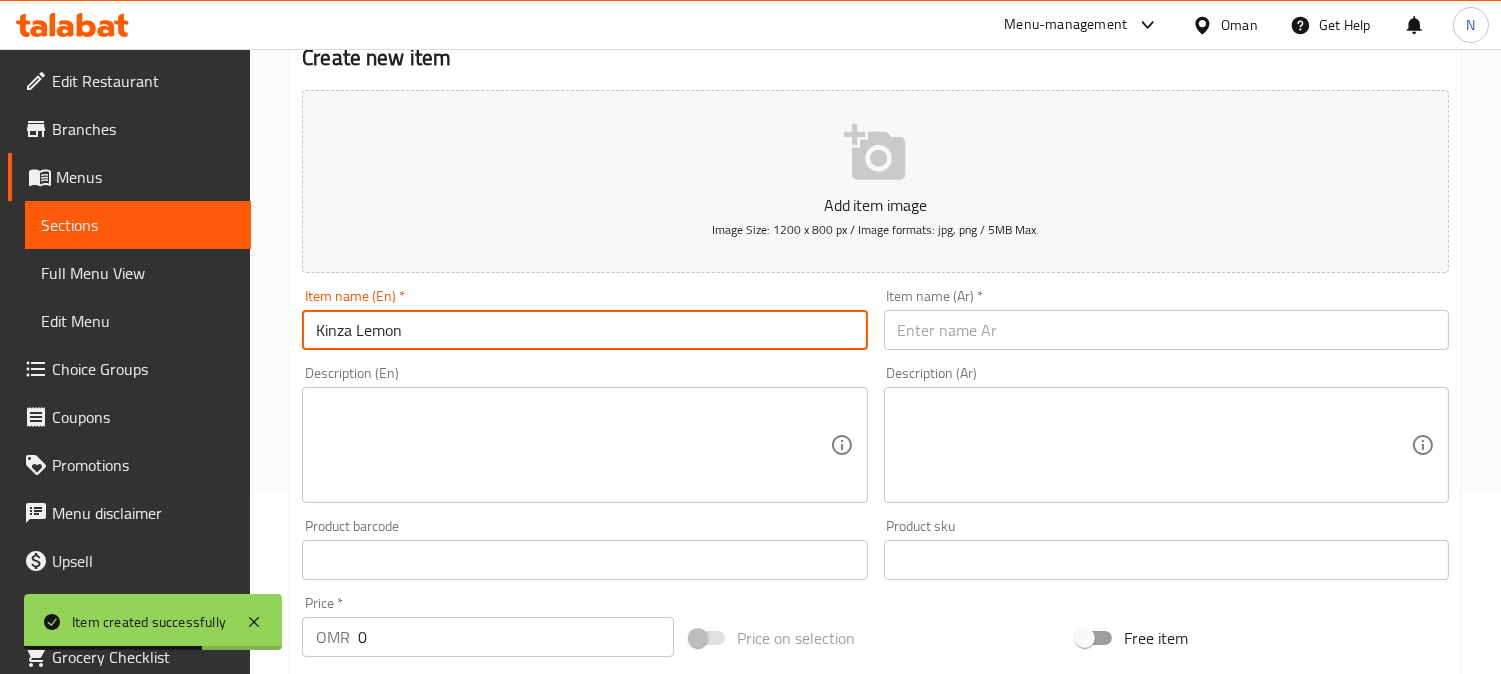 click at bounding box center (1166, 330) 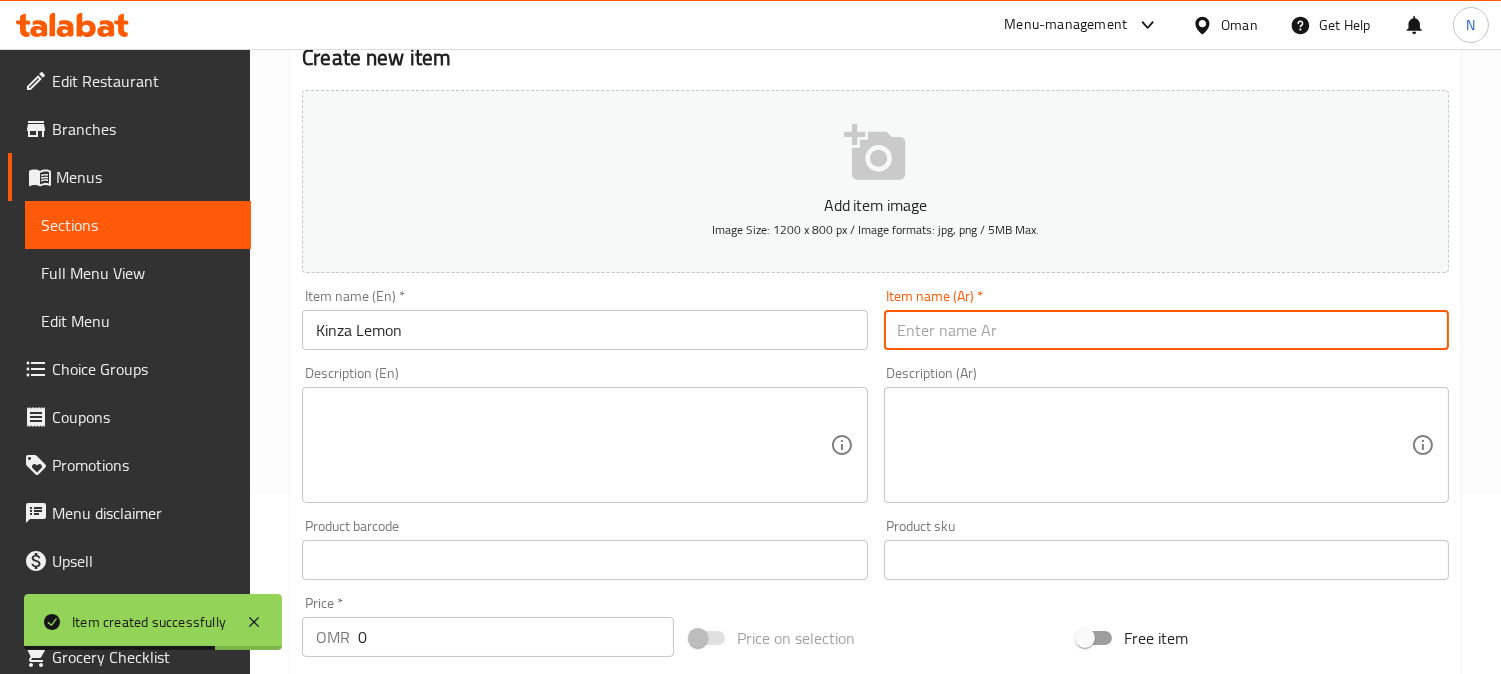 paste on "كينزا ليمون" 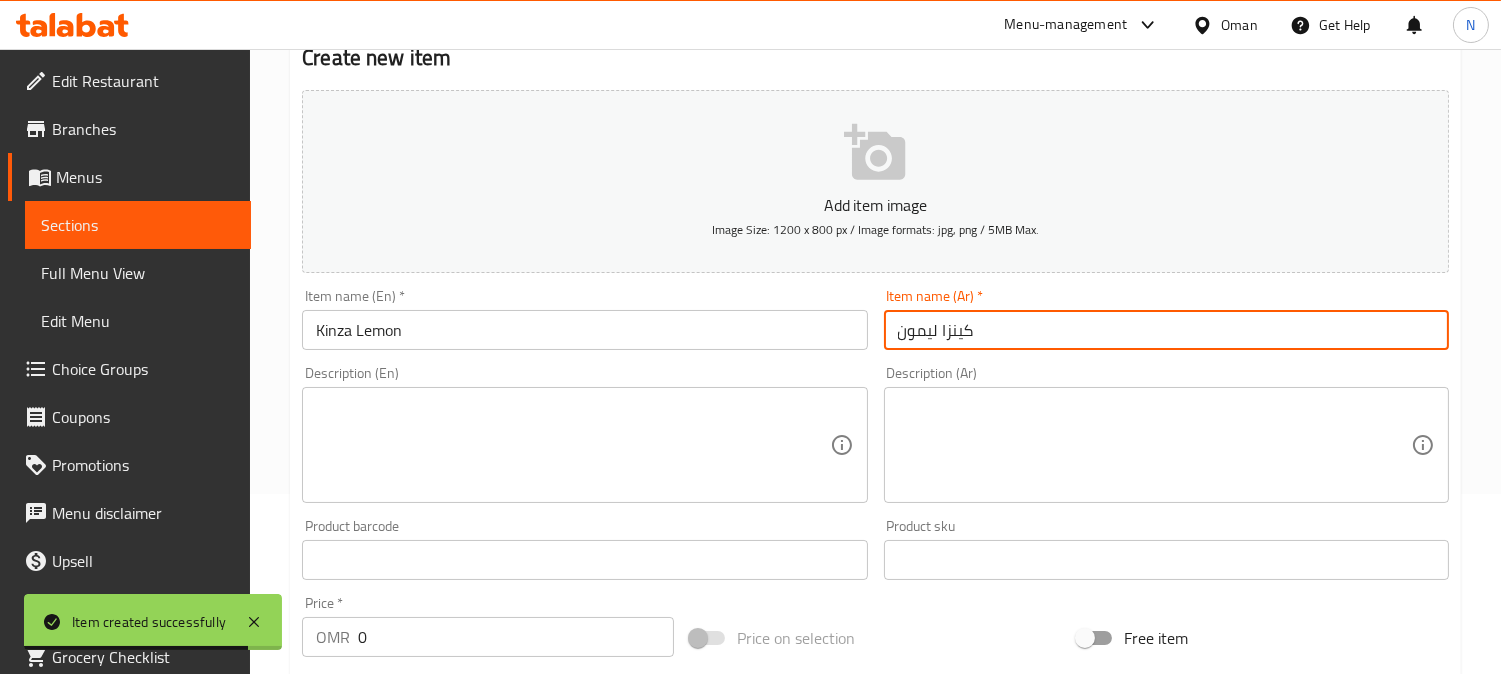 type on "كينزا ليمون" 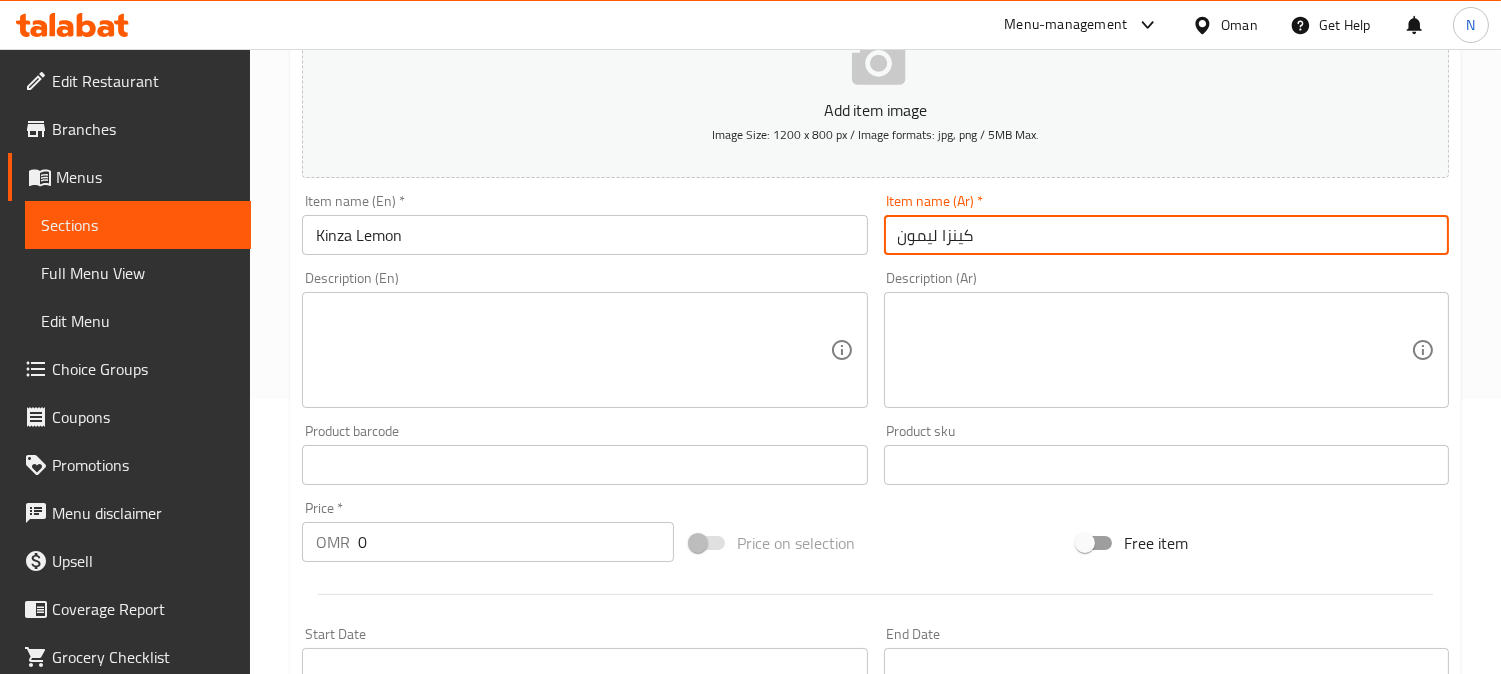 scroll, scrollTop: 402, scrollLeft: 0, axis: vertical 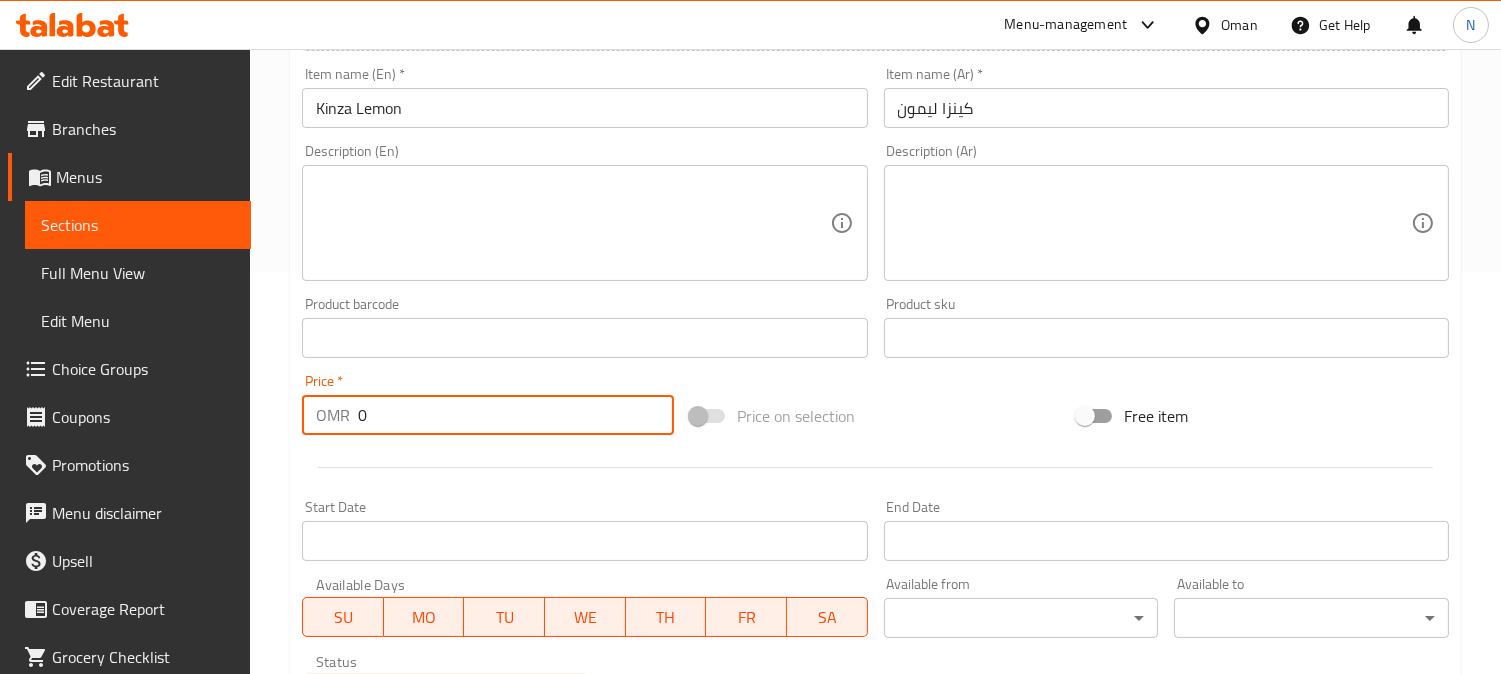 drag, startPoint x: 372, startPoint y: 424, endPoint x: 351, endPoint y: 434, distance: 23.259407 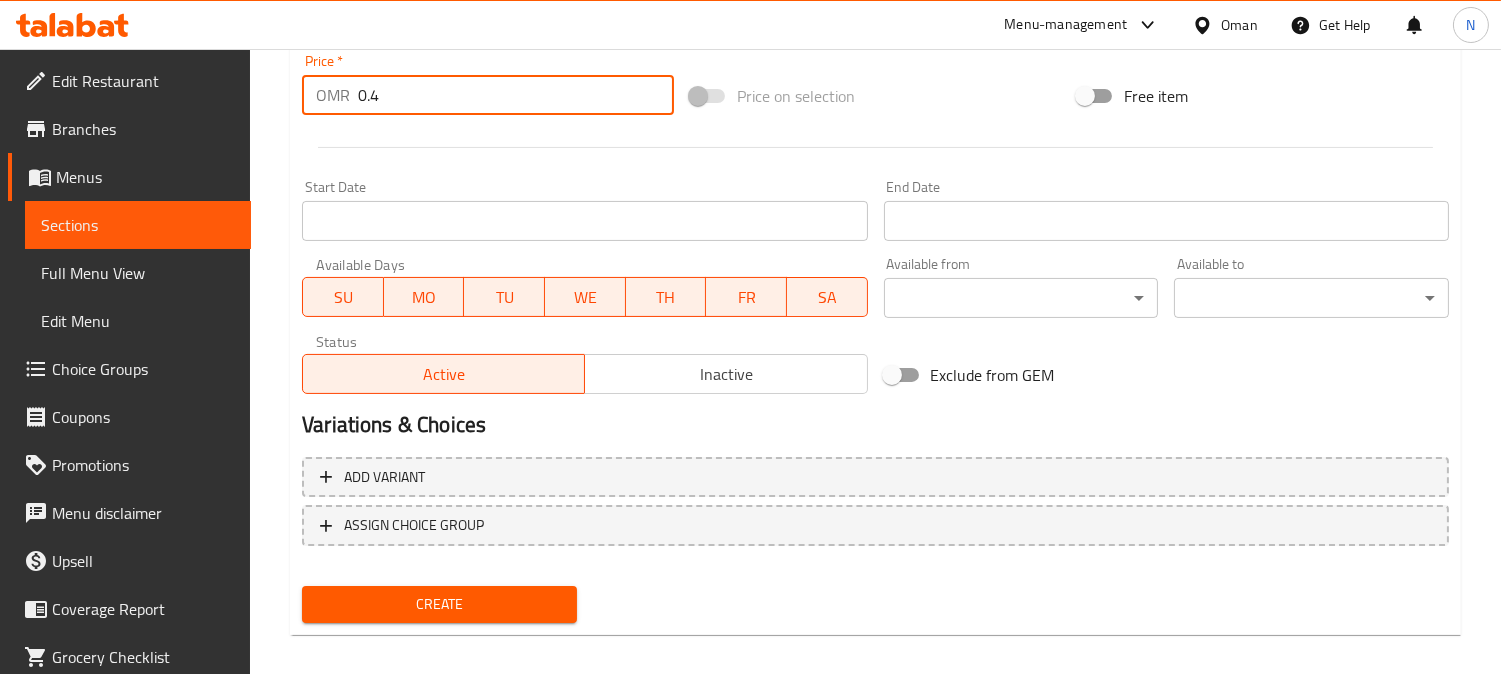 scroll, scrollTop: 735, scrollLeft: 0, axis: vertical 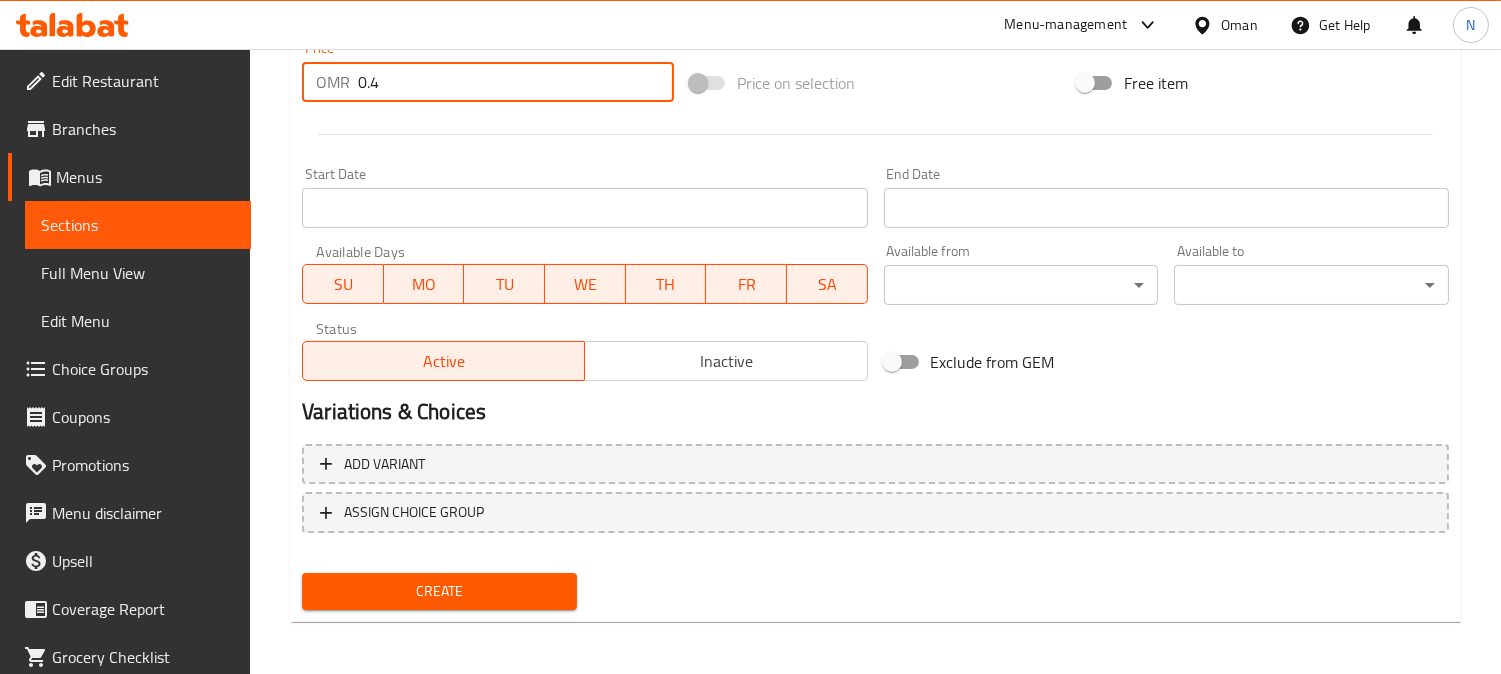 type on "0.4" 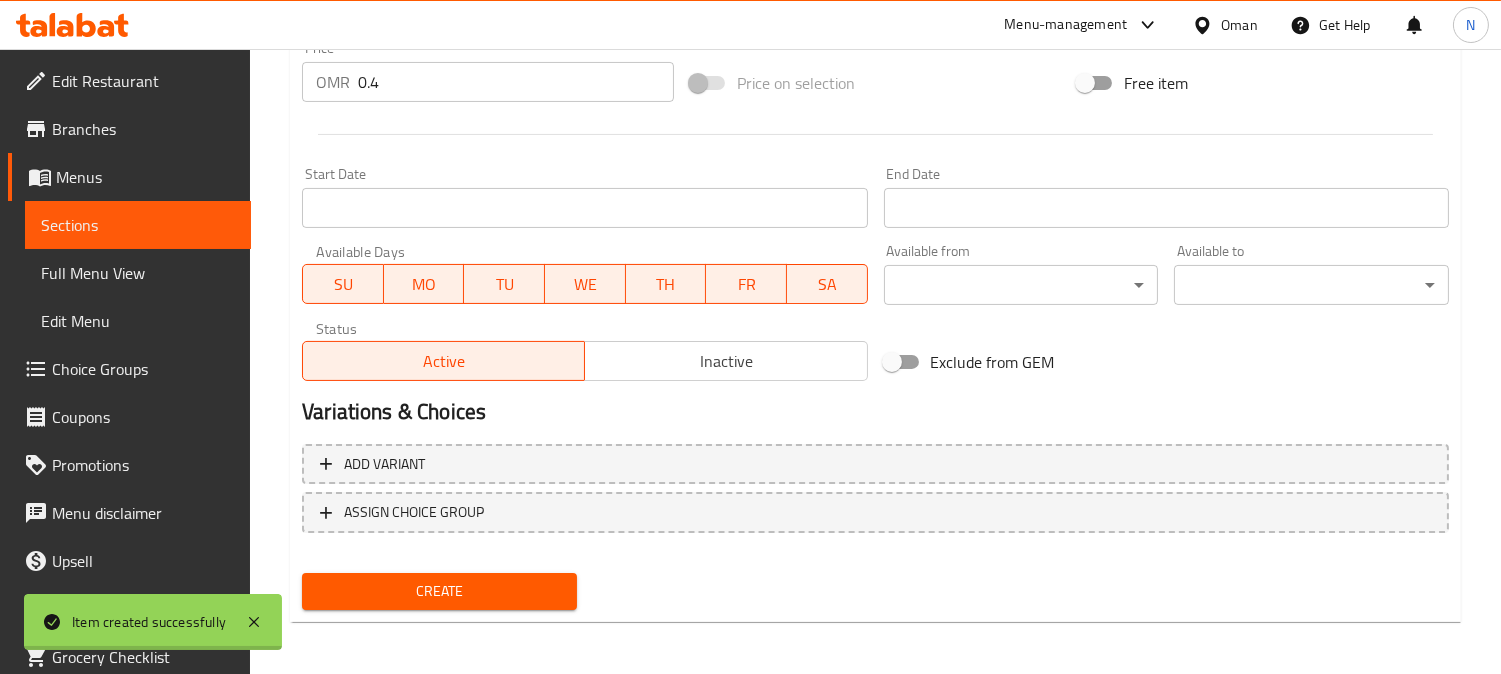 type 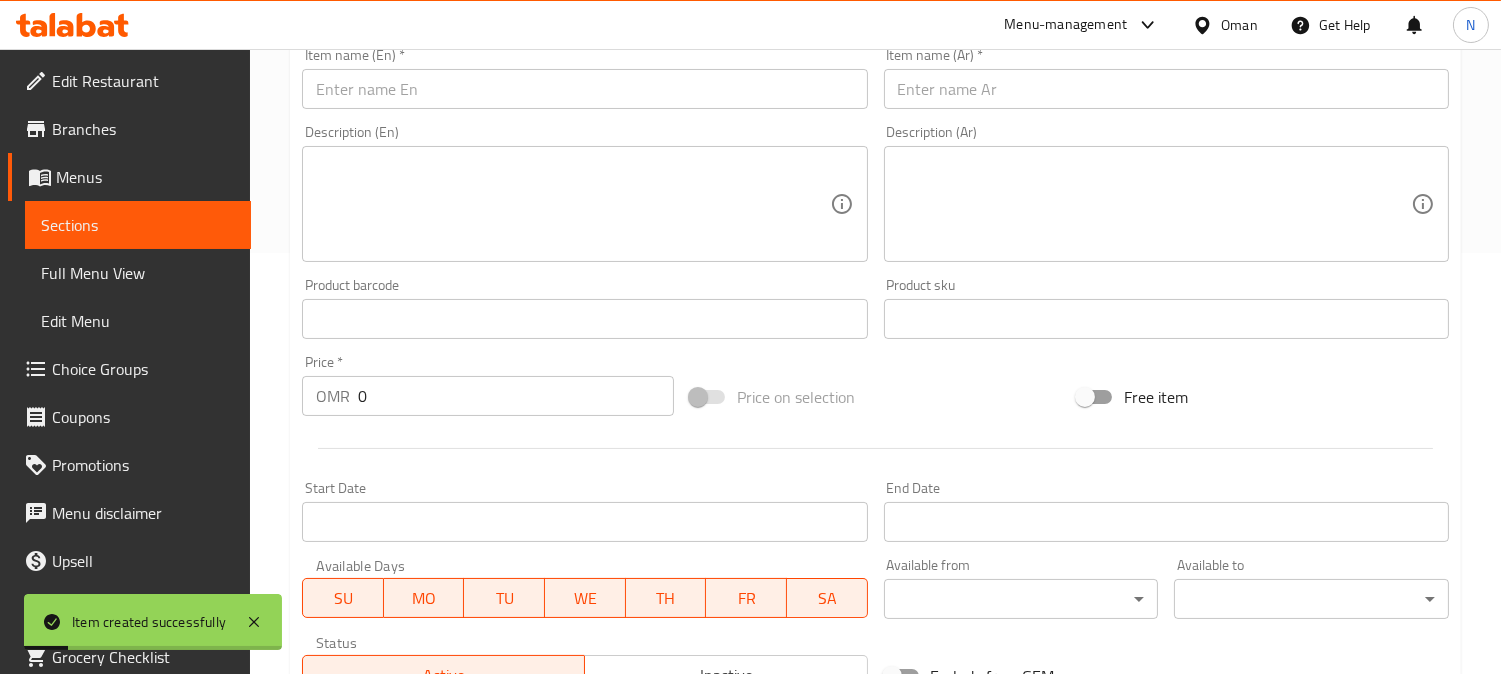 scroll, scrollTop: 291, scrollLeft: 0, axis: vertical 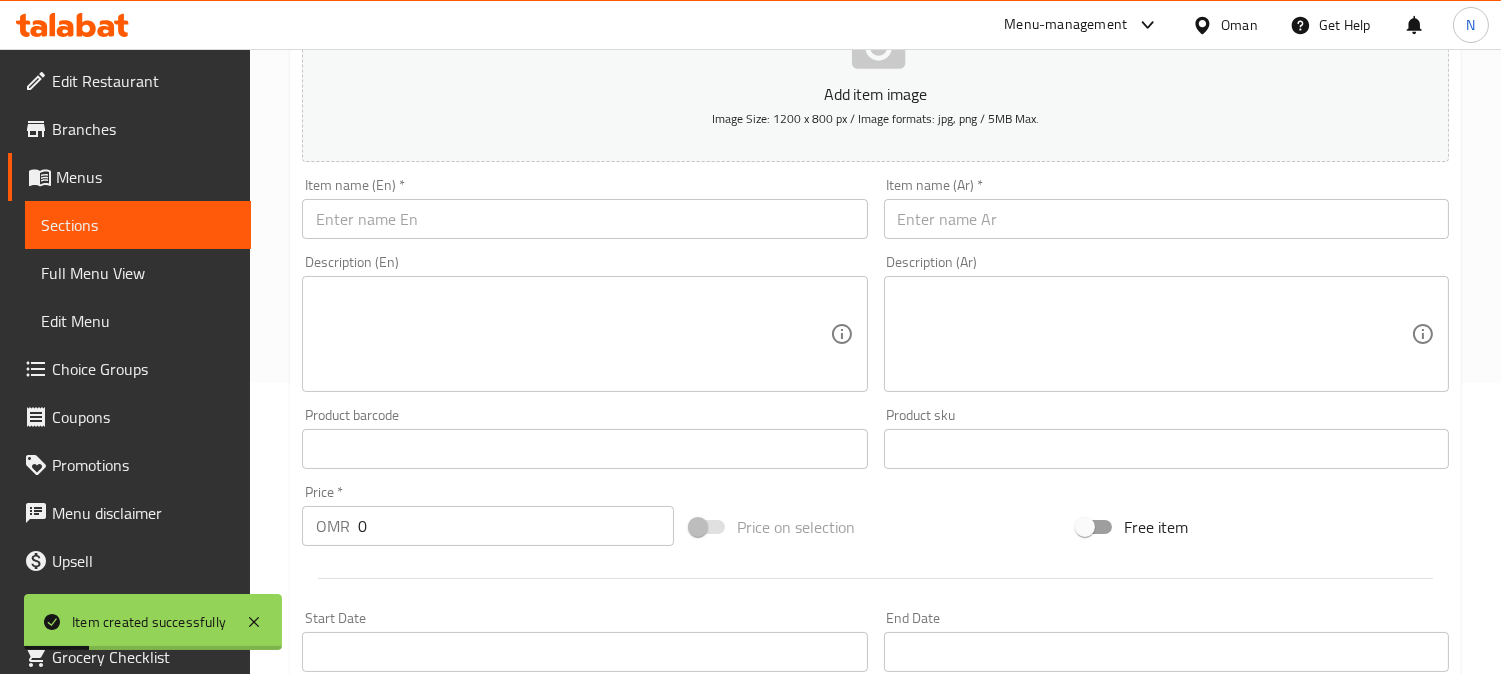 click at bounding box center (584, 219) 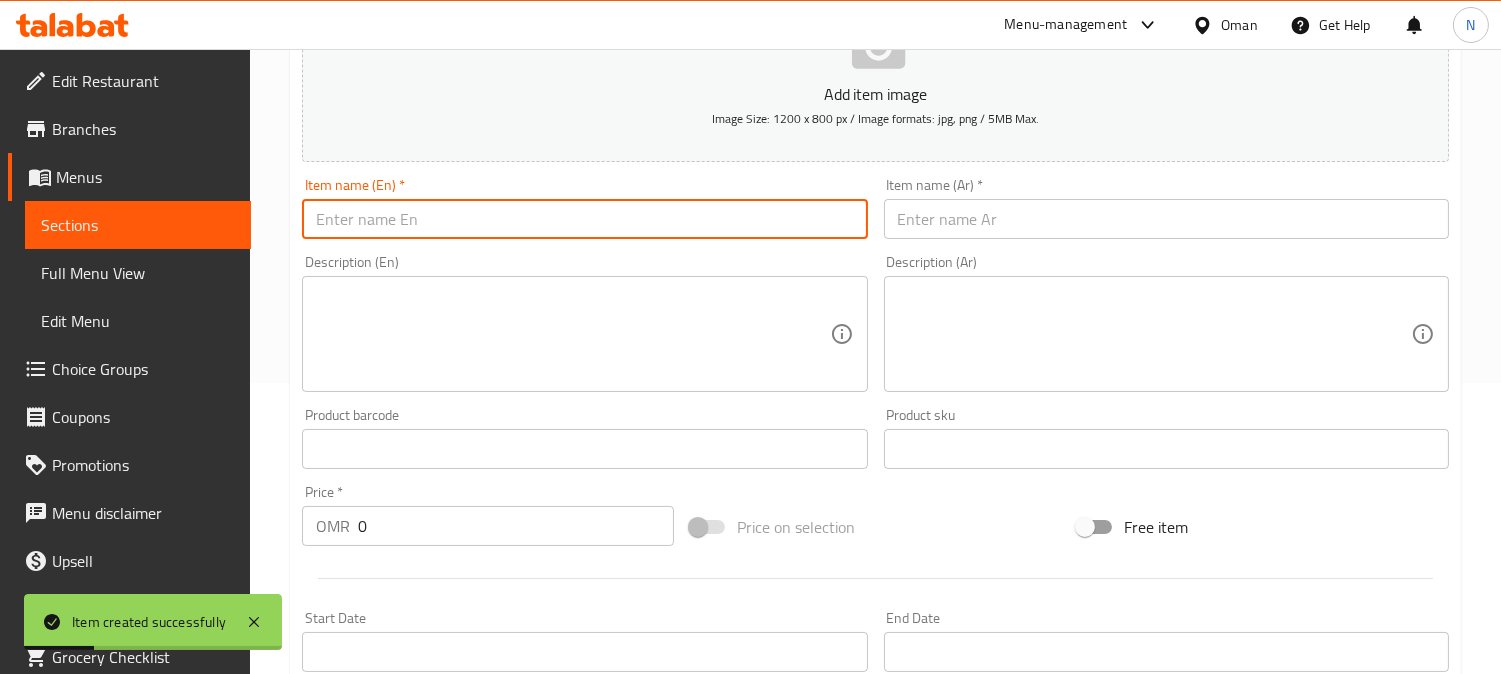 paste on "Kinza Citrus" 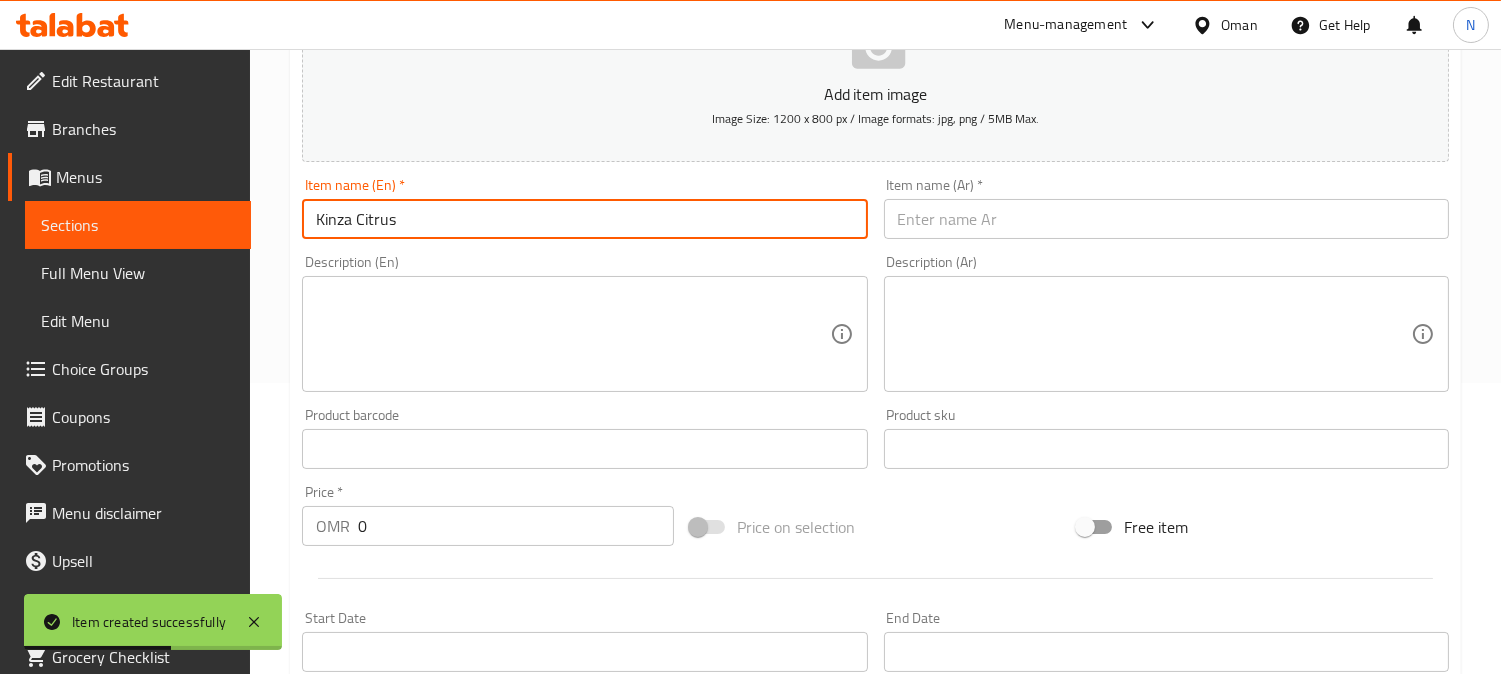 type on "Kinza Citrus" 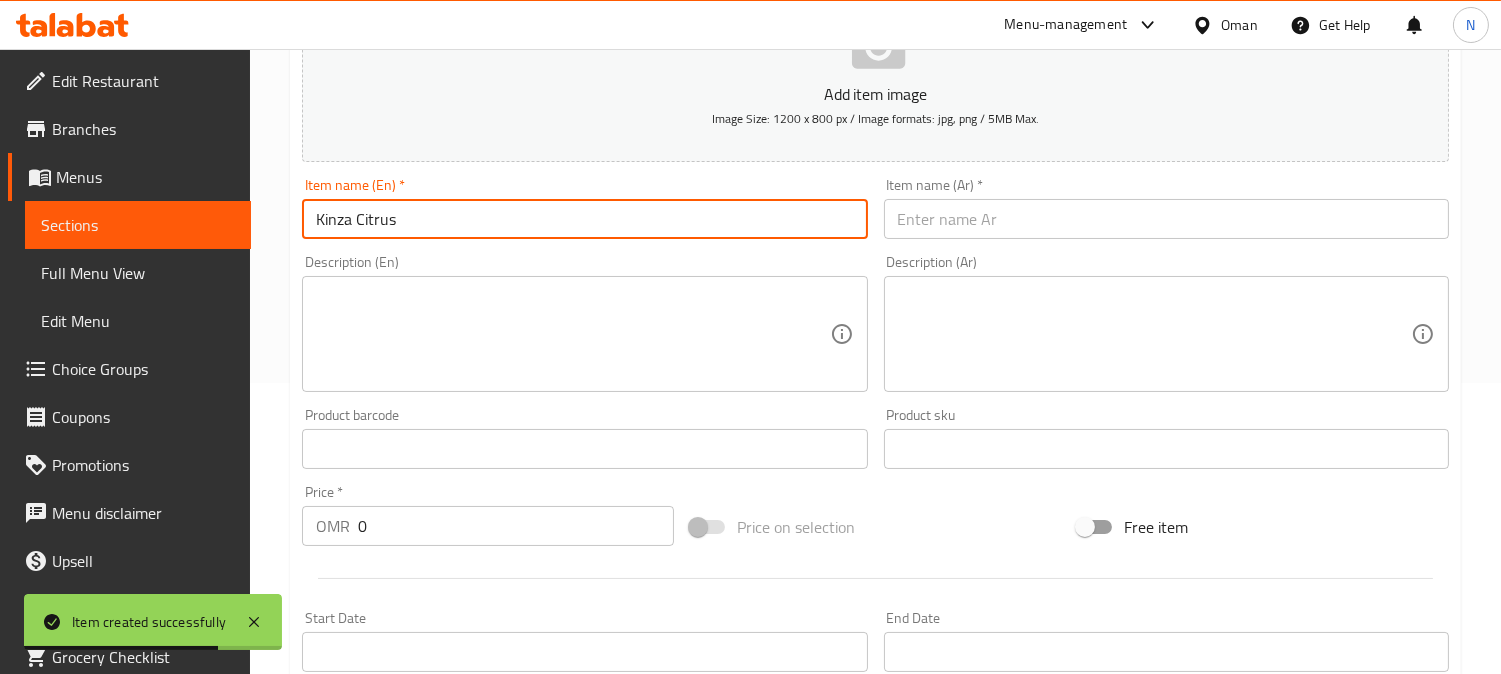 click at bounding box center [1166, 219] 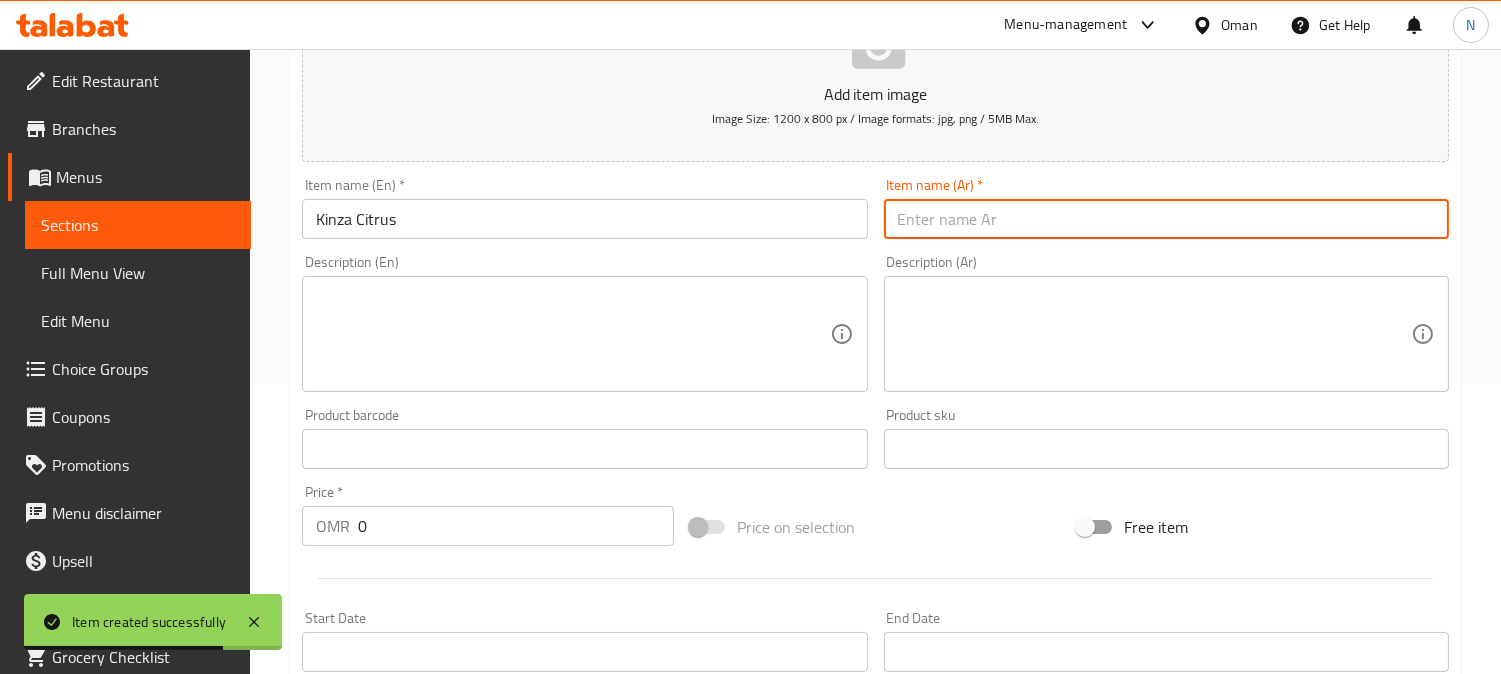 paste on "كينزا الحمضيات" 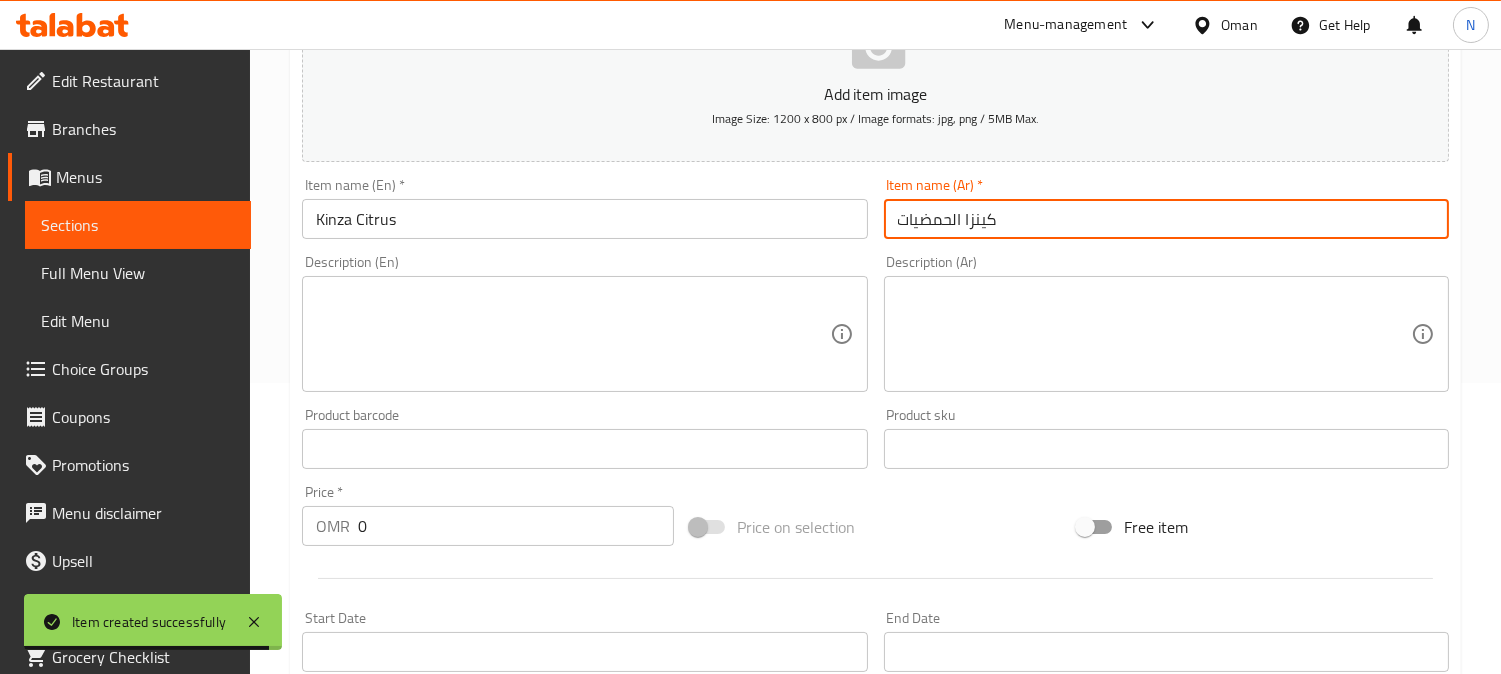 type on "كينزا الحمضيات" 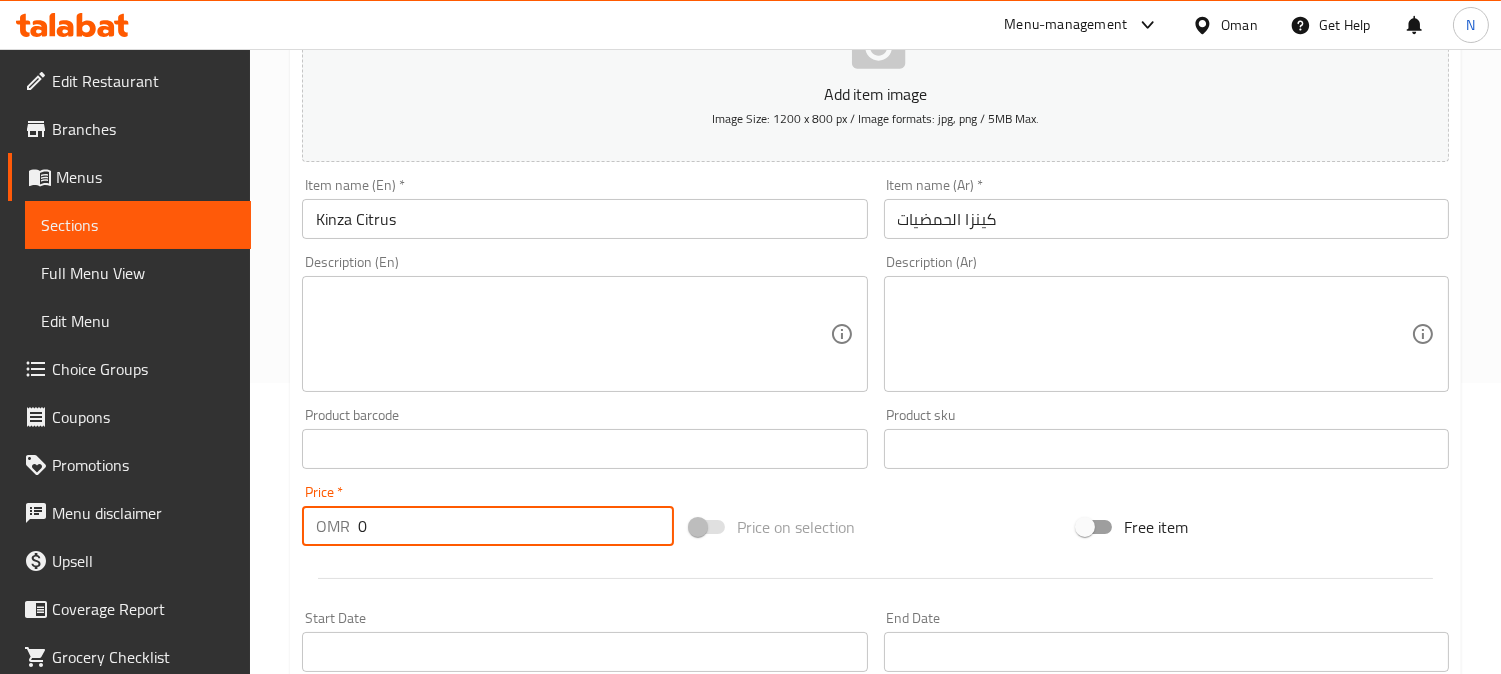 click on "OMR 0 Price  *" at bounding box center [488, 526] 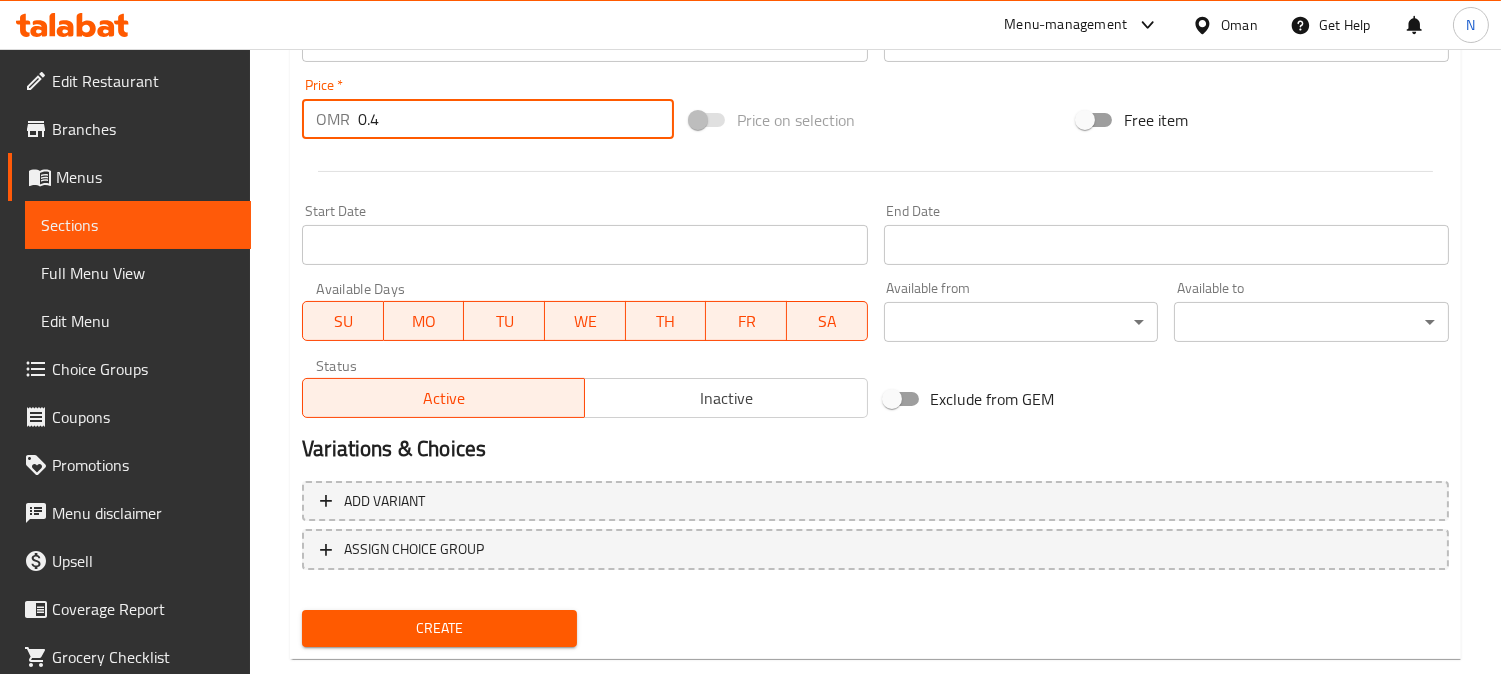 scroll, scrollTop: 735, scrollLeft: 0, axis: vertical 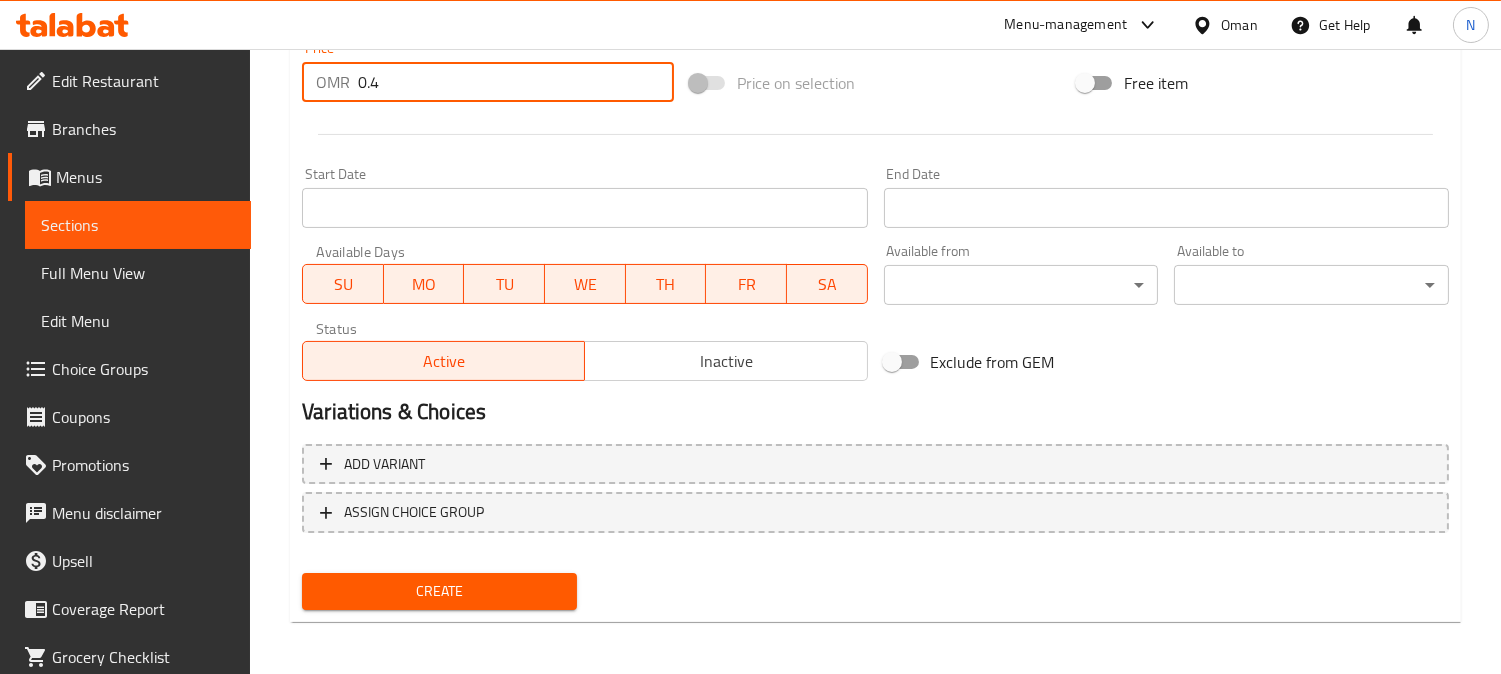 type on "0.4" 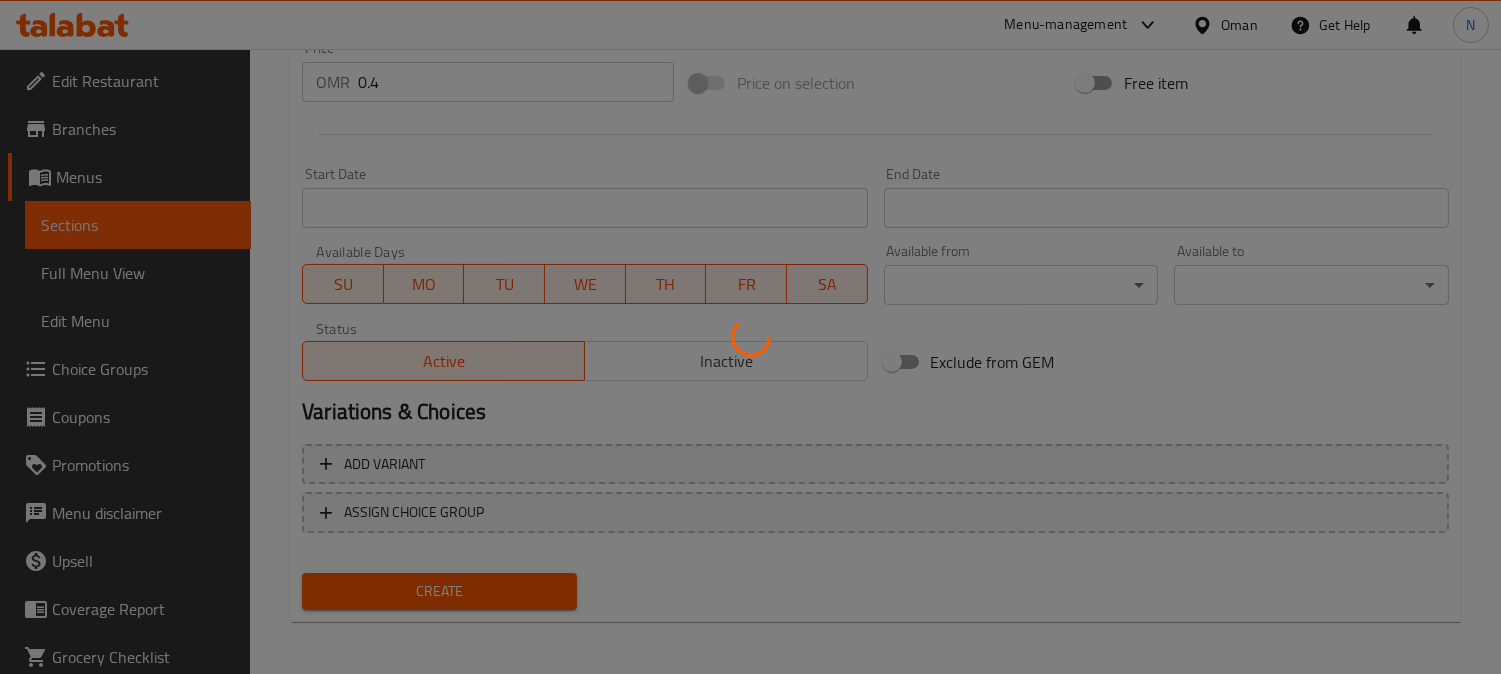 type 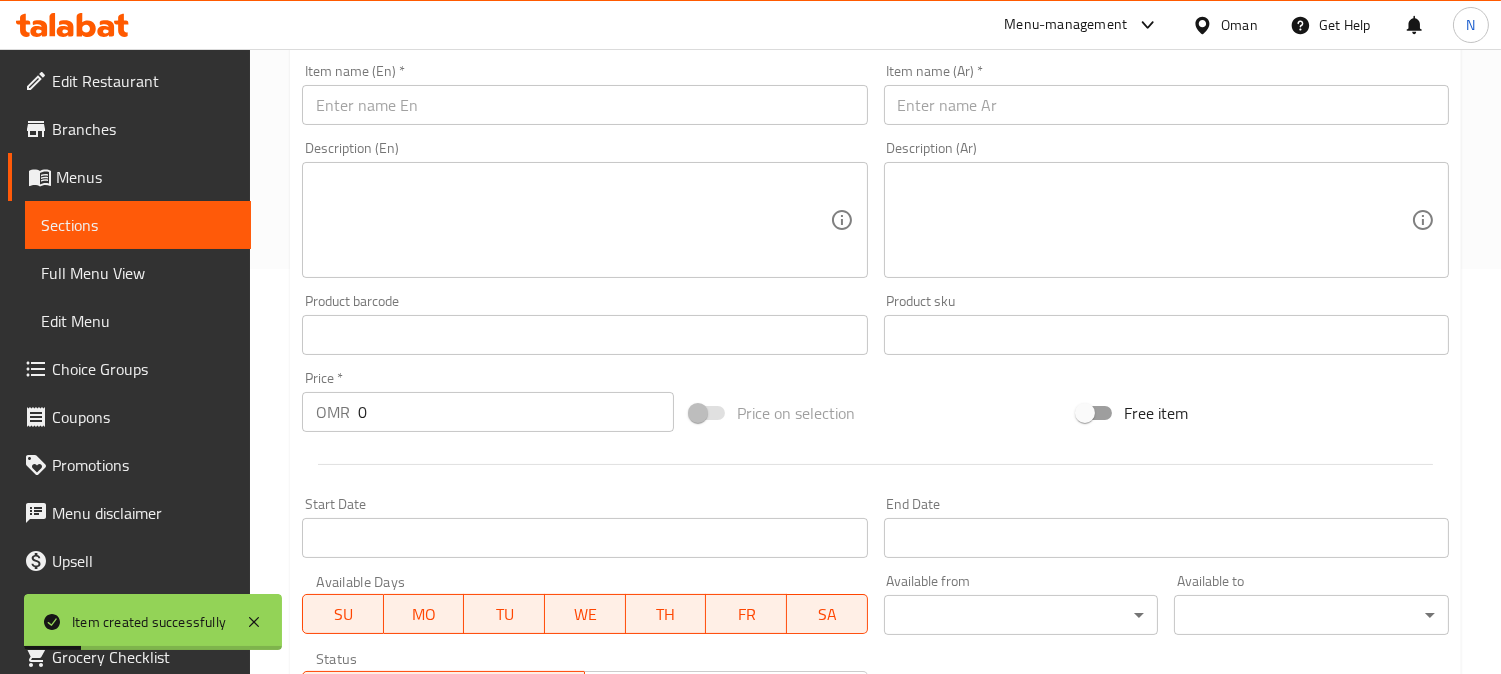 scroll, scrollTop: 291, scrollLeft: 0, axis: vertical 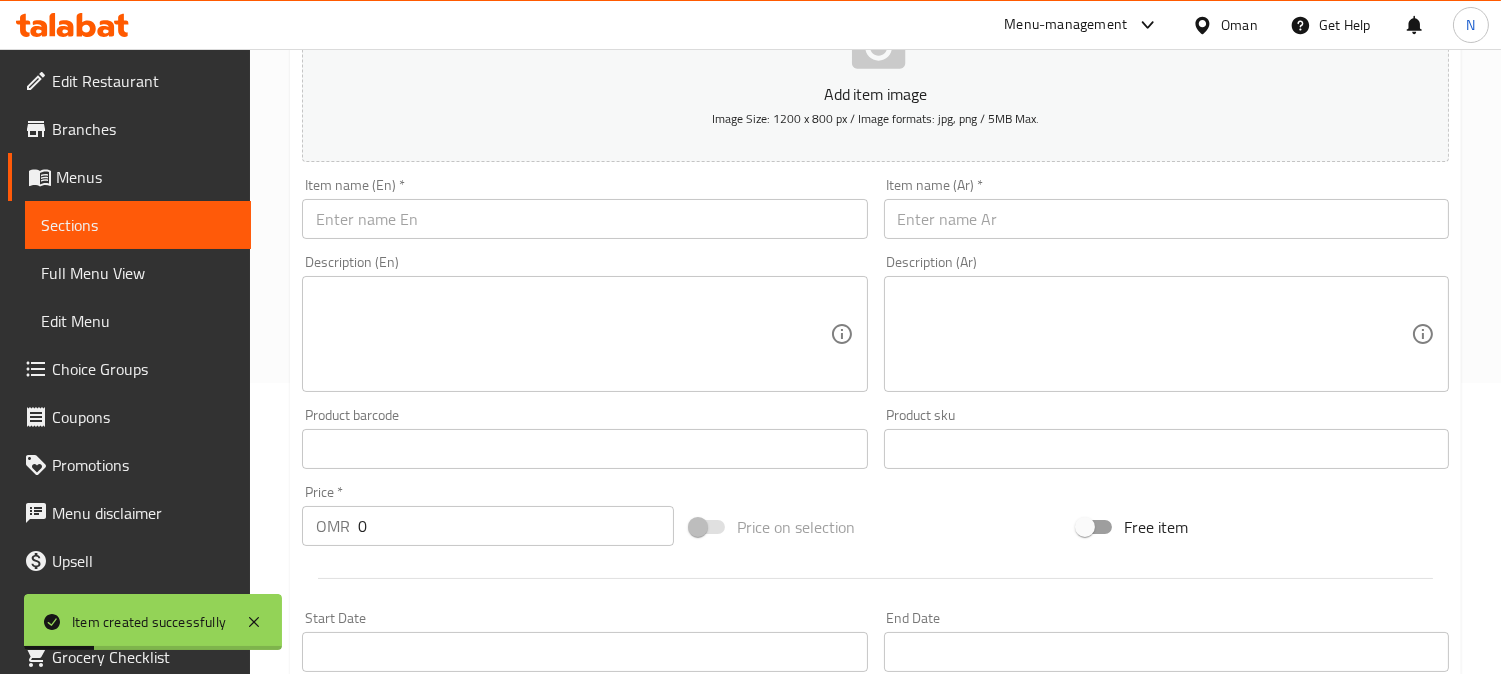 click at bounding box center [584, 219] 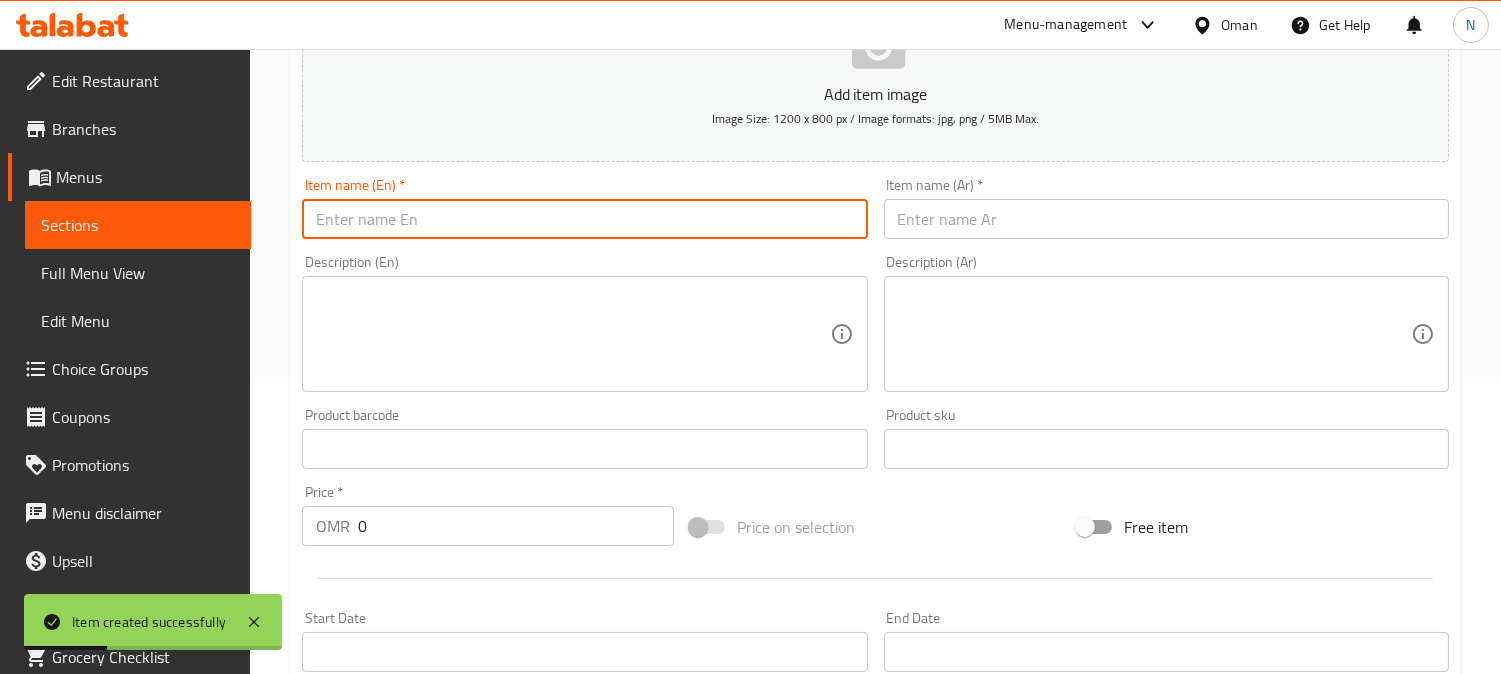 paste on "Water" 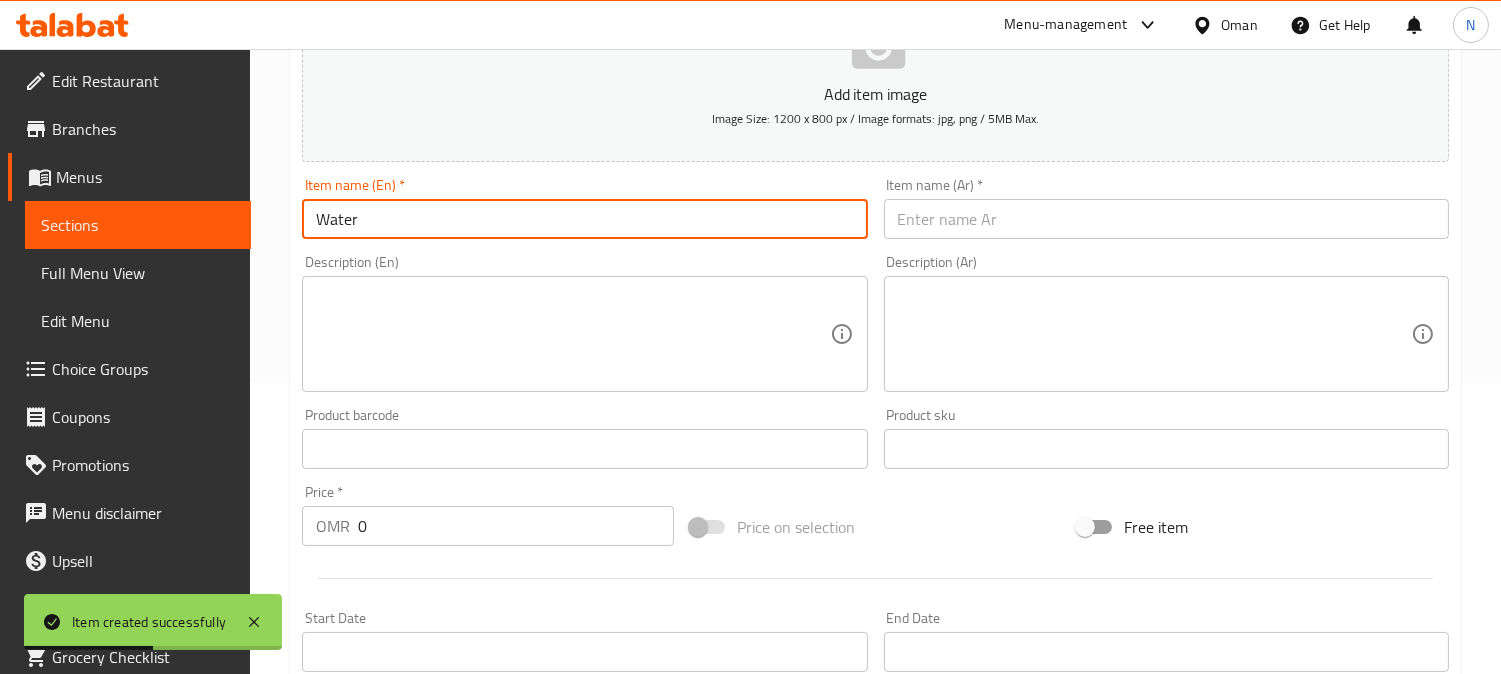 type on "Water" 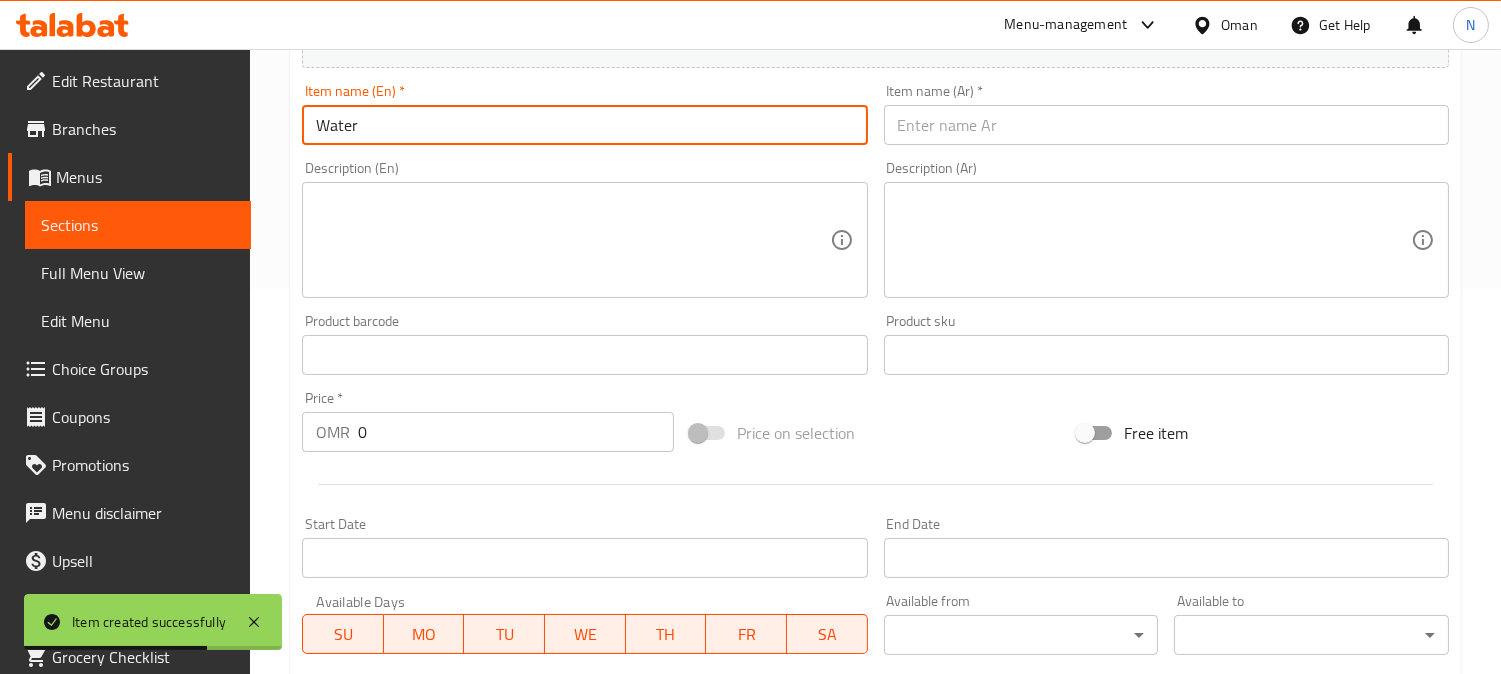 scroll, scrollTop: 513, scrollLeft: 0, axis: vertical 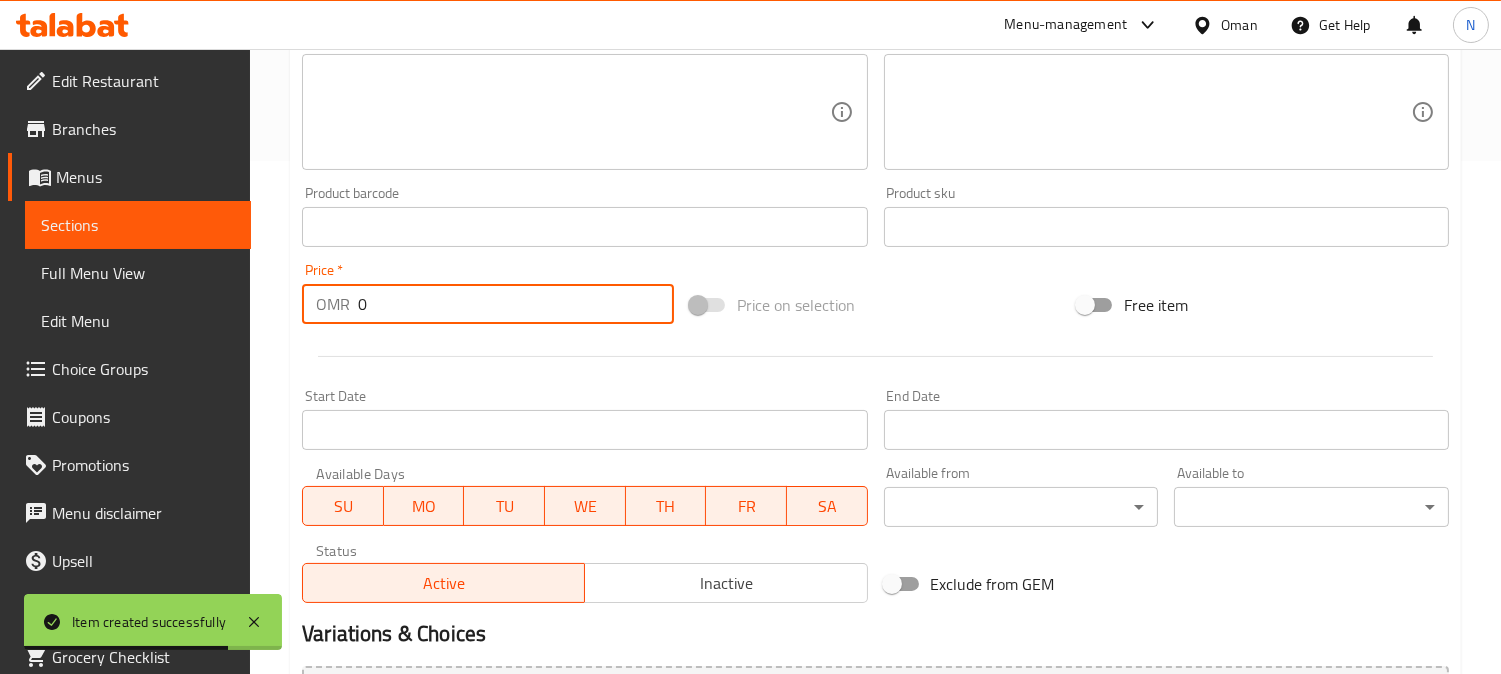 drag, startPoint x: 371, startPoint y: 297, endPoint x: 355, endPoint y: 300, distance: 16.27882 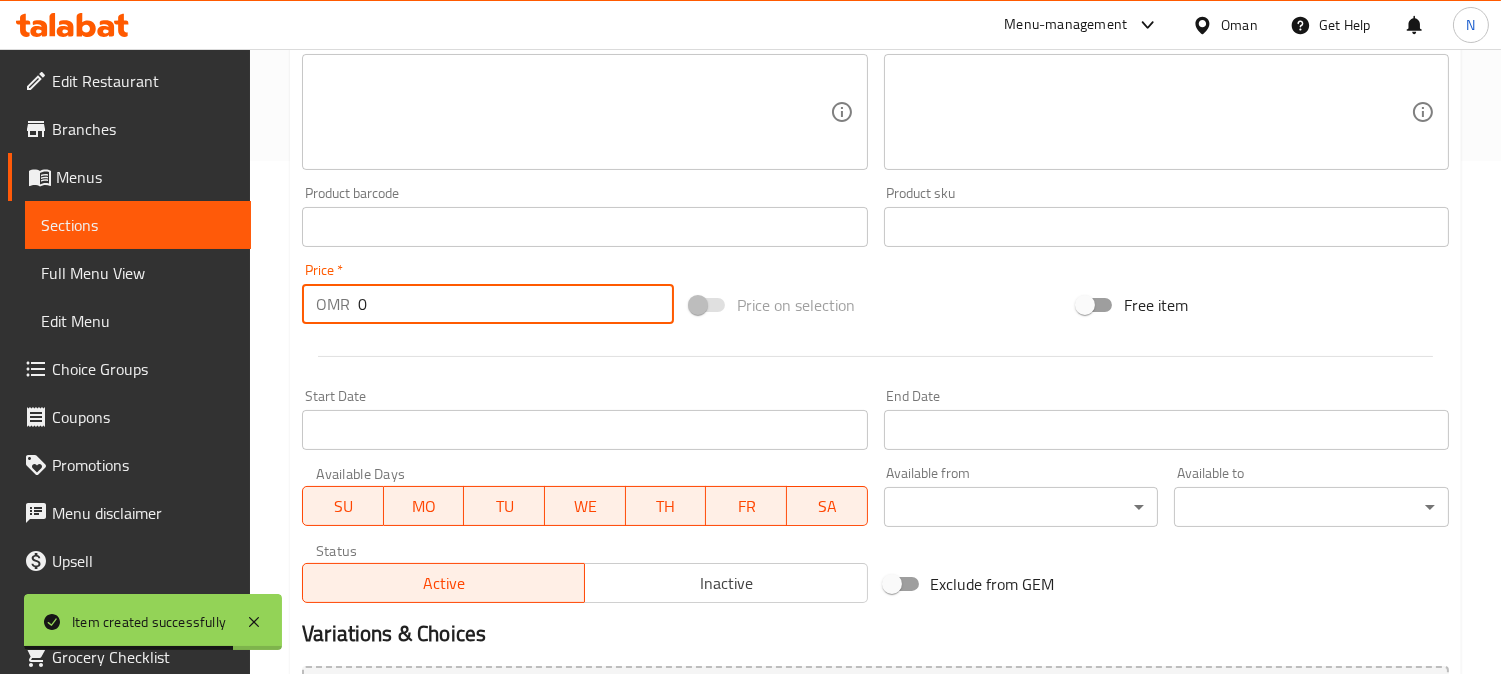paste on ".2" 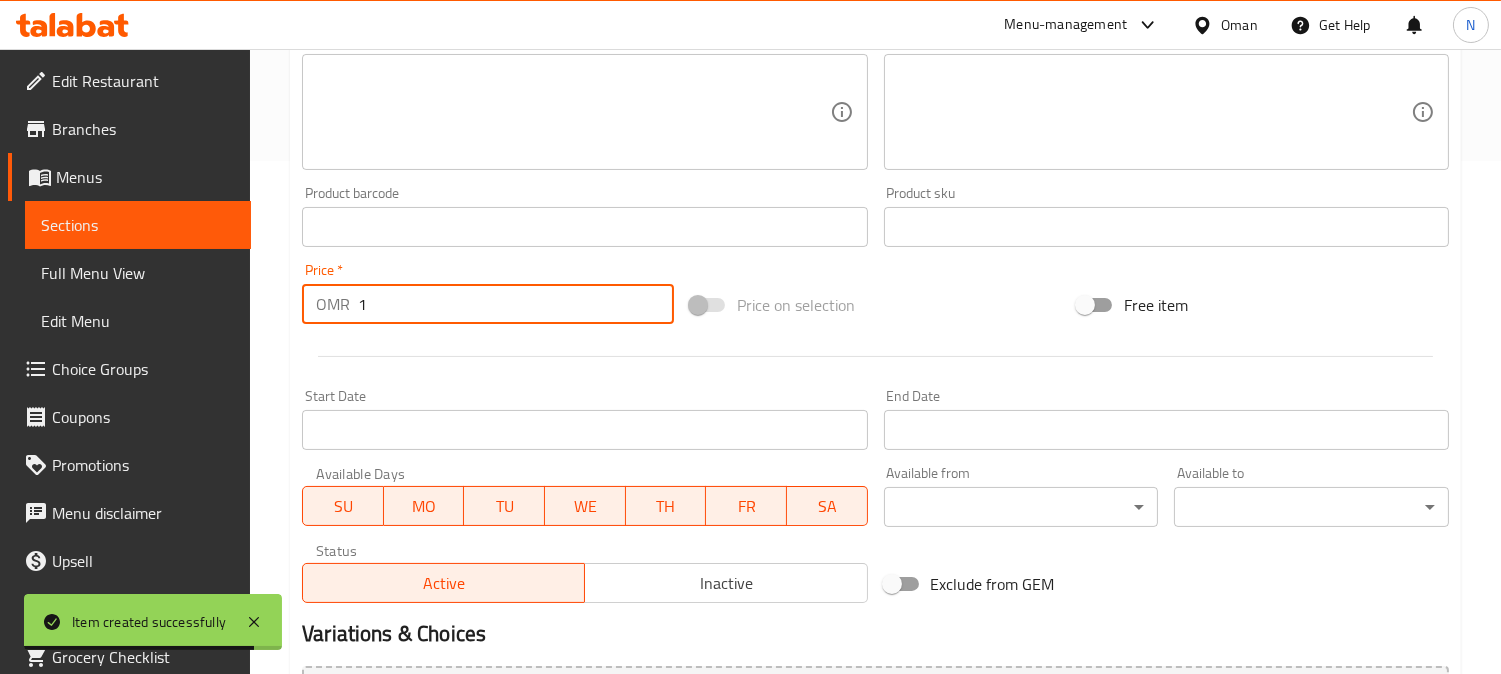 scroll, scrollTop: 291, scrollLeft: 0, axis: vertical 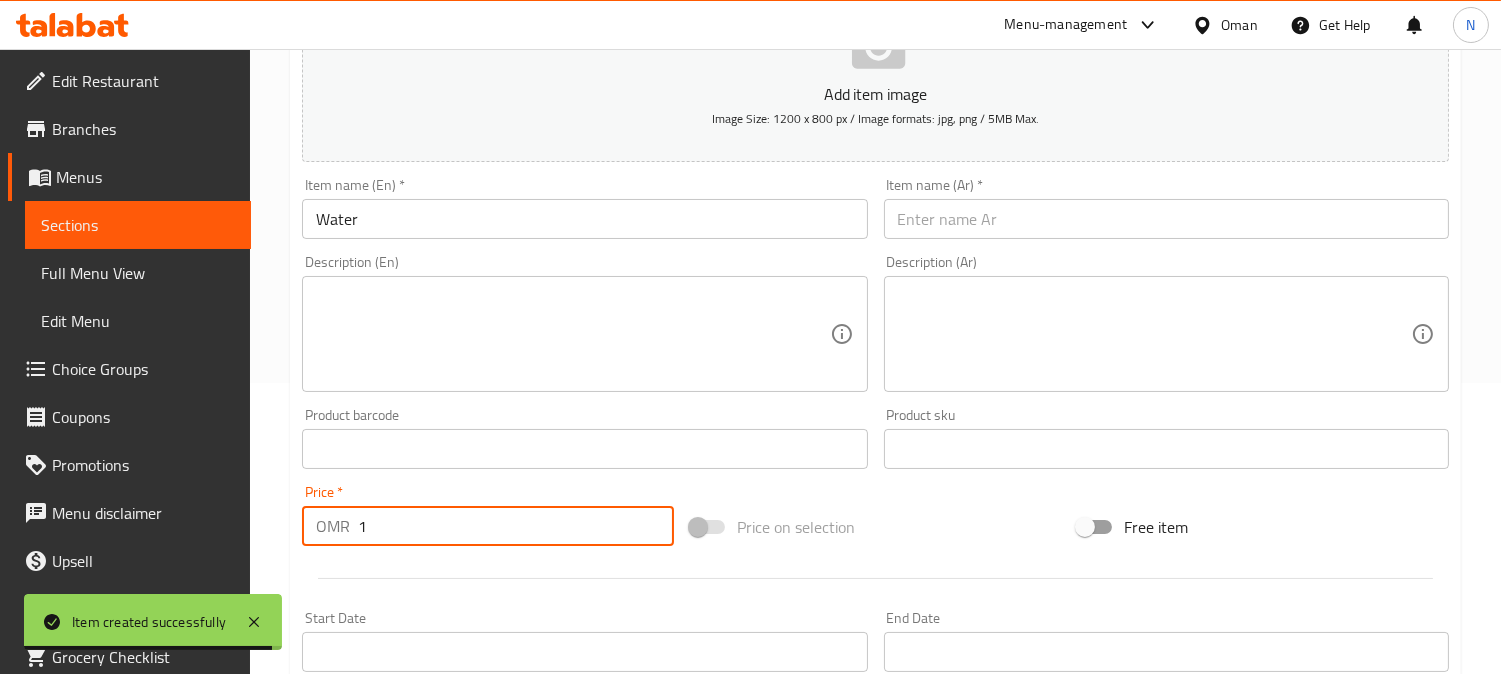 type on "1" 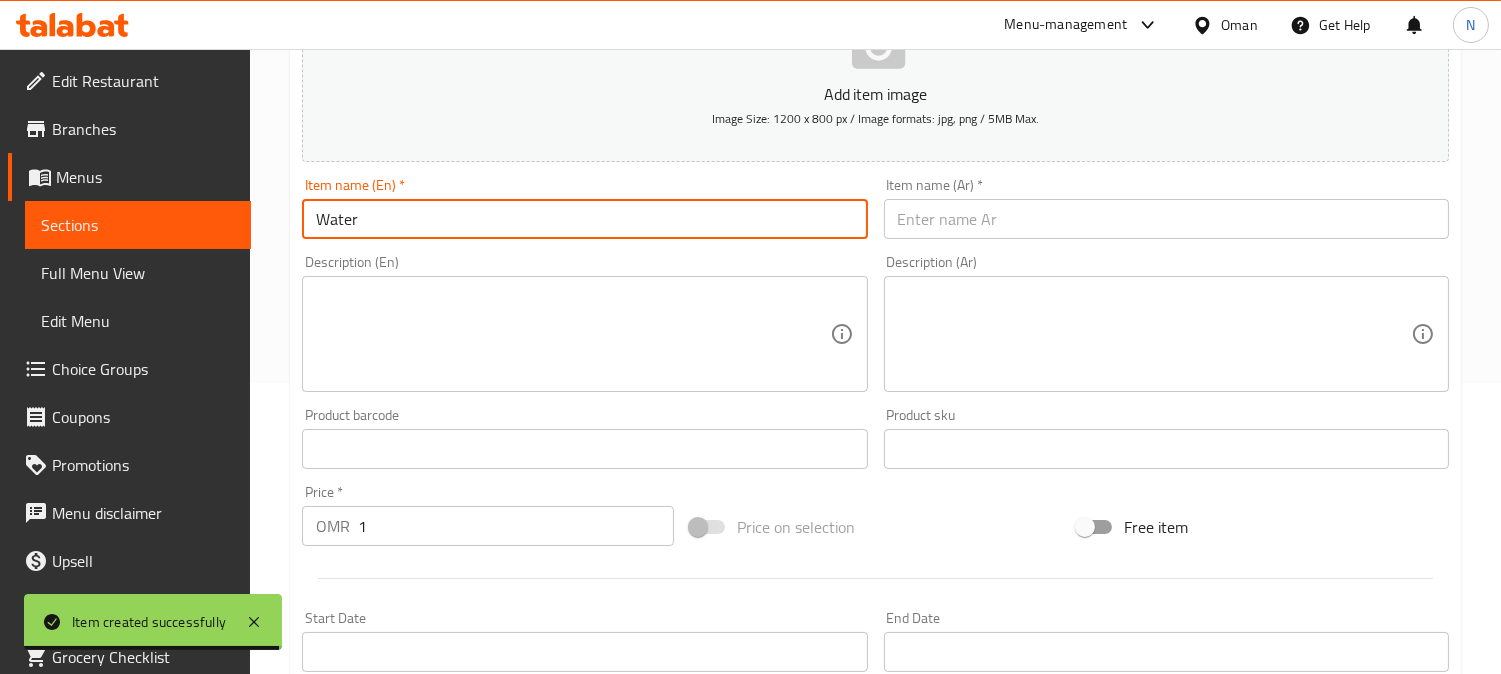 click on "Water" at bounding box center (584, 219) 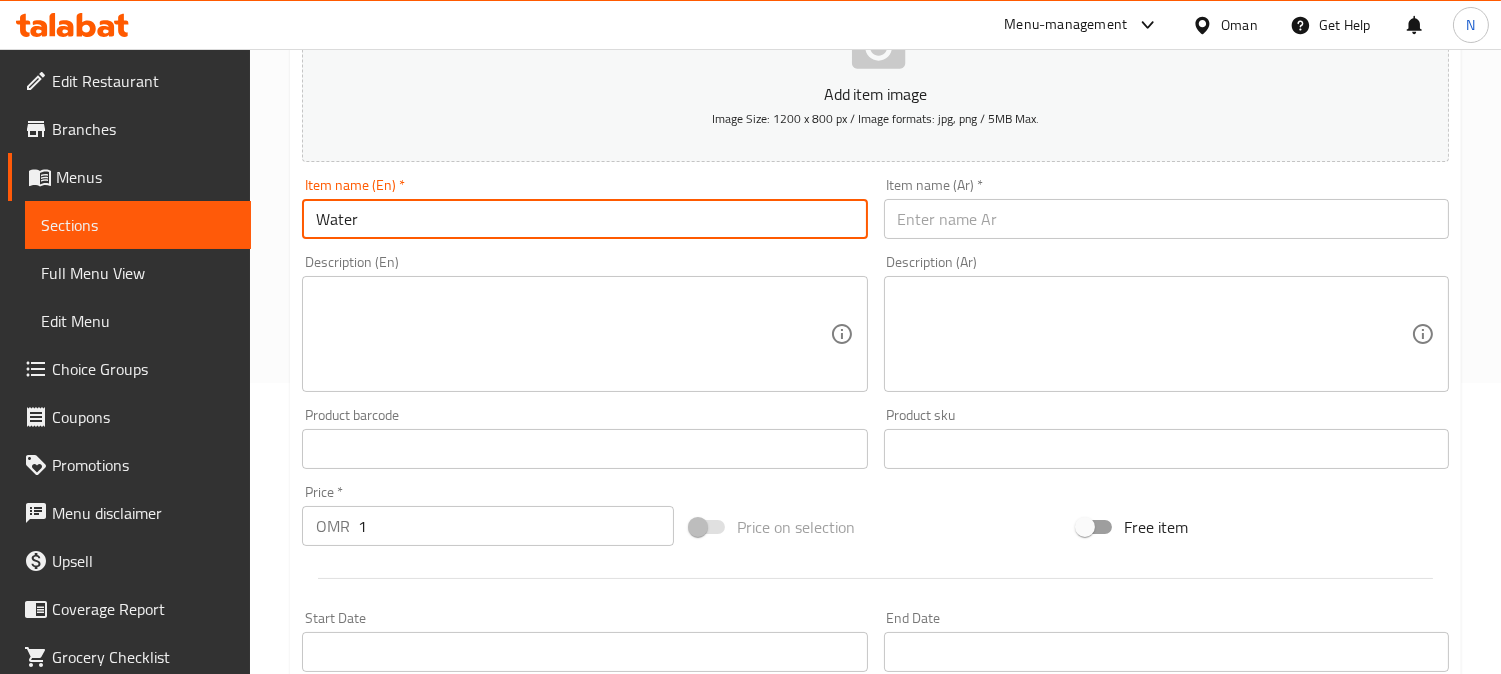 click at bounding box center (1166, 219) 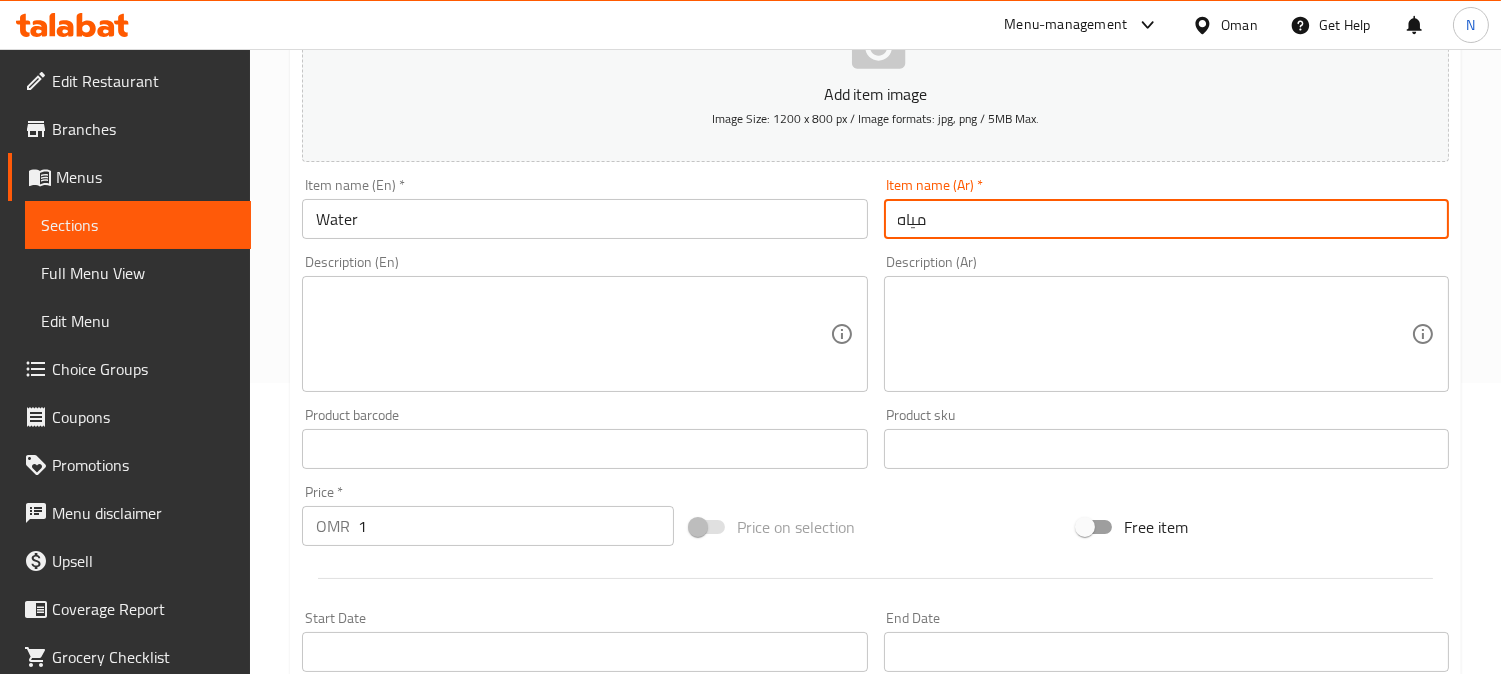 type on "مياه" 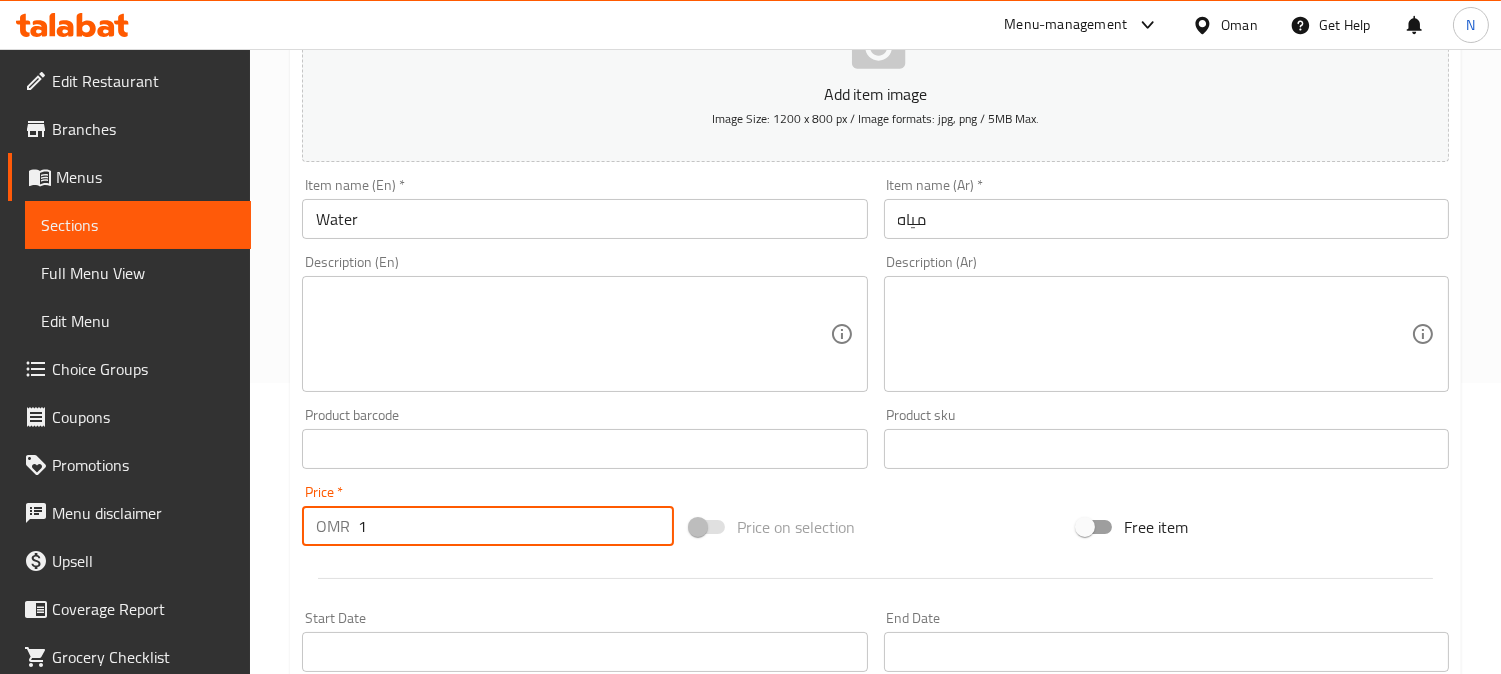 drag, startPoint x: 395, startPoint y: 530, endPoint x: 264, endPoint y: 577, distance: 139.17615 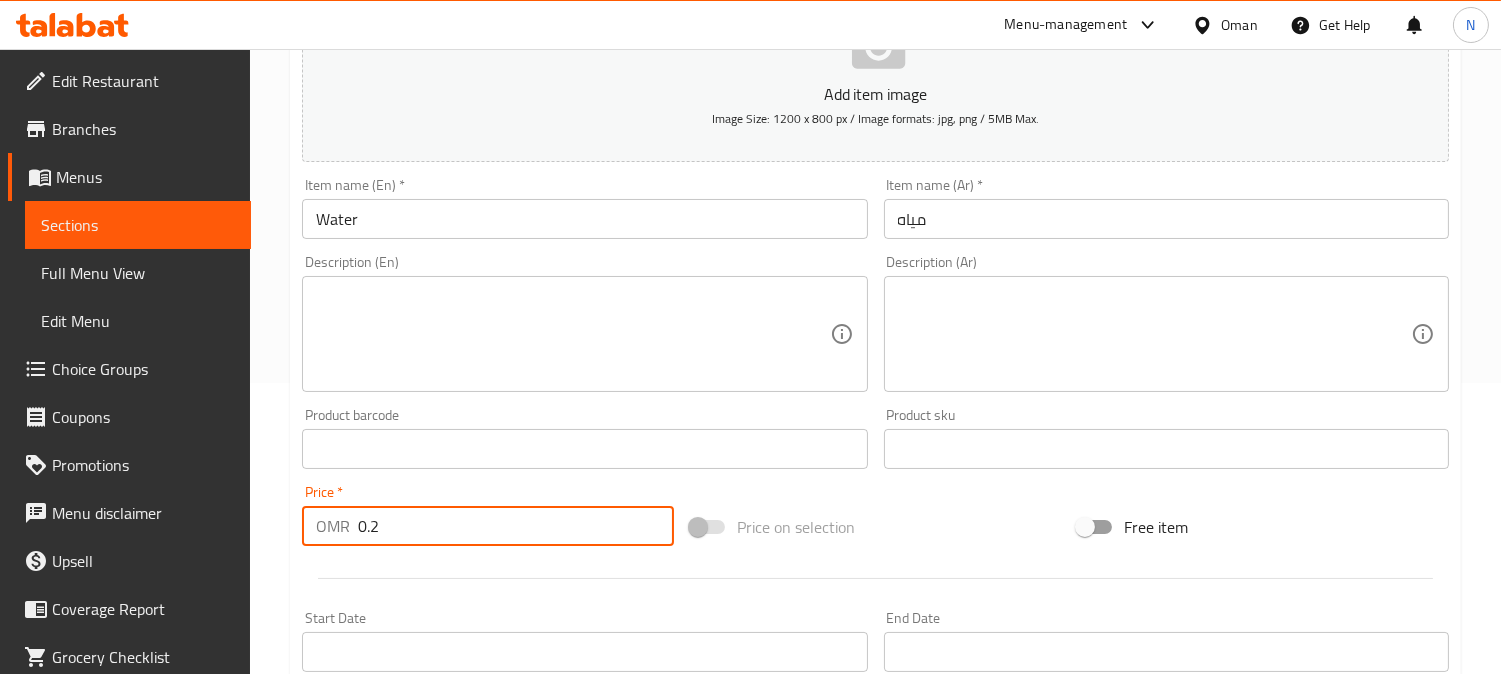 type on "0.2" 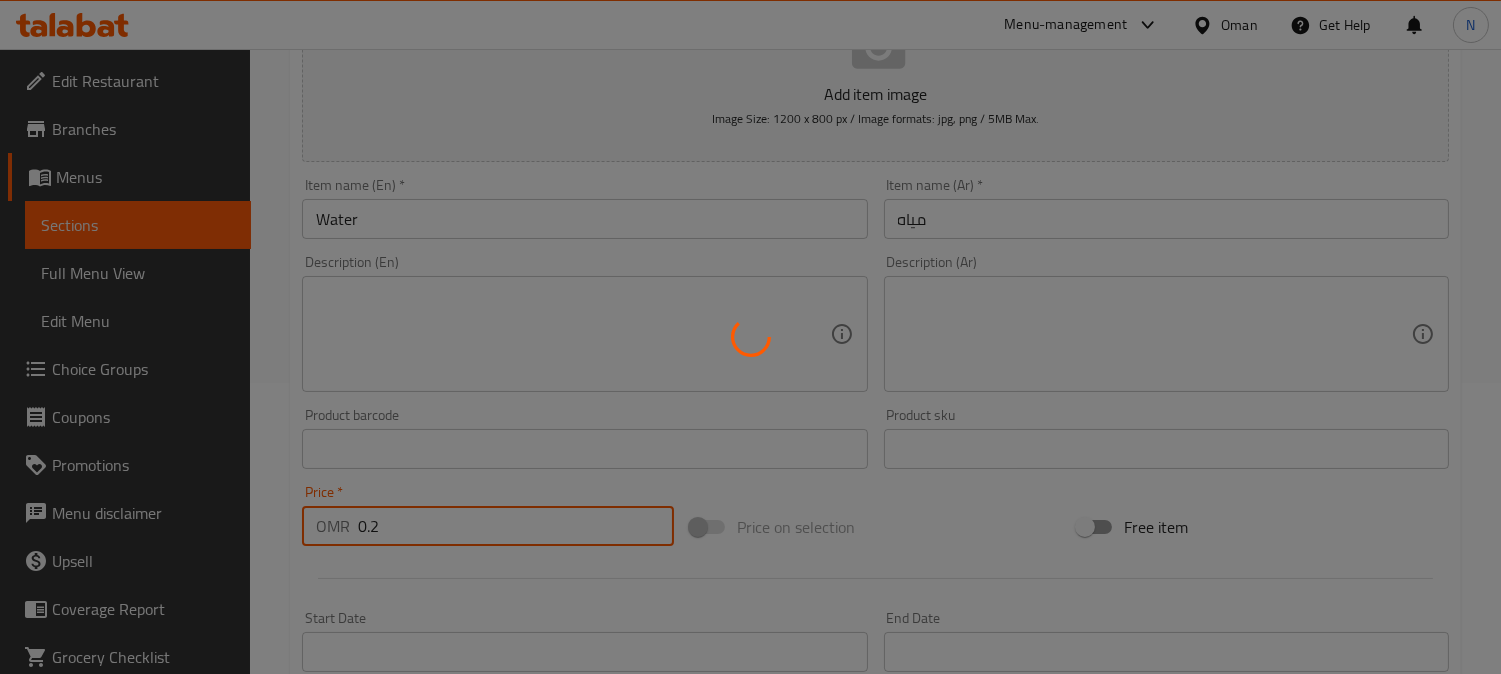 type 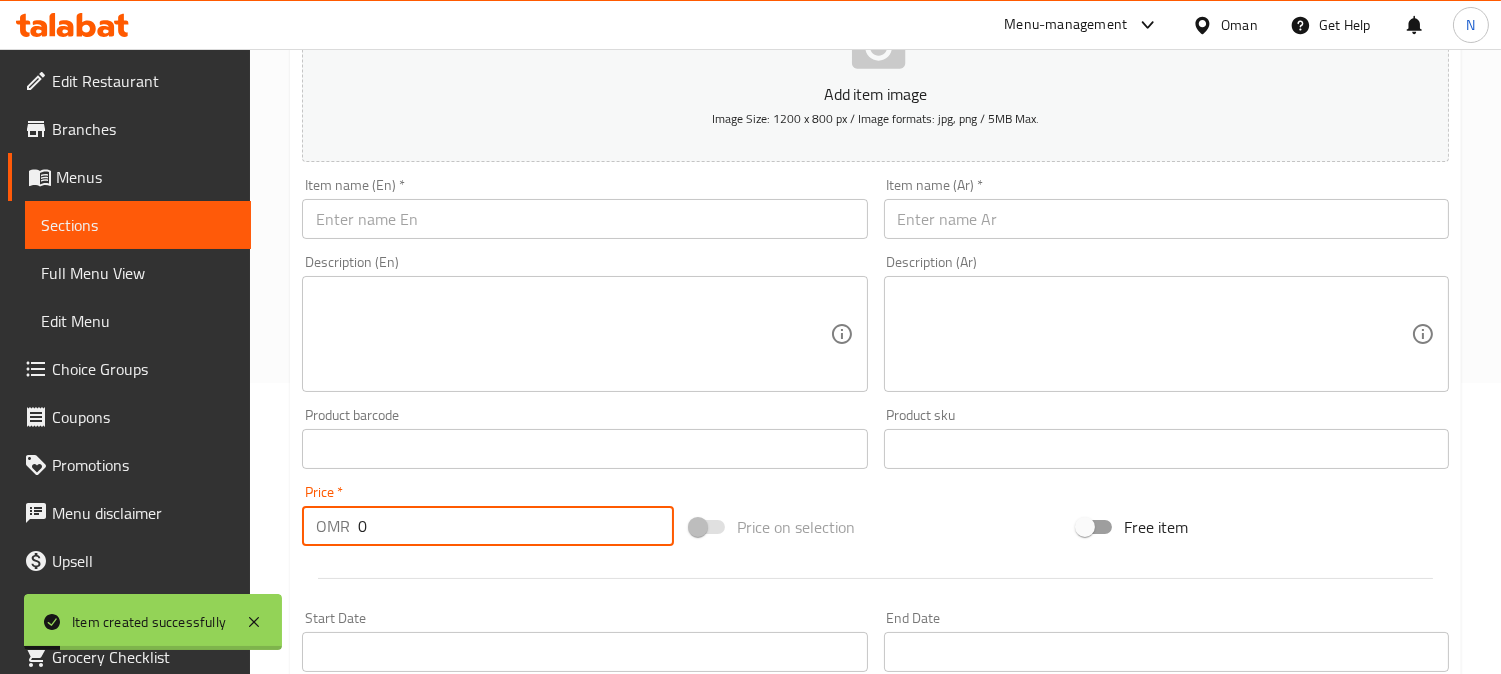 click on "Full Menu View" at bounding box center (138, 273) 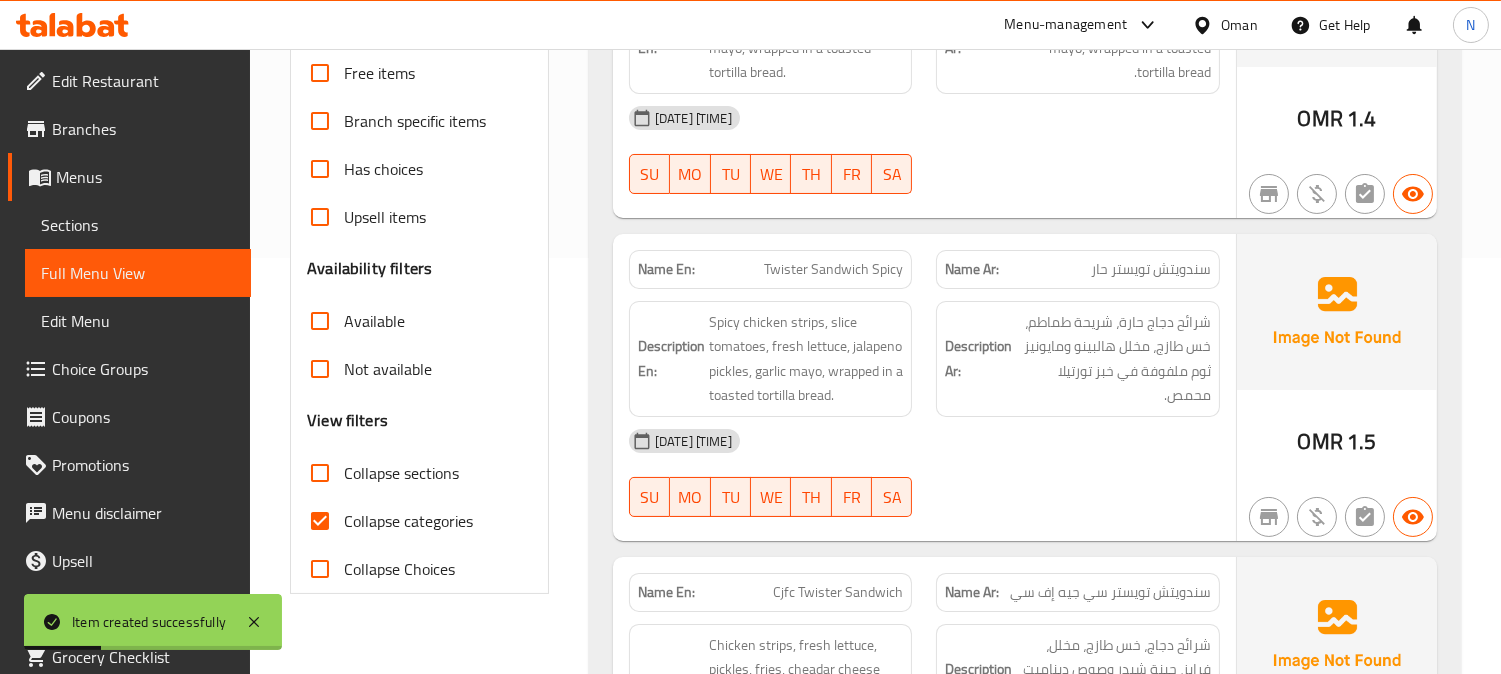 scroll, scrollTop: 513, scrollLeft: 0, axis: vertical 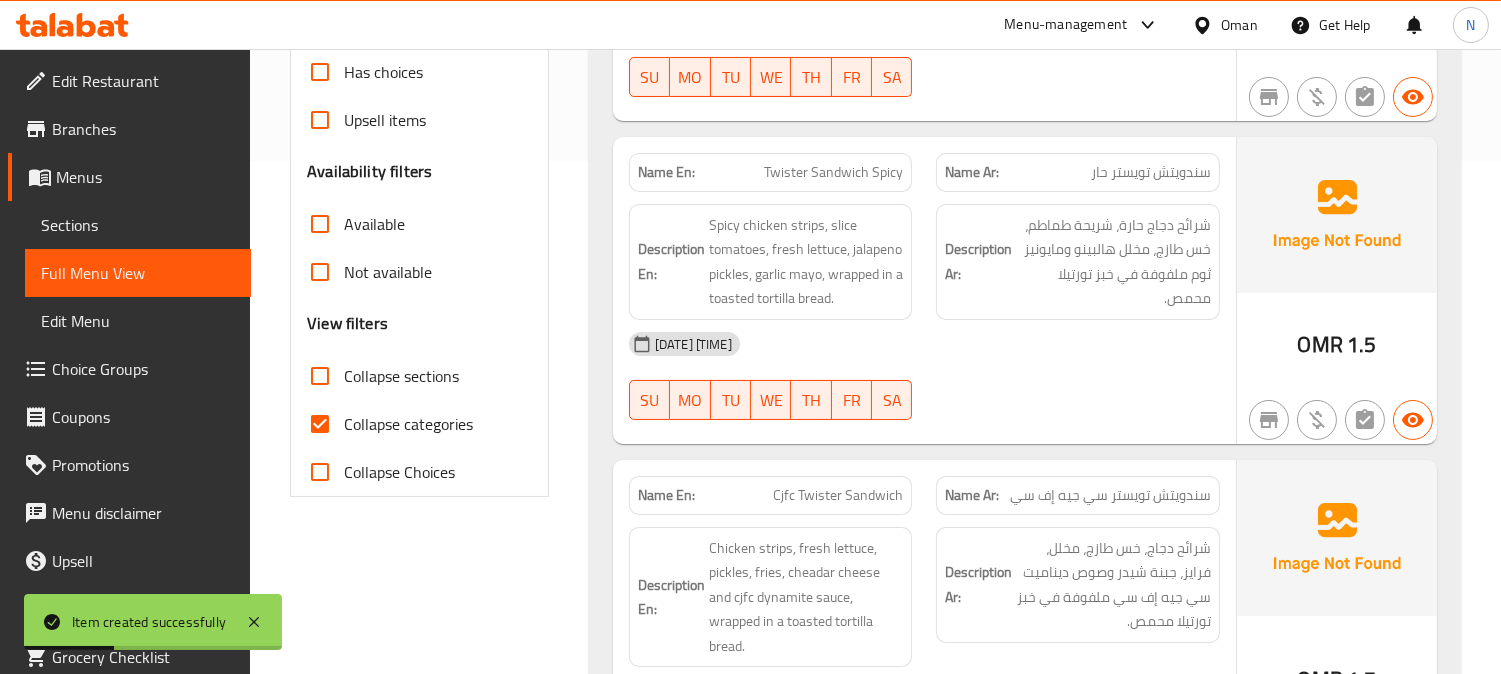 click on "Collapse categories" at bounding box center [320, 424] 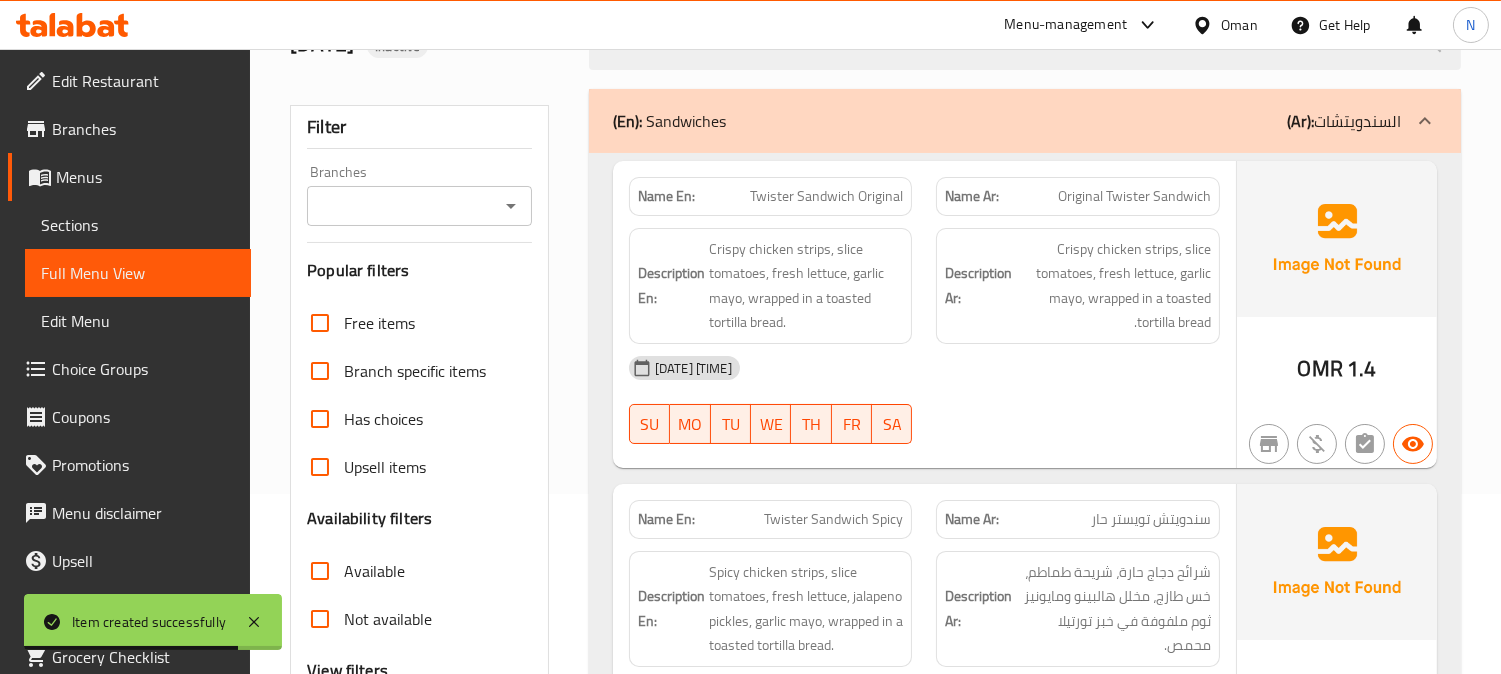 scroll, scrollTop: 68, scrollLeft: 0, axis: vertical 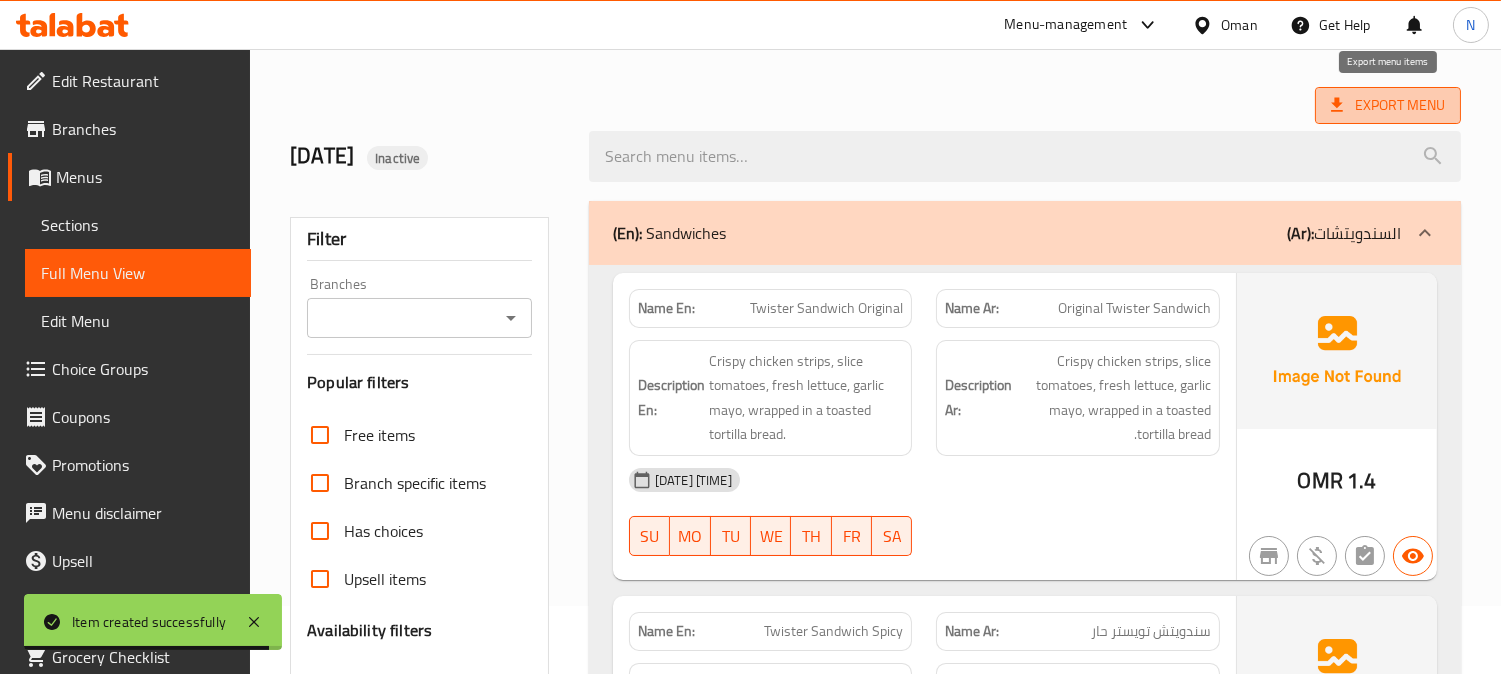 click 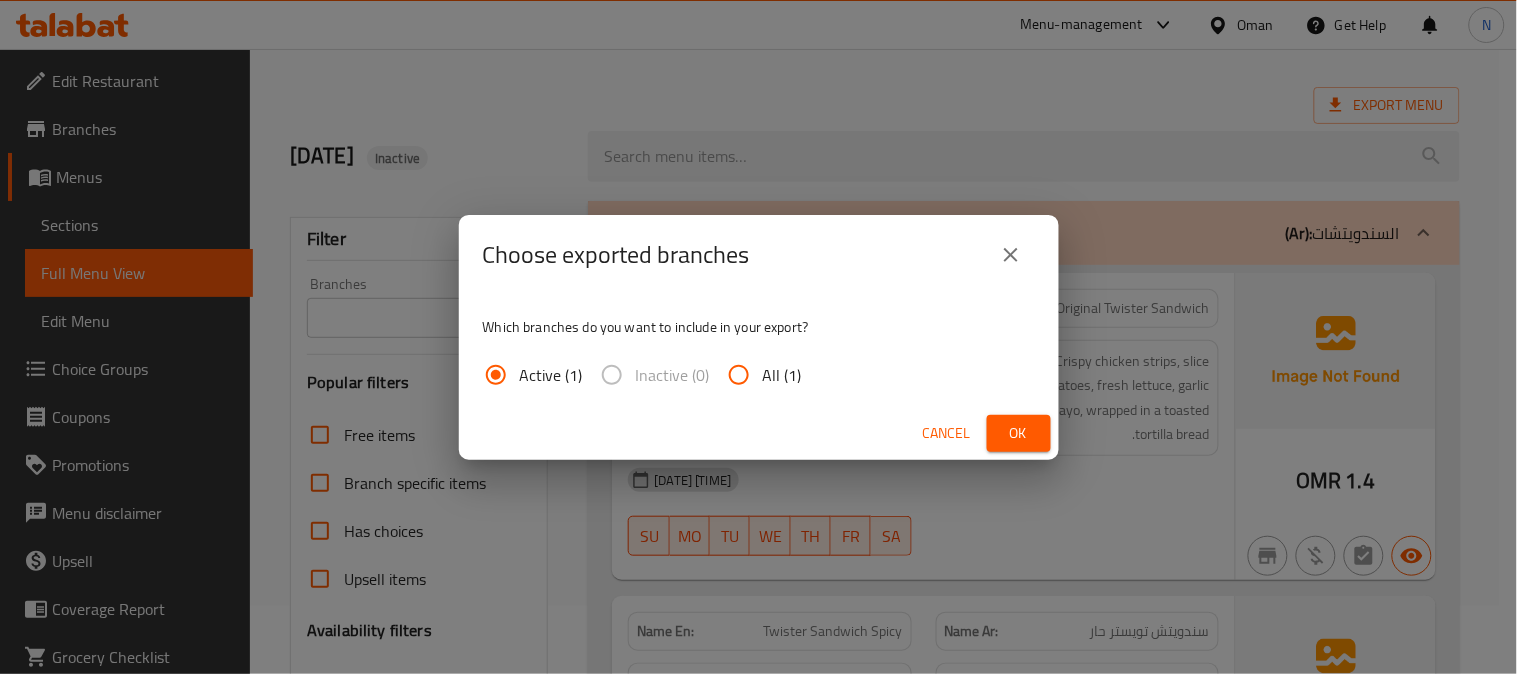 click on "All (1)" at bounding box center (739, 375) 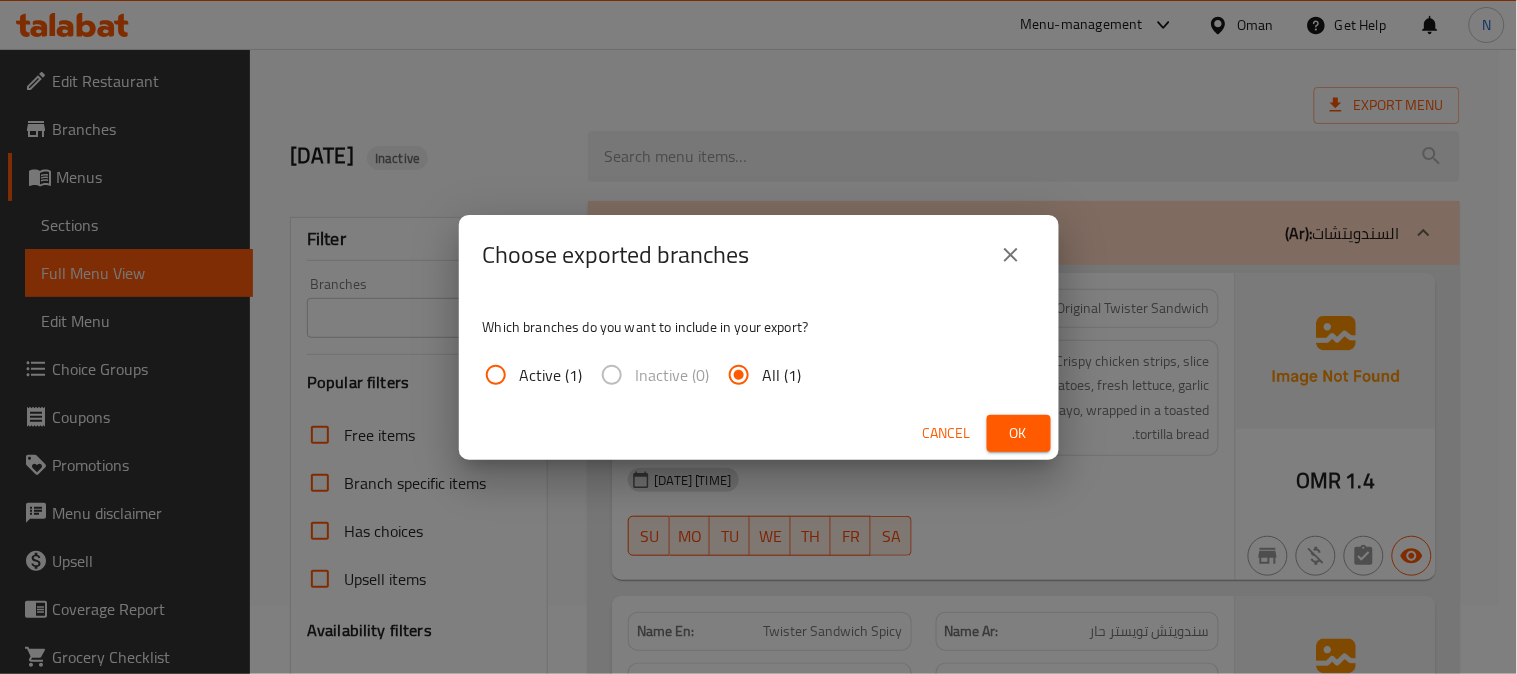 click on "Ok" at bounding box center (1019, 433) 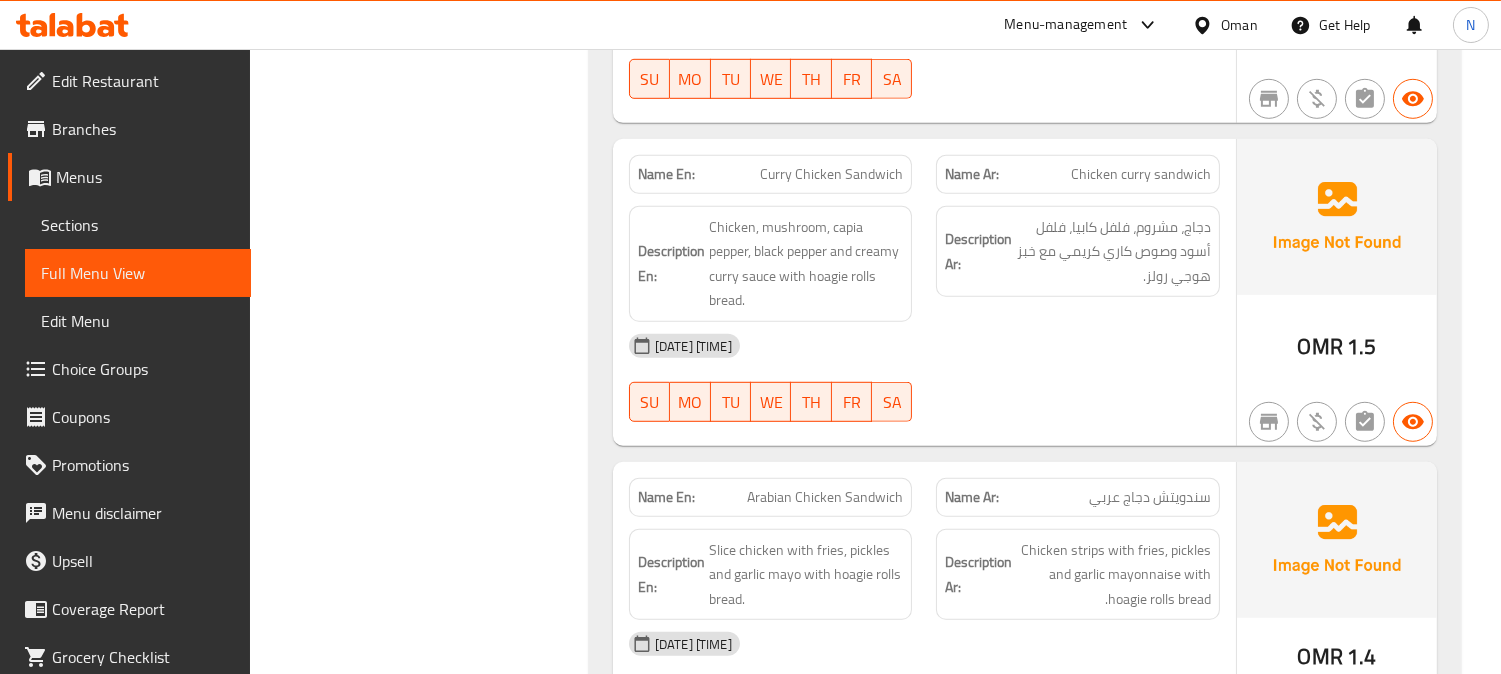 scroll, scrollTop: 2402, scrollLeft: 0, axis: vertical 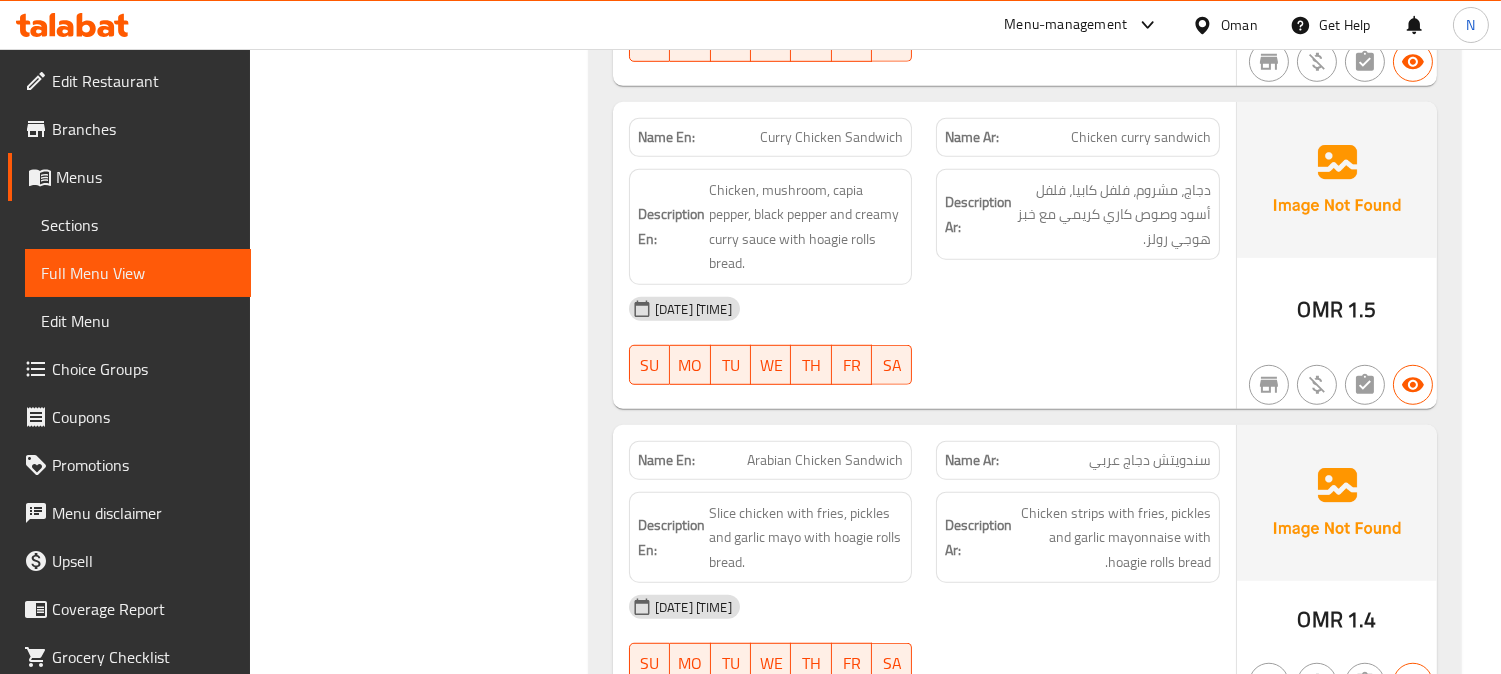 click on "Branches" at bounding box center [143, 129] 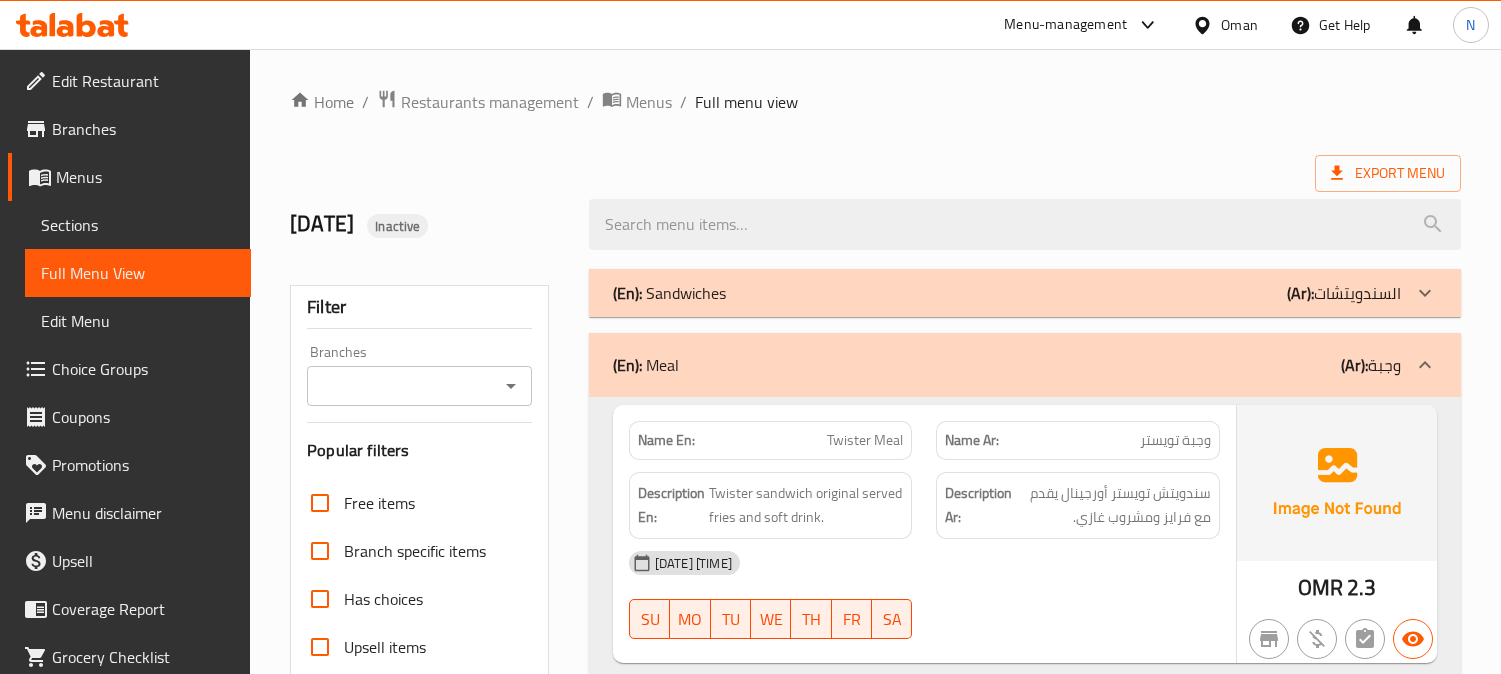 scroll, scrollTop: 222, scrollLeft: 0, axis: vertical 